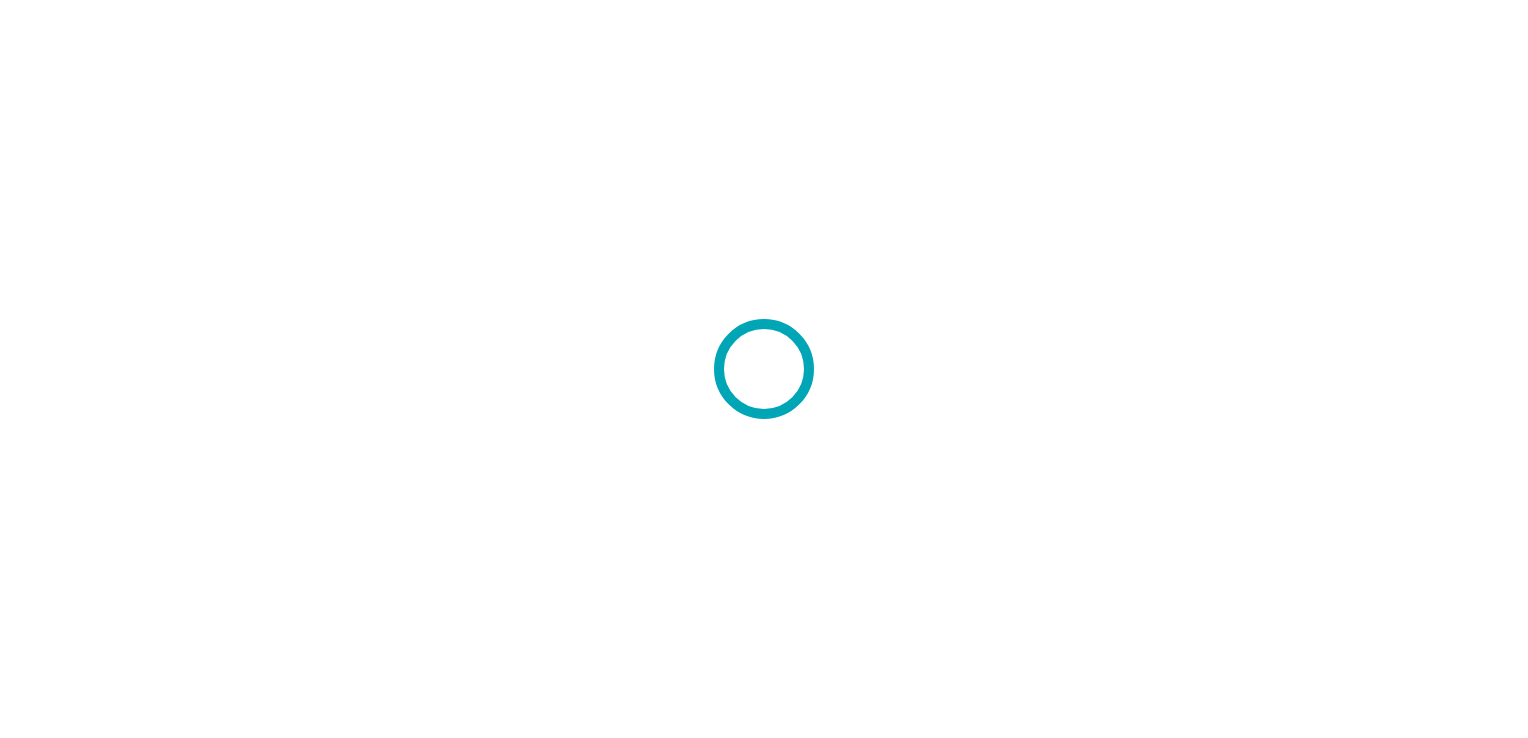scroll, scrollTop: 0, scrollLeft: 0, axis: both 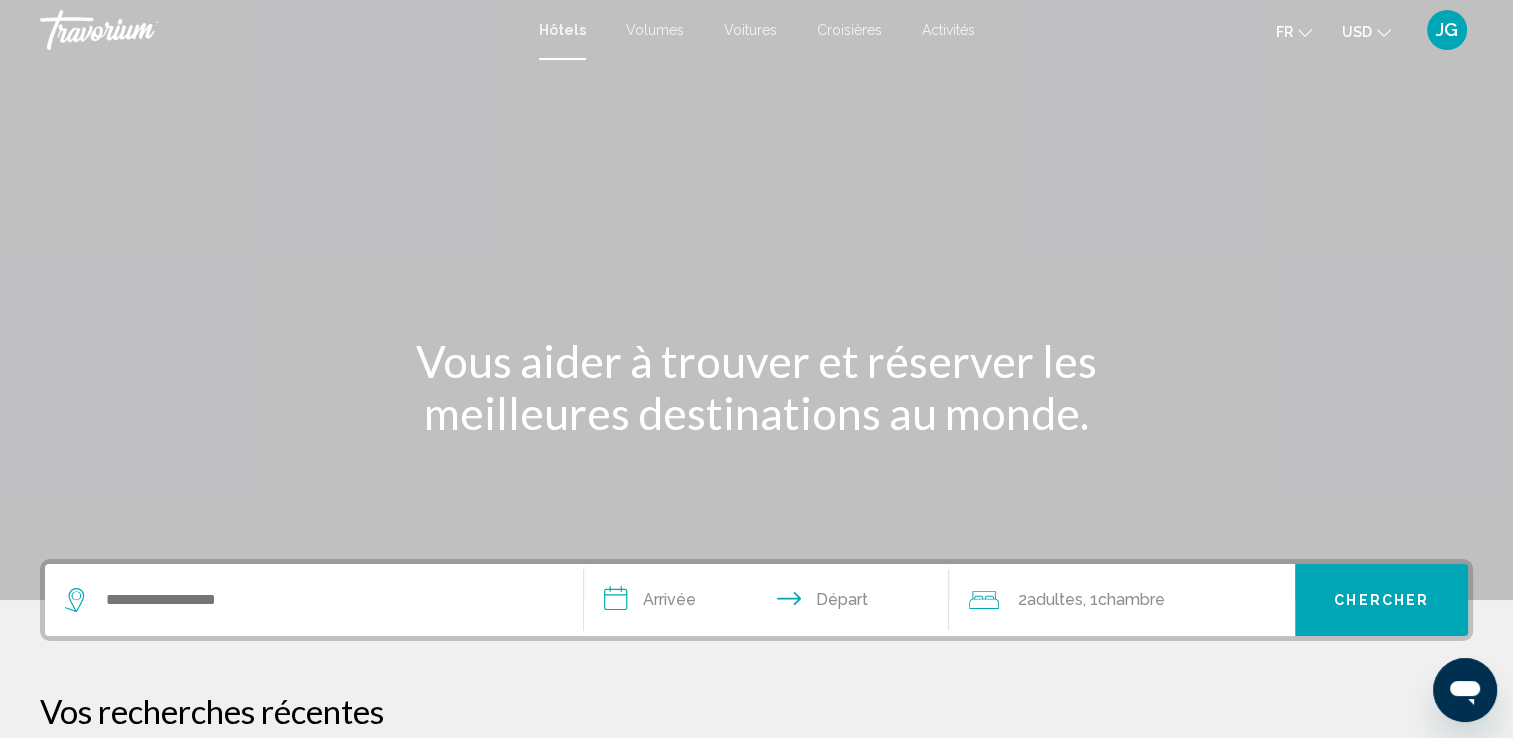 click on "Voitures" at bounding box center (750, 30) 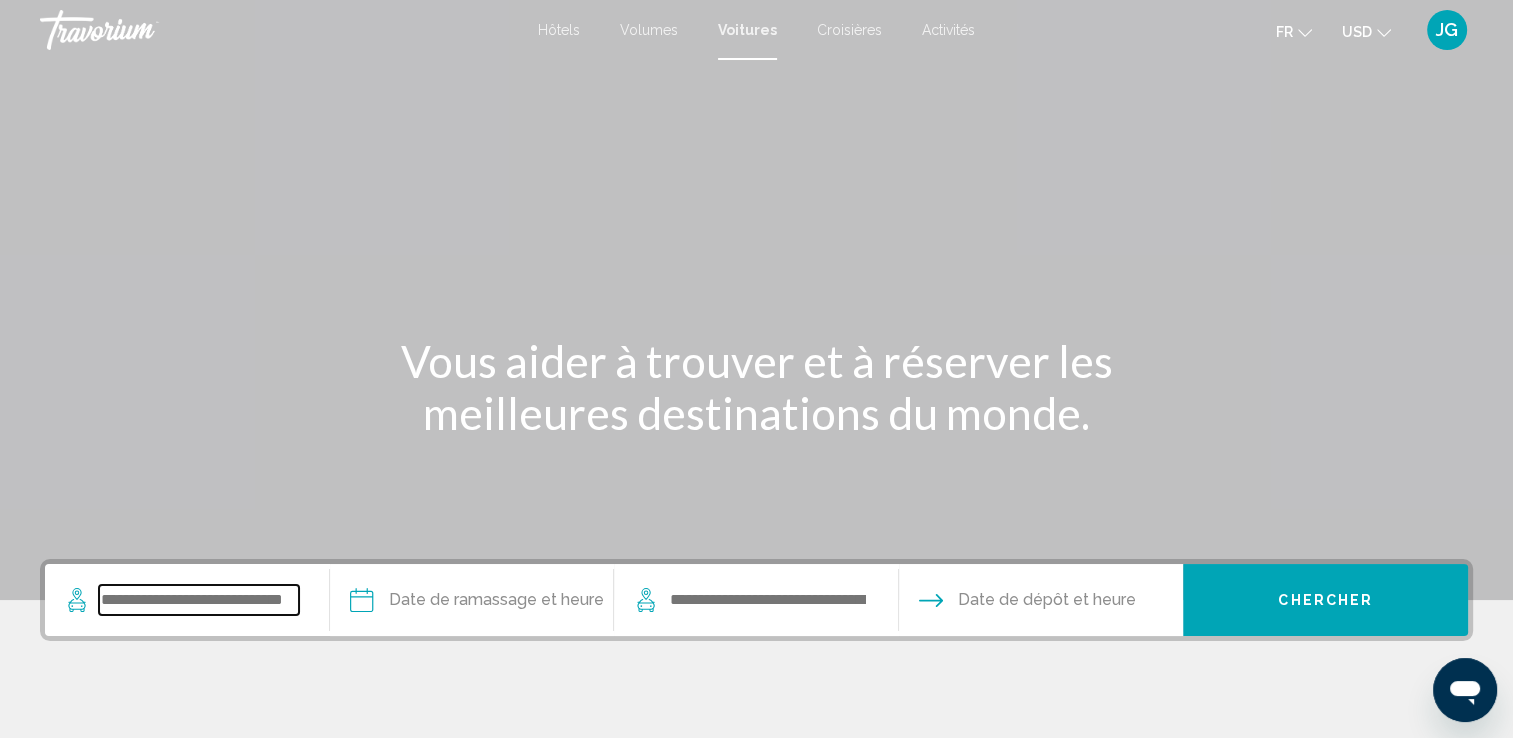 click at bounding box center [199, 600] 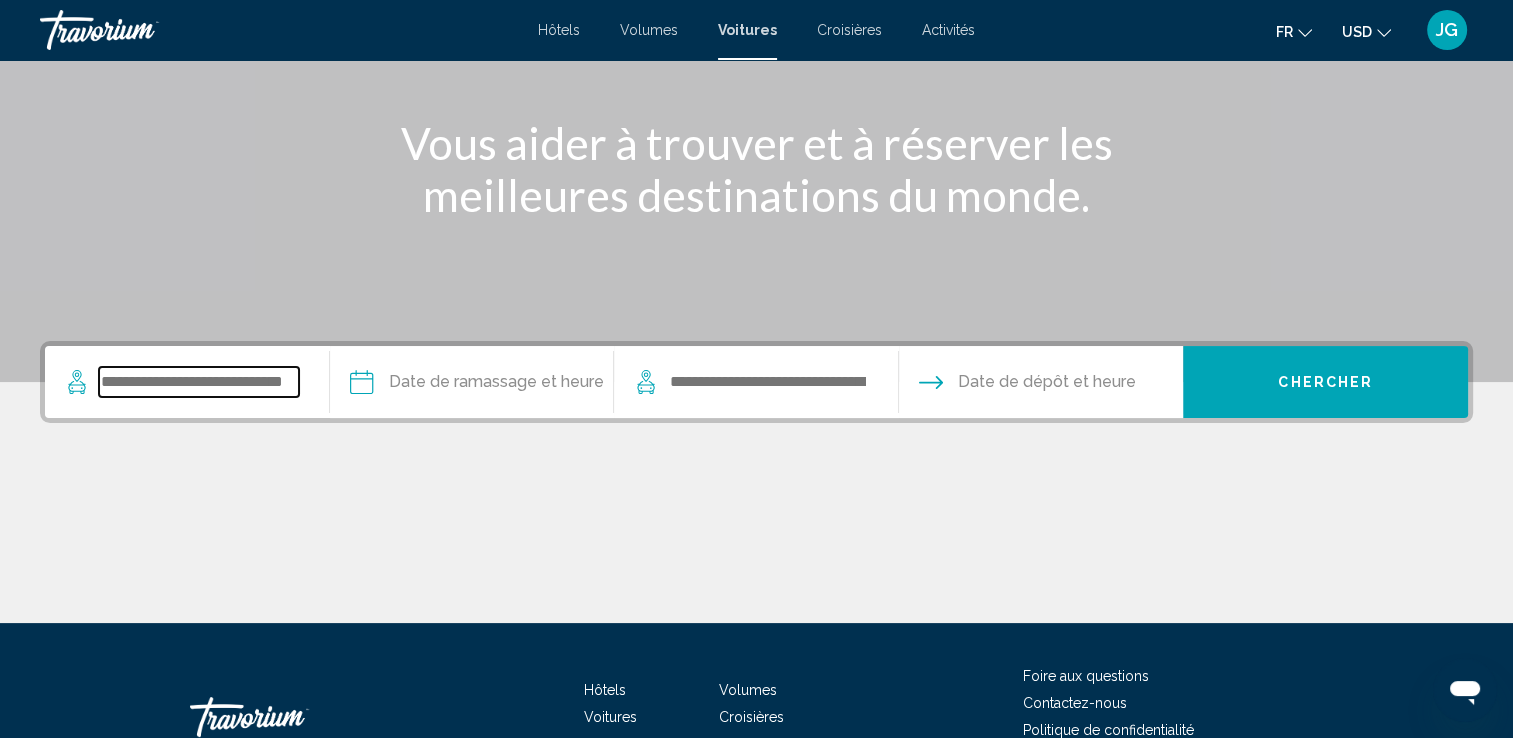 scroll, scrollTop: 347, scrollLeft: 0, axis: vertical 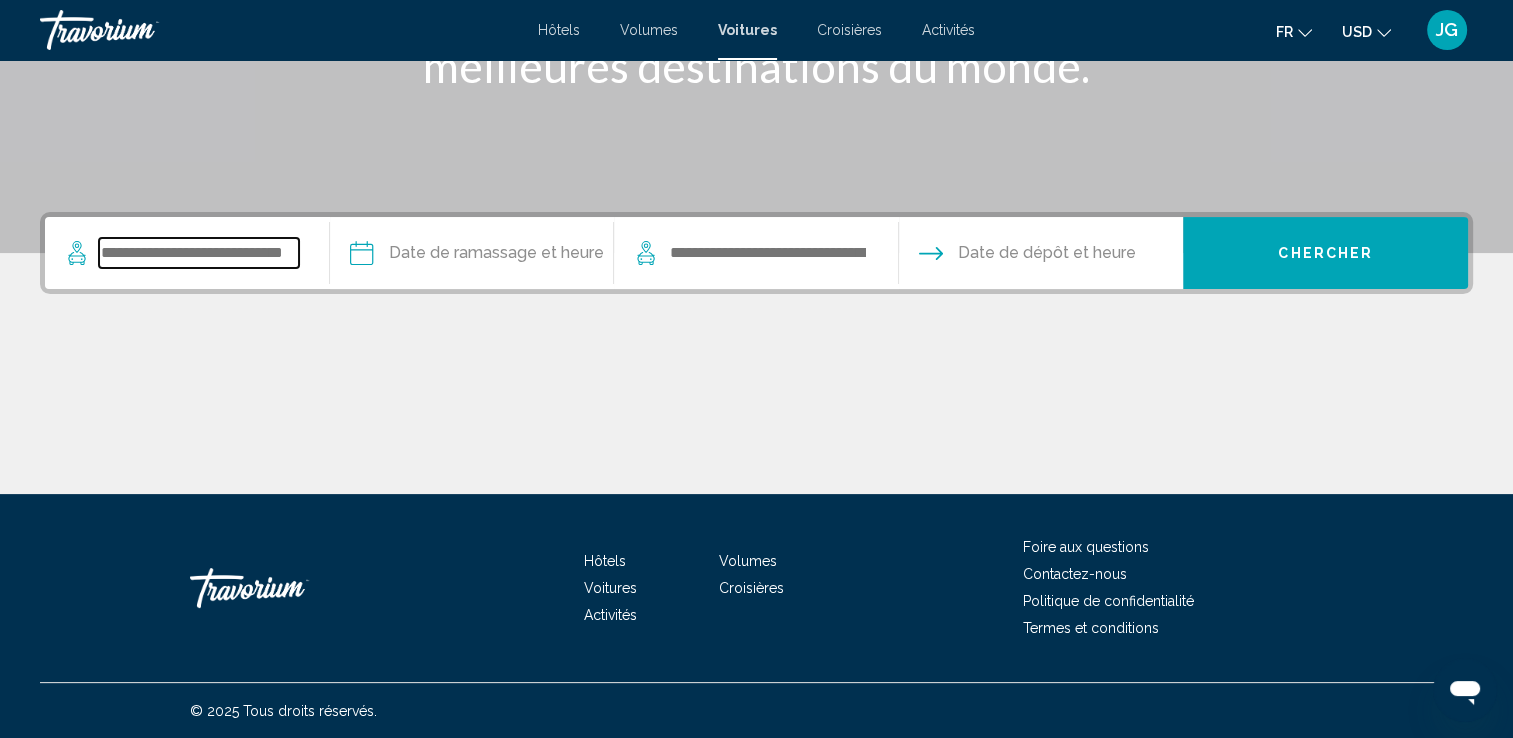type on "*" 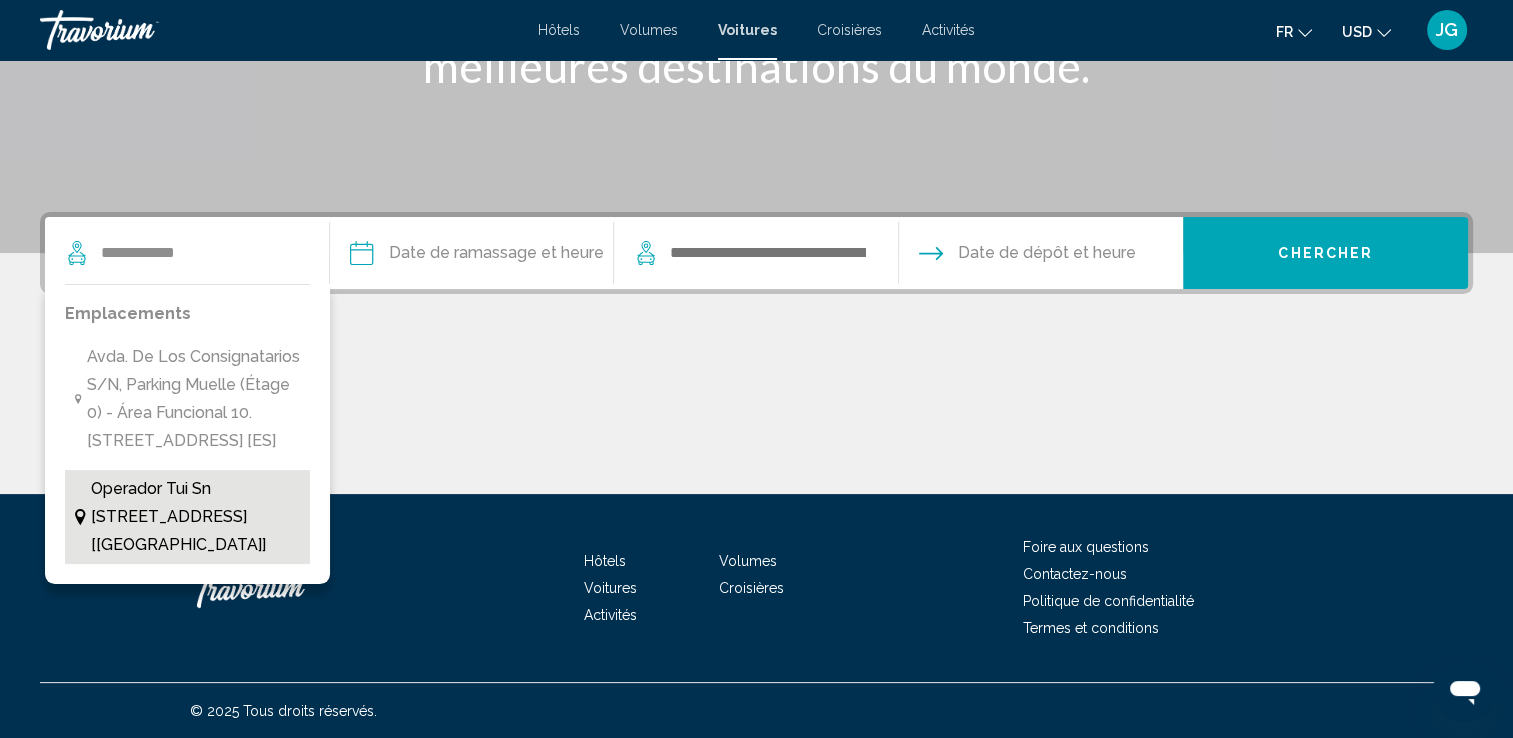click on "Operador tui sn [STREET_ADDRESS] [[GEOGRAPHIC_DATA]]" at bounding box center (195, 517) 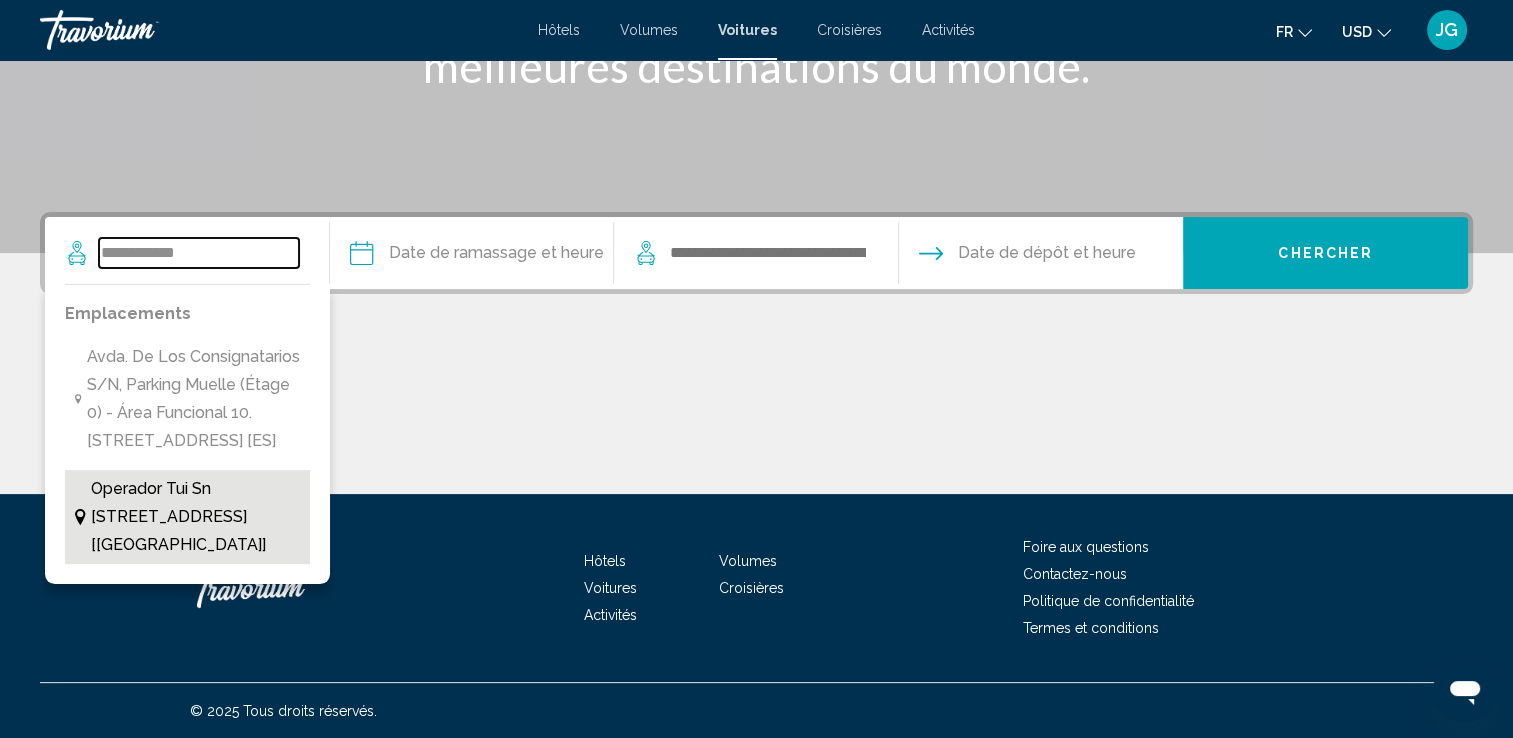 type on "**********" 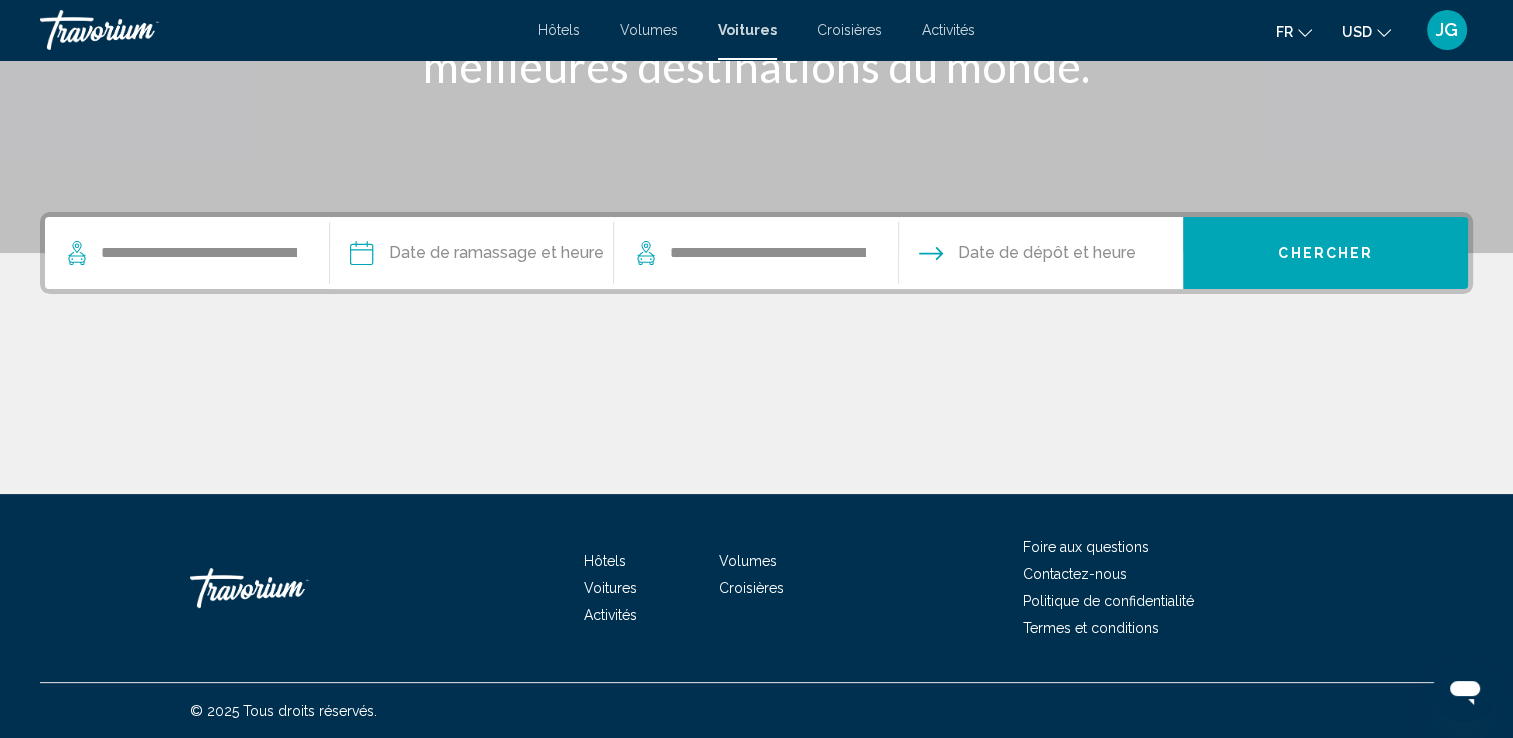 click at bounding box center [471, 256] 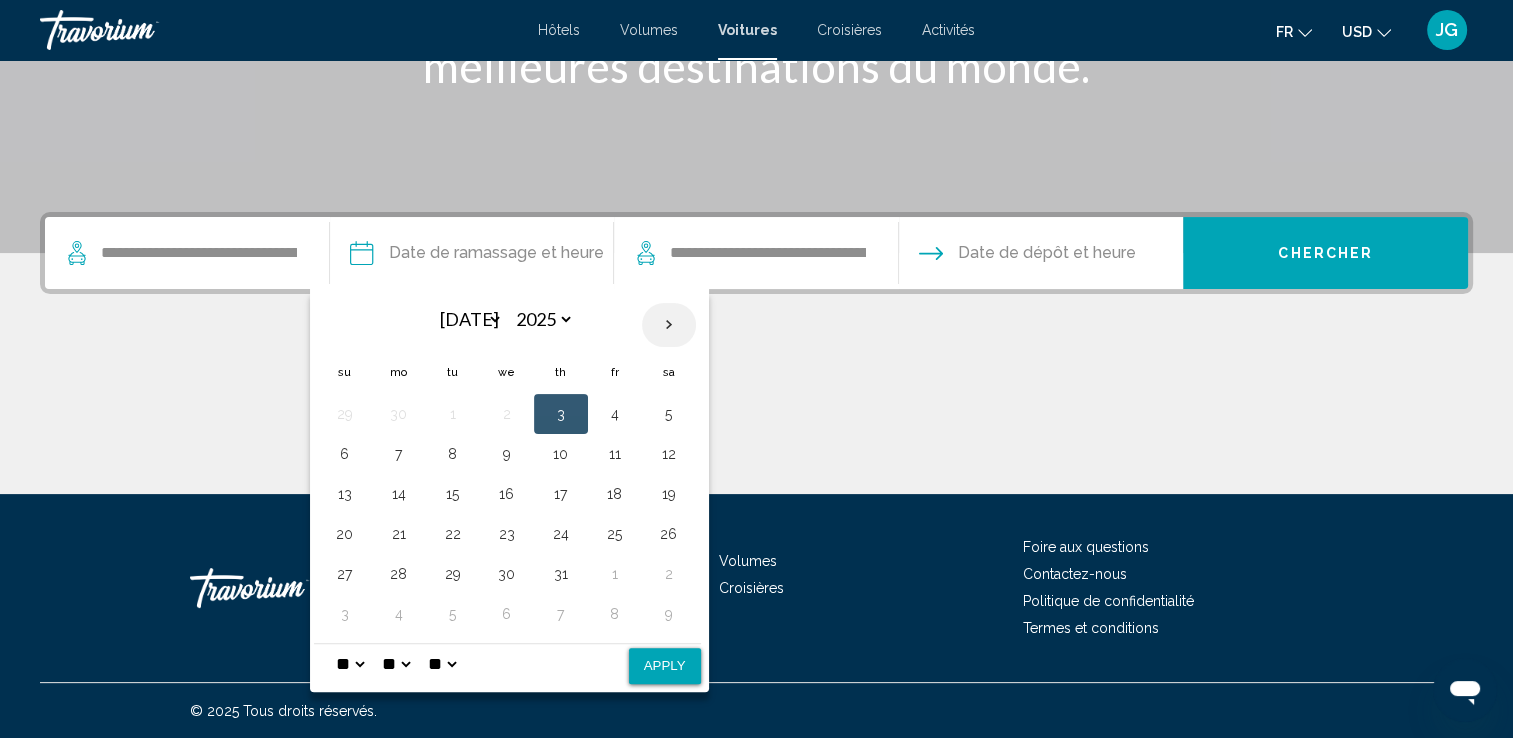 click at bounding box center [669, 325] 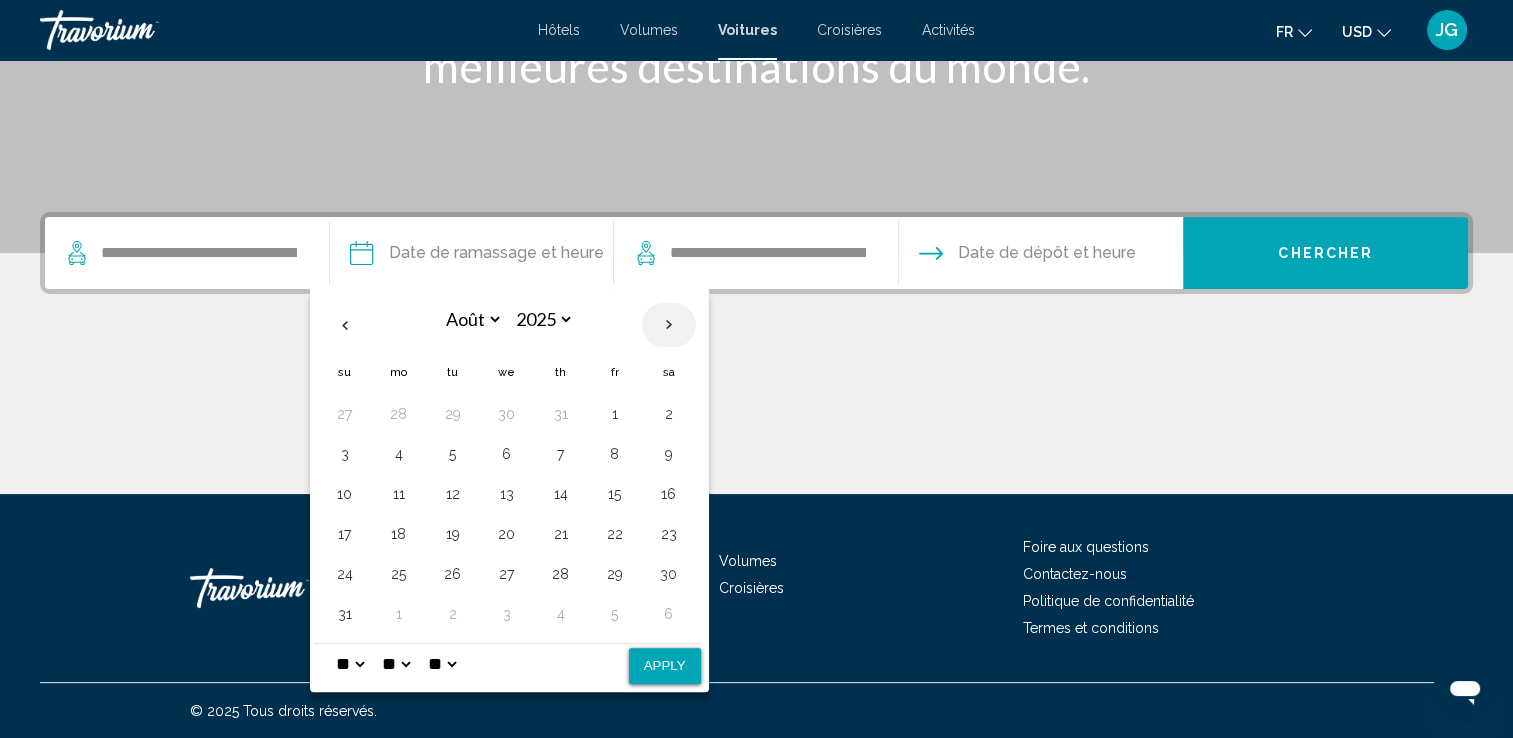 click at bounding box center (669, 325) 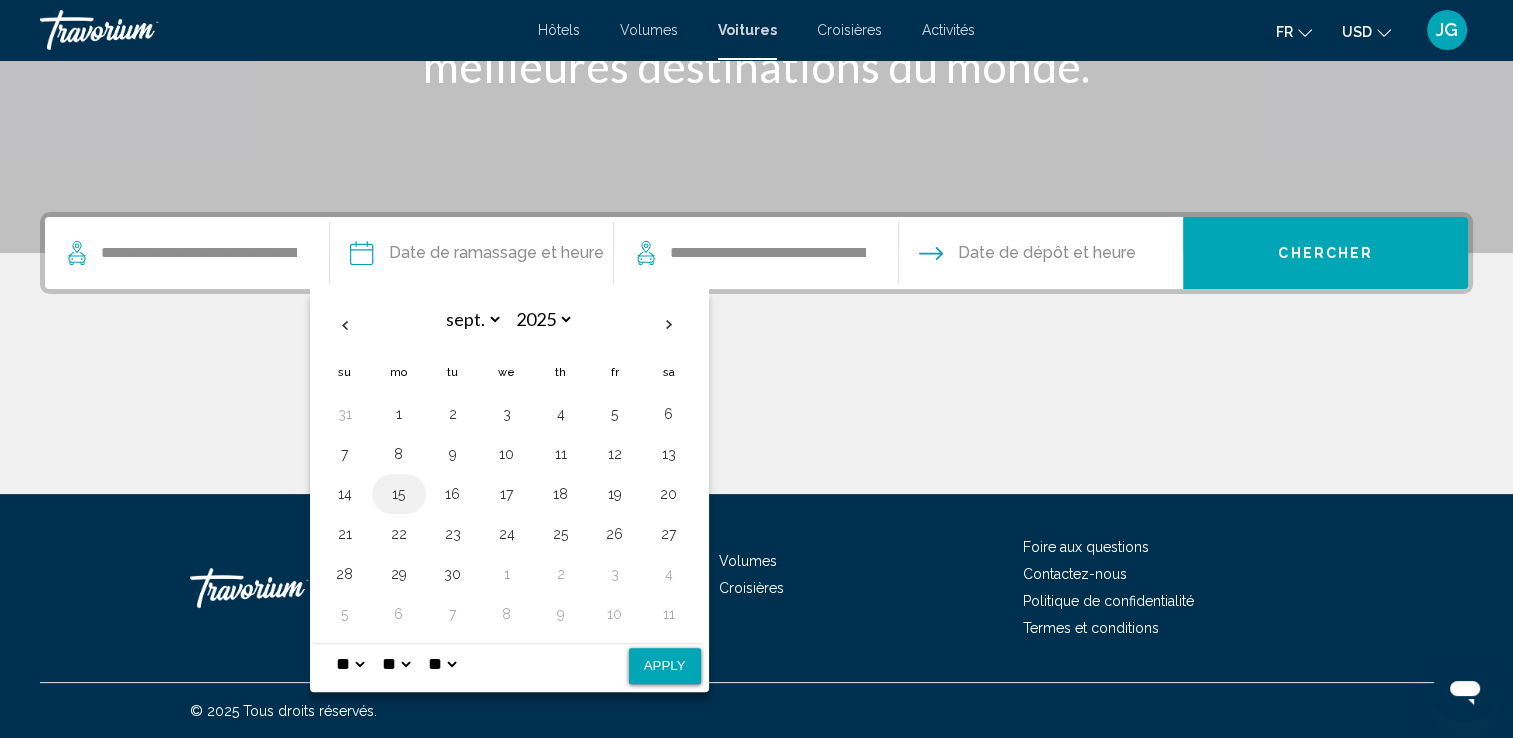 click on "15" at bounding box center (399, 494) 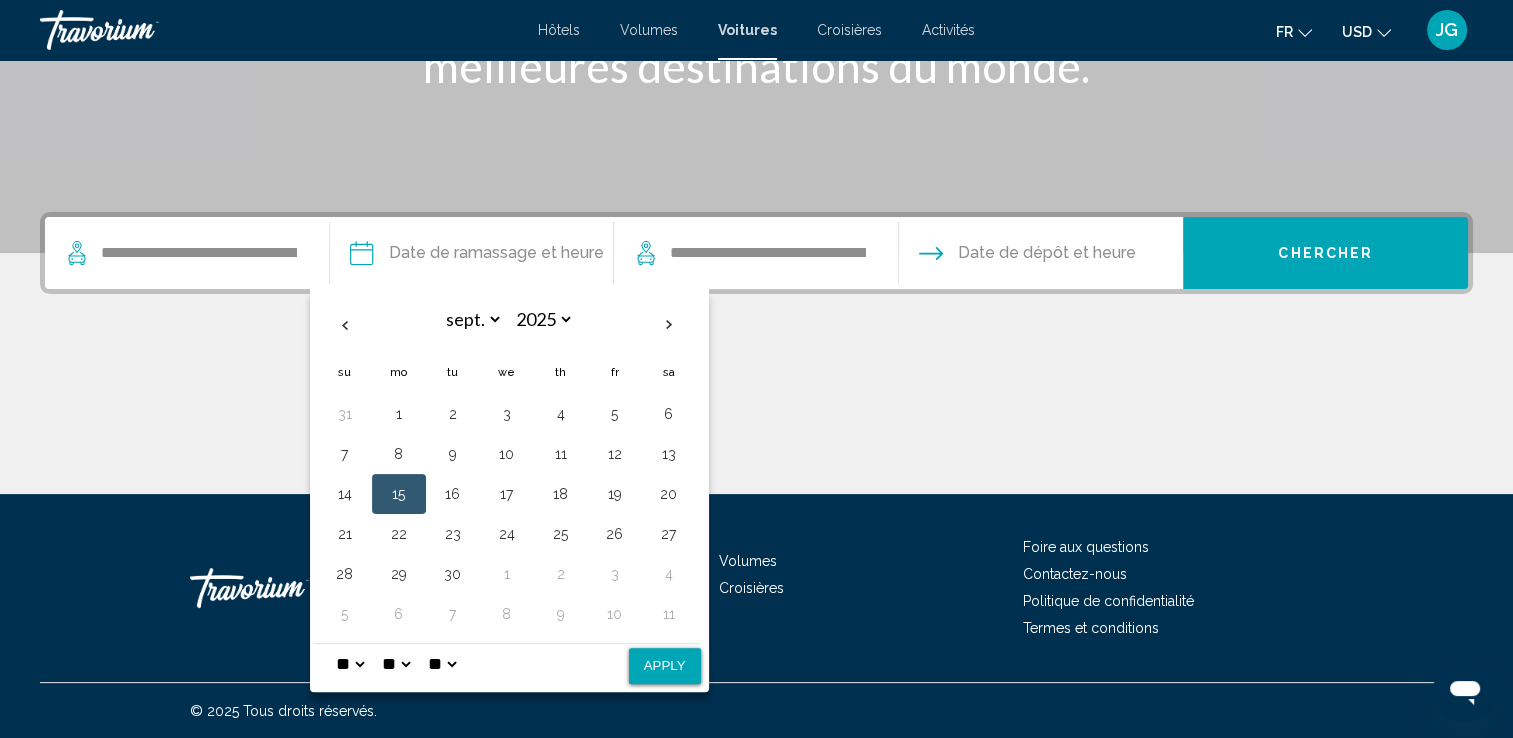 click on "Apply" at bounding box center (665, 666) 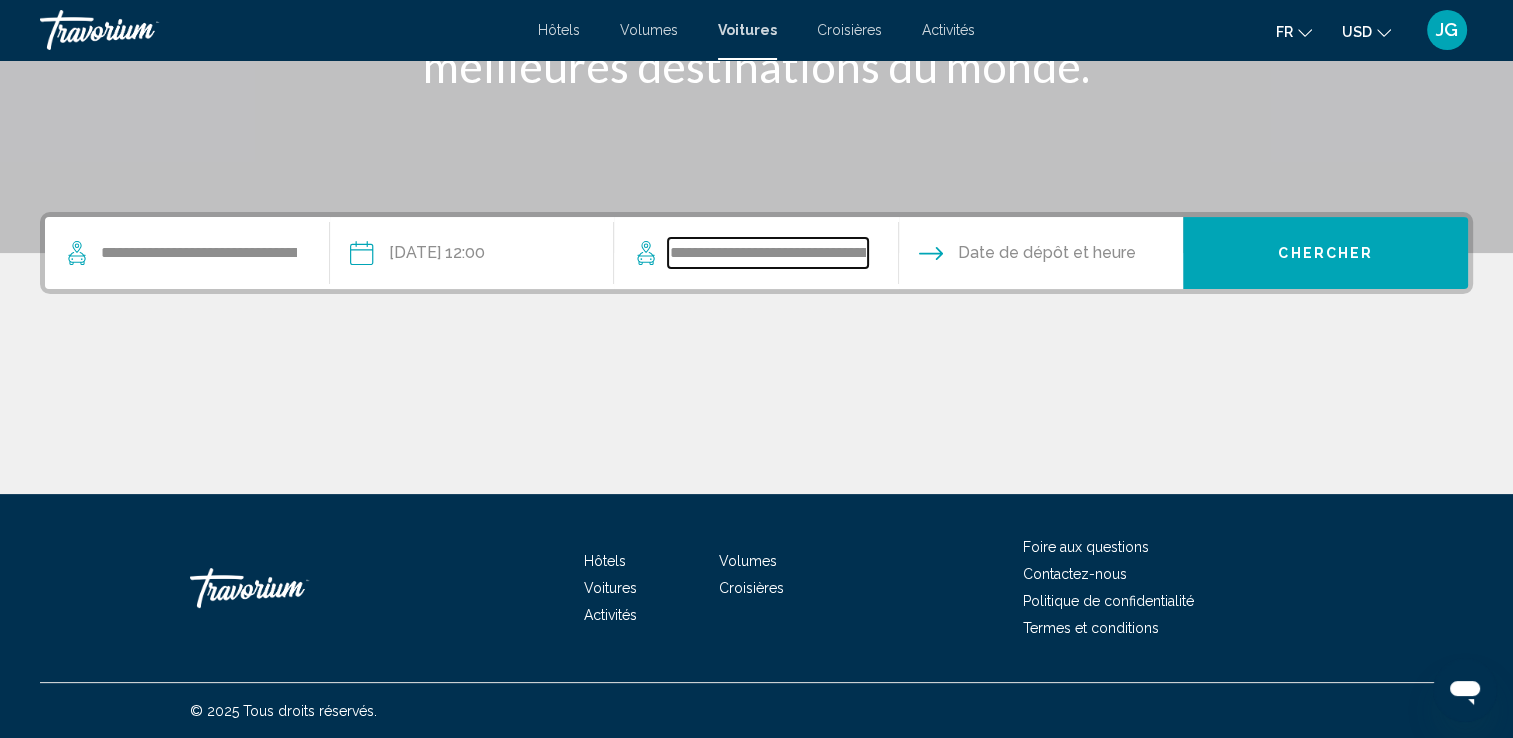 click on "**********" at bounding box center [768, 253] 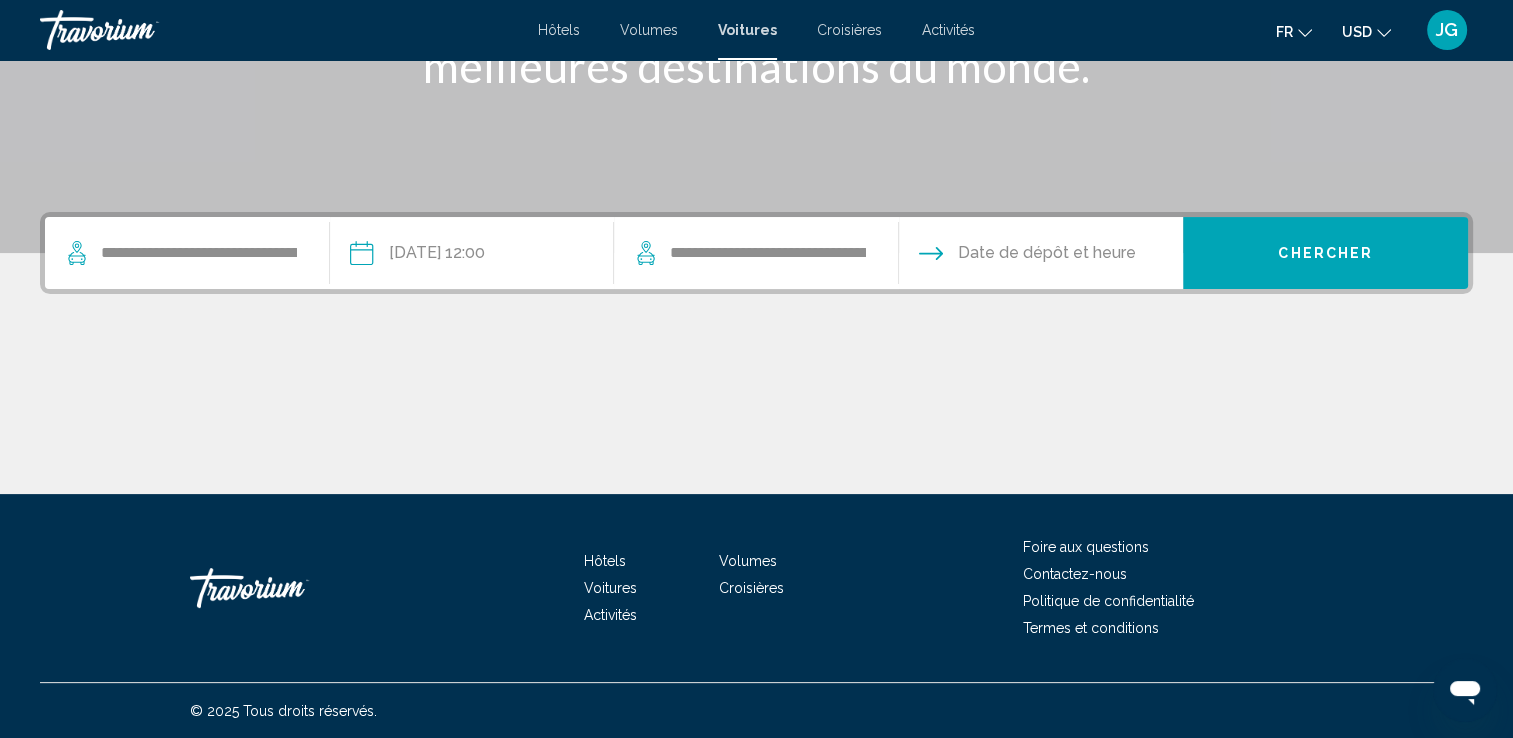 click at bounding box center [1040, 256] 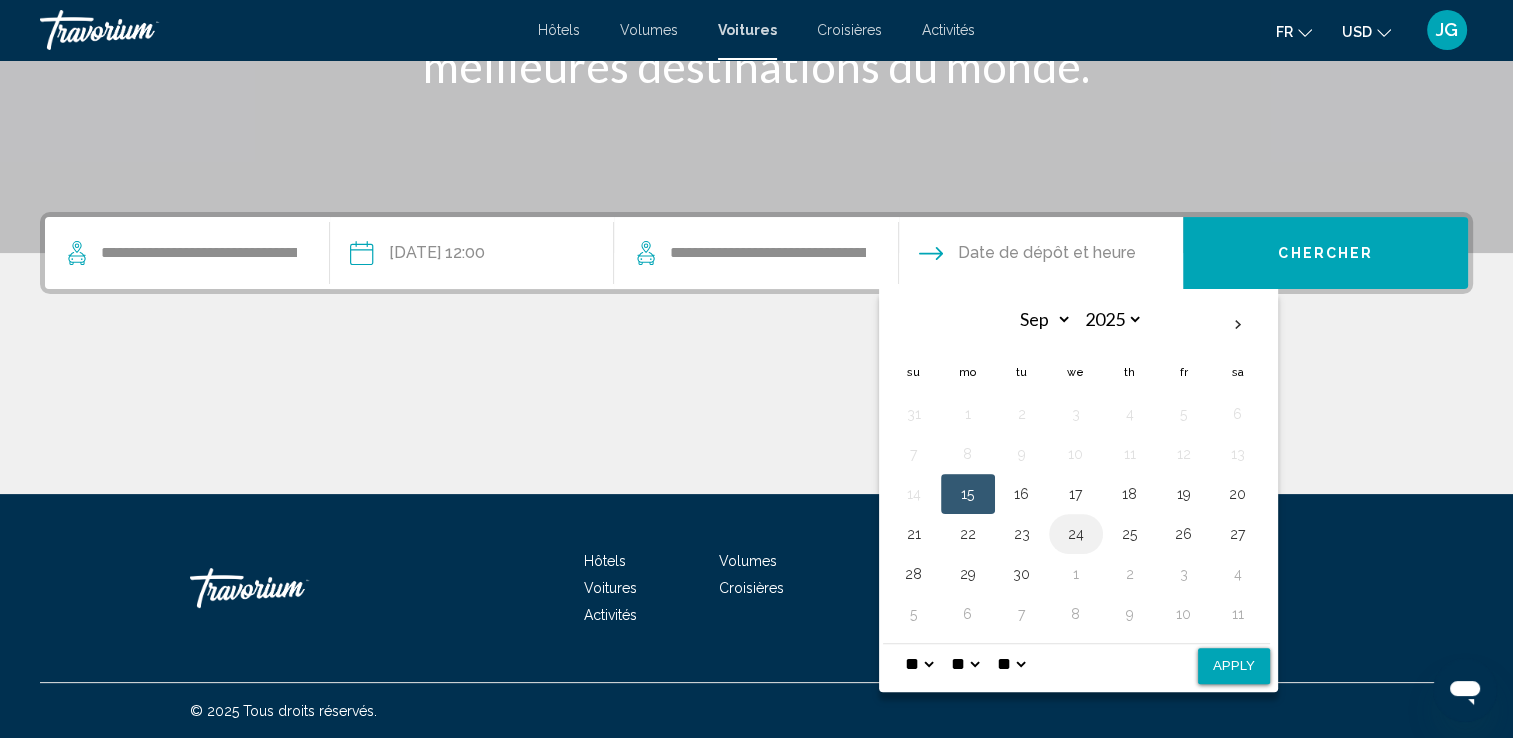 click on "24" at bounding box center [1076, 534] 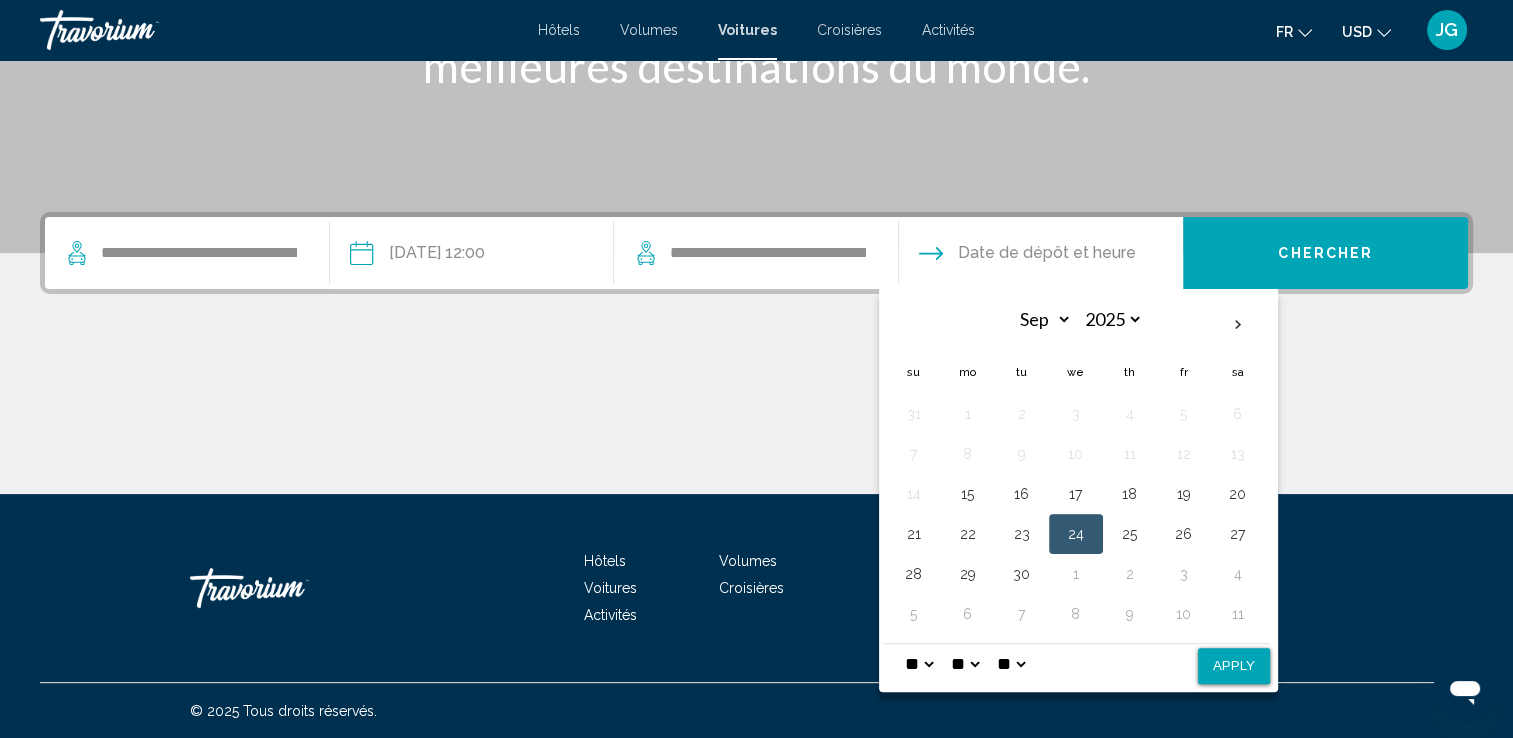 click on "Apply" at bounding box center (1234, 666) 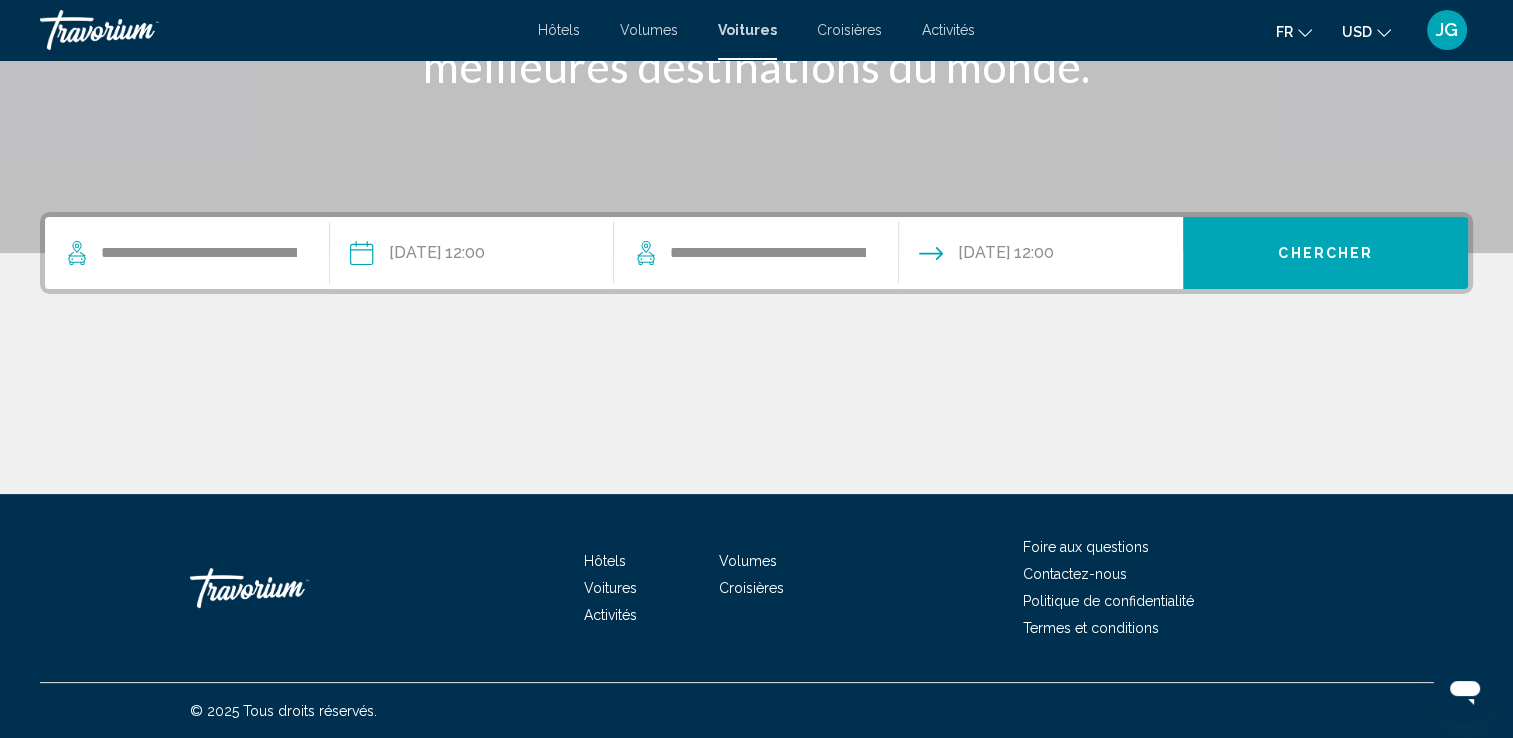 click on "**********" at bounding box center (471, 256) 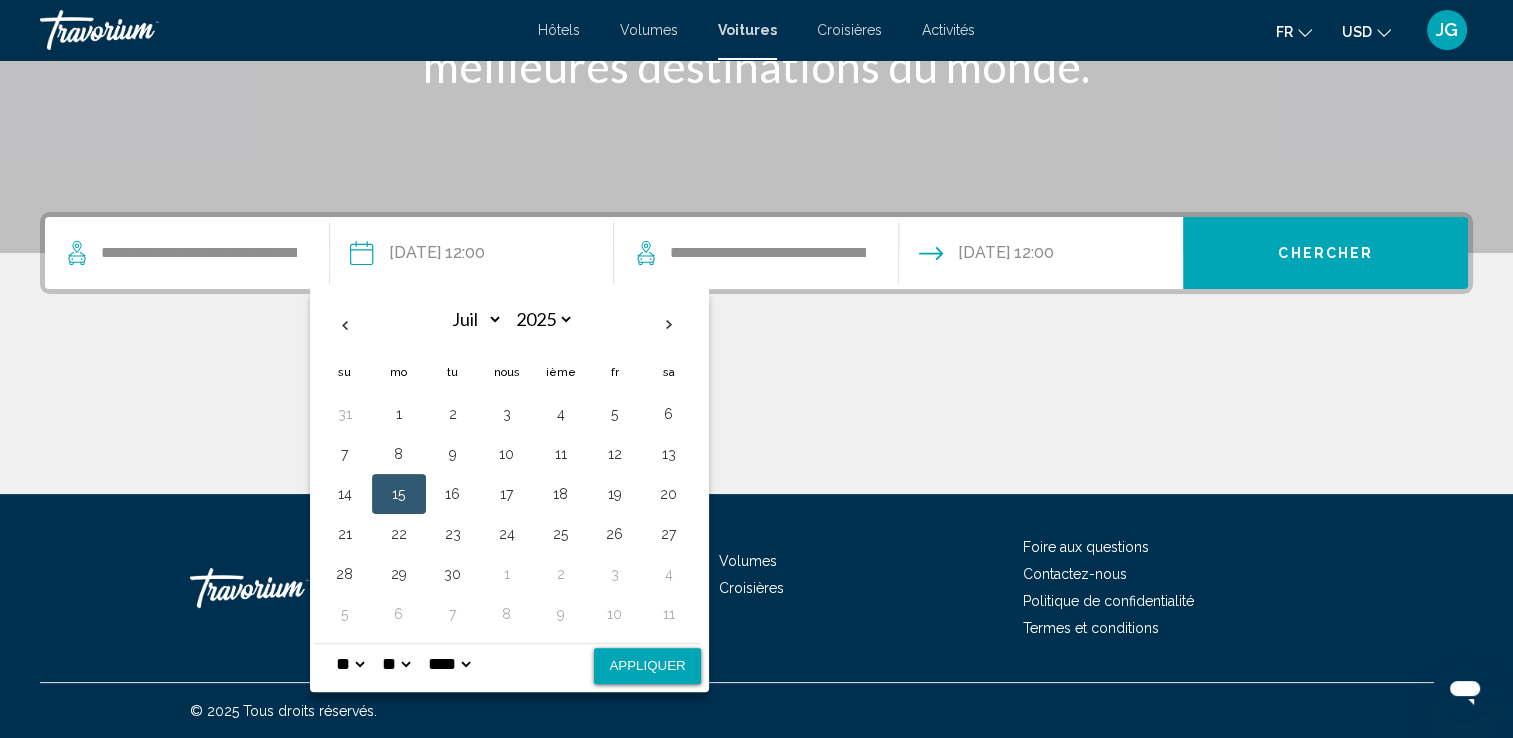 click on "* * * * * * * * * ** ** **" at bounding box center (350, 664) 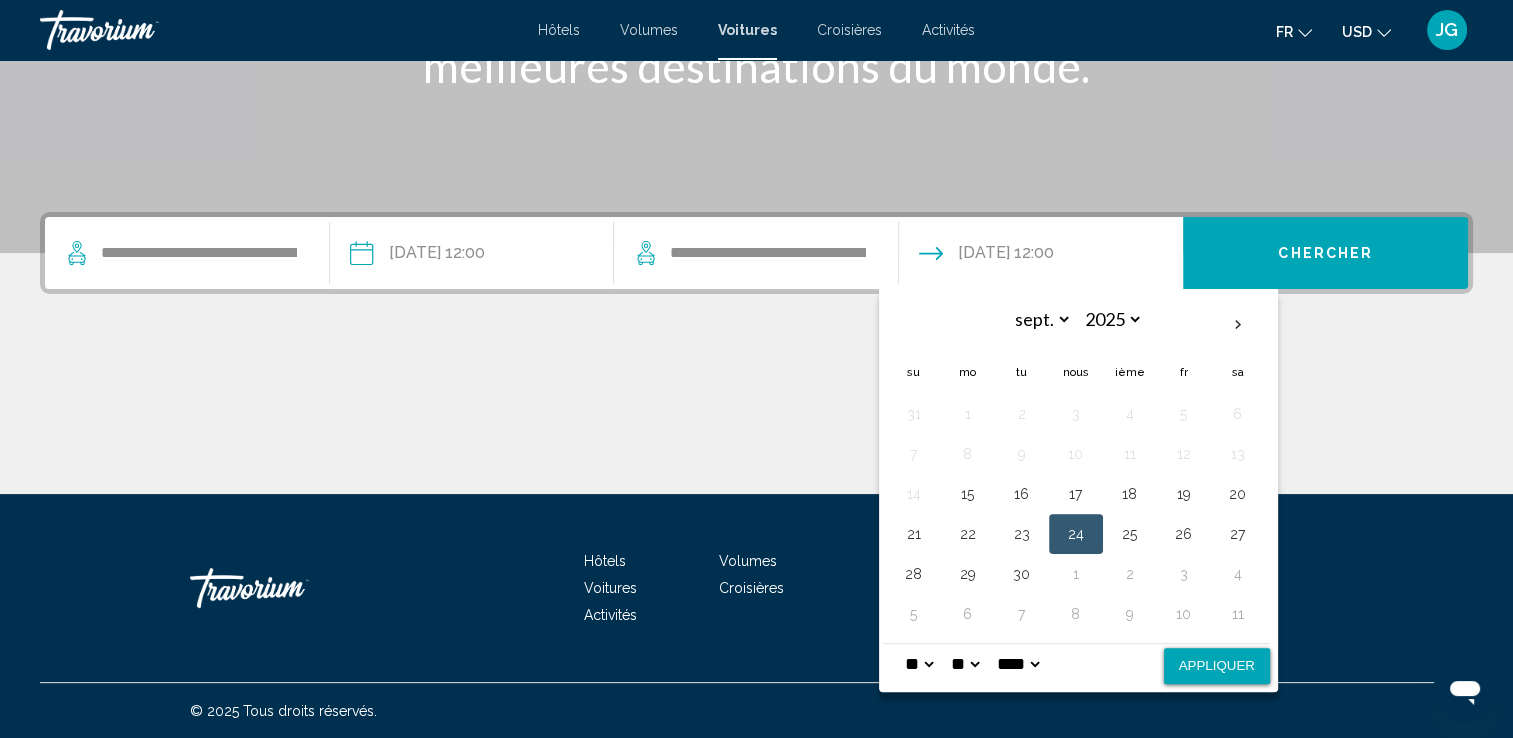 click on "* * * * * * * * * ** ** **" at bounding box center [919, 664] 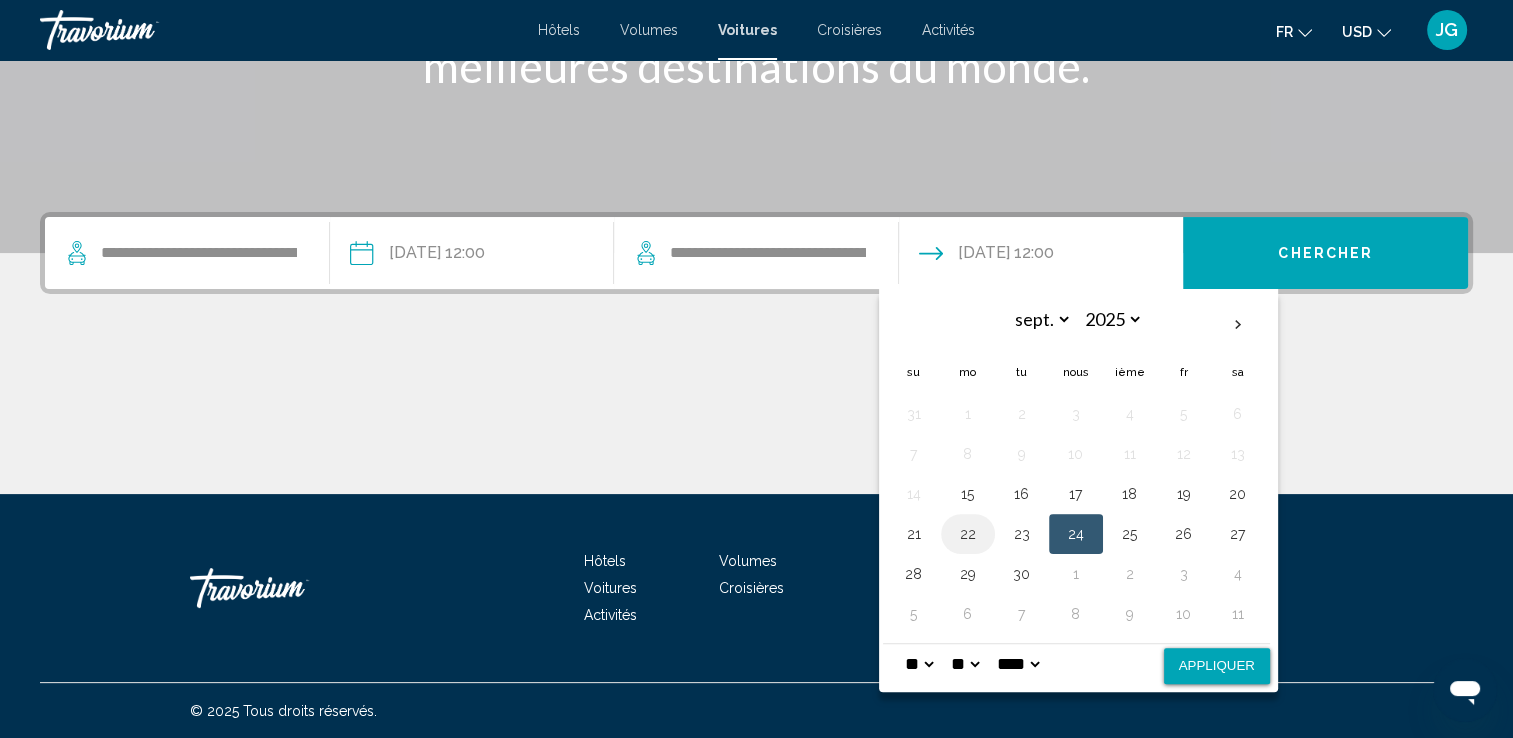 select on "*" 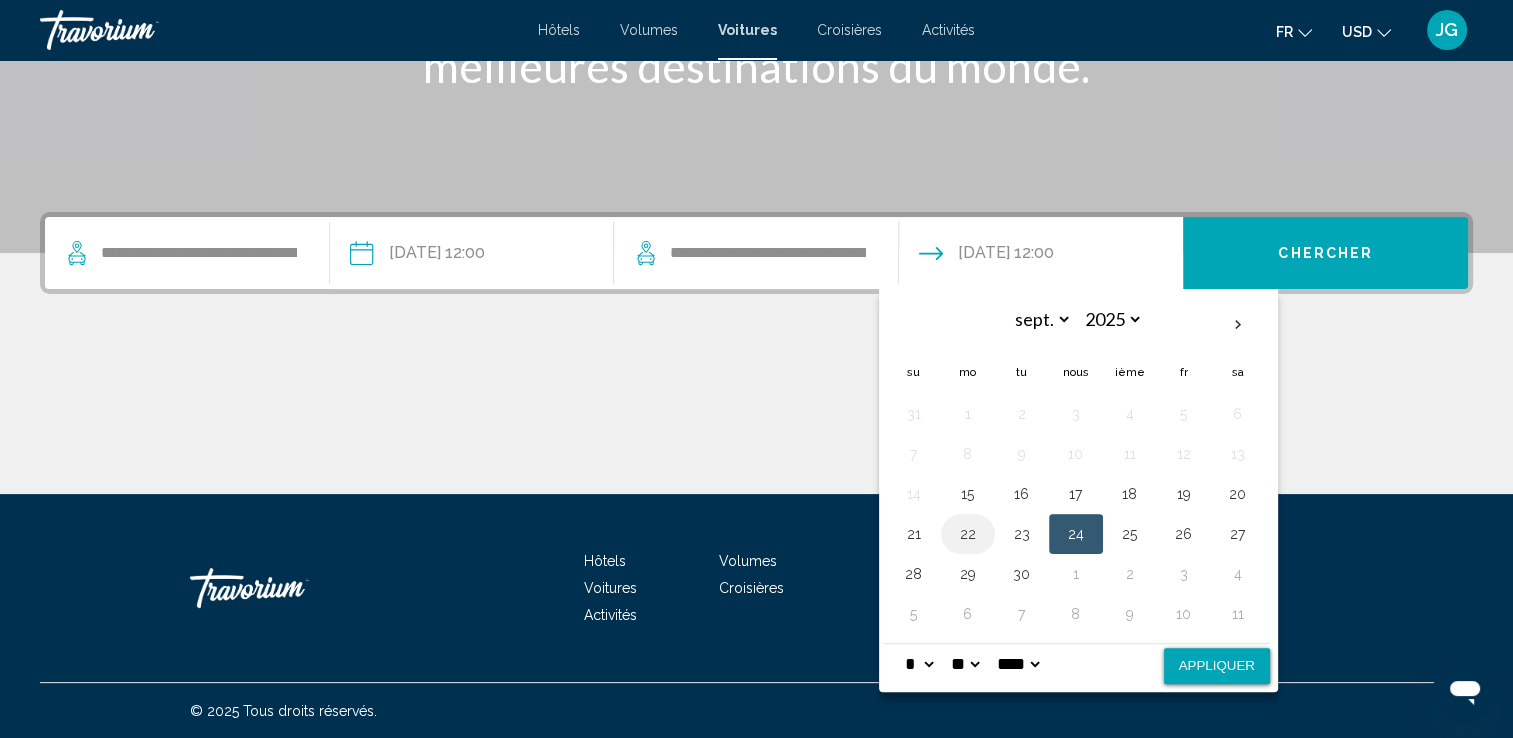 click on "* * * * * * * * * ** ** **" at bounding box center [919, 664] 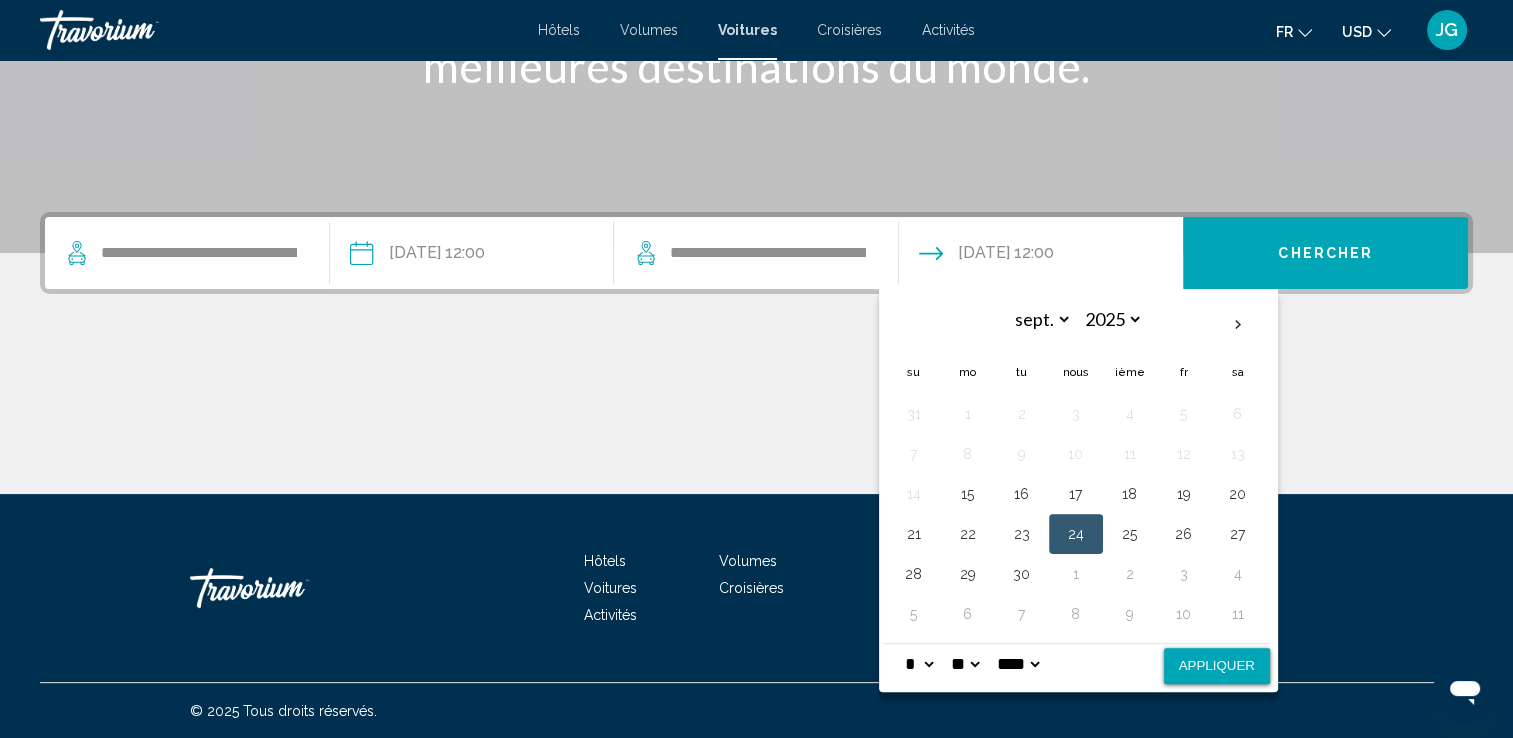 click on "Appliquer" at bounding box center [1217, 666] 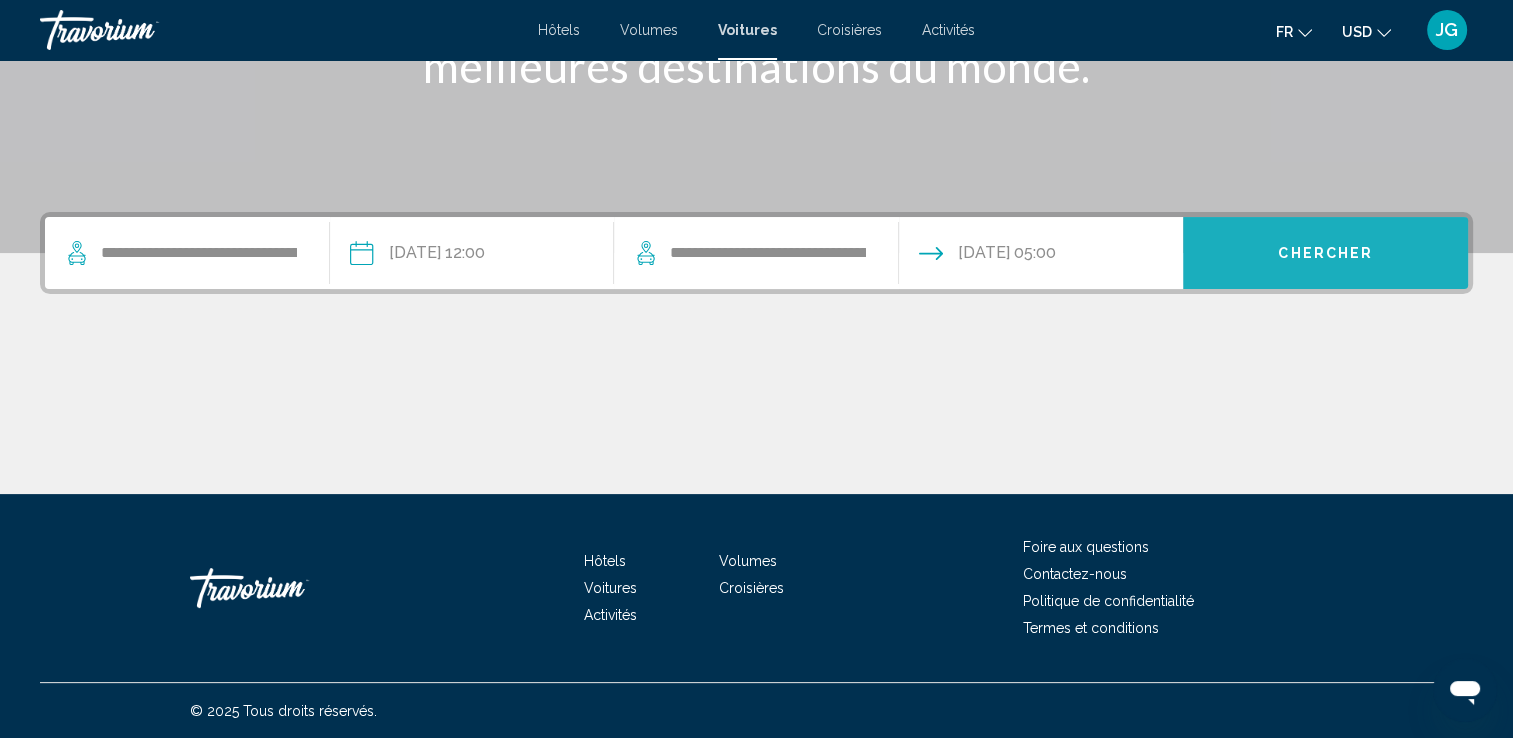 click on "Chercher" at bounding box center [1325, 253] 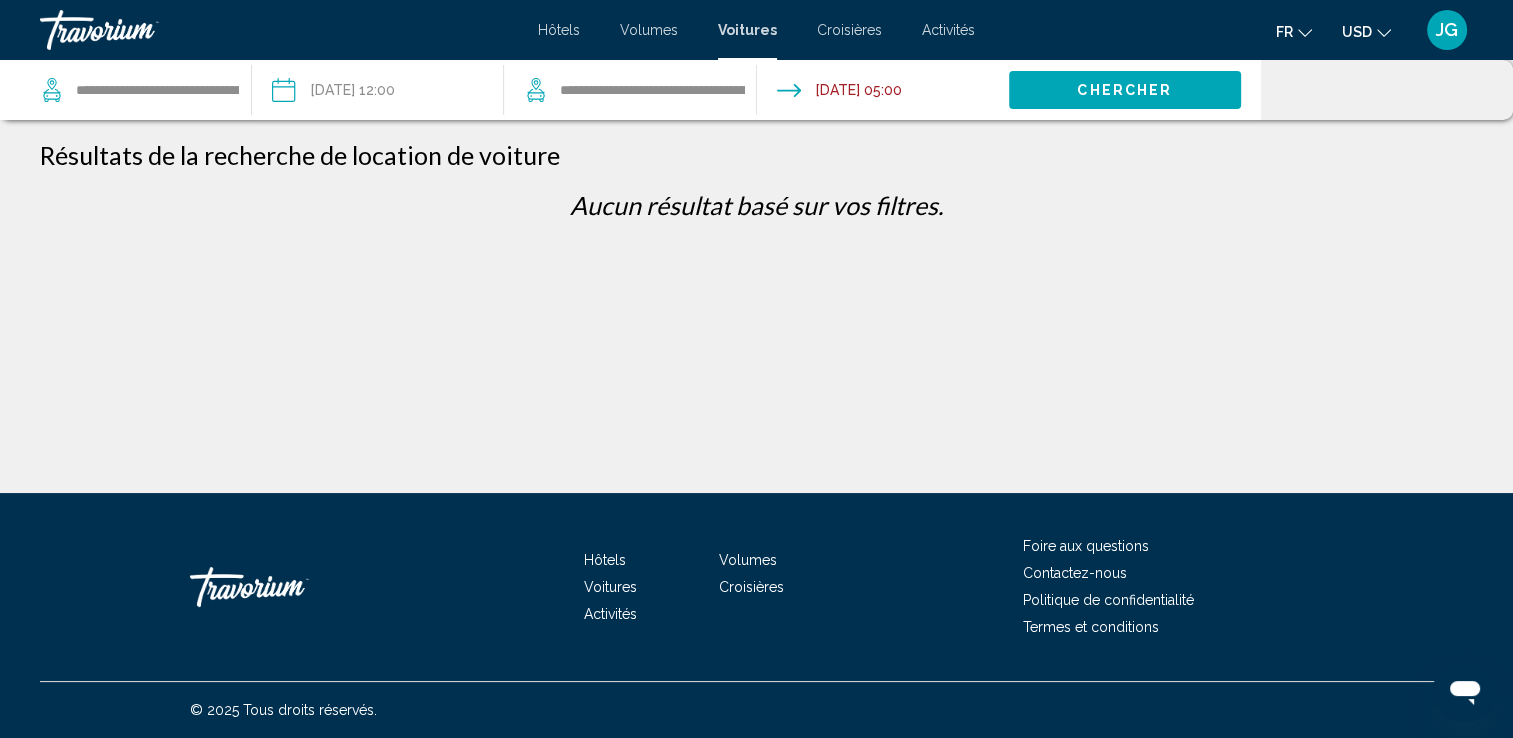 scroll, scrollTop: 0, scrollLeft: 0, axis: both 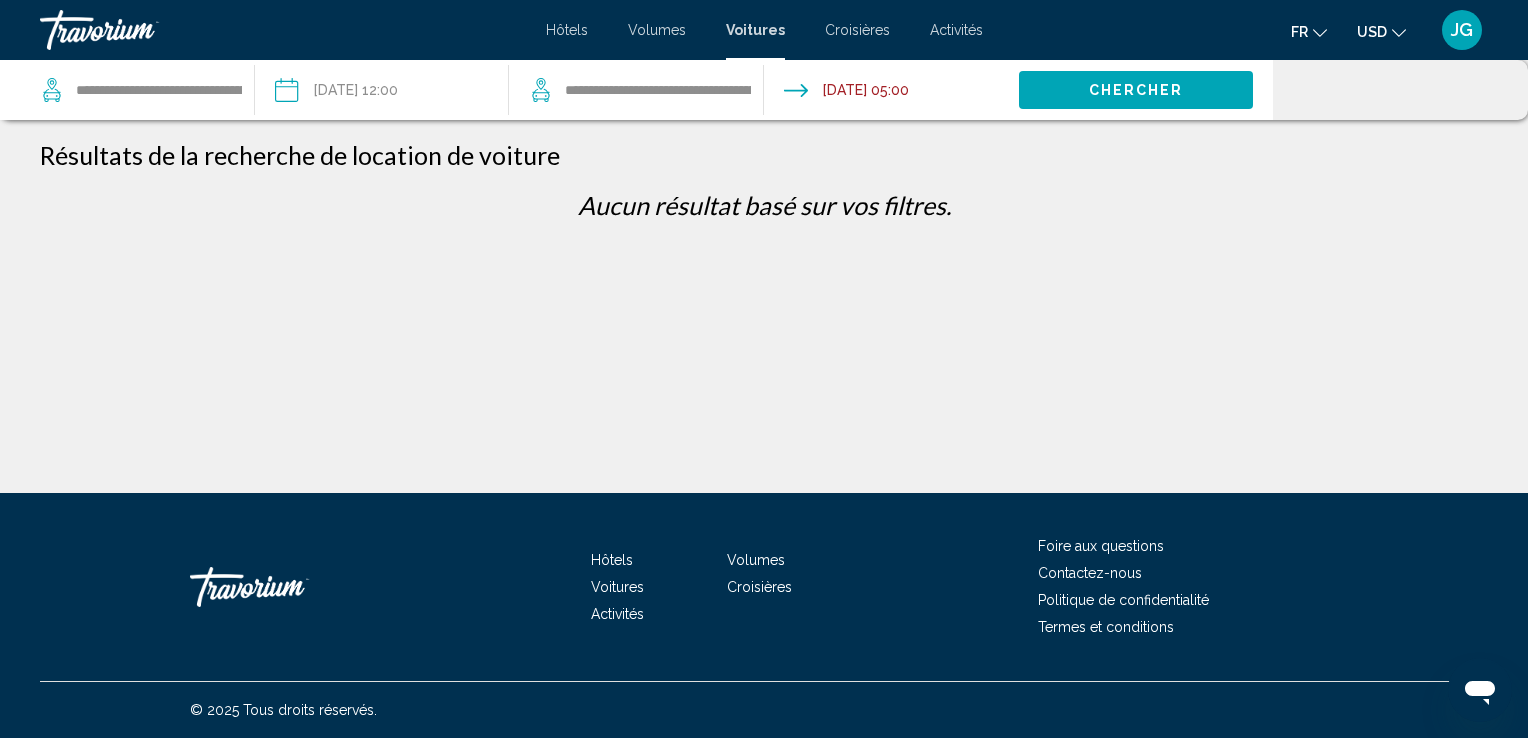 click 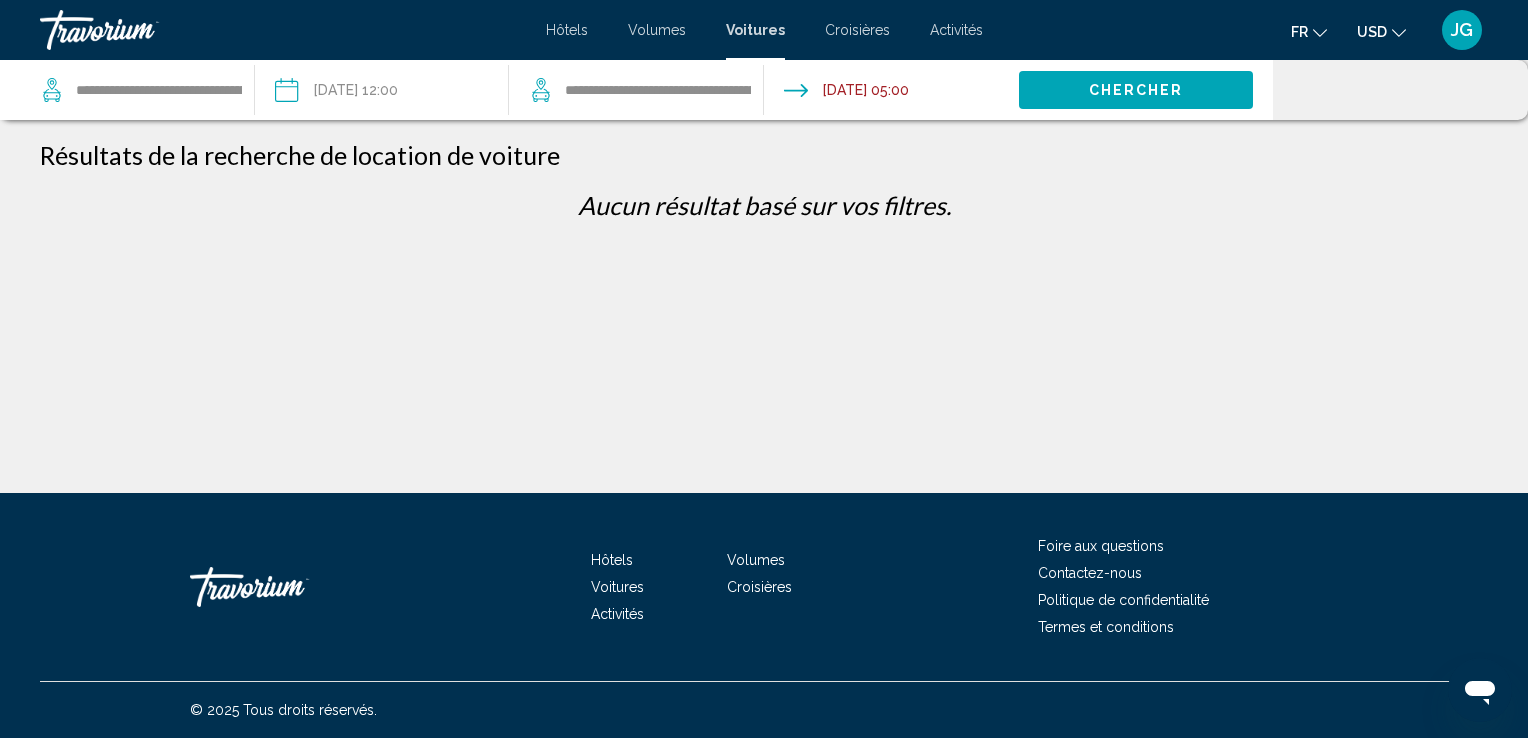 click at bounding box center (890, 93) 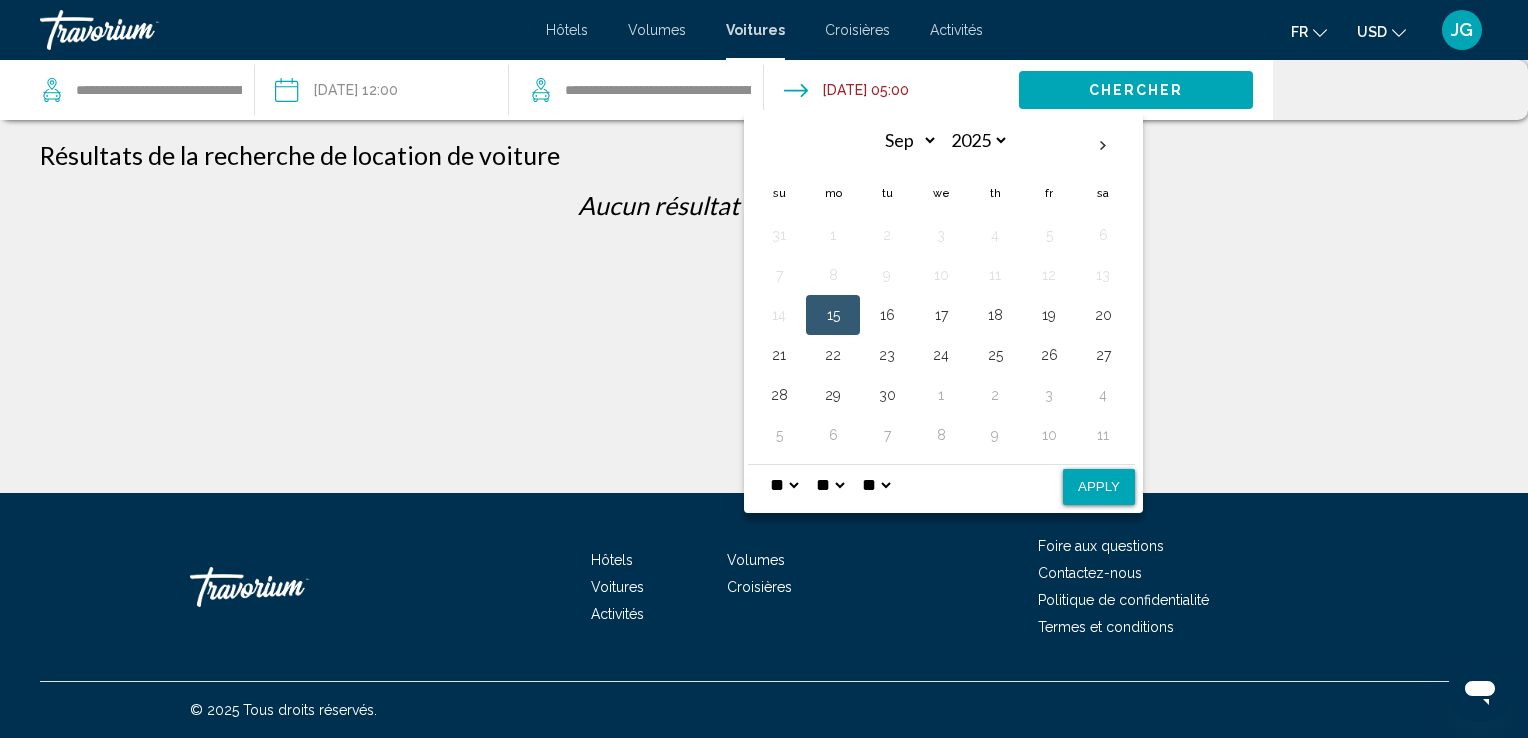 click on "Apply" at bounding box center (1099, 487) 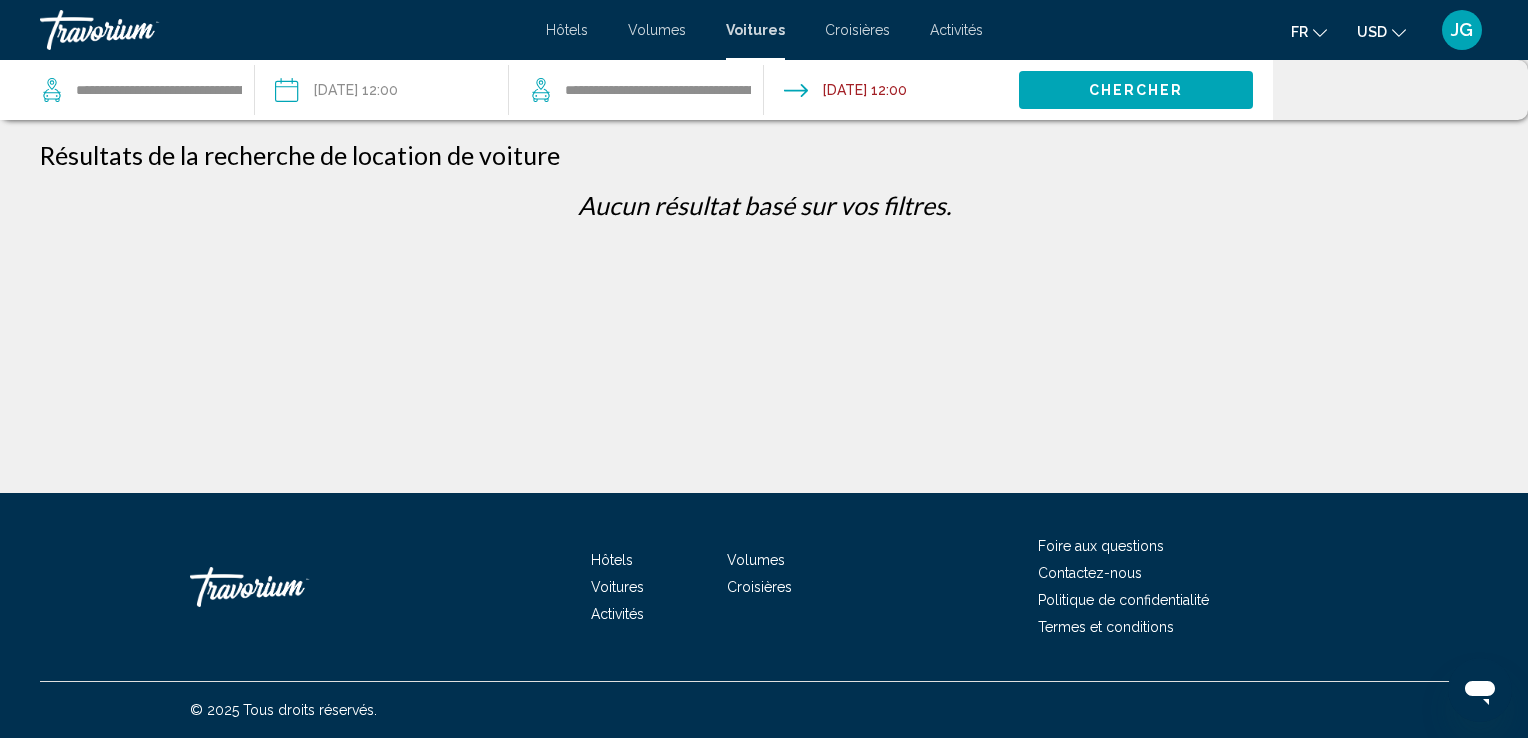 click on "Chercher" 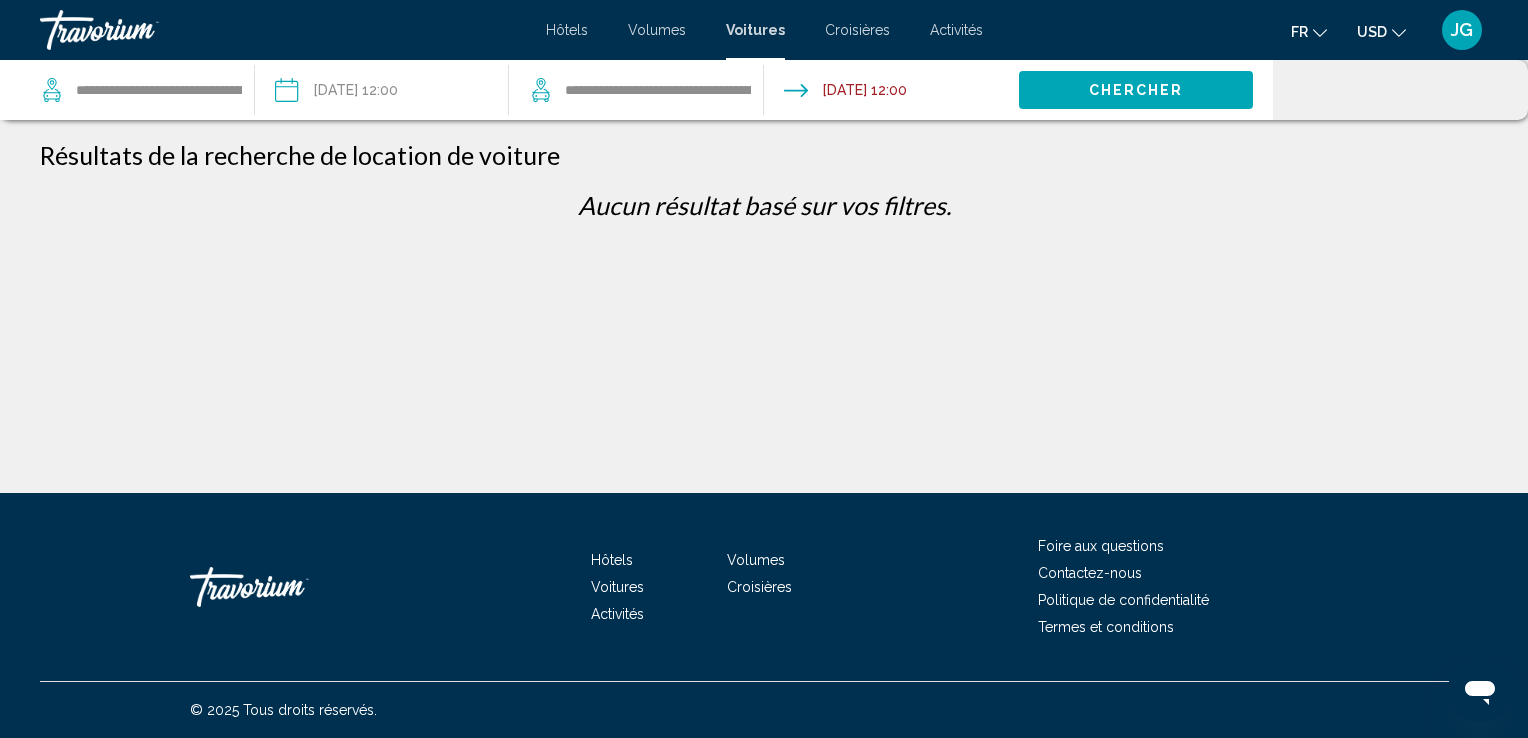 click on "USD" 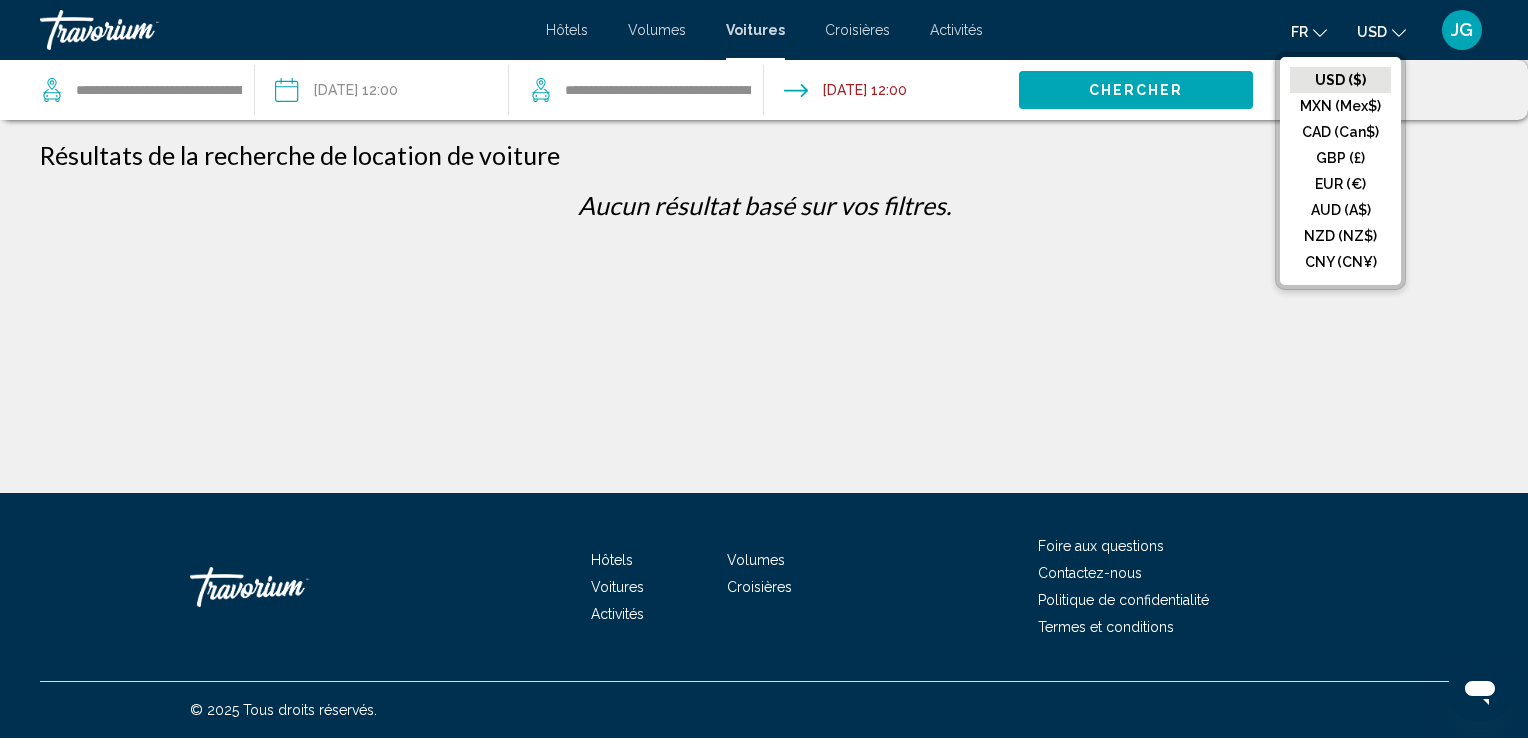 click on "EUR (€)" 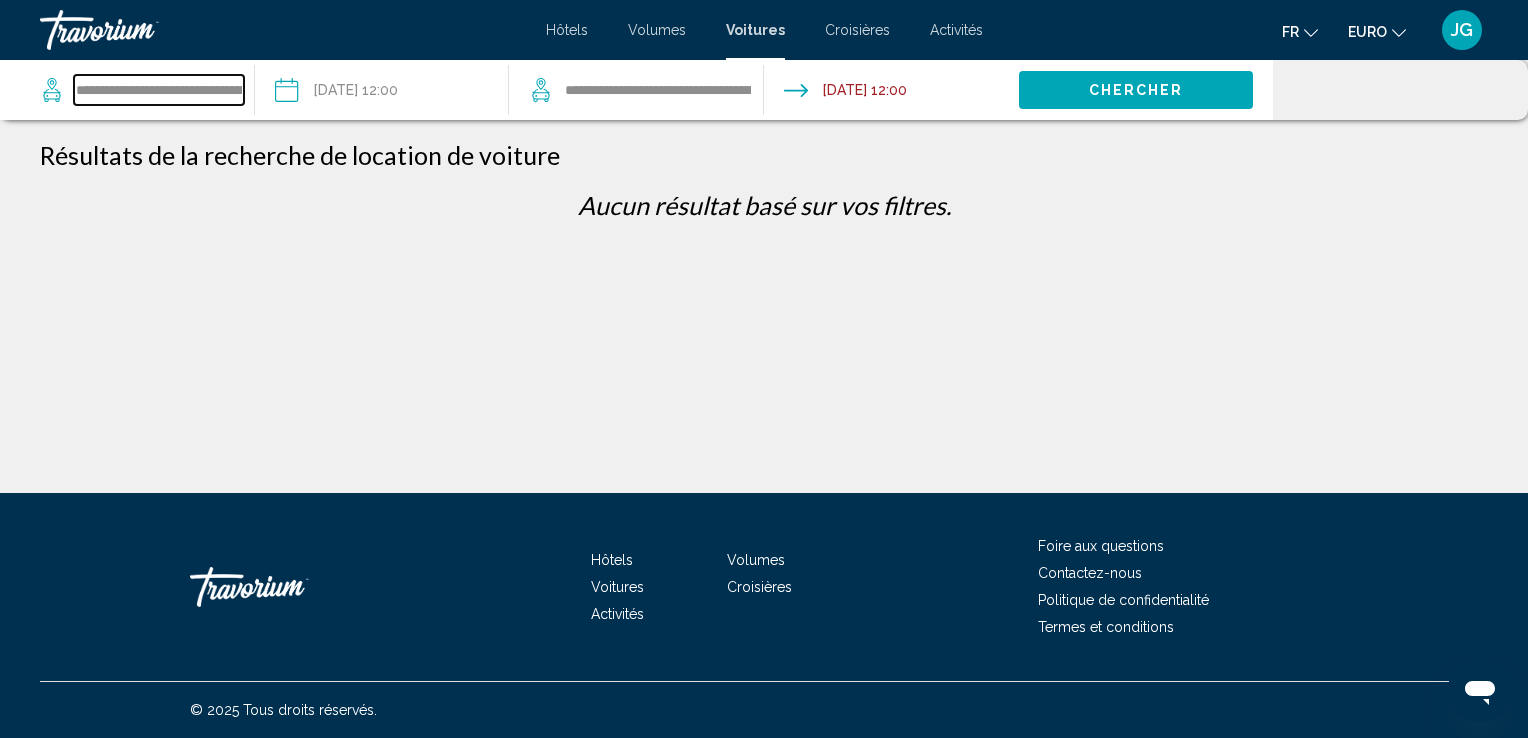 click on "**********" at bounding box center (159, 90) 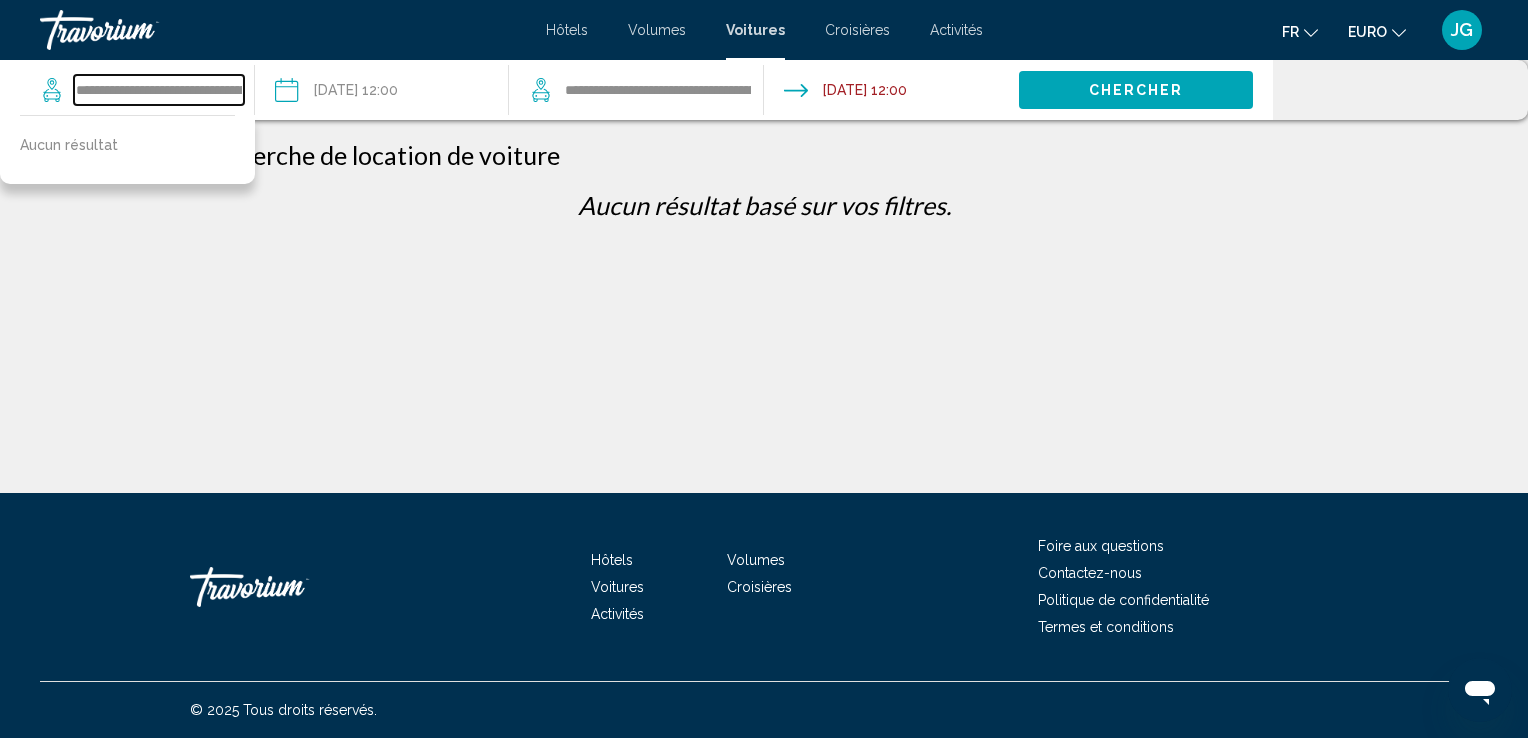 type on "**********" 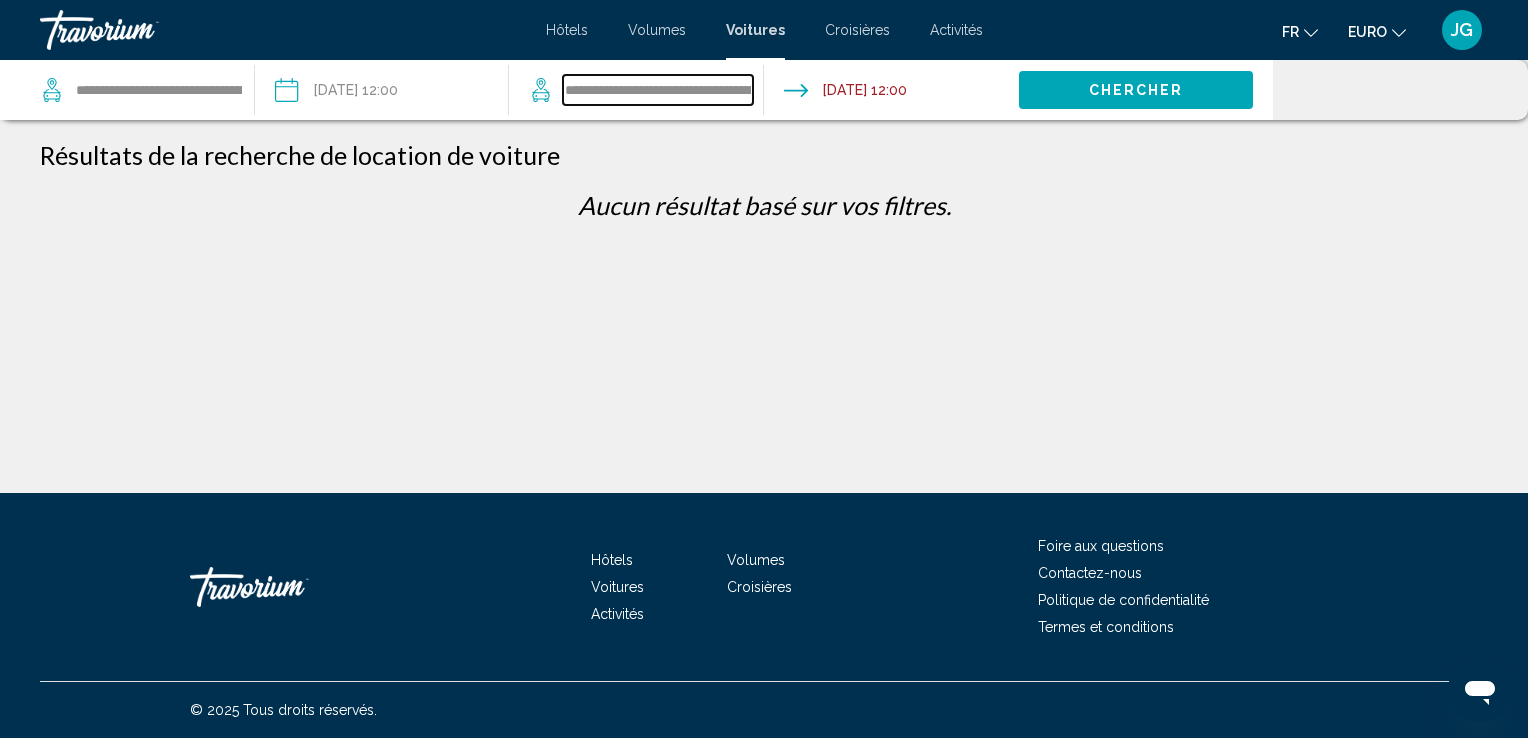 click on "**********" at bounding box center [658, 90] 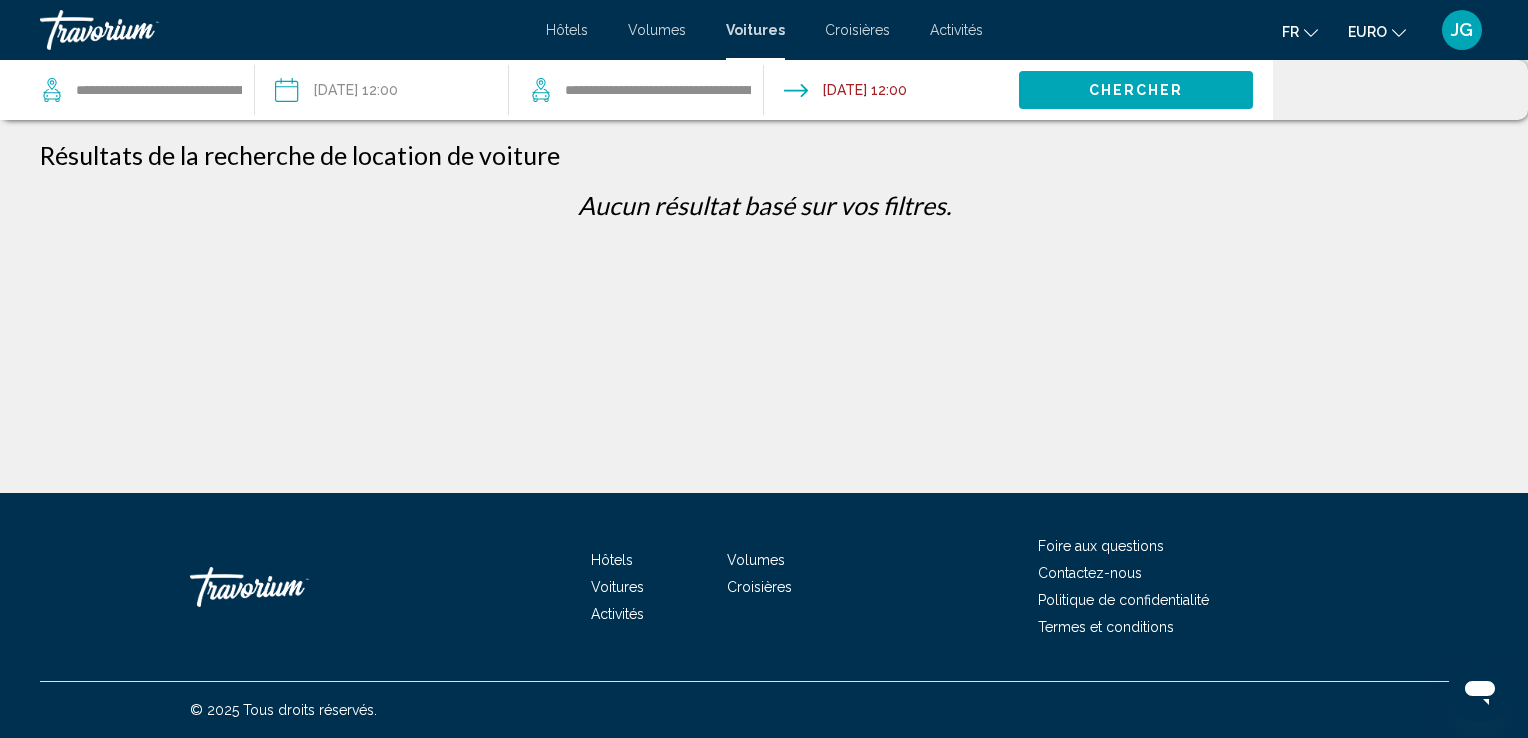 click on "Hôtels" at bounding box center [567, 30] 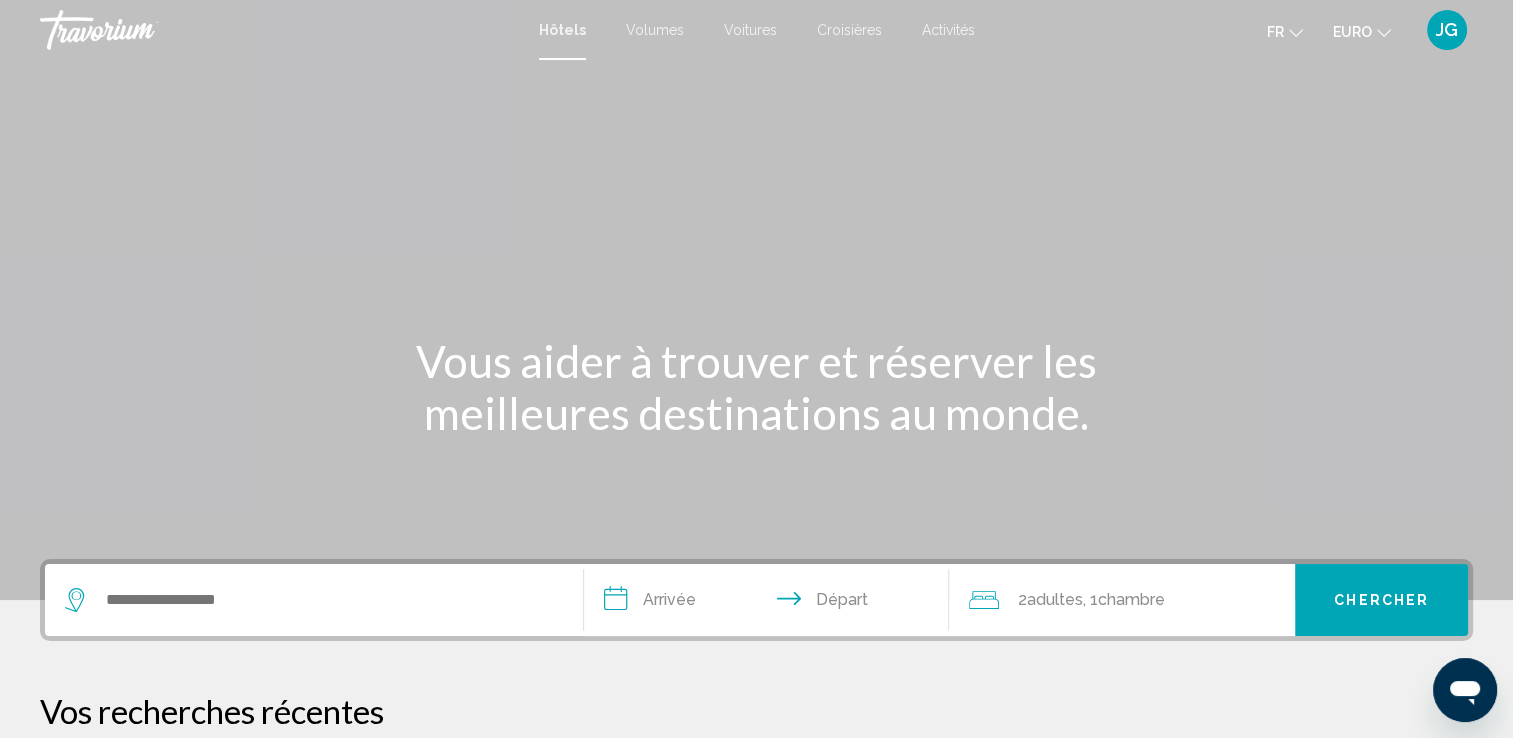 click on "Voitures" at bounding box center (750, 30) 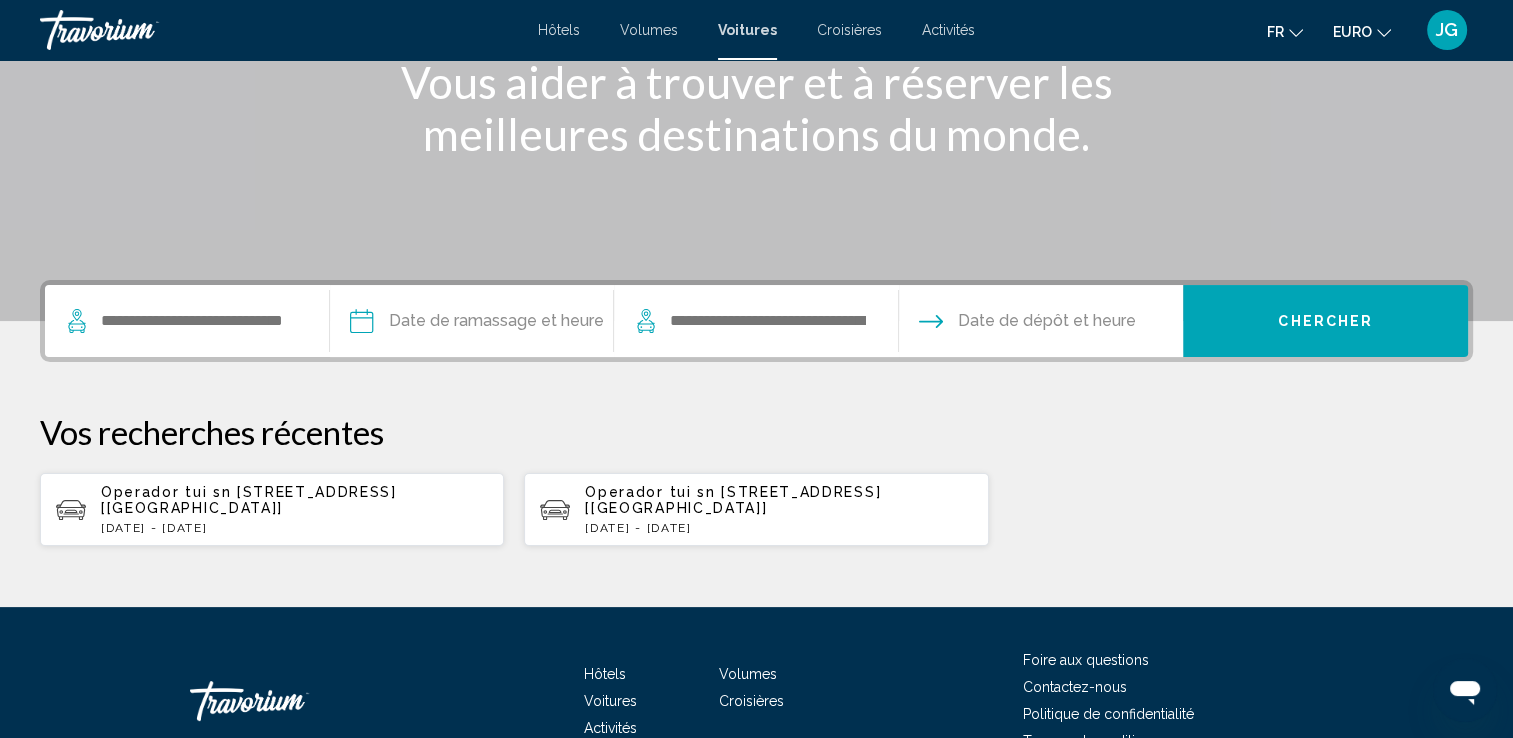 scroll, scrollTop: 300, scrollLeft: 0, axis: vertical 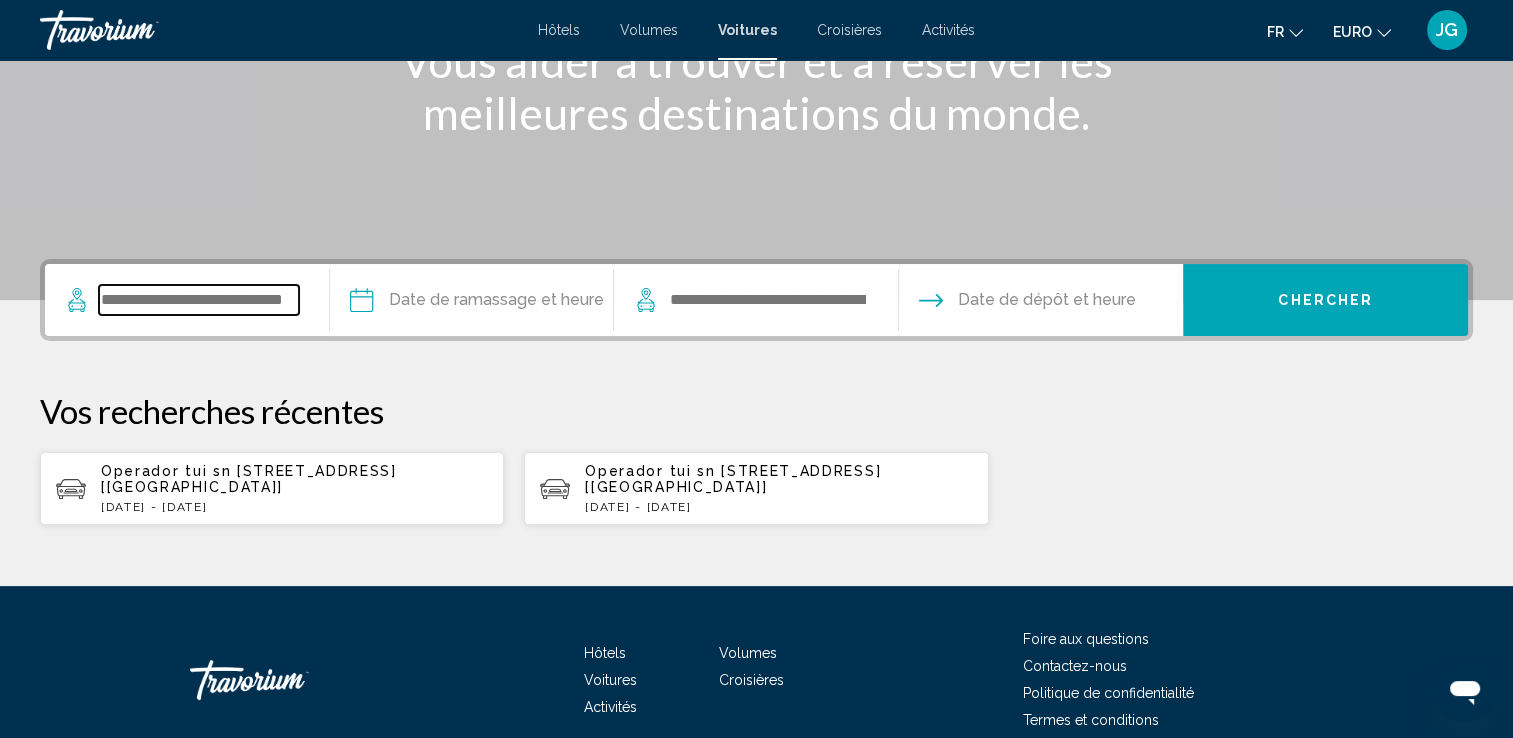 click at bounding box center [199, 300] 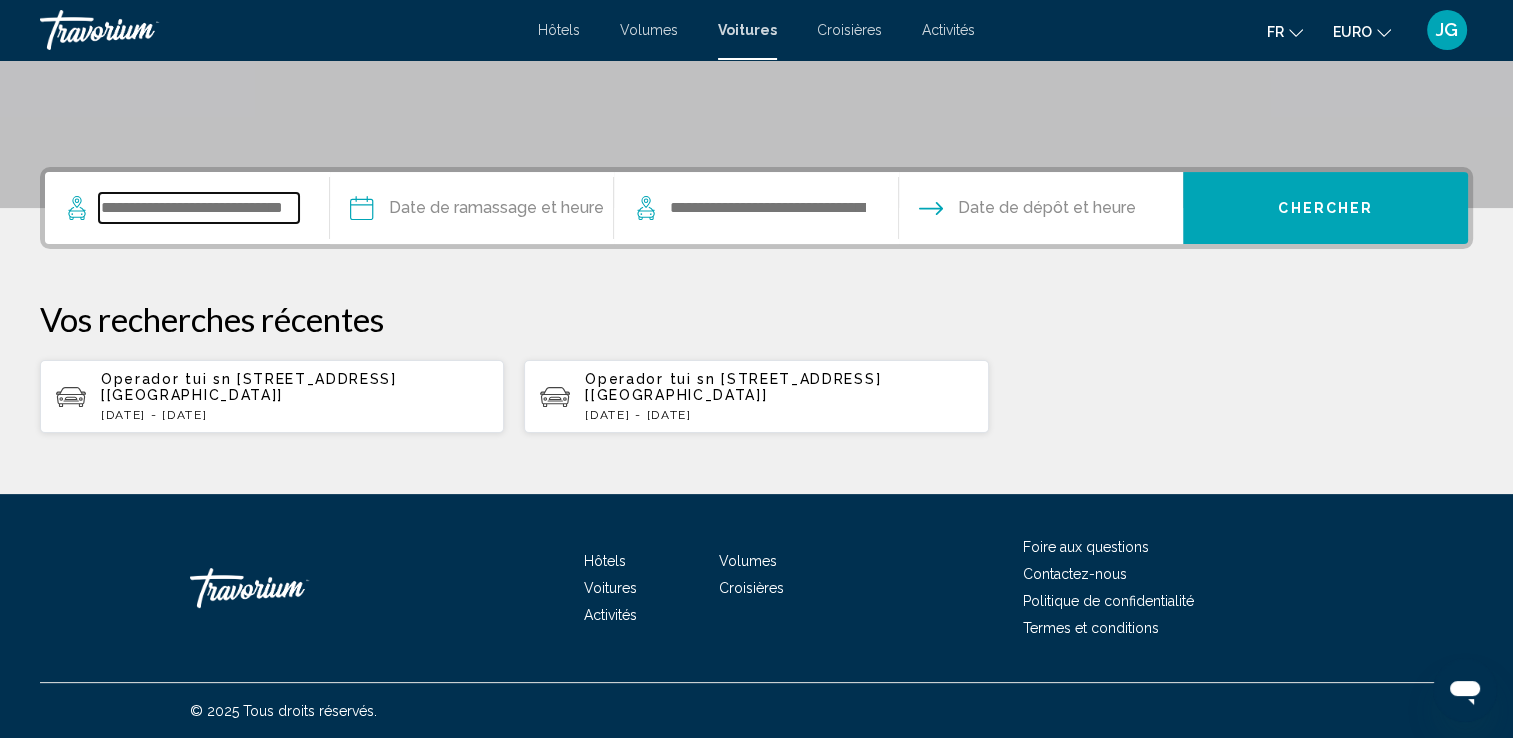 type on "*" 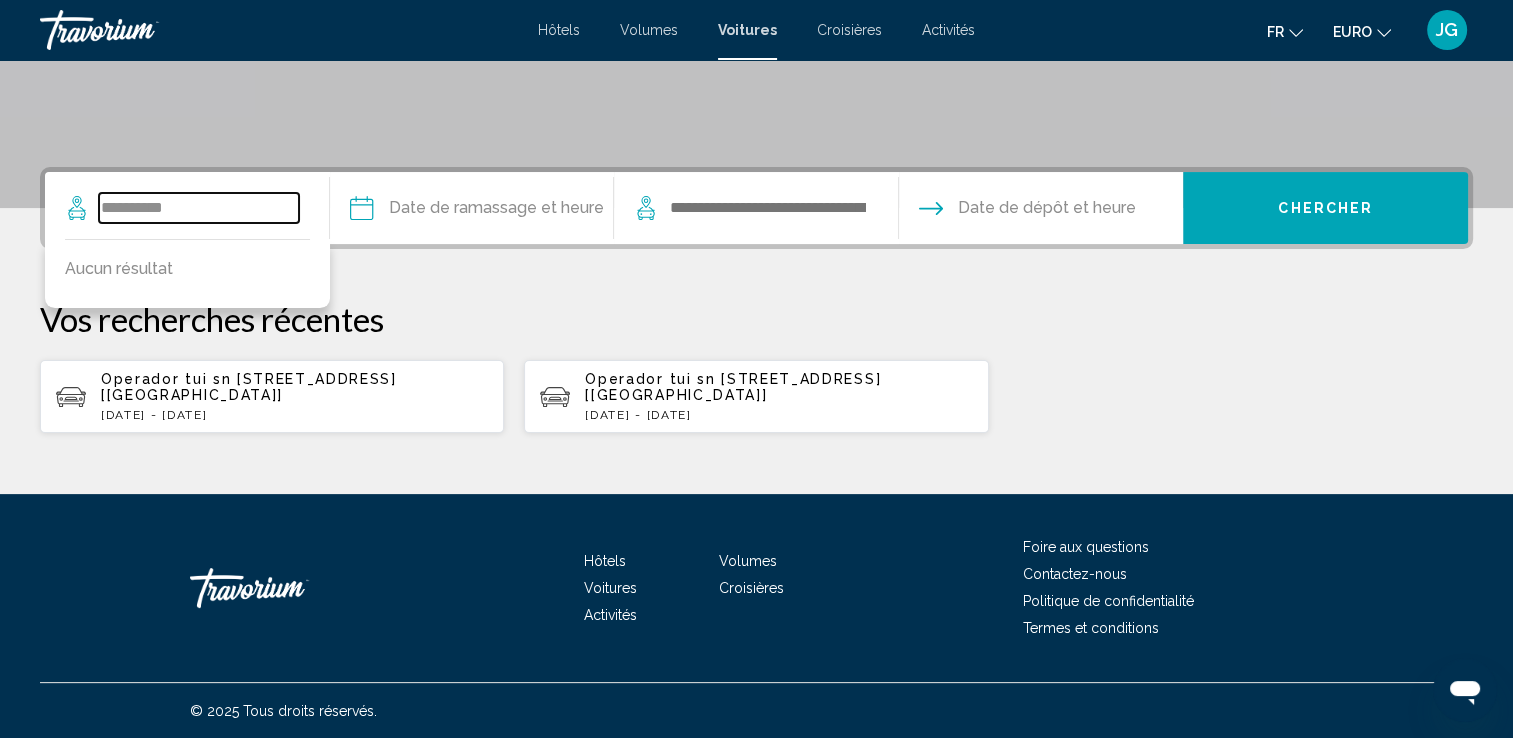 type on "**********" 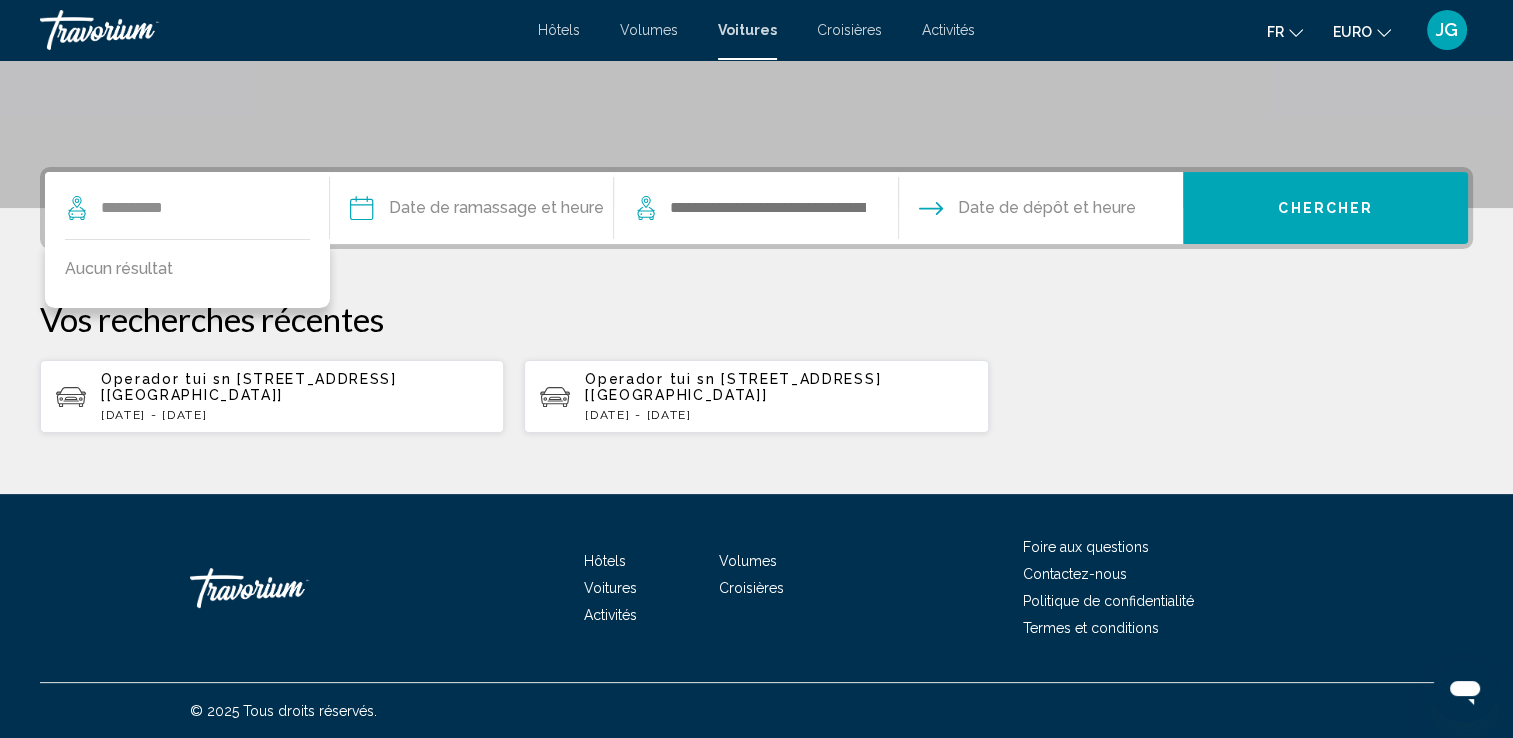 click on "Operador tui sn [STREET_ADDRESS] [[GEOGRAPHIC_DATA]]" at bounding box center [249, 387] 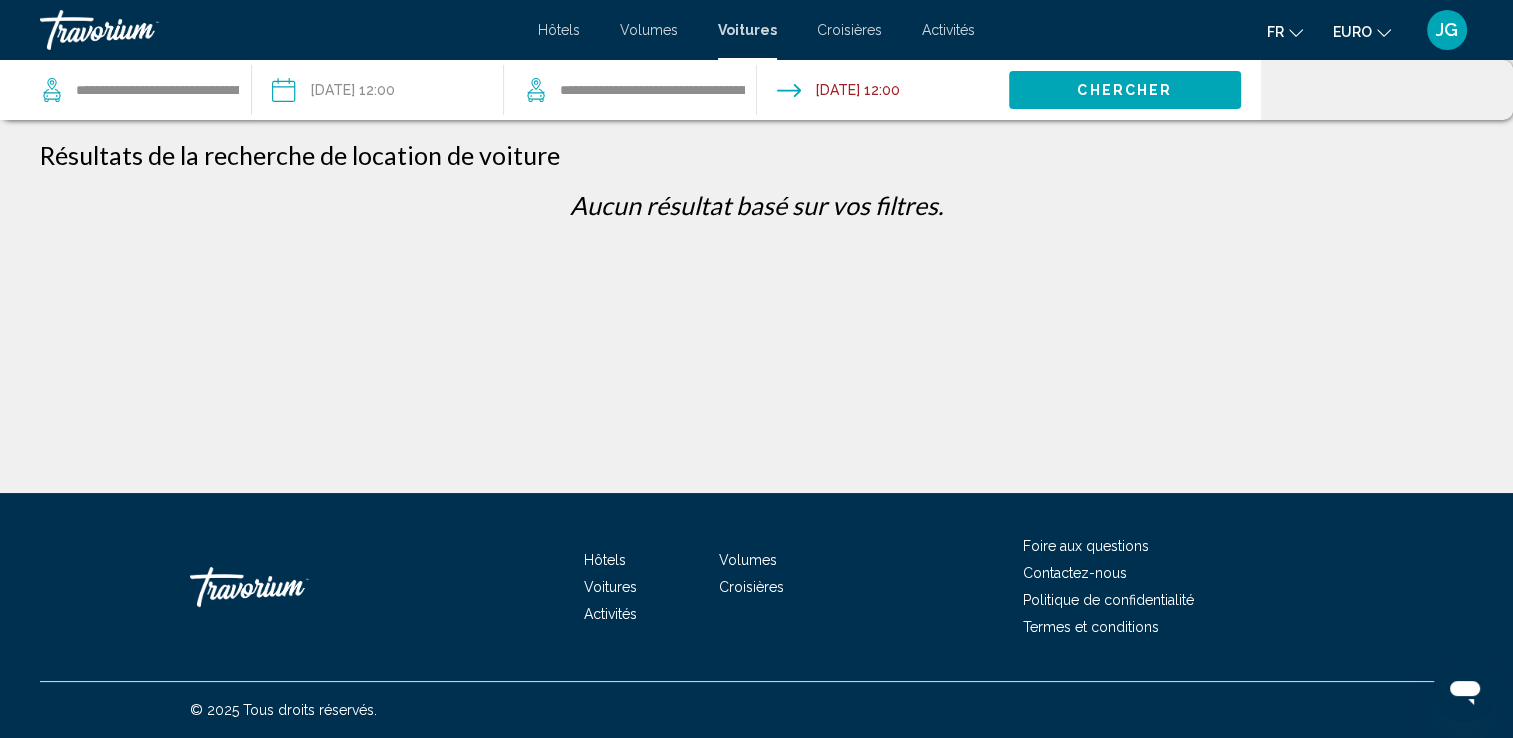 scroll, scrollTop: 0, scrollLeft: 0, axis: both 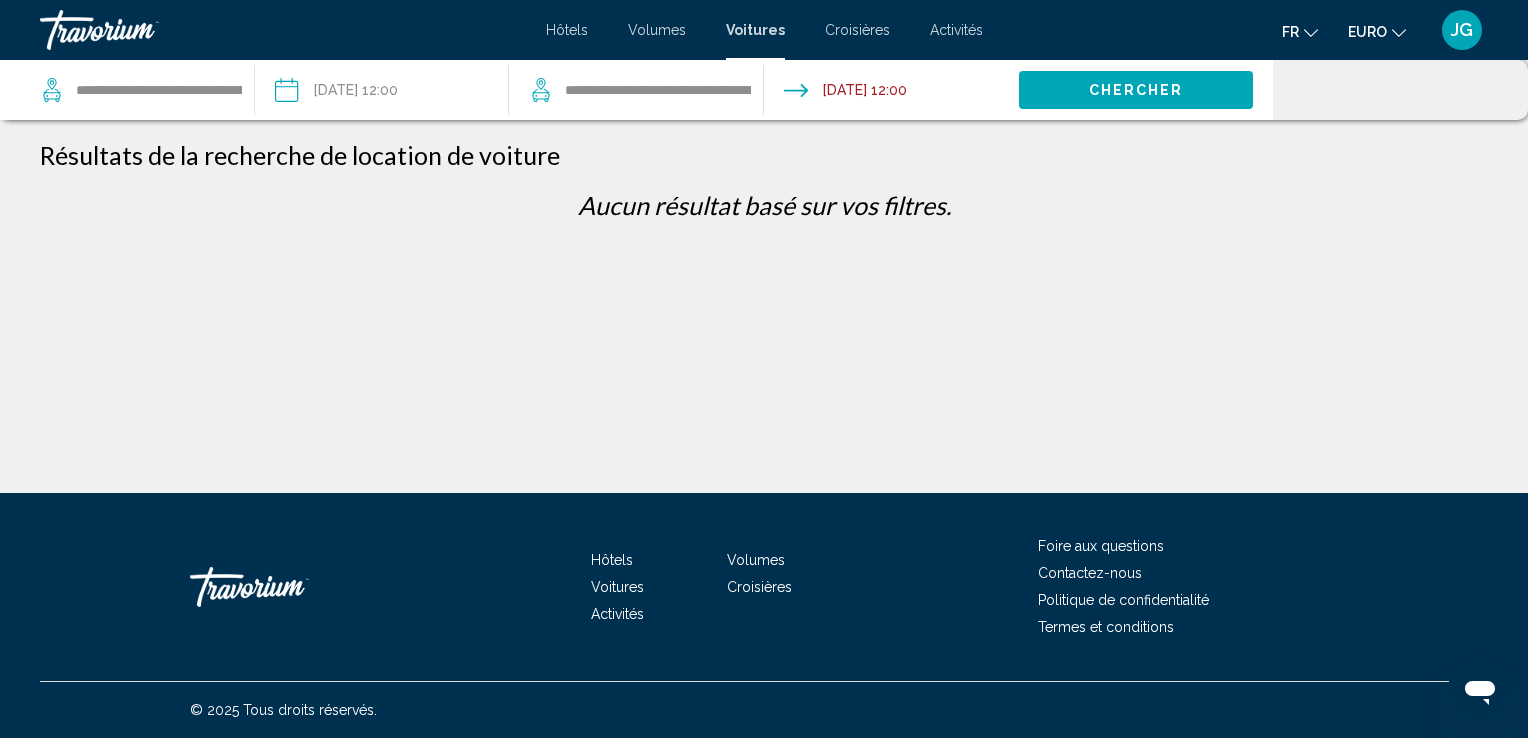 click on "Hôtels" at bounding box center (567, 30) 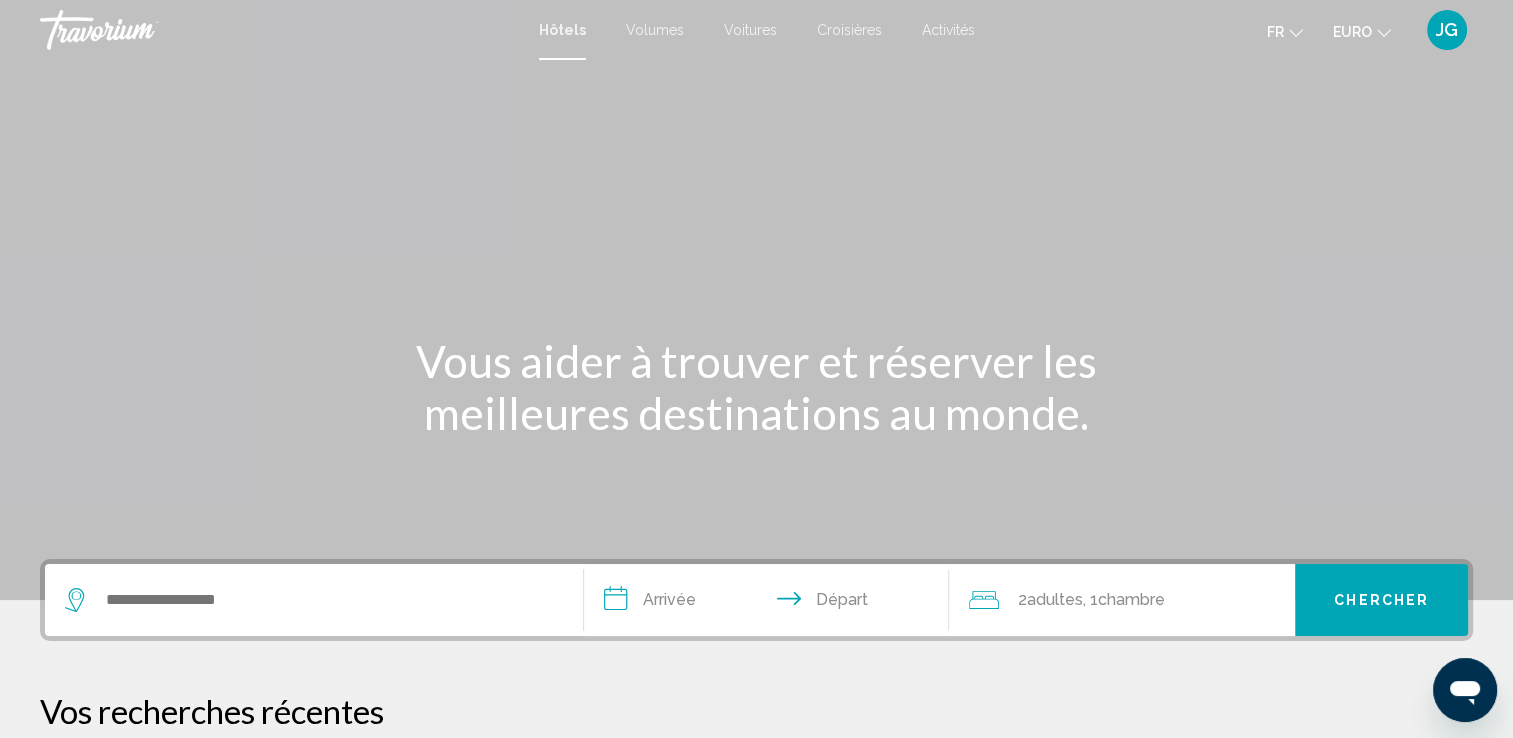 click on "Voitures" at bounding box center (750, 30) 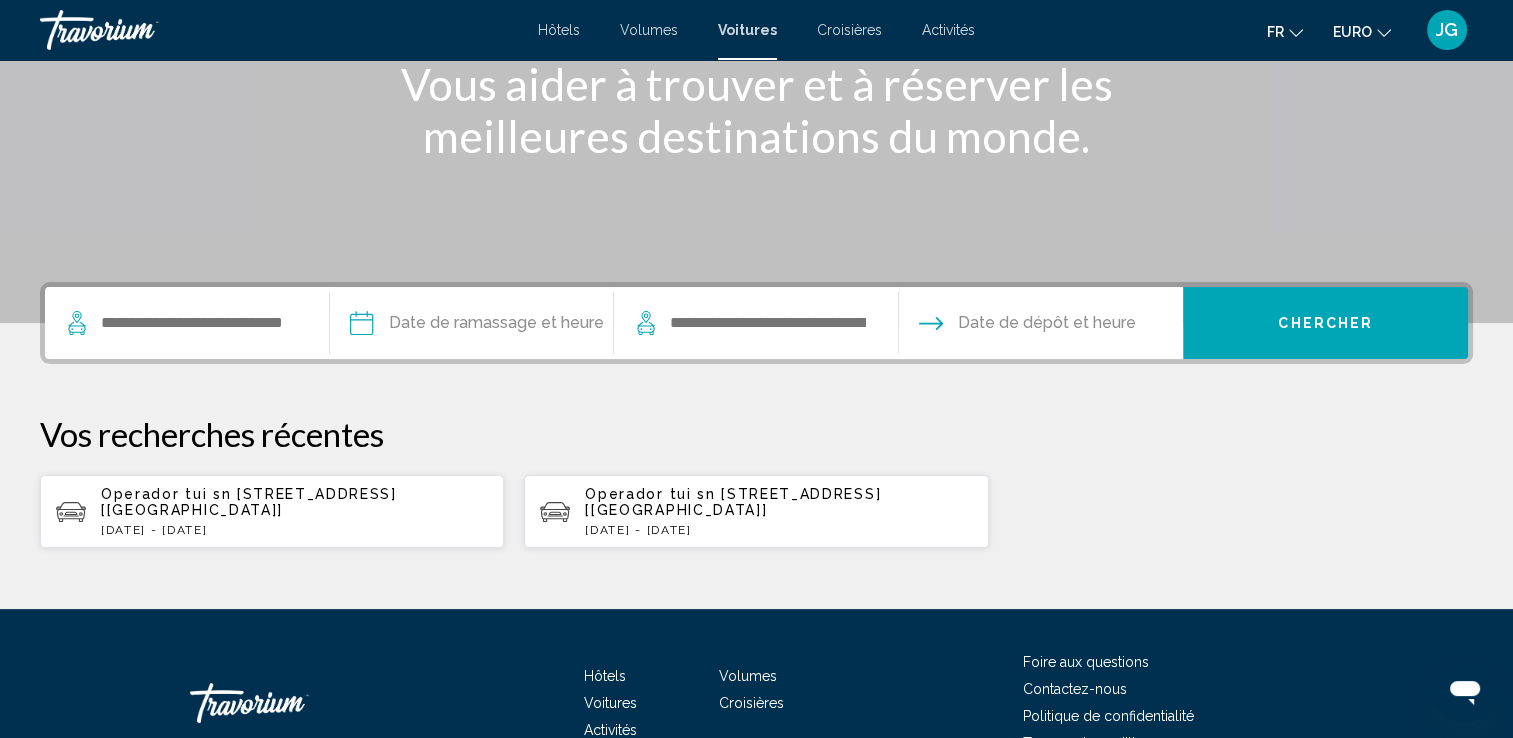 scroll, scrollTop: 392, scrollLeft: 0, axis: vertical 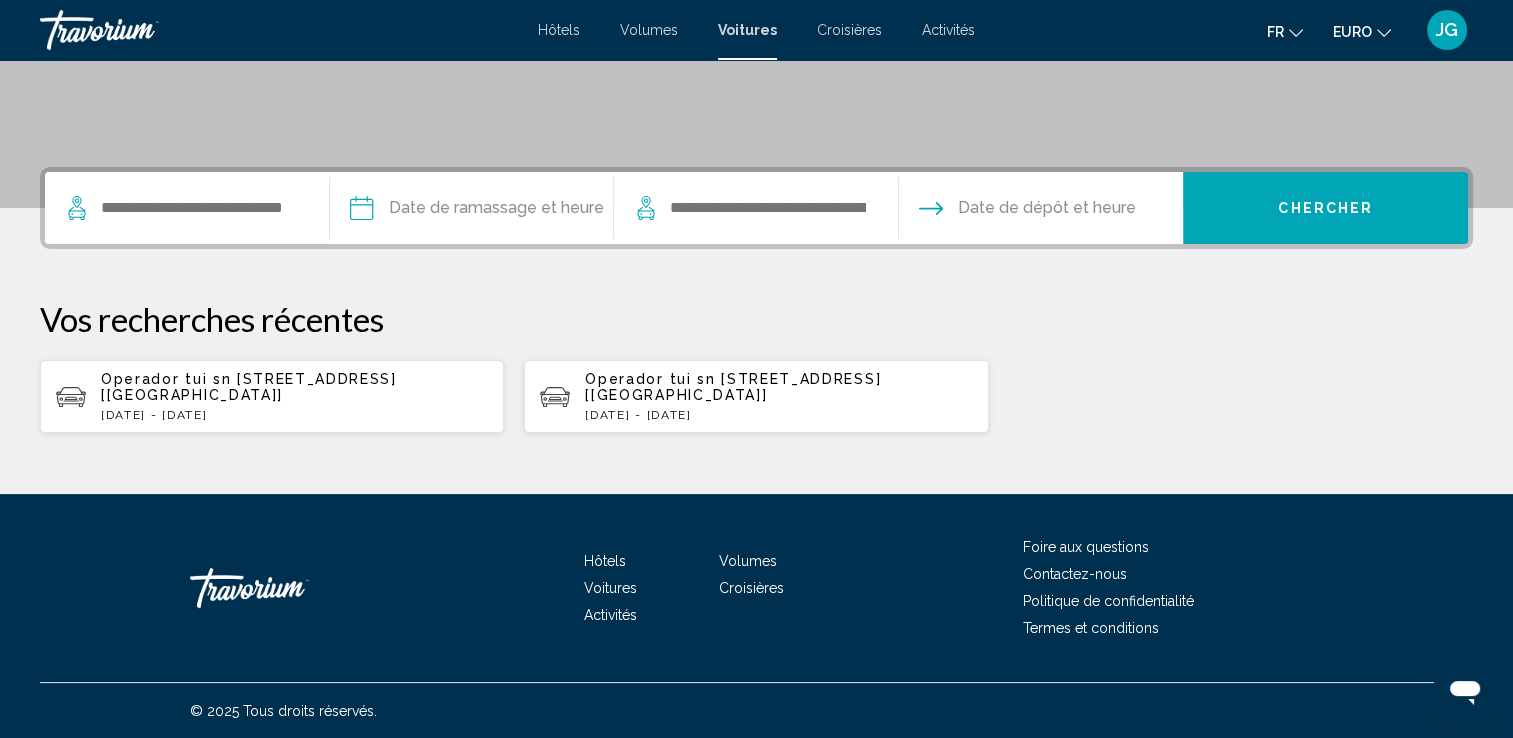 click 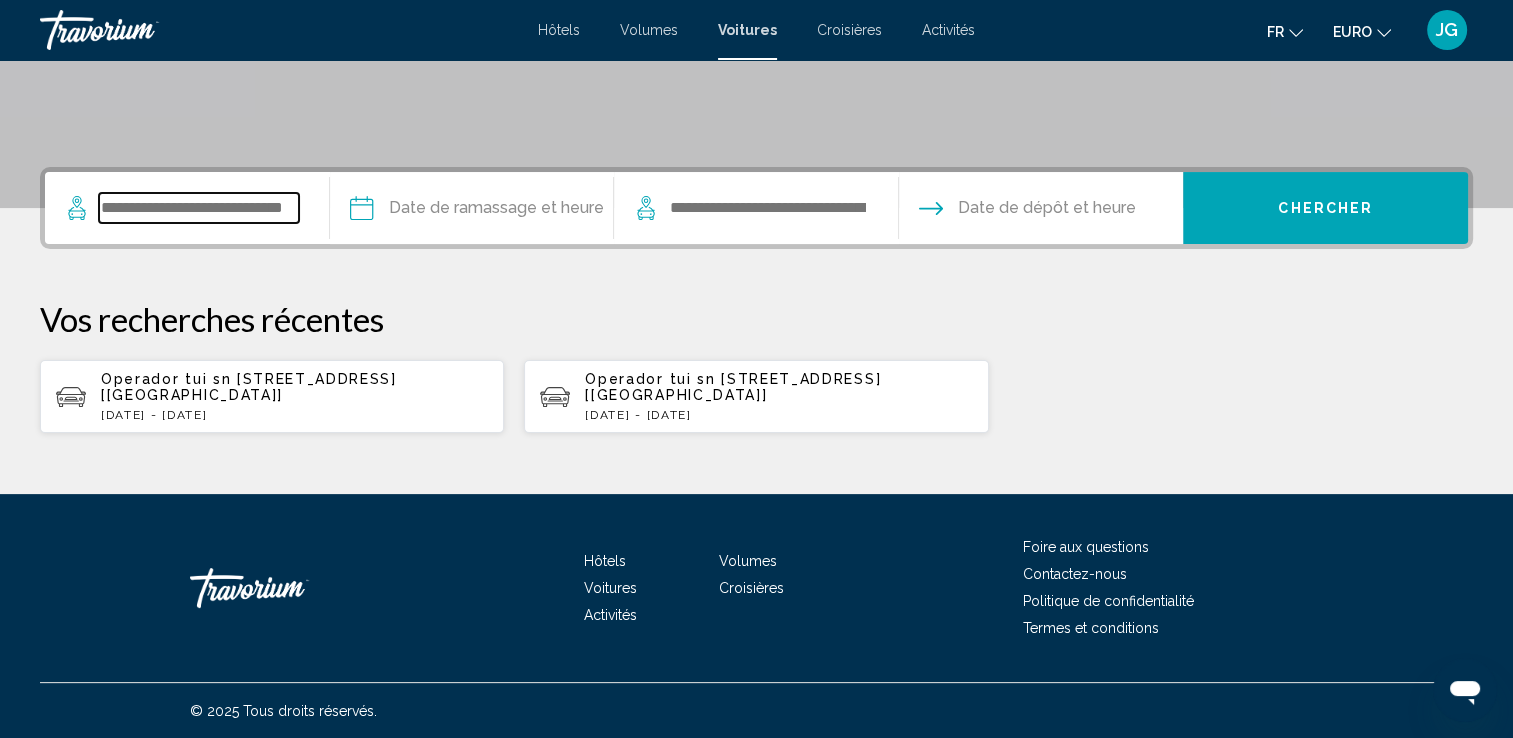 click at bounding box center (199, 208) 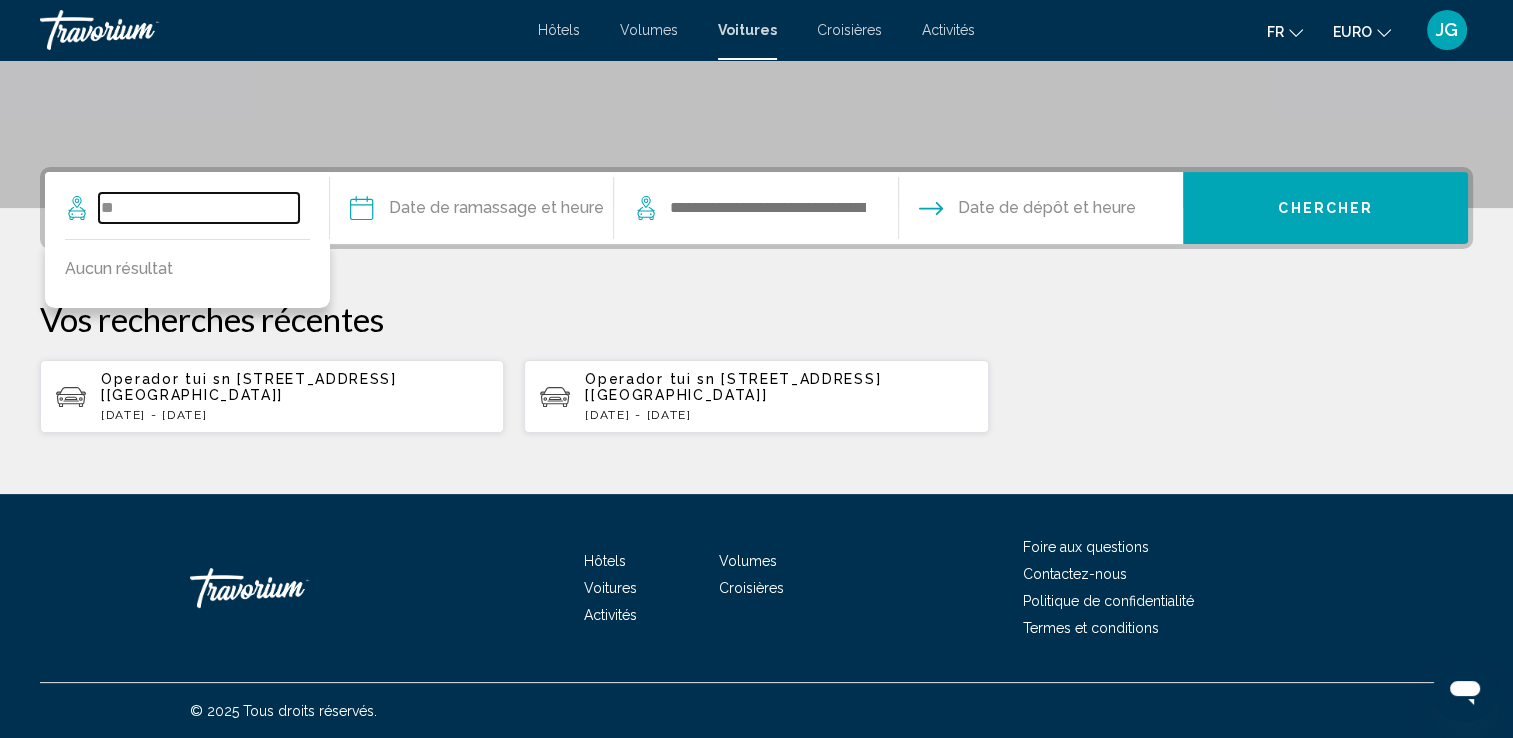 type on "*" 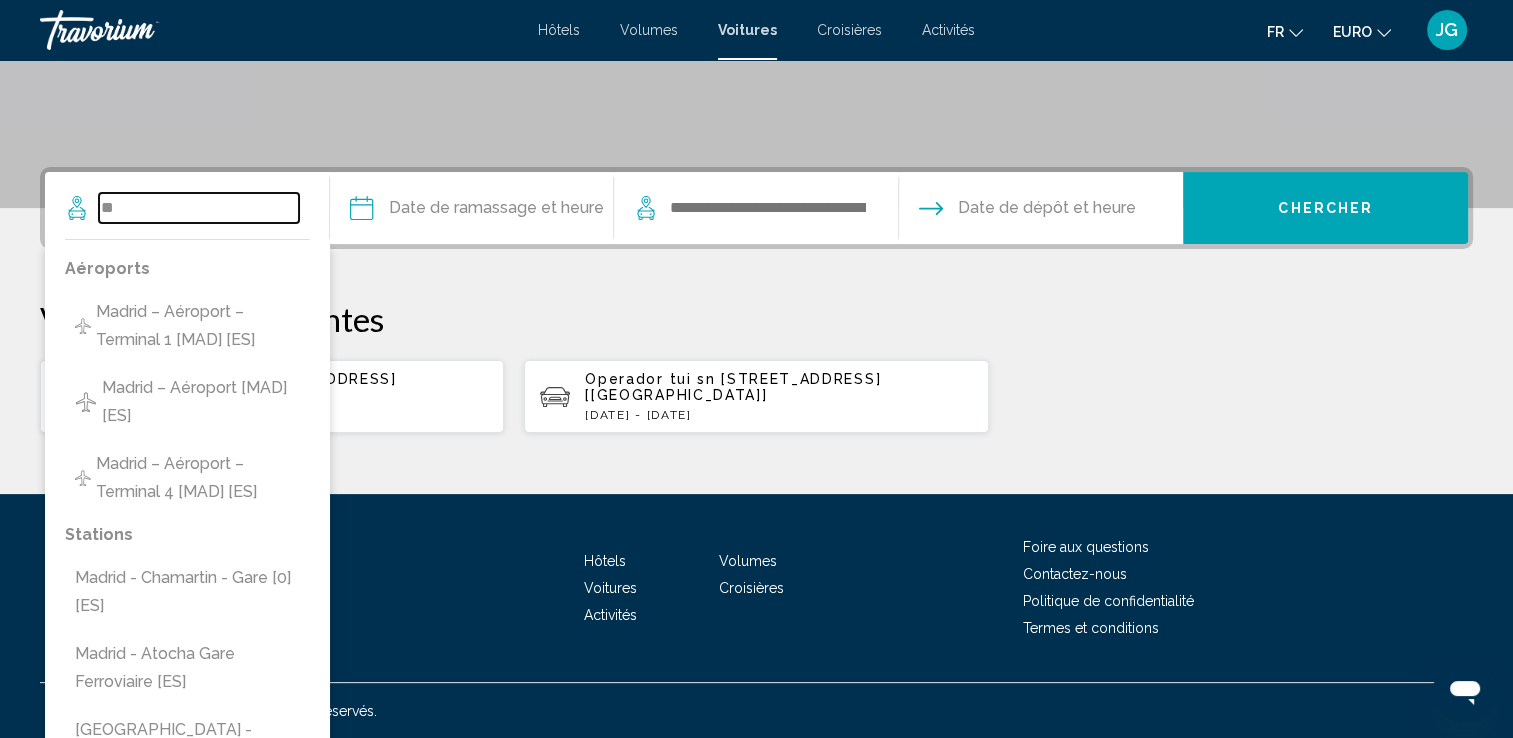 type on "*" 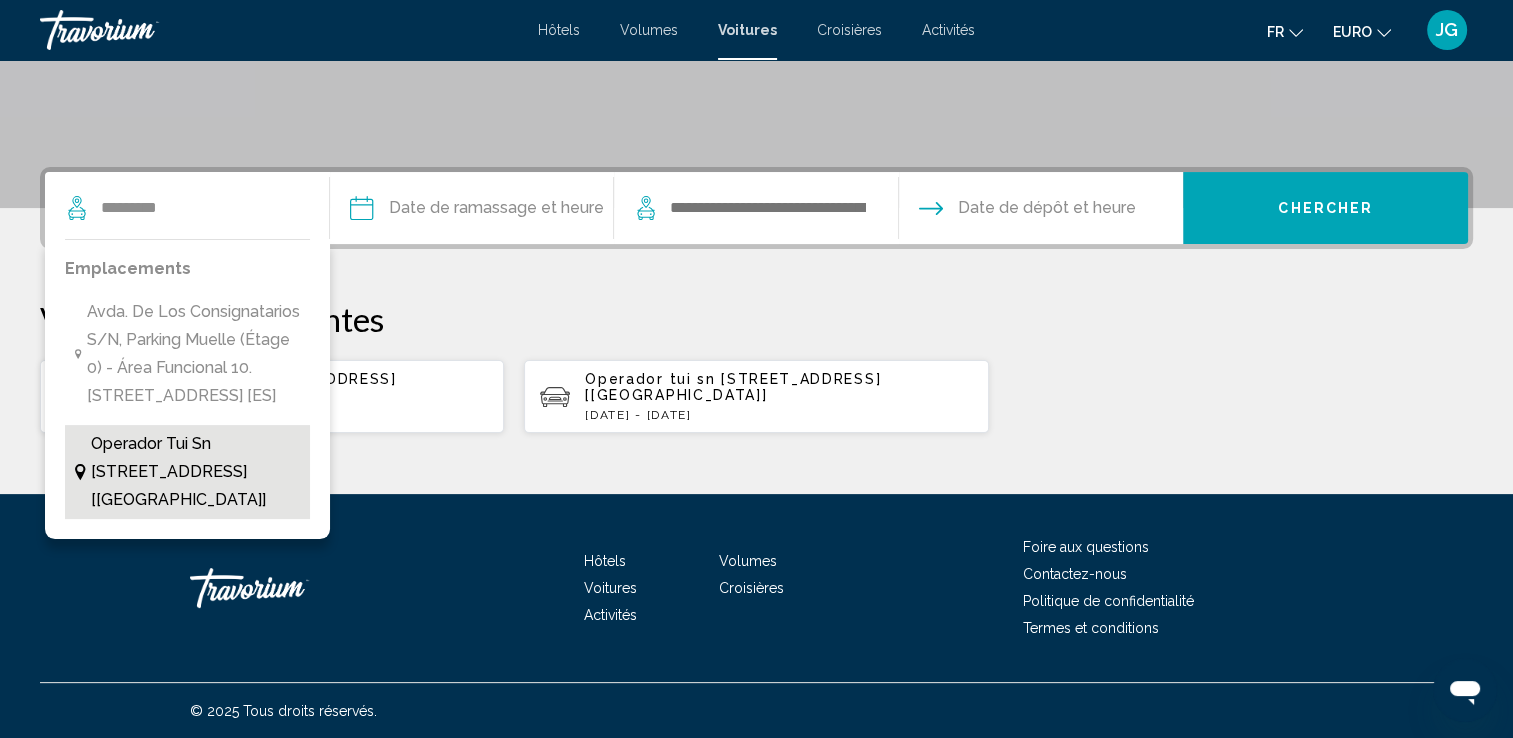 click on "Operador tui sn [STREET_ADDRESS] [[GEOGRAPHIC_DATA]]" at bounding box center (195, 472) 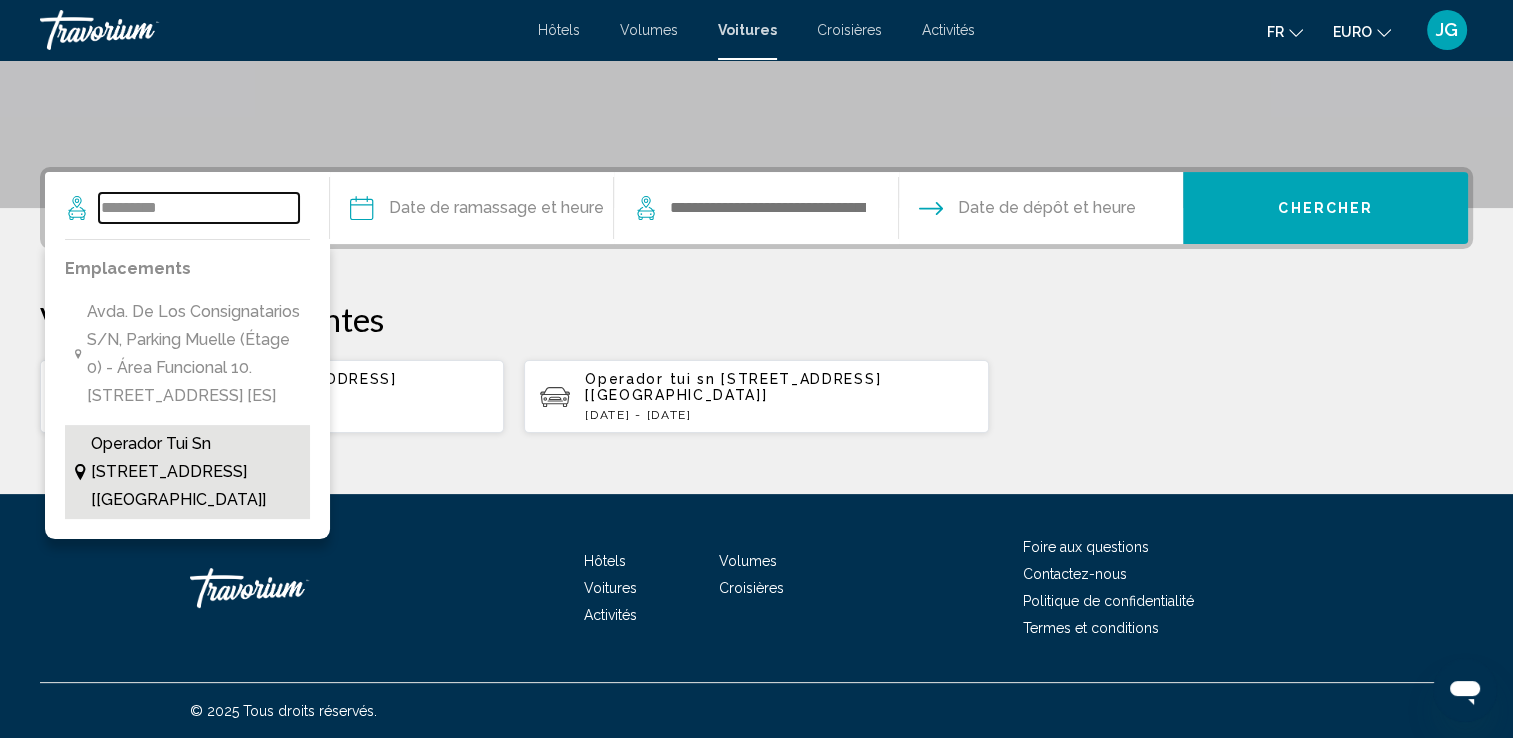 type on "**********" 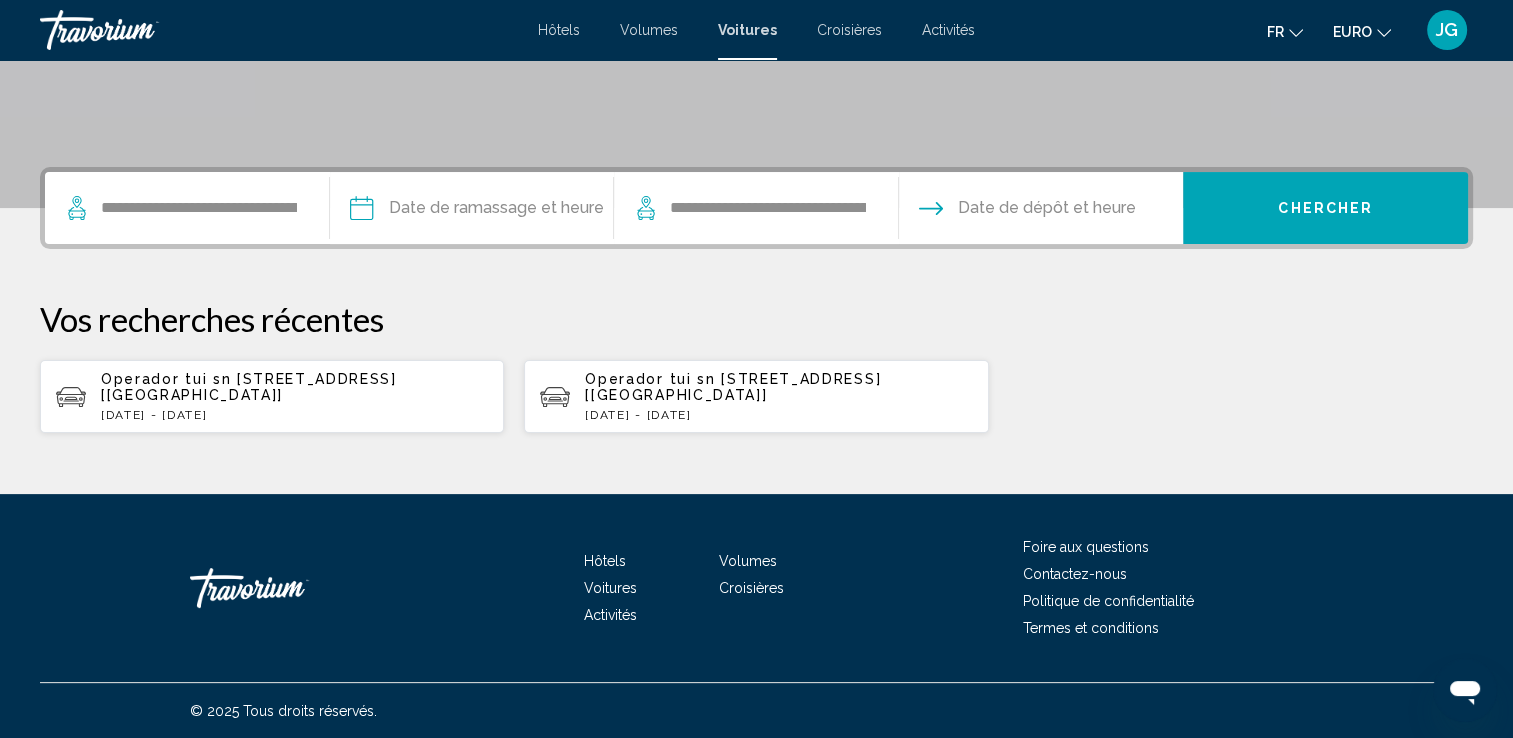 click at bounding box center (471, 211) 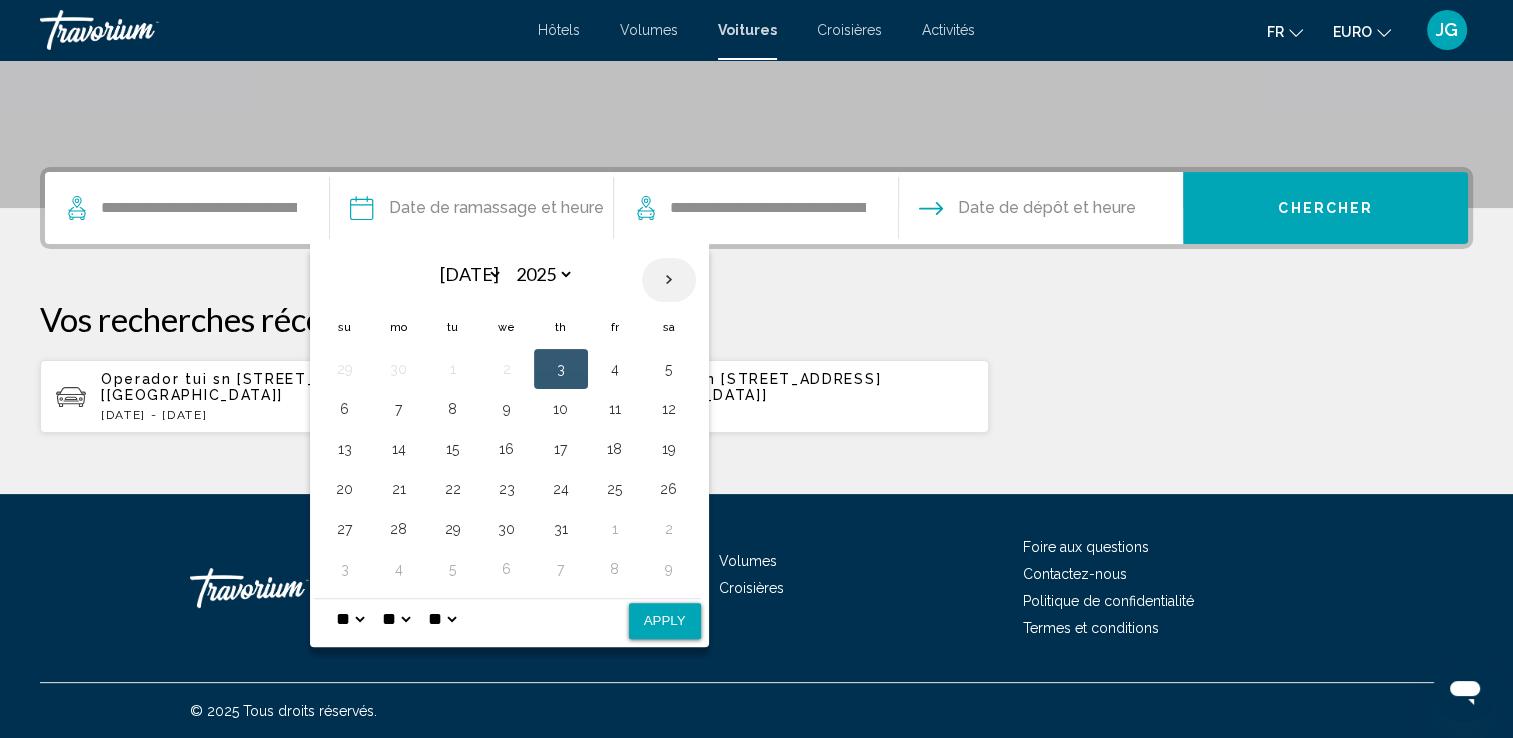 click at bounding box center [669, 280] 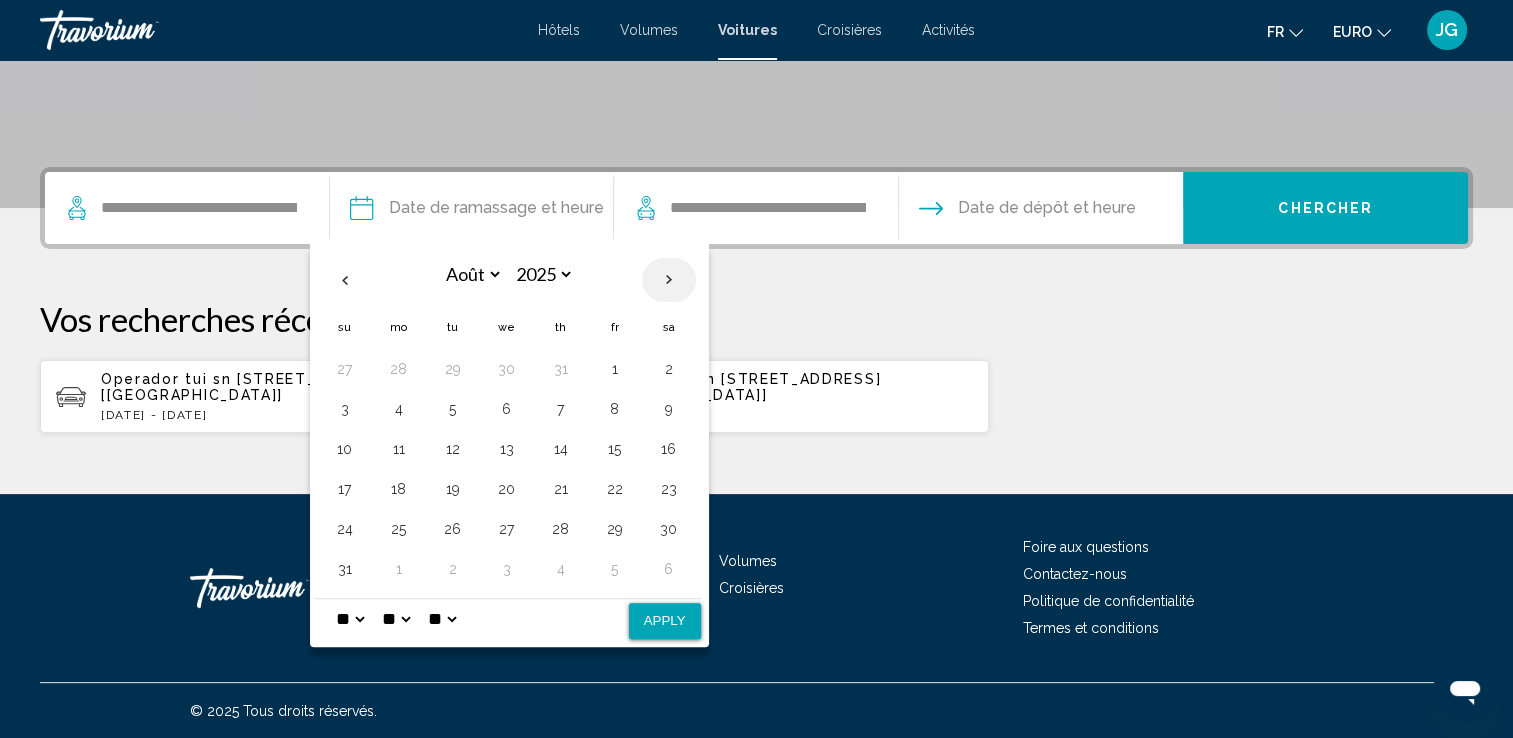 click at bounding box center [669, 280] 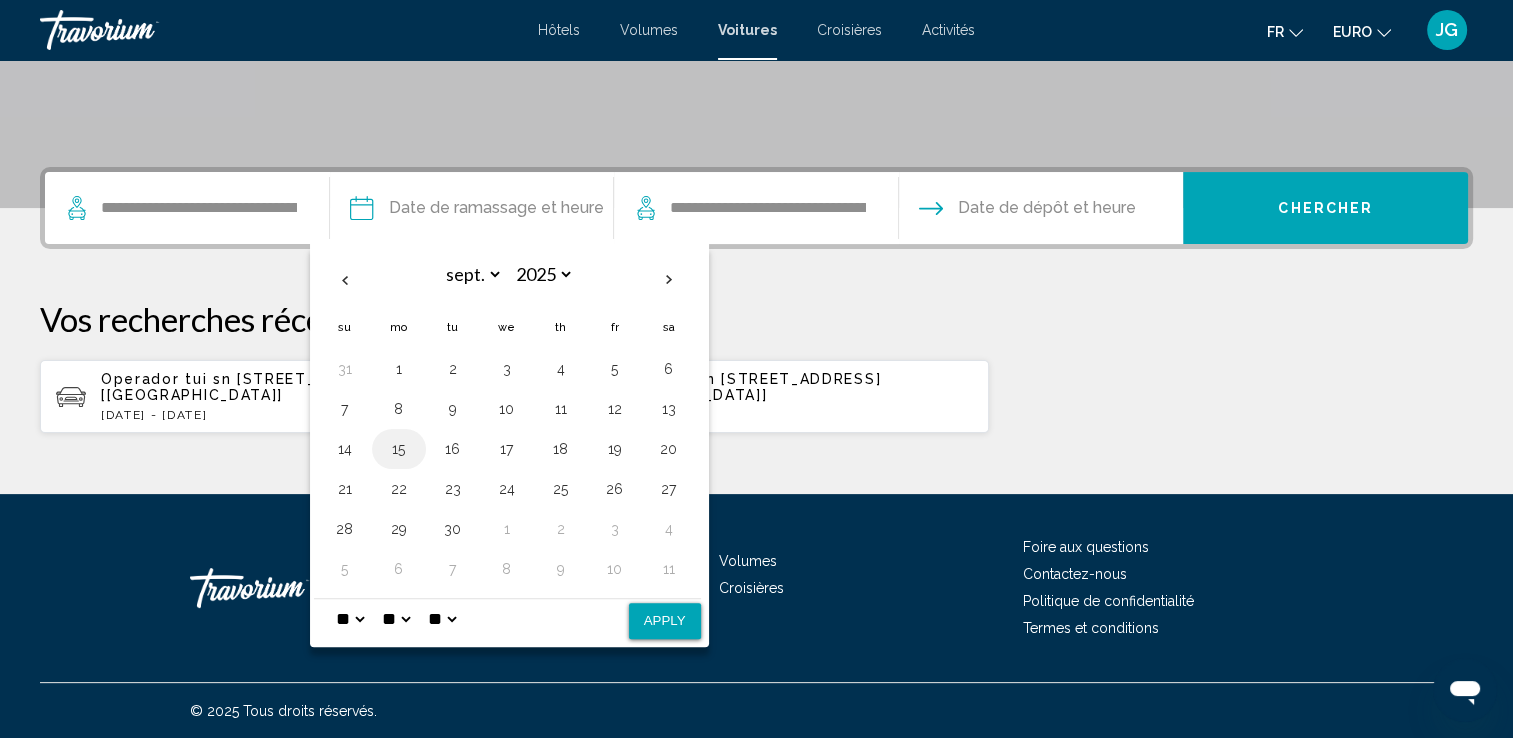 click on "15" at bounding box center (399, 449) 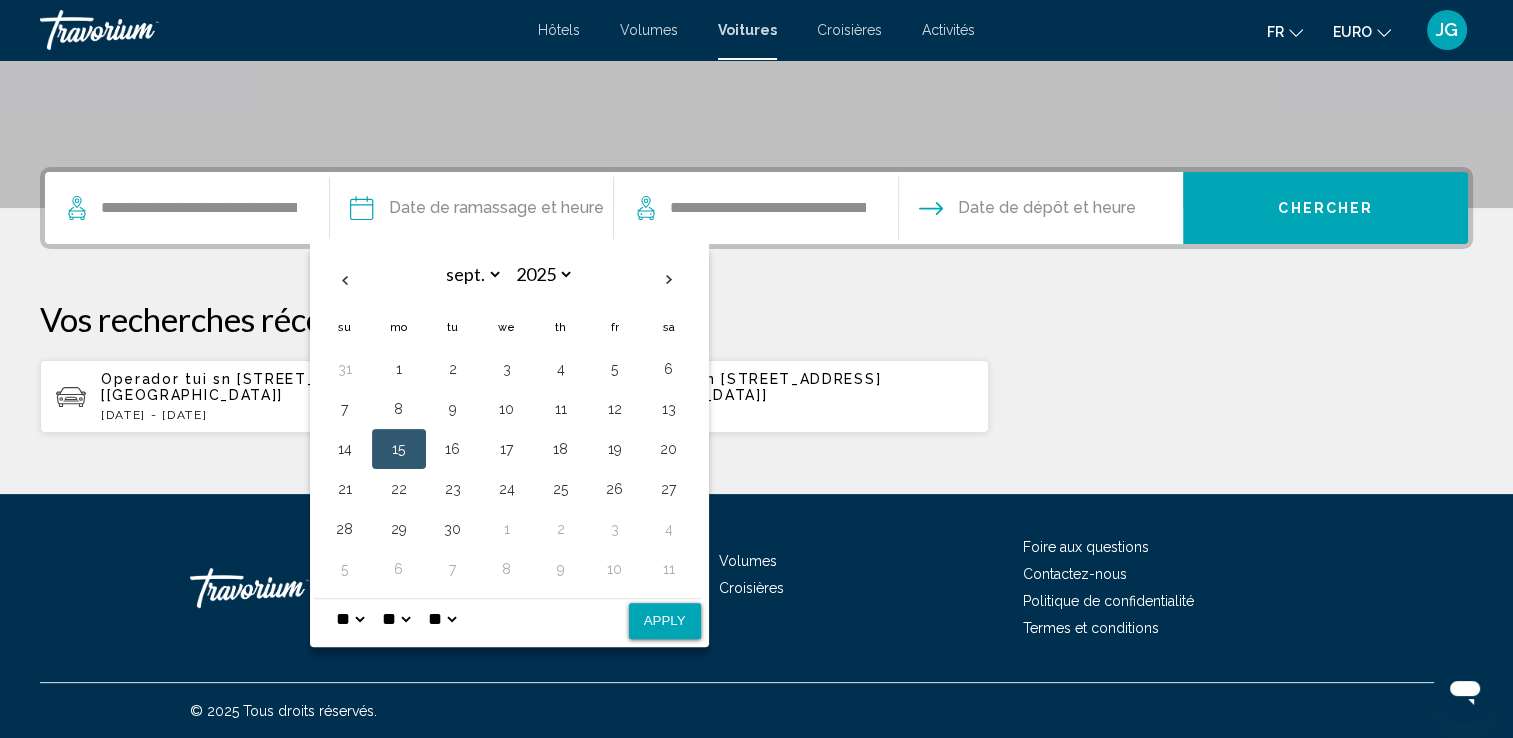 click on "** **" at bounding box center [442, 619] 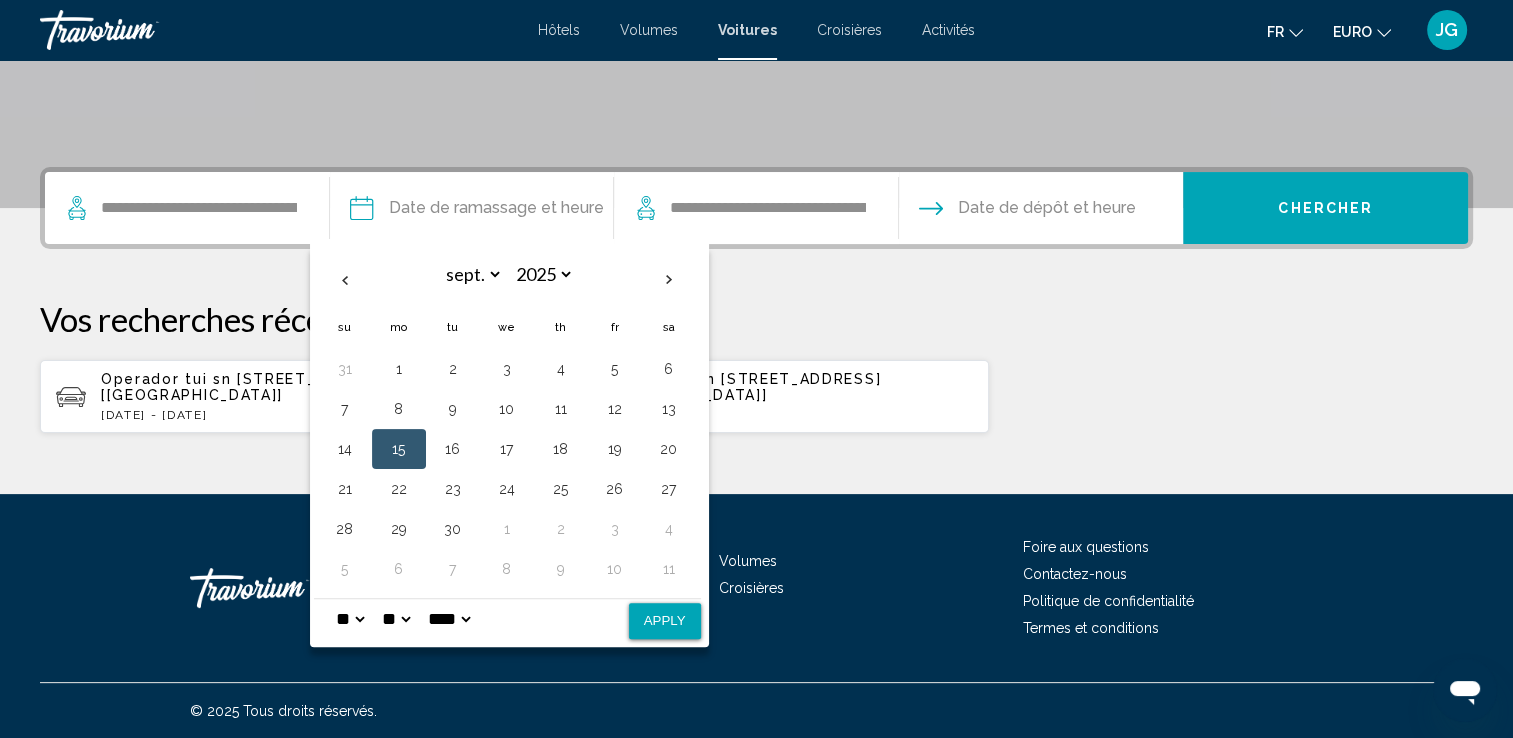 click on "* * * * * * * * * ** ** **" at bounding box center [350, 619] 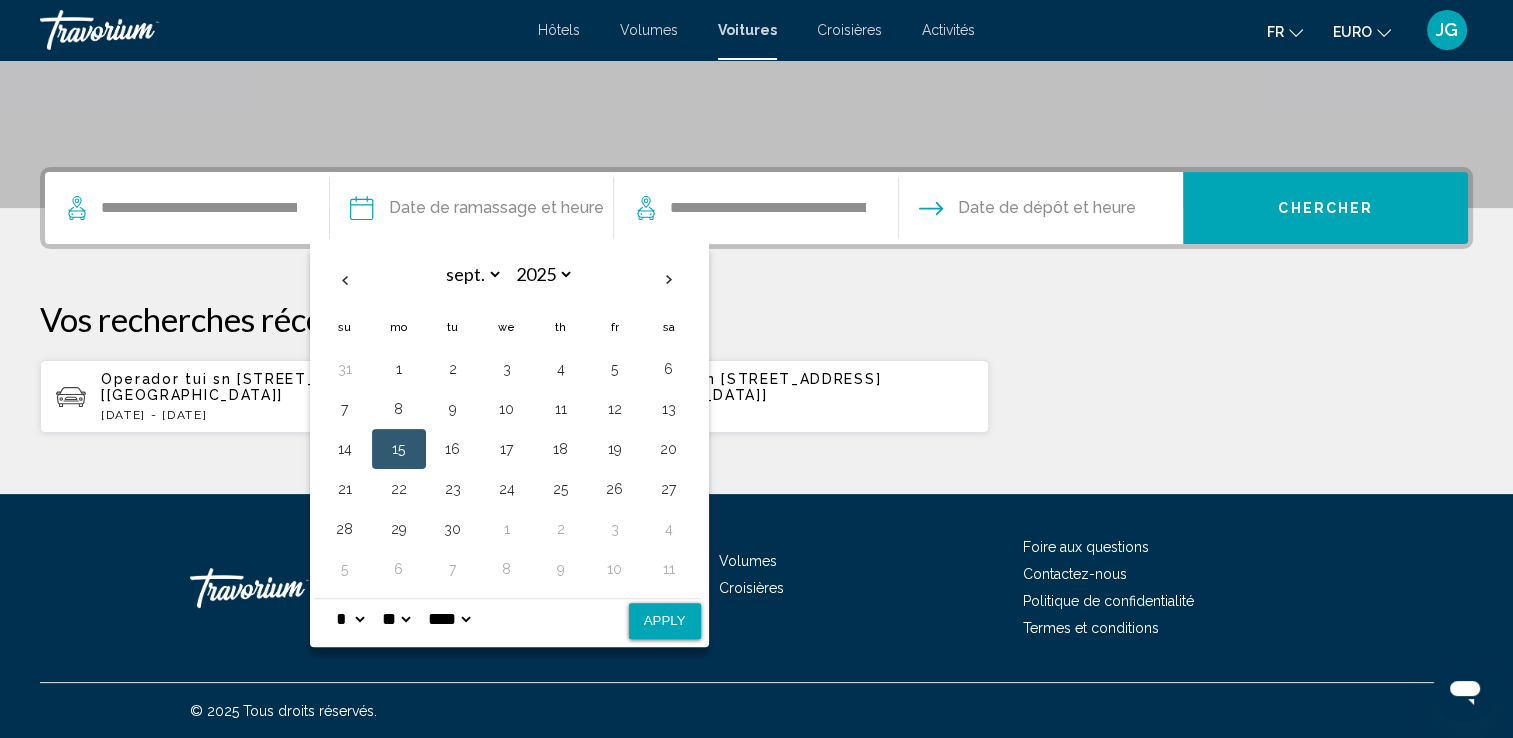 click on "* * * * * * * * * ** ** **" at bounding box center [350, 619] 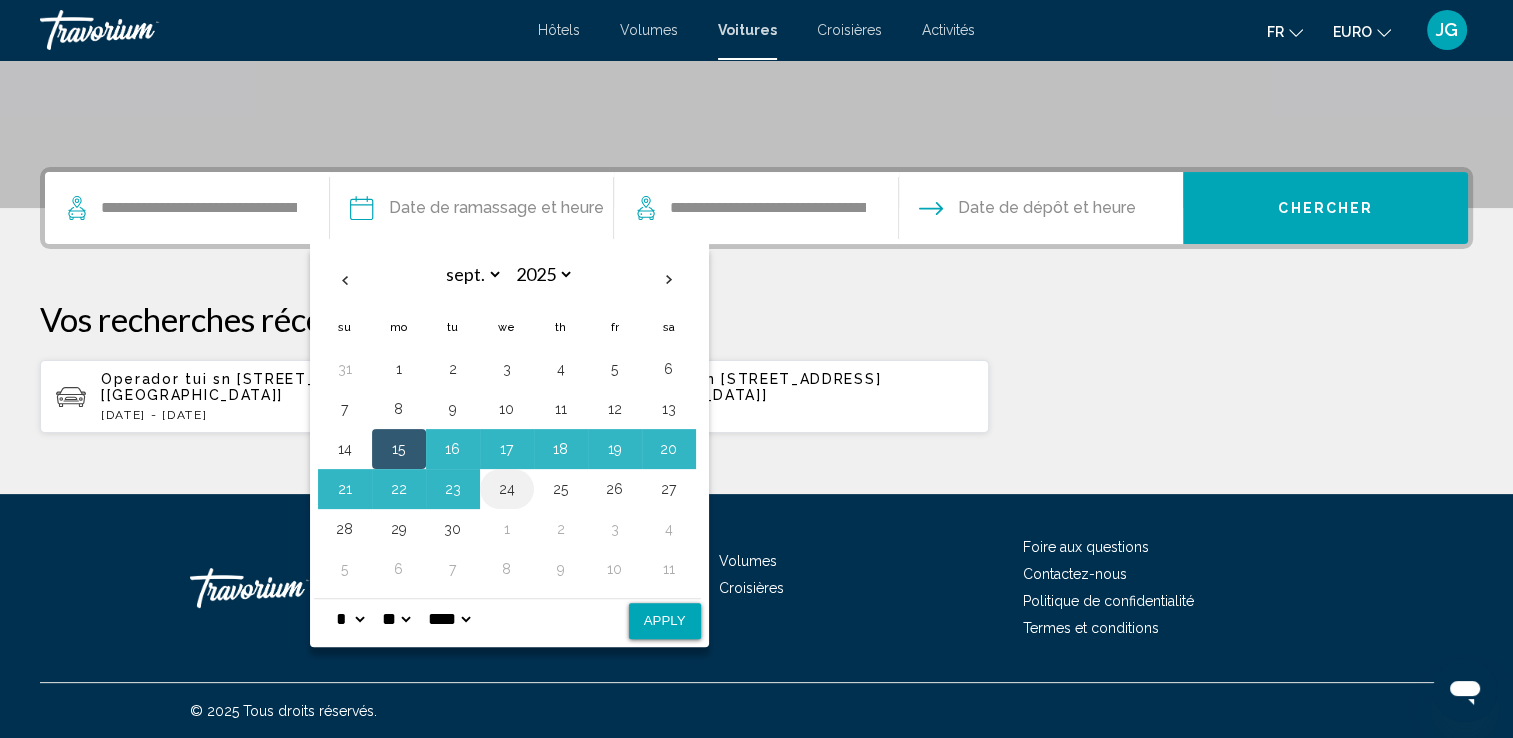 click on "24" at bounding box center (507, 489) 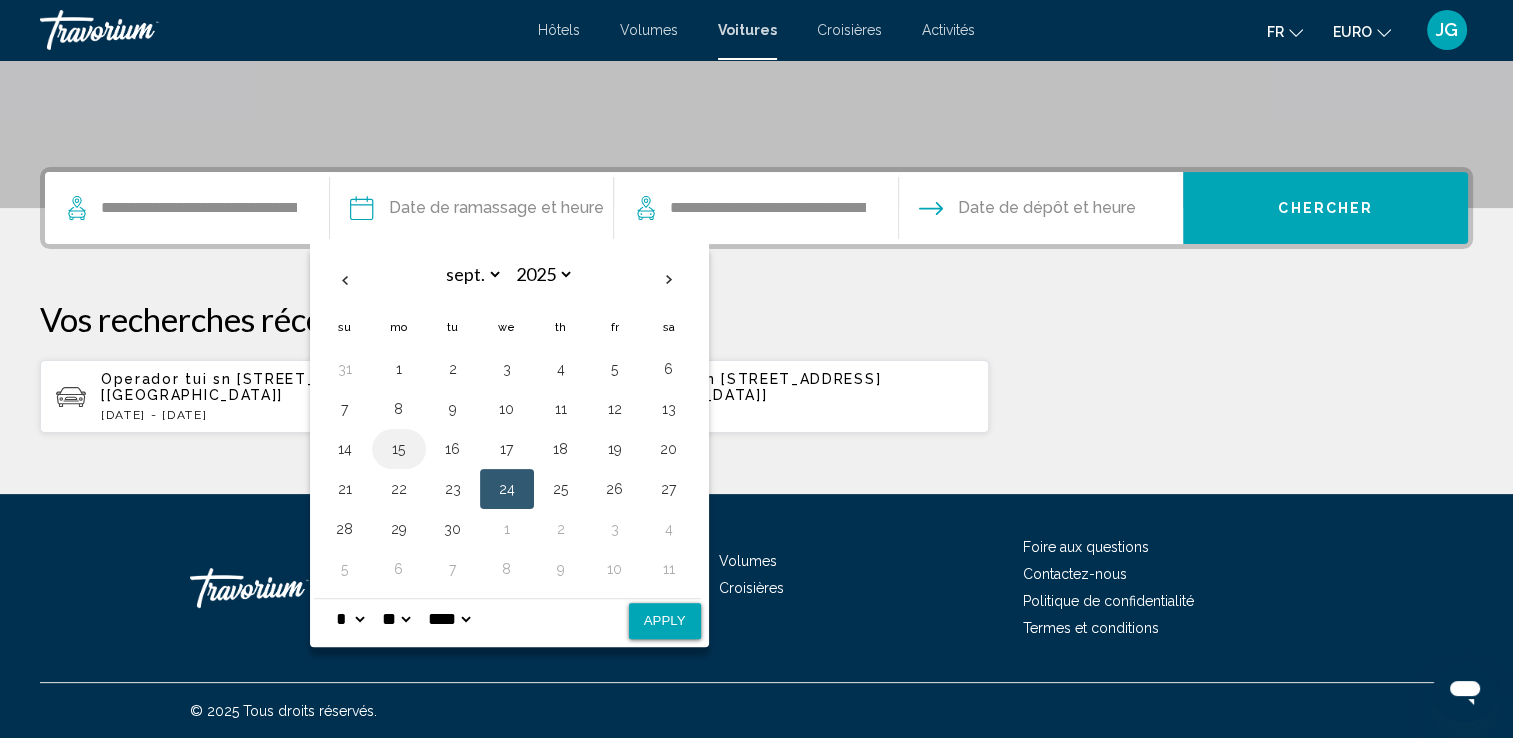 click on "15" at bounding box center [399, 449] 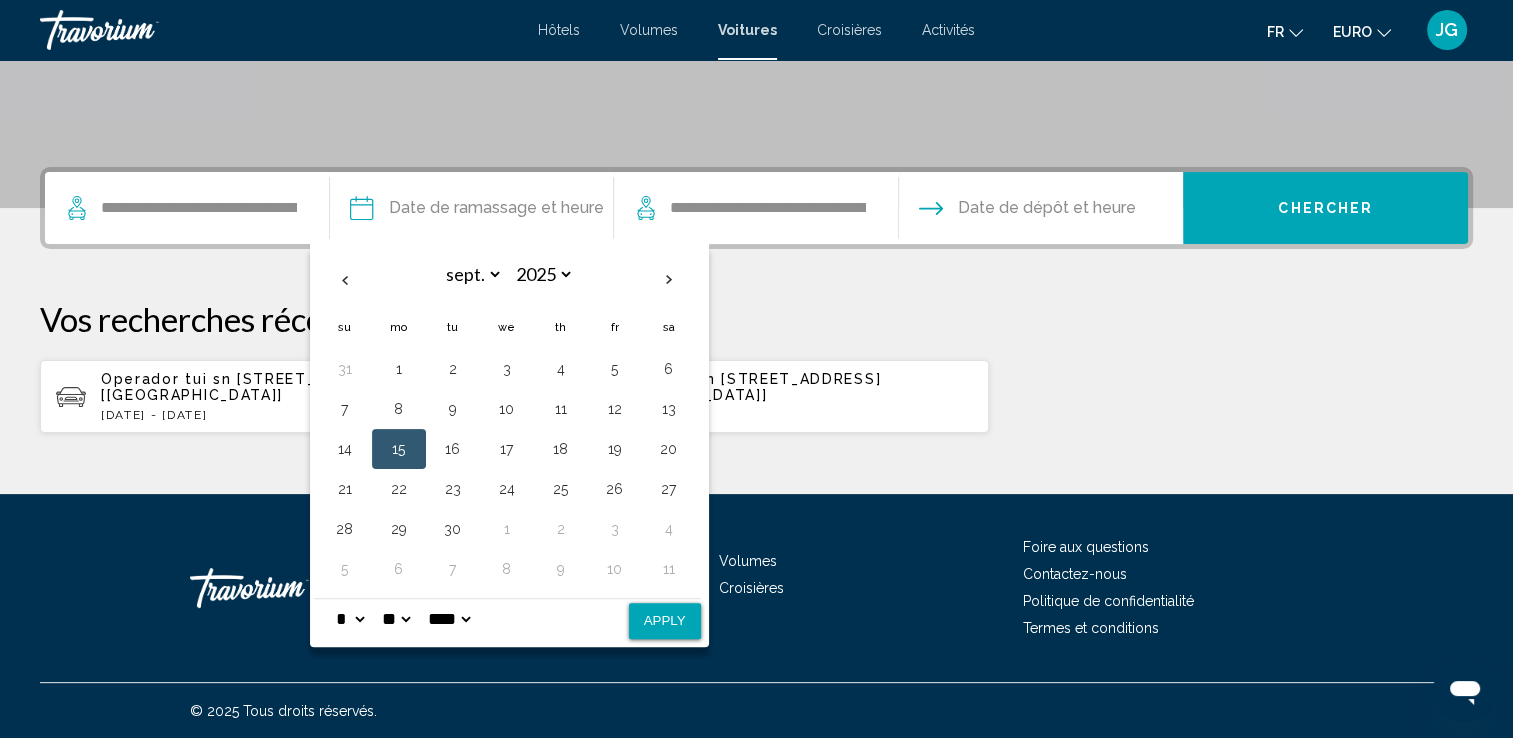click on "Apply" at bounding box center [665, 621] 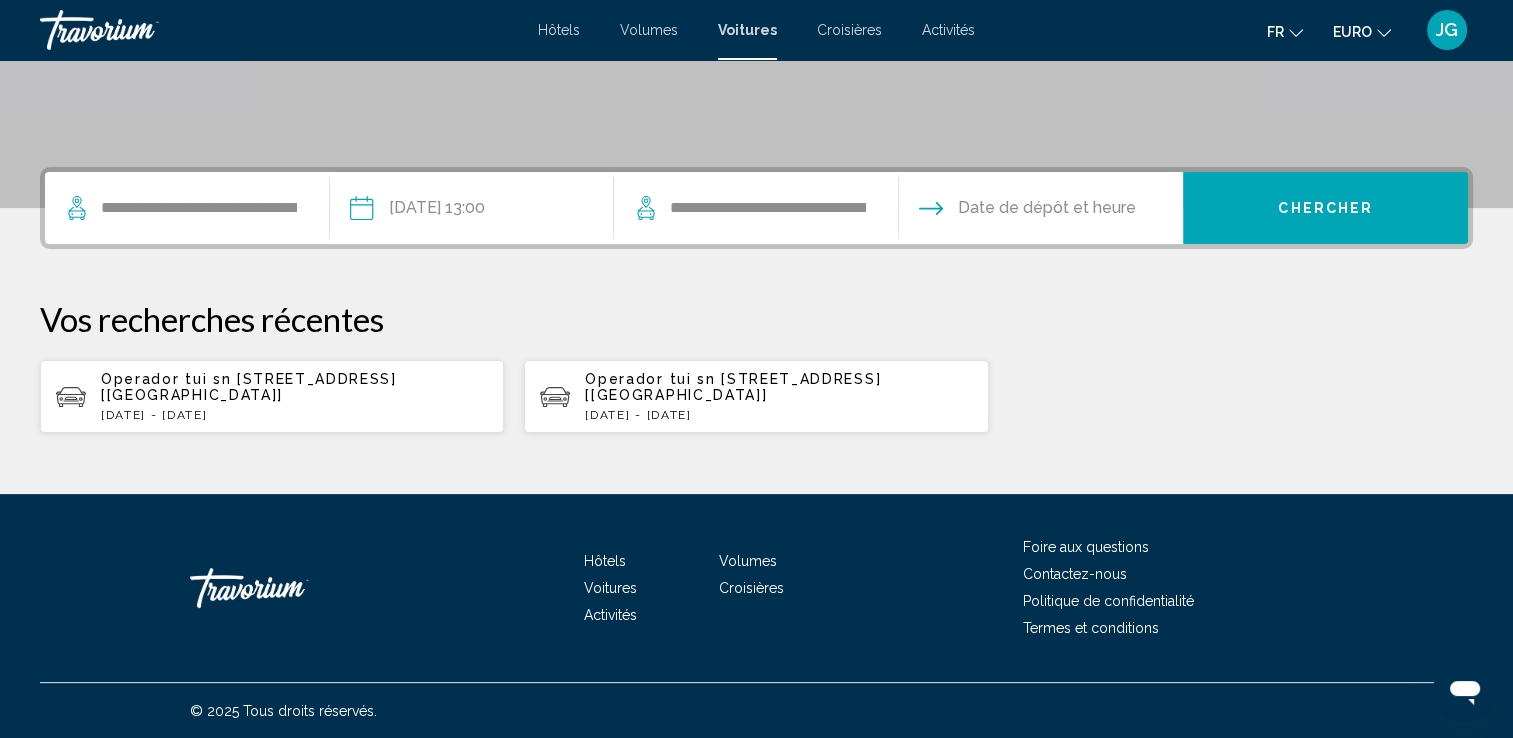 click at bounding box center [1040, 211] 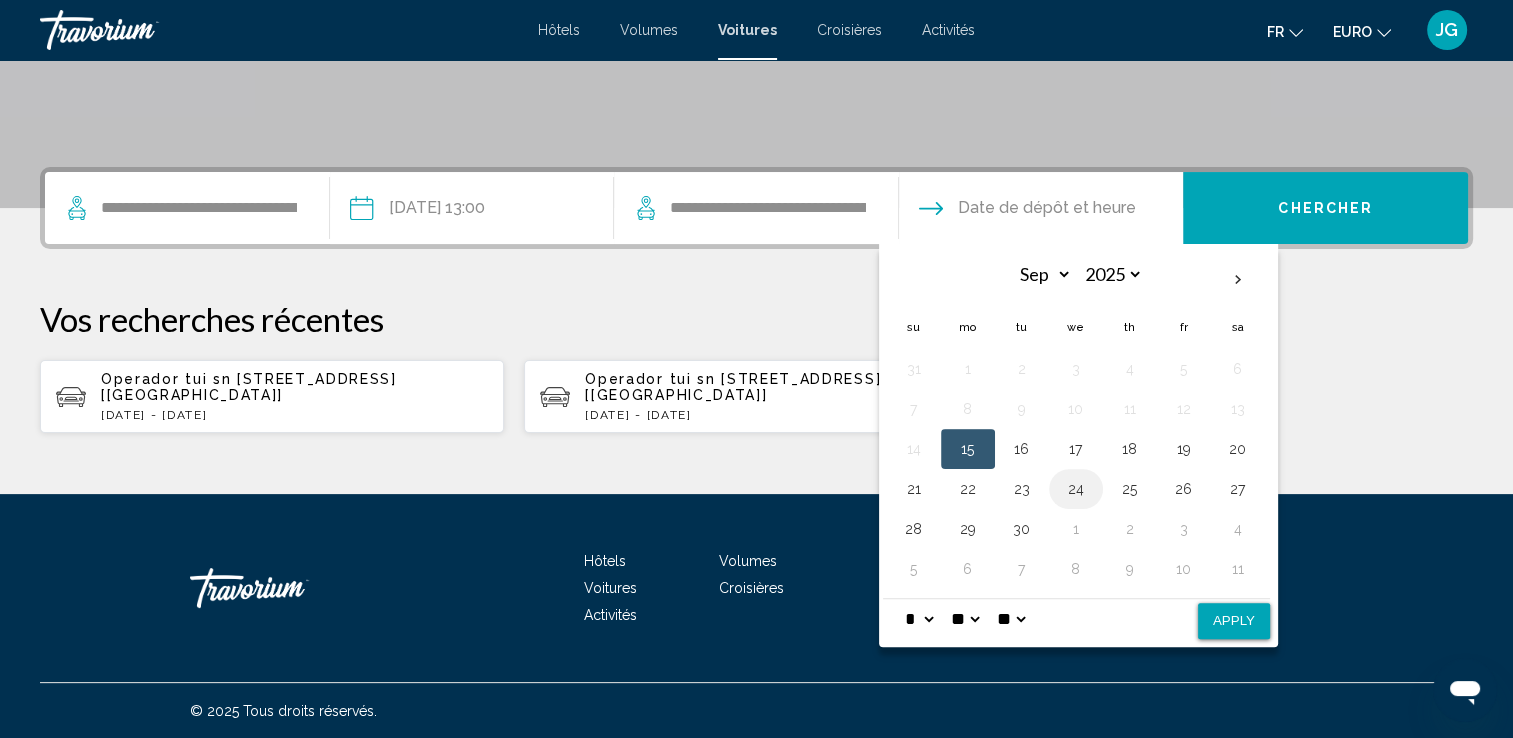 click on "24" at bounding box center (1076, 489) 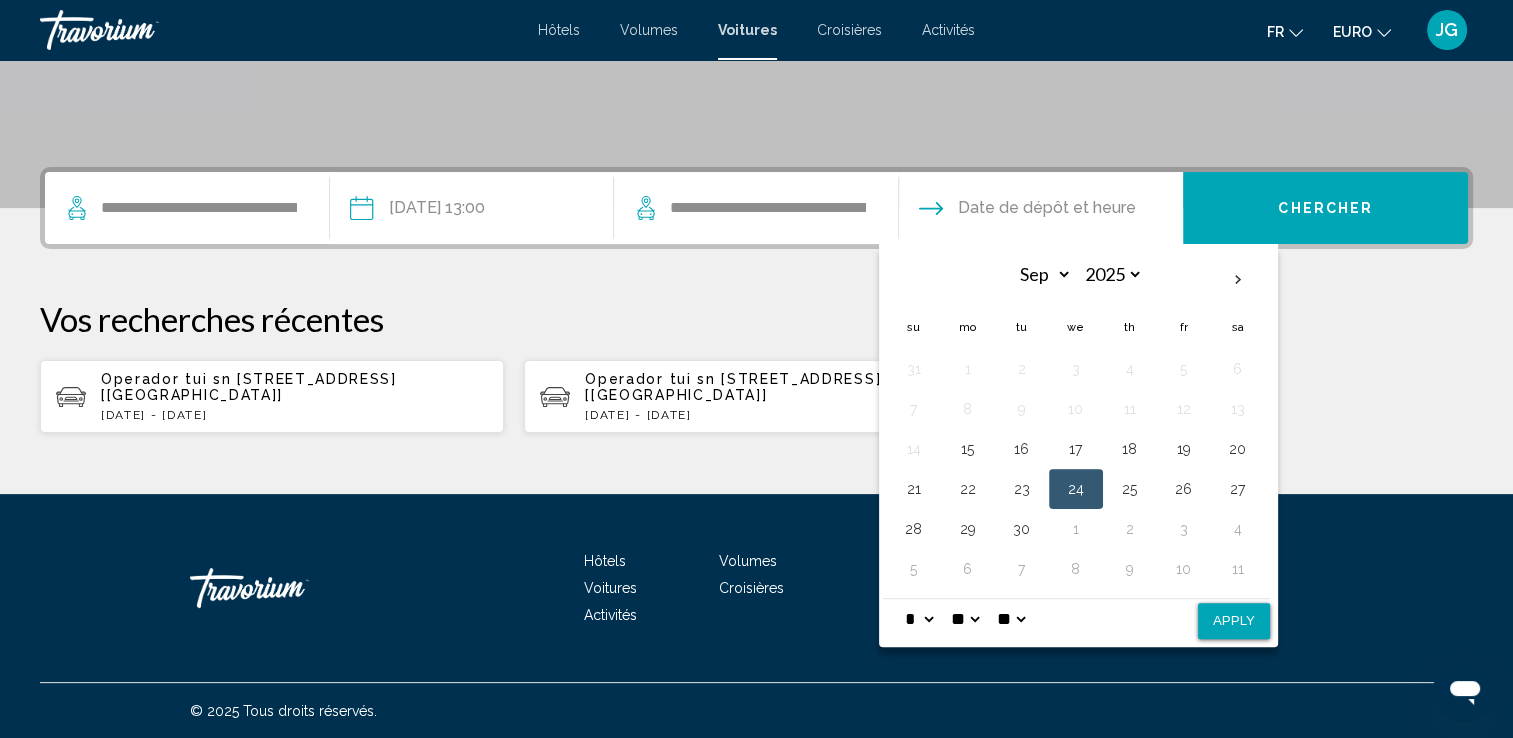 click on "* * * * * * * * * ** ** **" at bounding box center [919, 619] 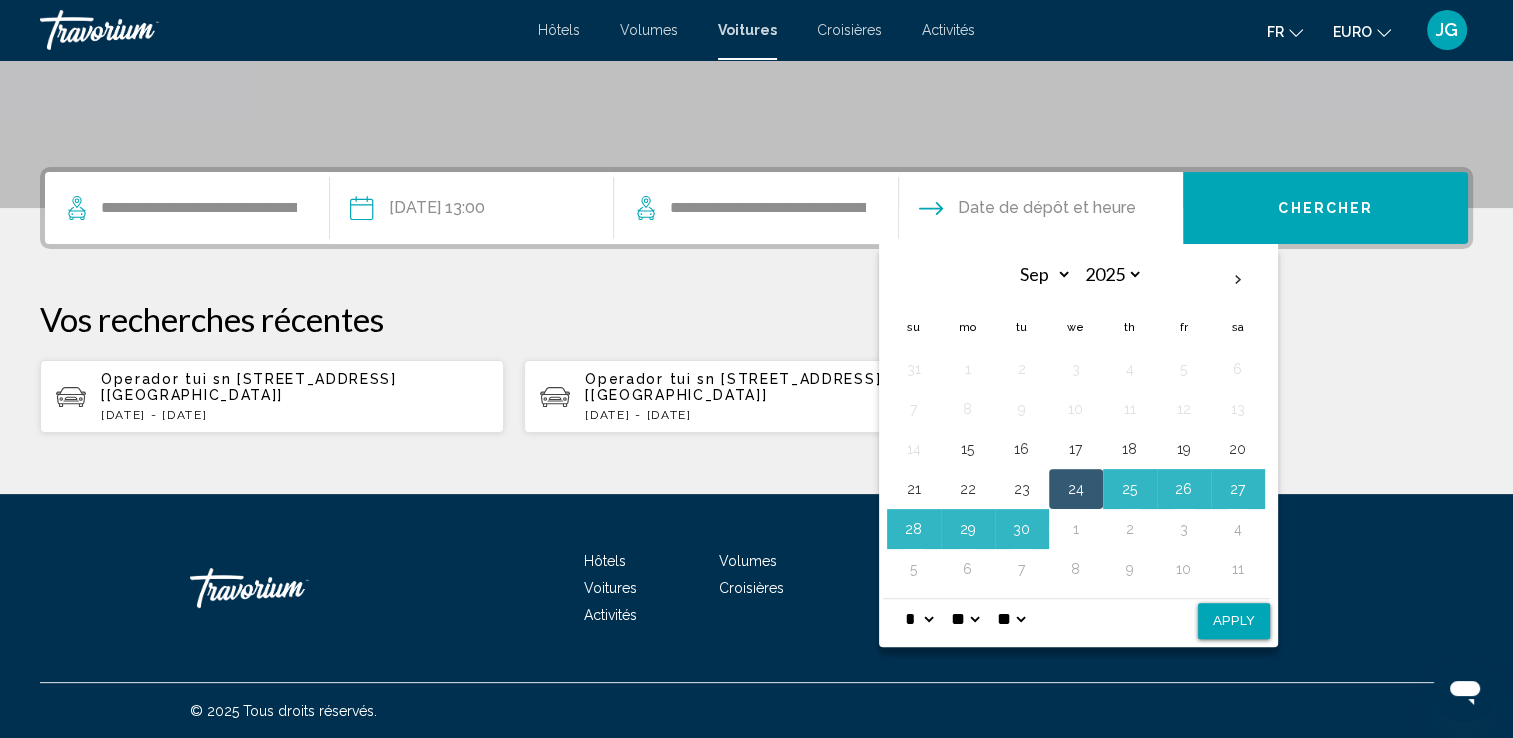 click on "Apply" at bounding box center (1234, 621) 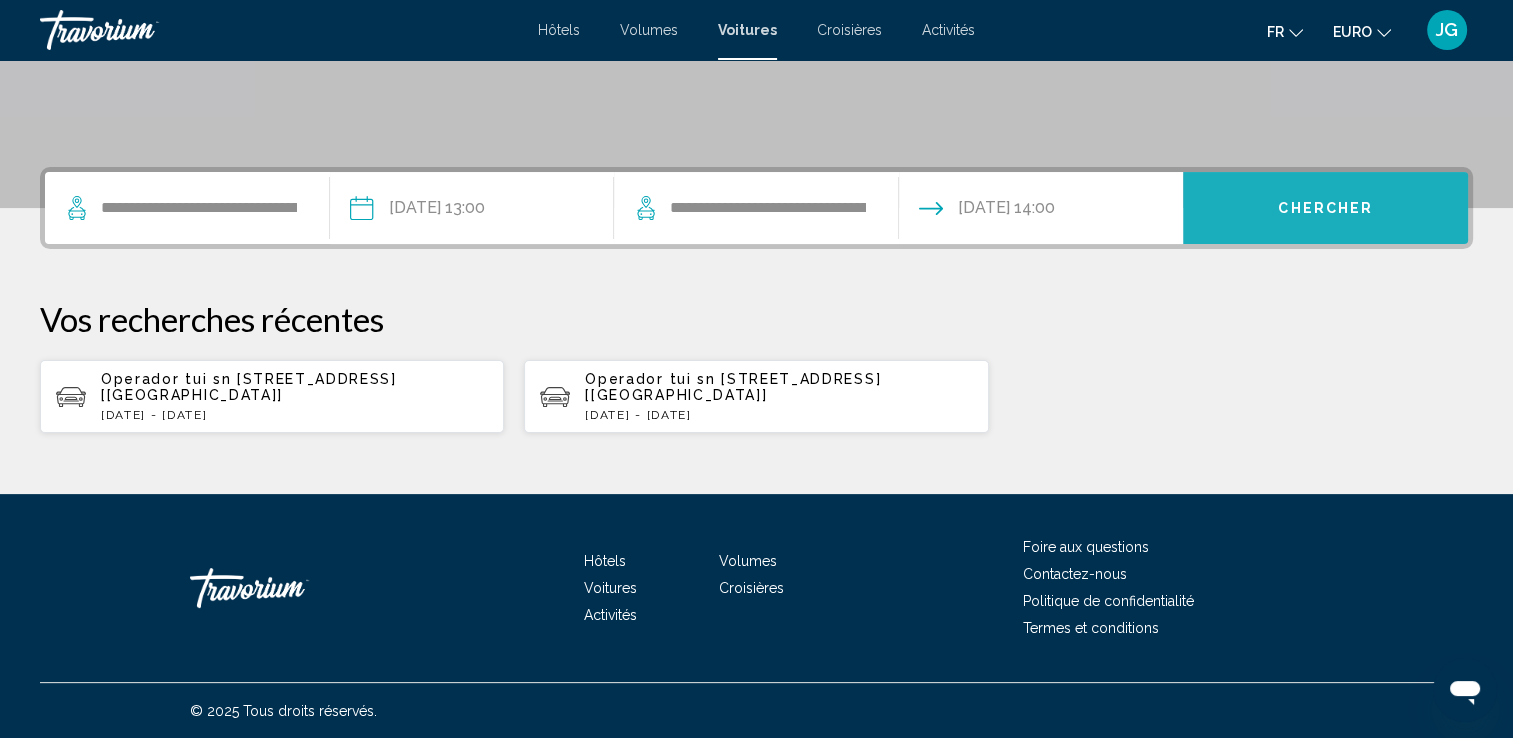 click on "Chercher" at bounding box center [1325, 209] 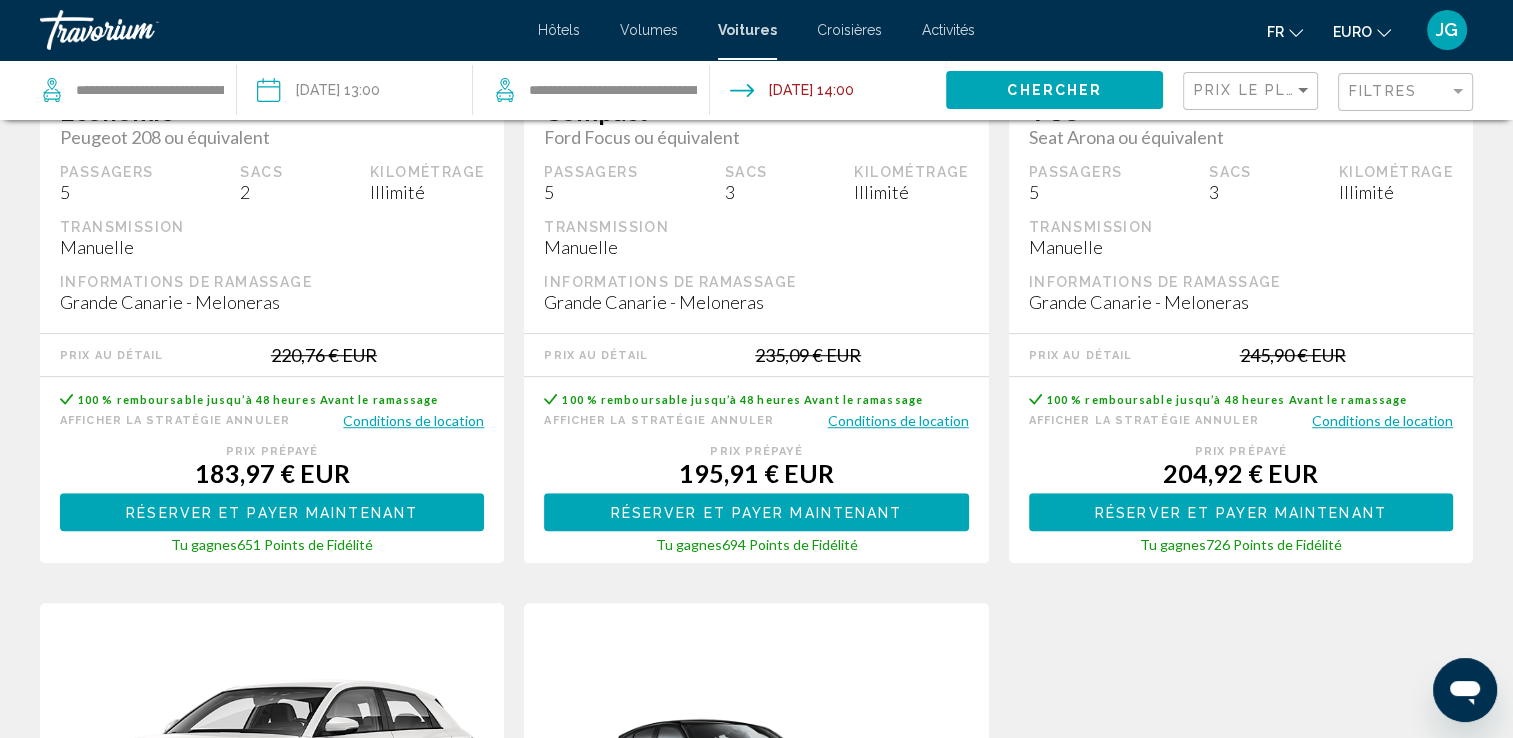 scroll, scrollTop: 1300, scrollLeft: 0, axis: vertical 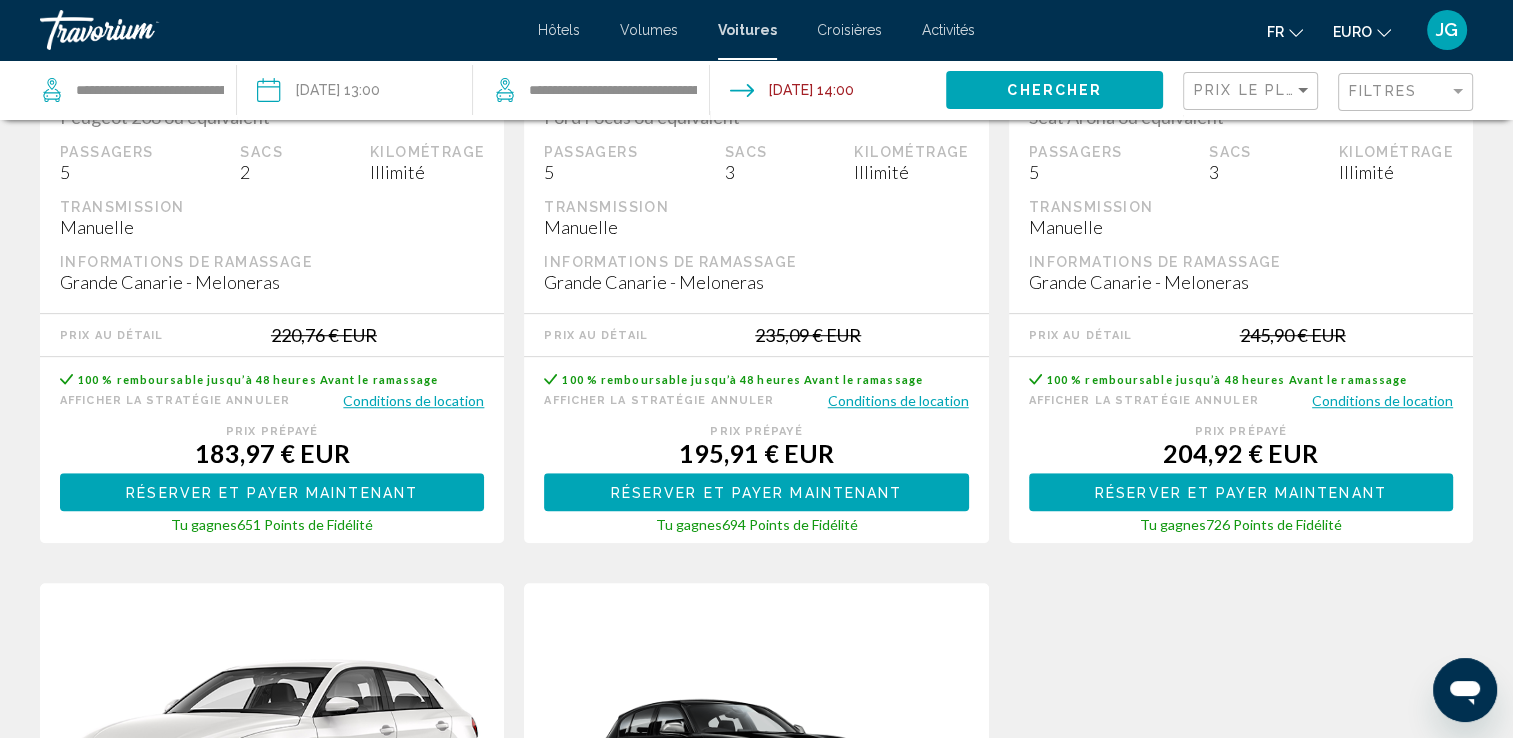 click on "Conditions de location" at bounding box center (1382, 400) 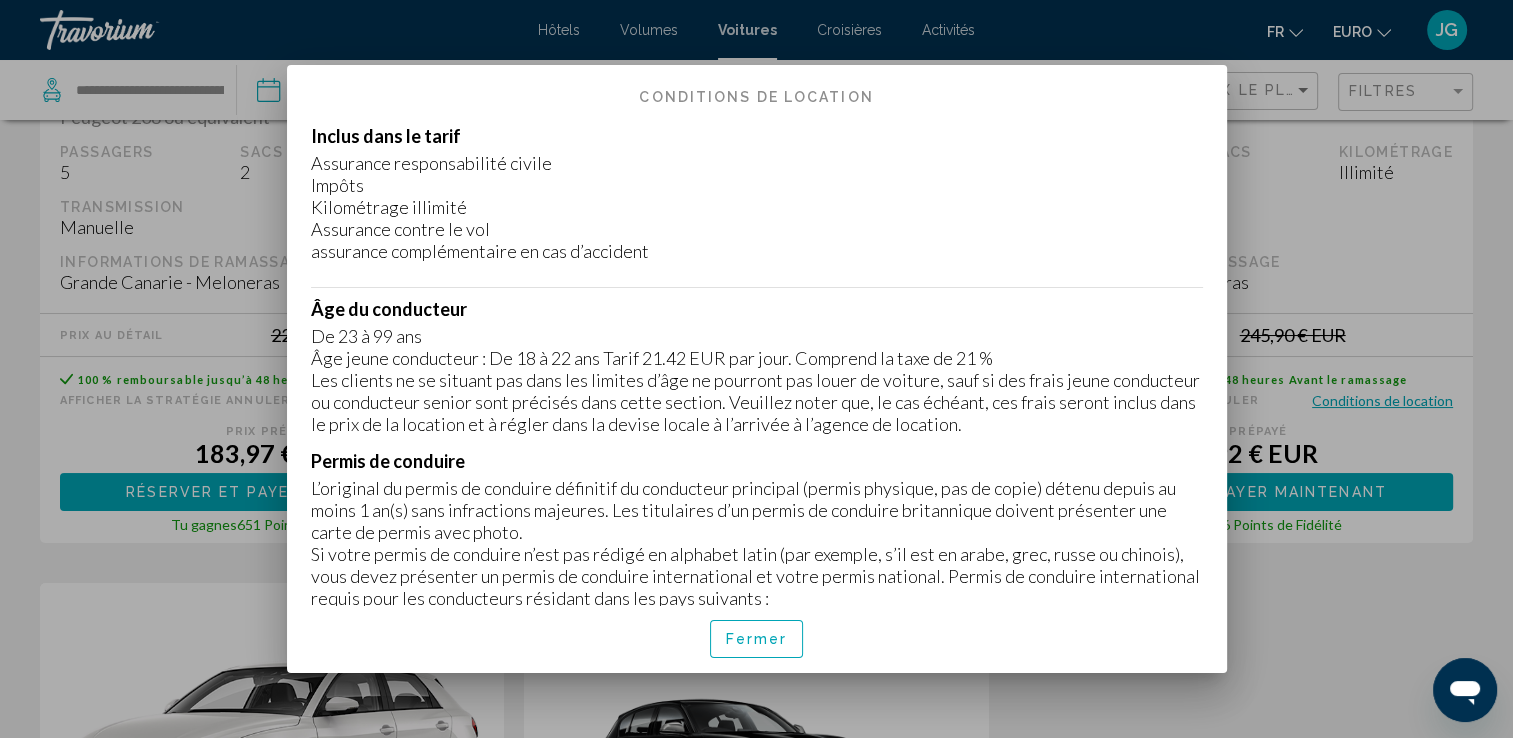 click on "Fermer" at bounding box center (757, 640) 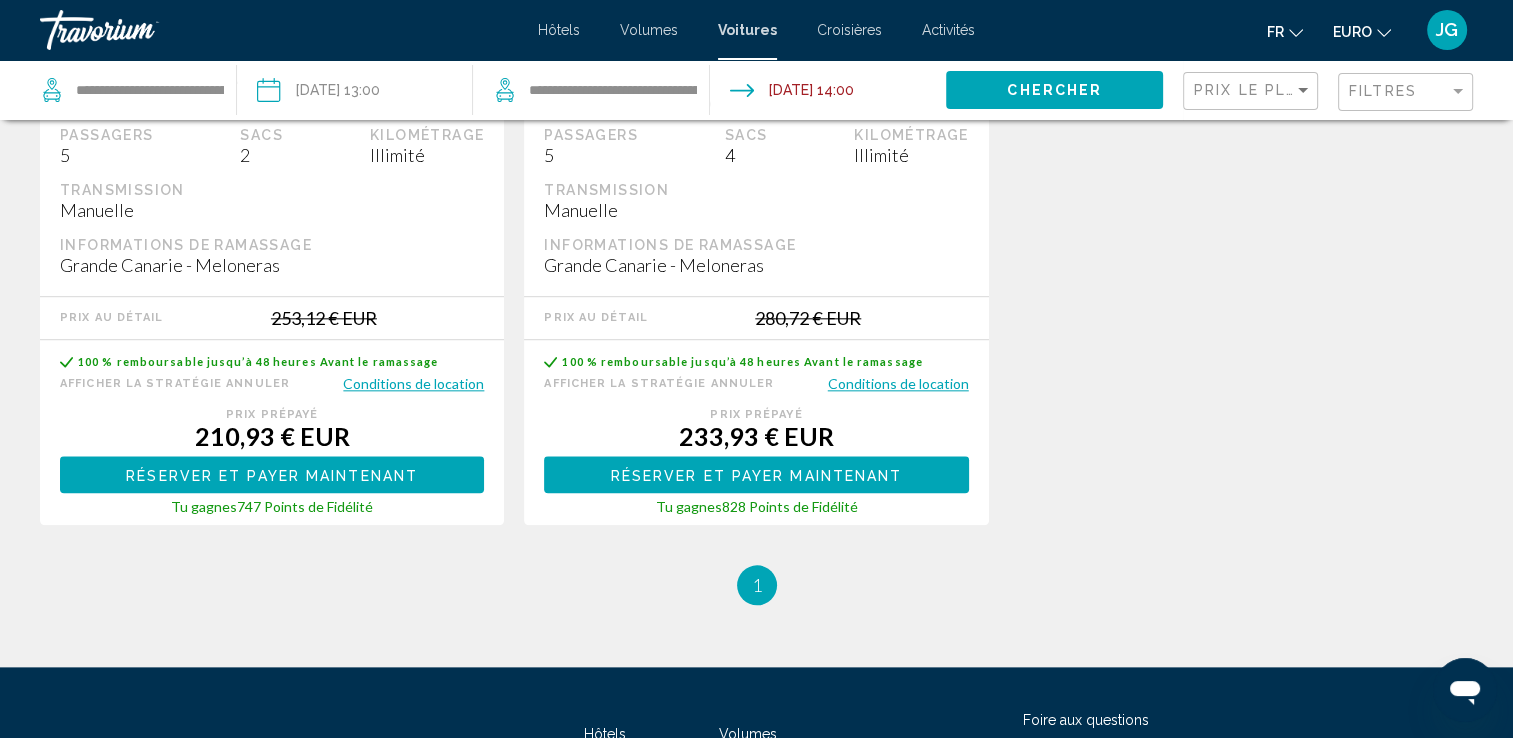 scroll, scrollTop: 2200, scrollLeft: 0, axis: vertical 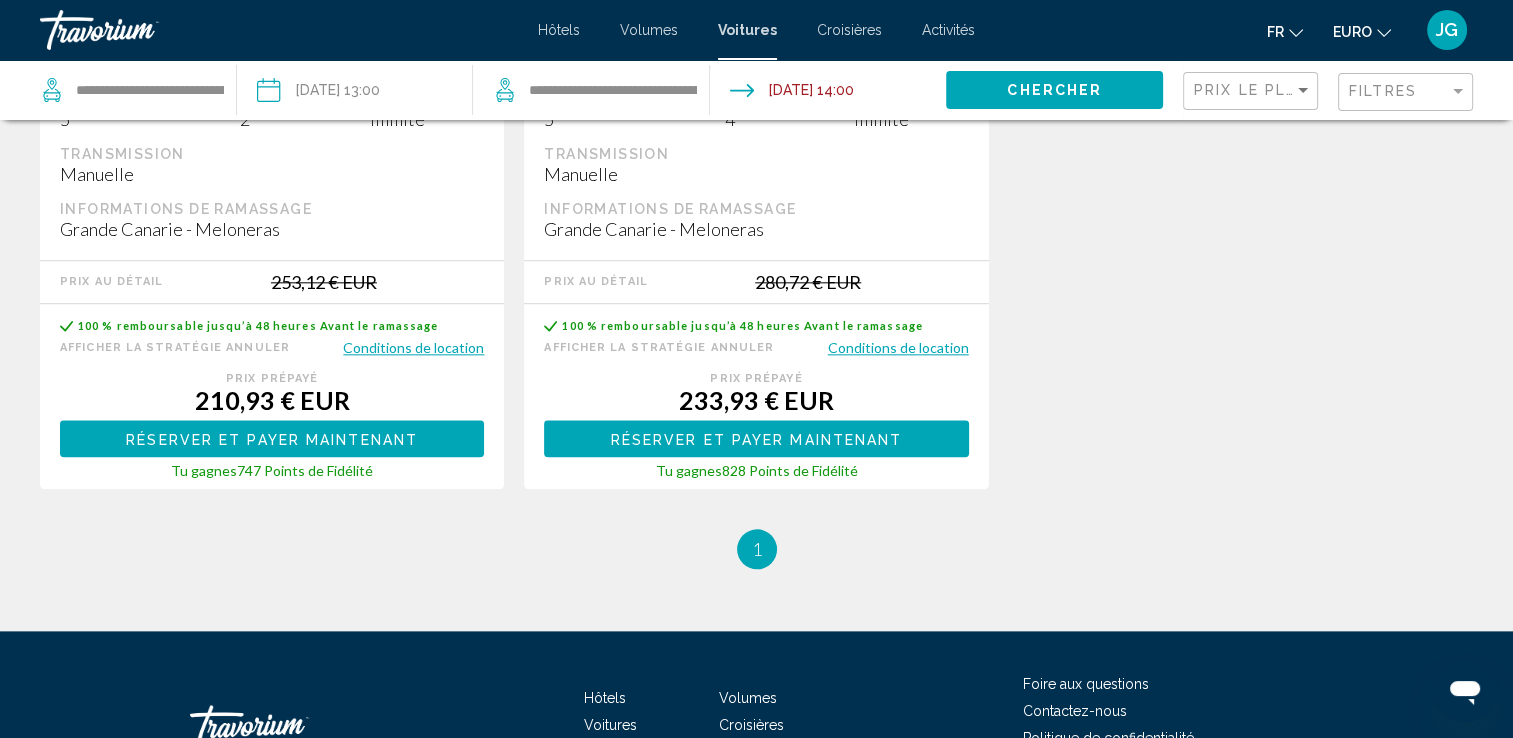 click on "Conditions de location" at bounding box center [898, 347] 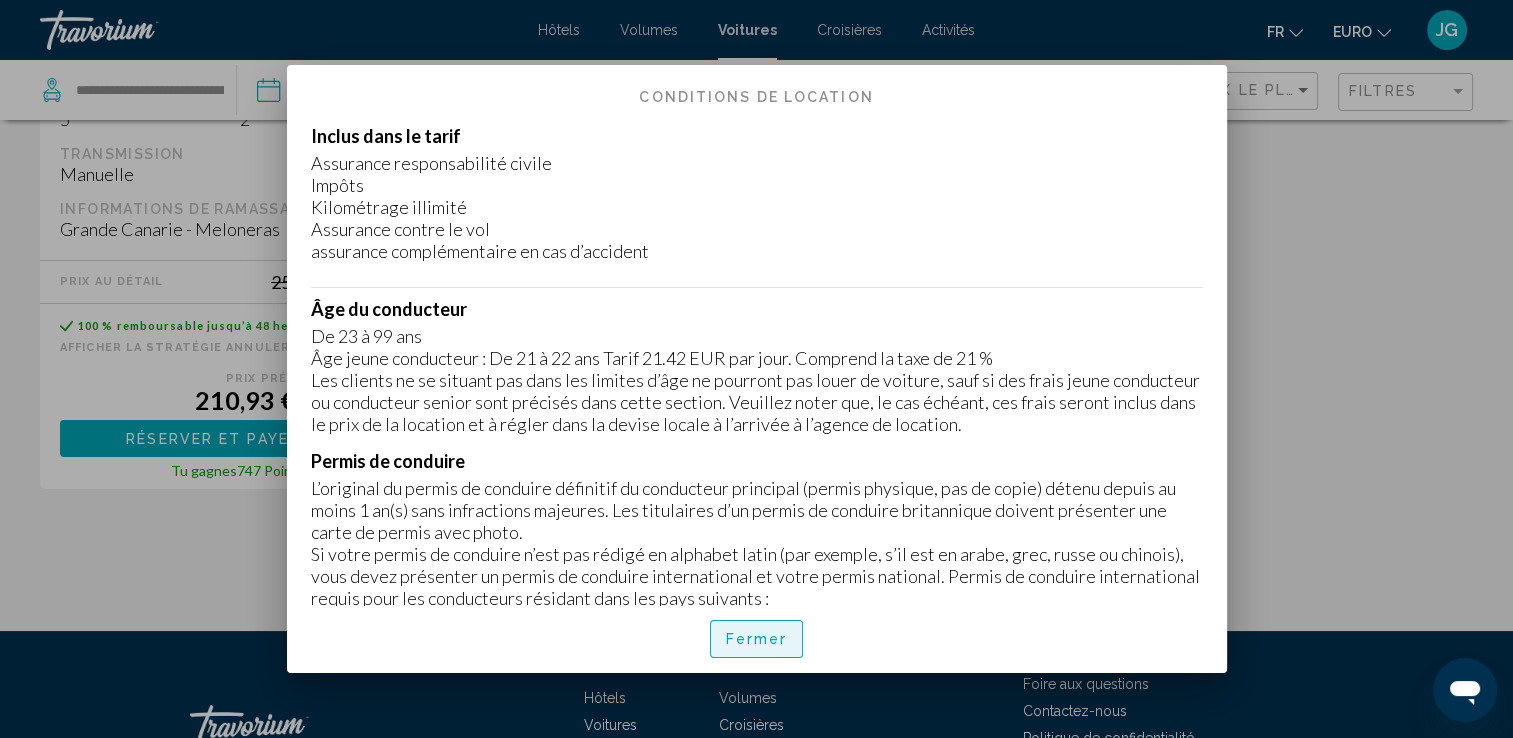 click on "Fermer" at bounding box center [757, 638] 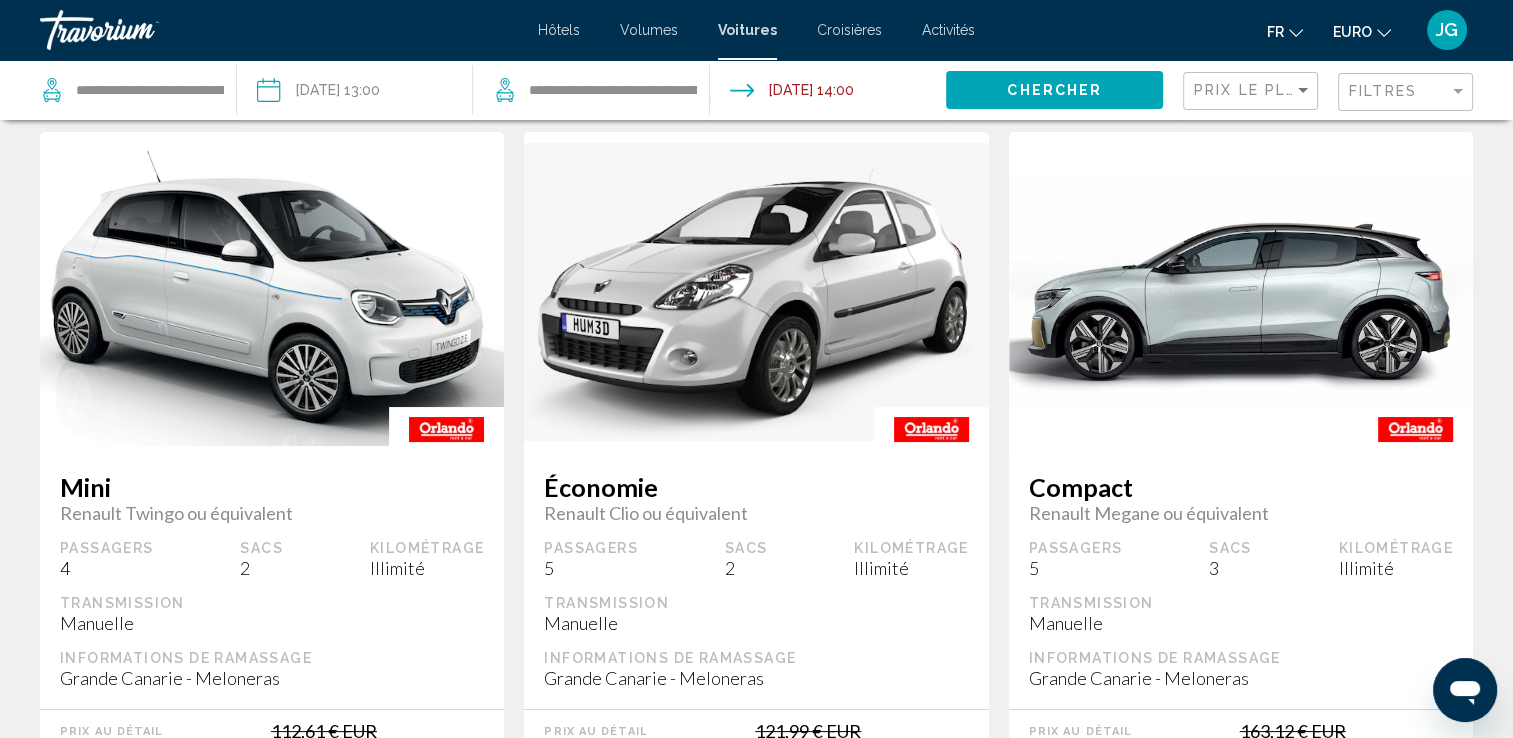 scroll, scrollTop: 0, scrollLeft: 0, axis: both 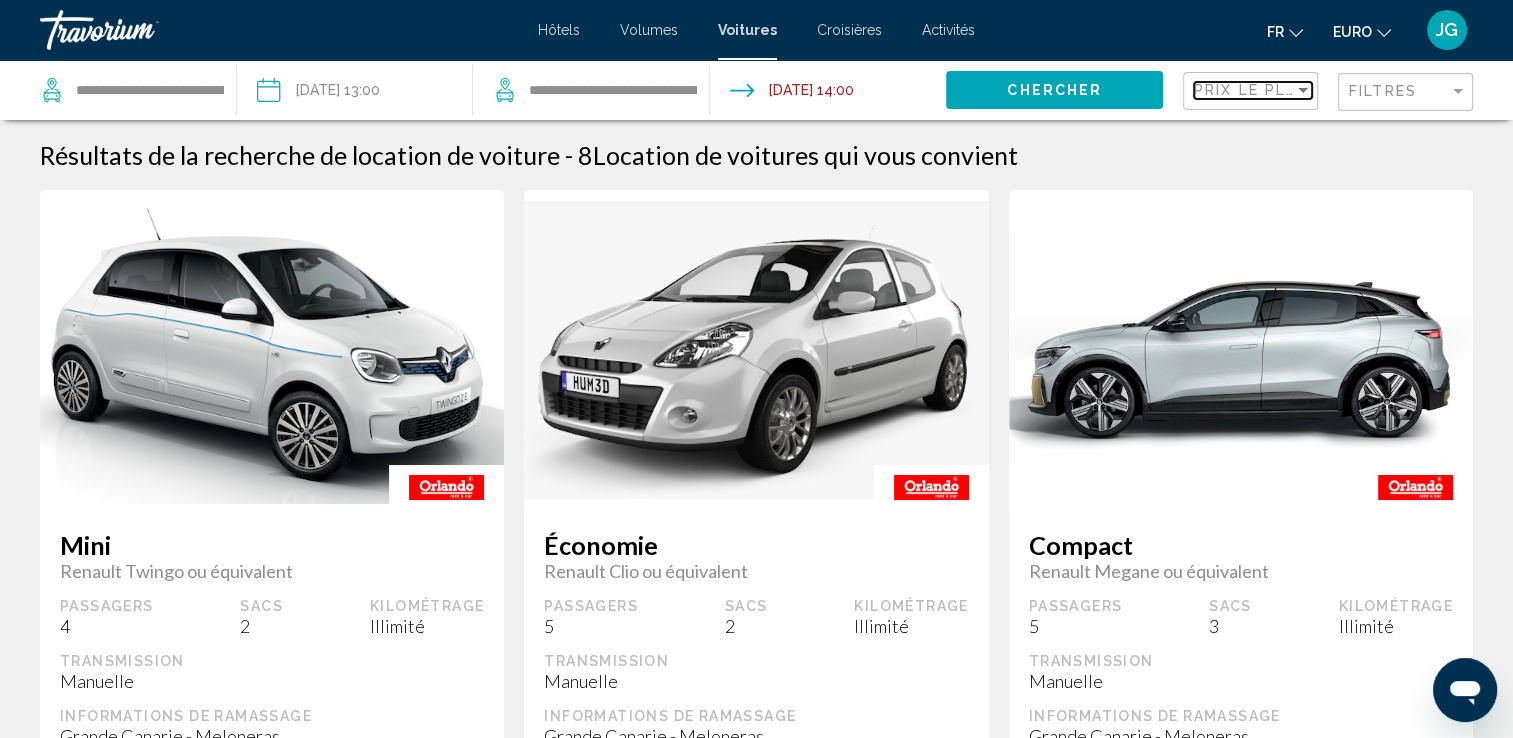 click on "Prix le plus bas" at bounding box center (1271, 90) 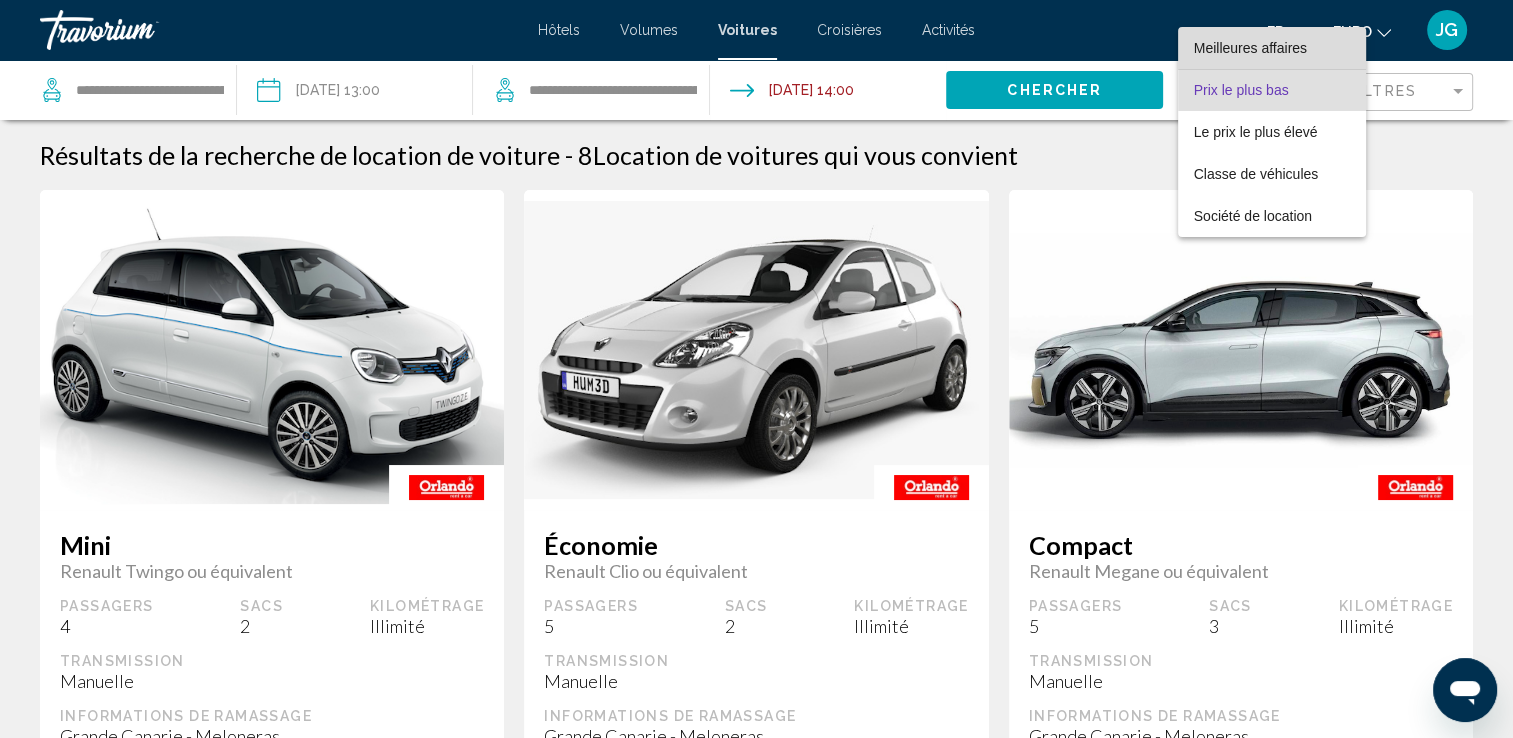 click on "Meilleures affaires" at bounding box center (1250, 48) 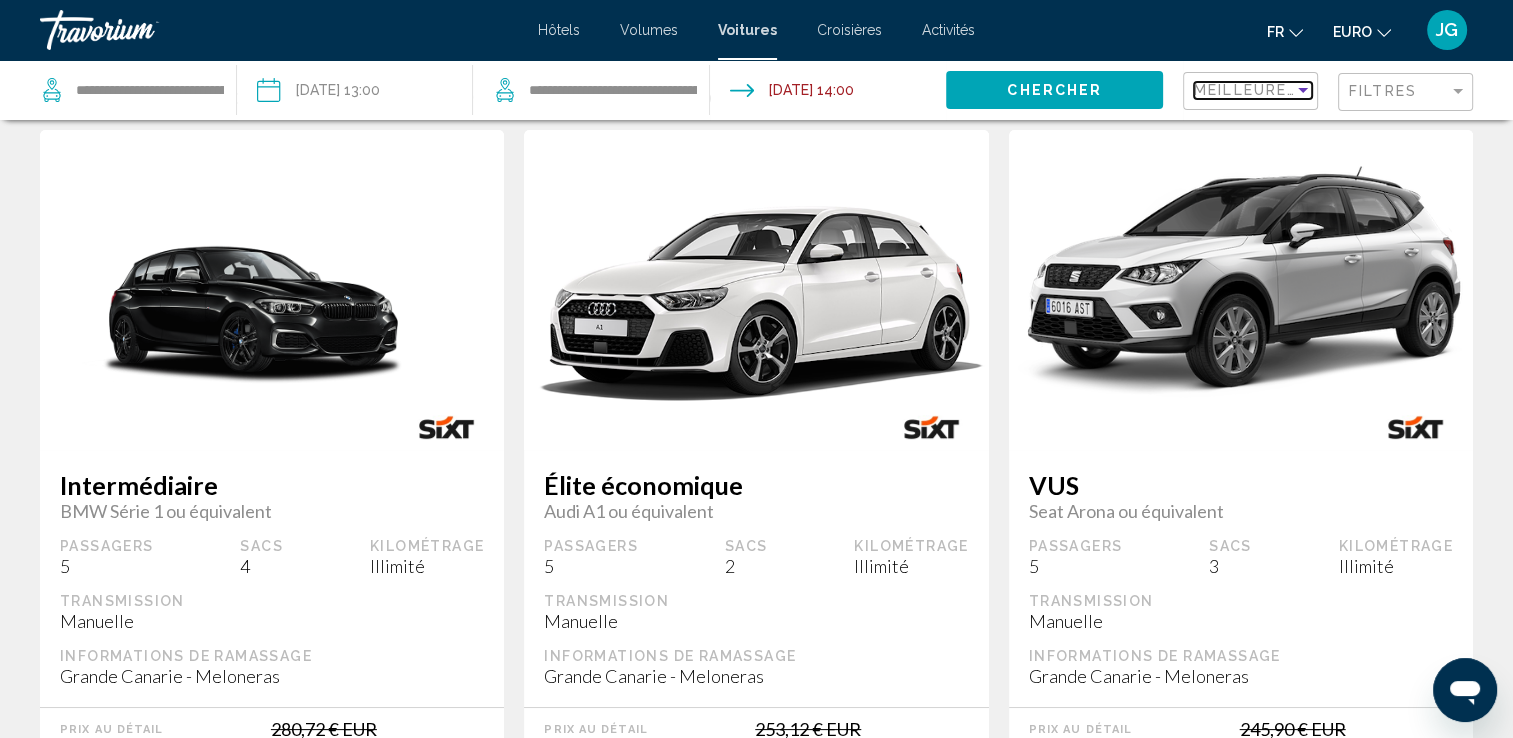 scroll, scrollTop: 0, scrollLeft: 0, axis: both 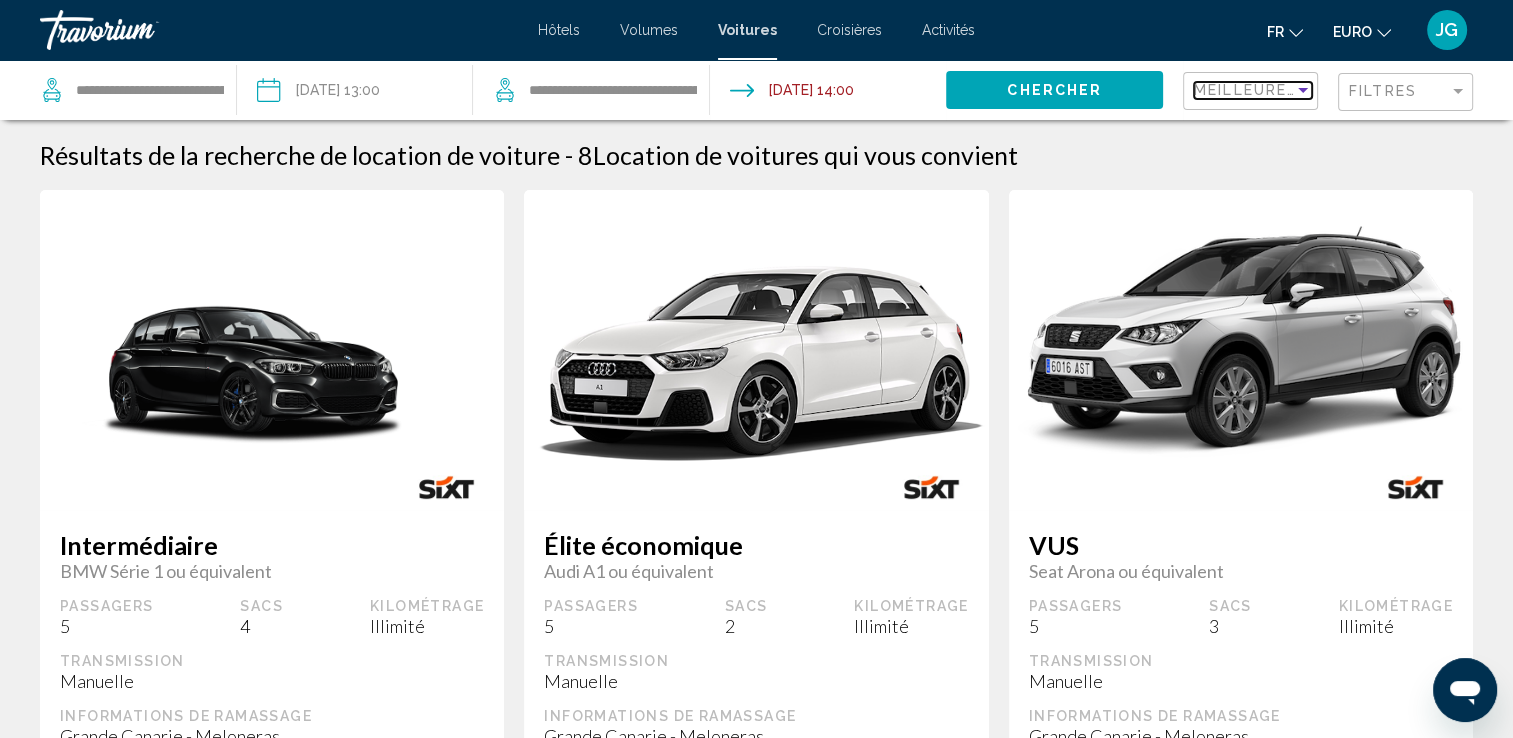 click at bounding box center (1303, 90) 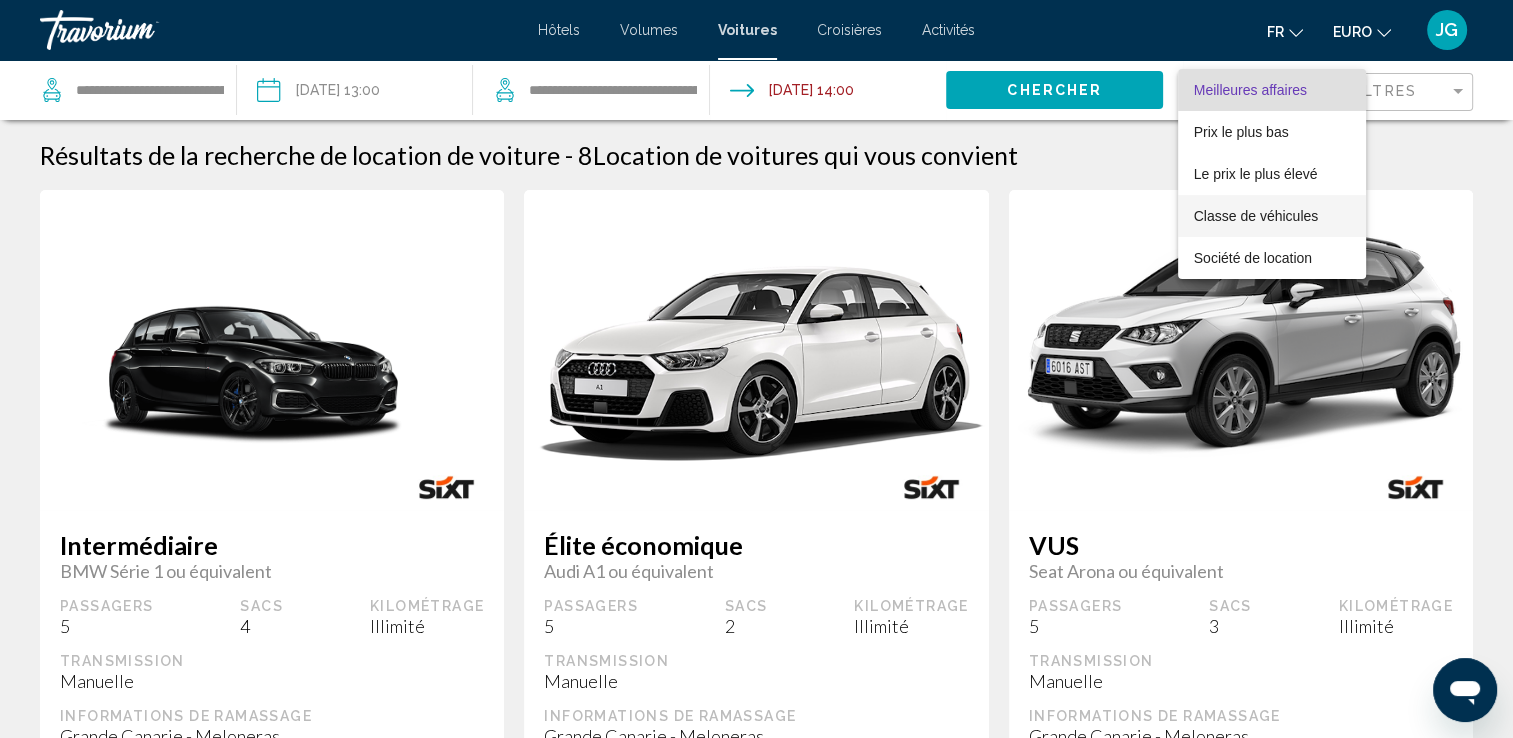 click on "Classe de véhicules" at bounding box center (1256, 216) 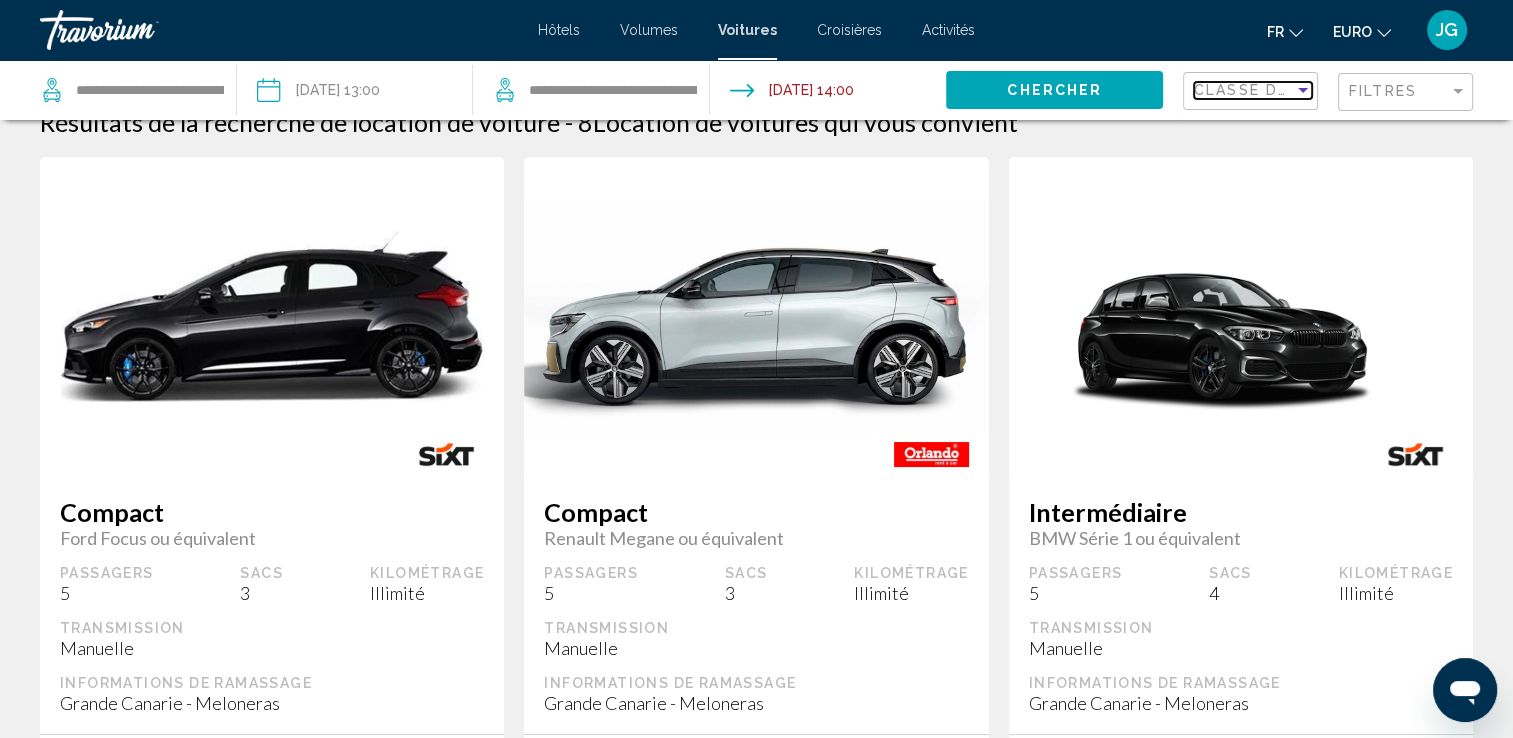 scroll, scrollTop: 0, scrollLeft: 0, axis: both 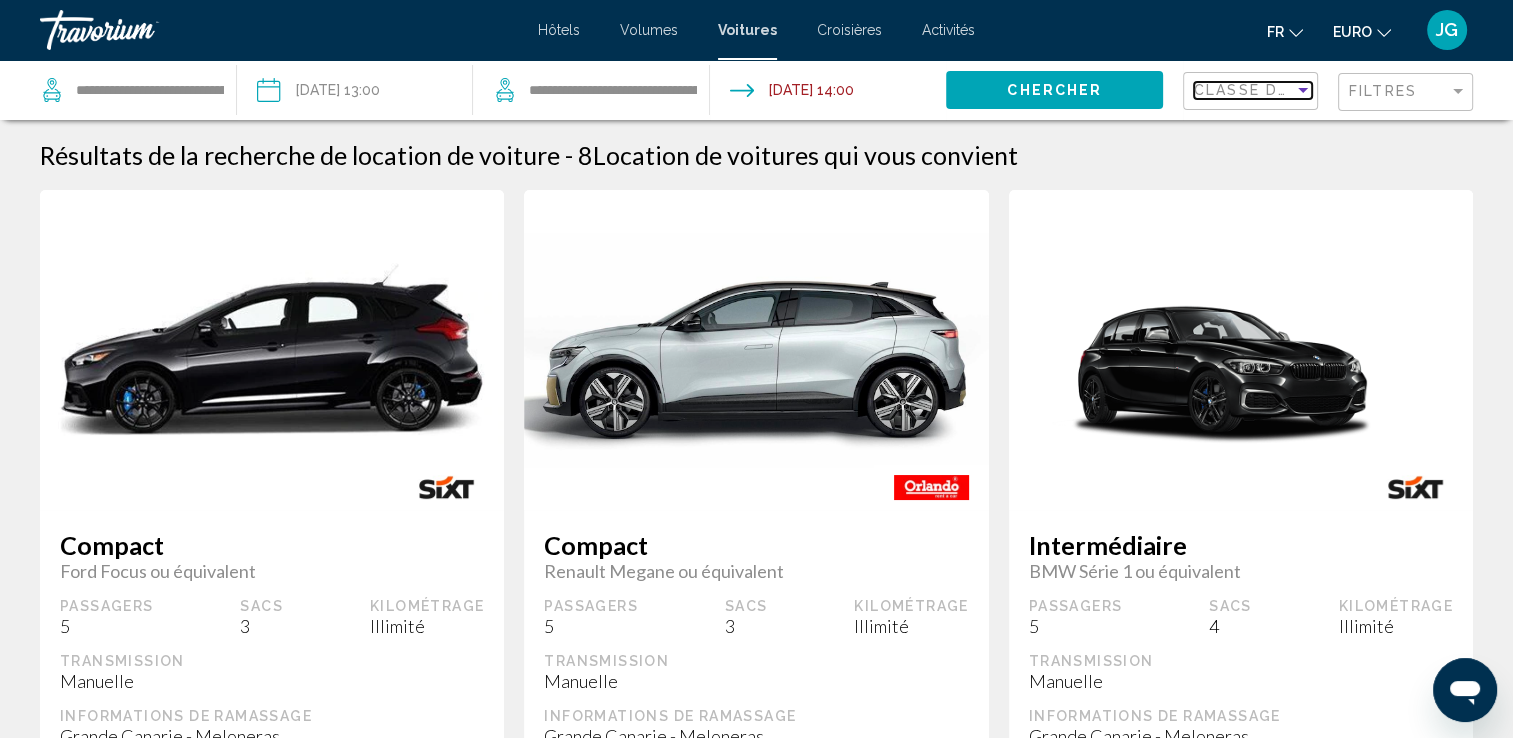 click at bounding box center [1303, 90] 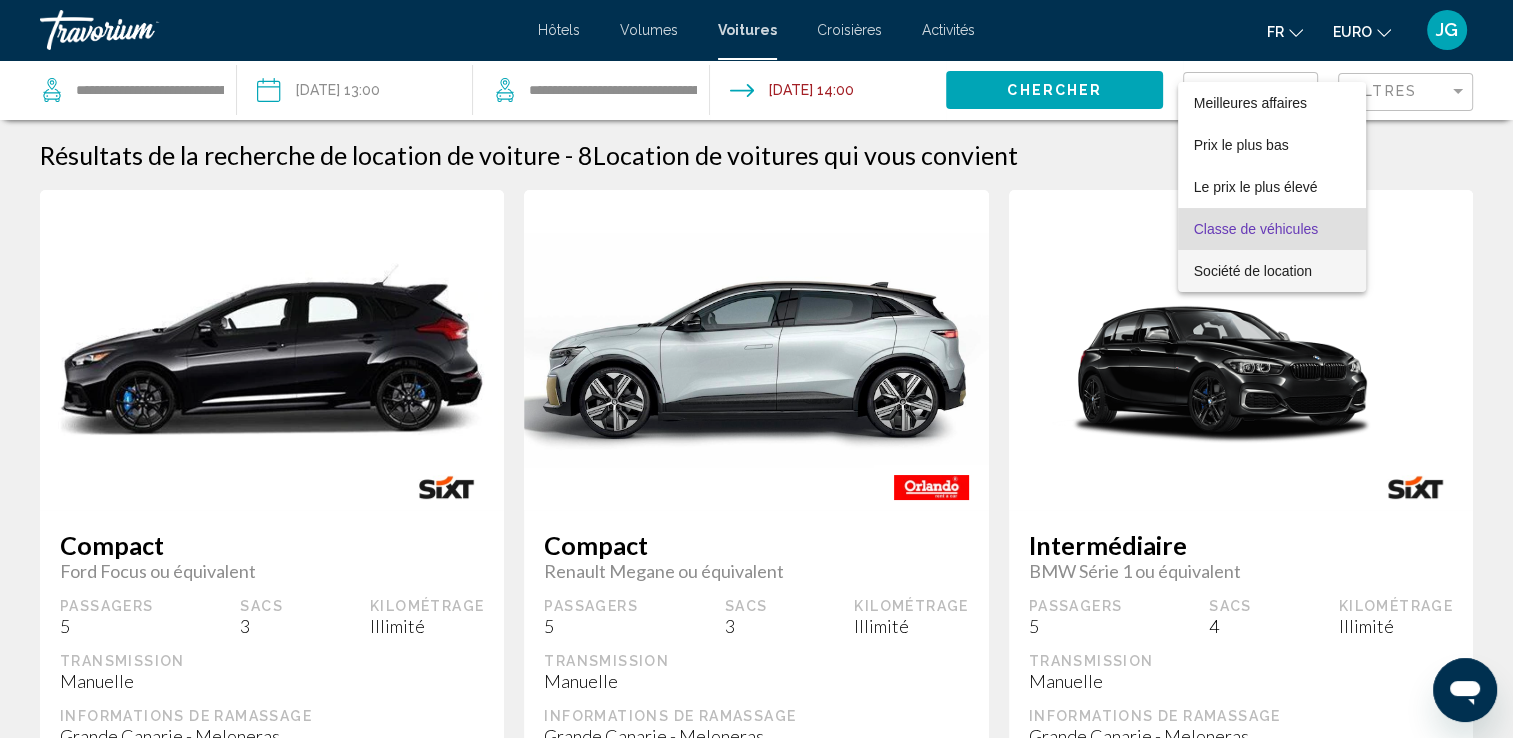 click on "Société de location" at bounding box center [1253, 271] 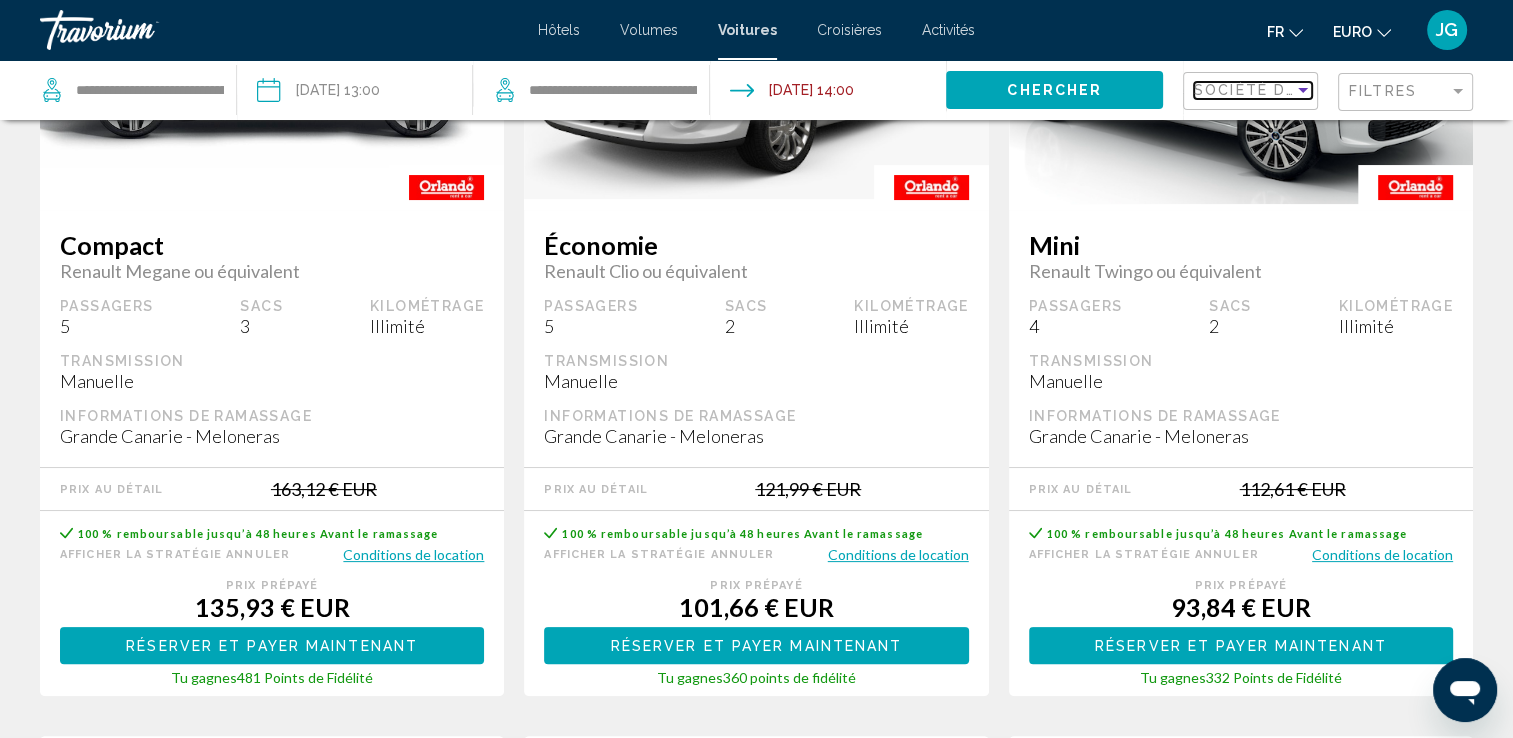 scroll, scrollTop: 0, scrollLeft: 0, axis: both 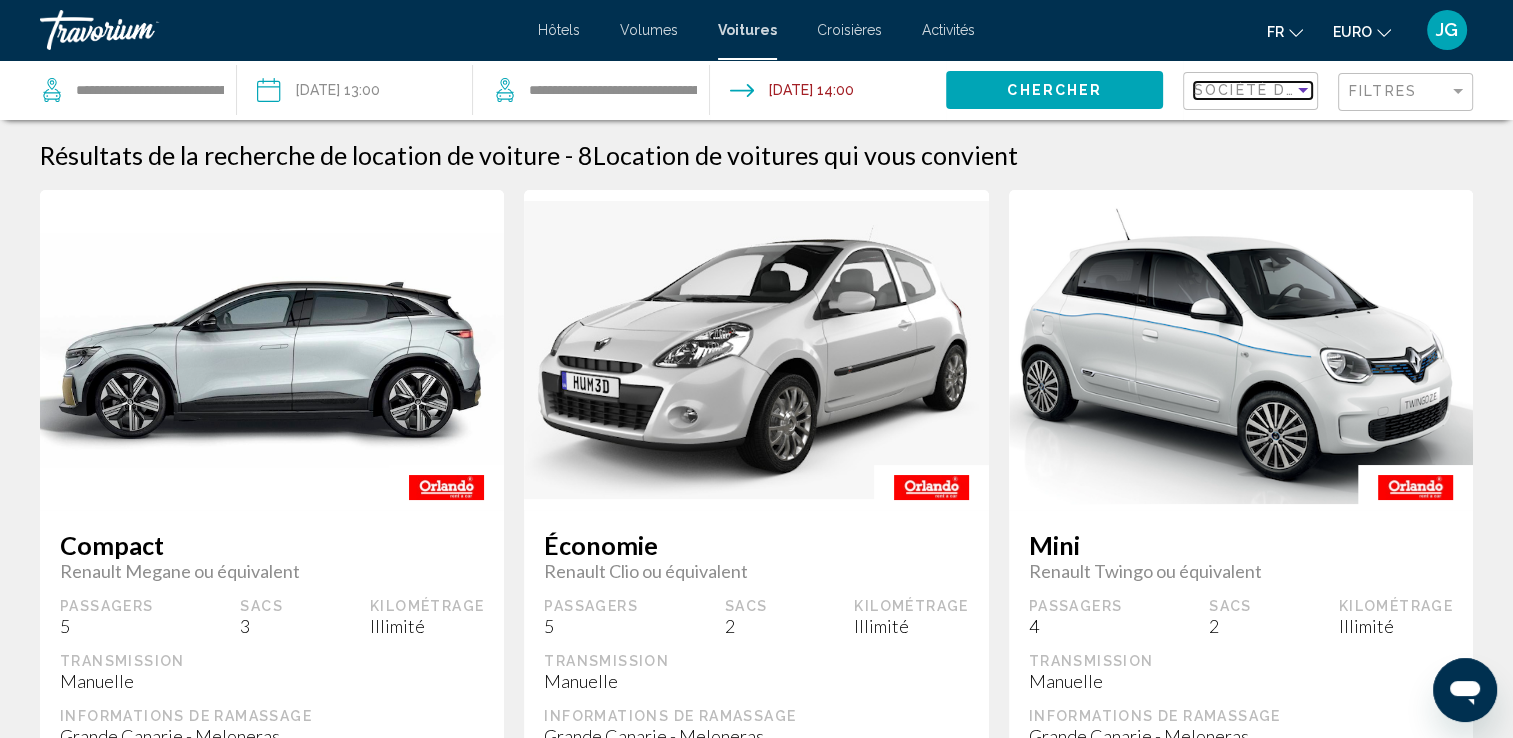 click on "Société de location" at bounding box center (1292, 90) 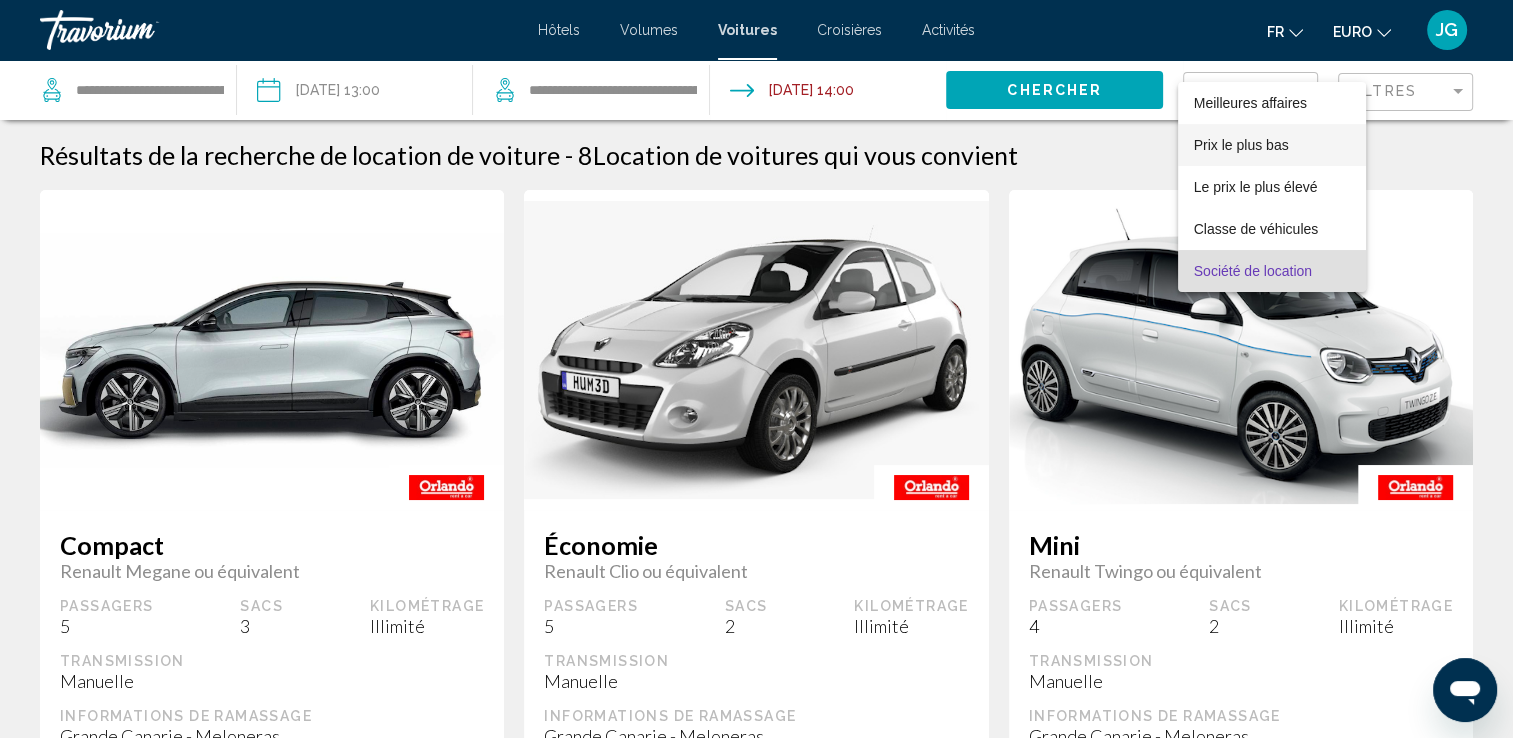 click on "Prix le plus bas" at bounding box center [1241, 145] 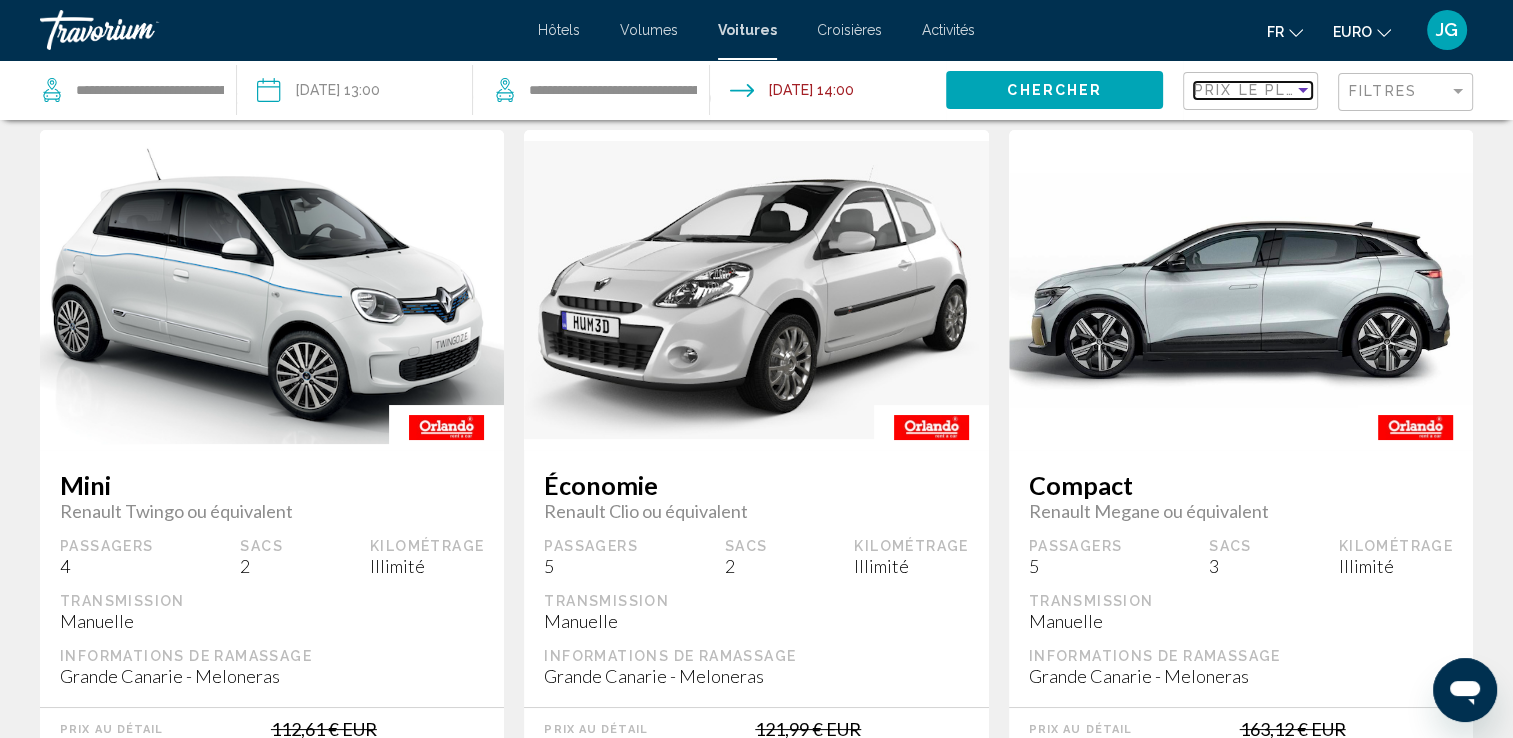scroll, scrollTop: 0, scrollLeft: 0, axis: both 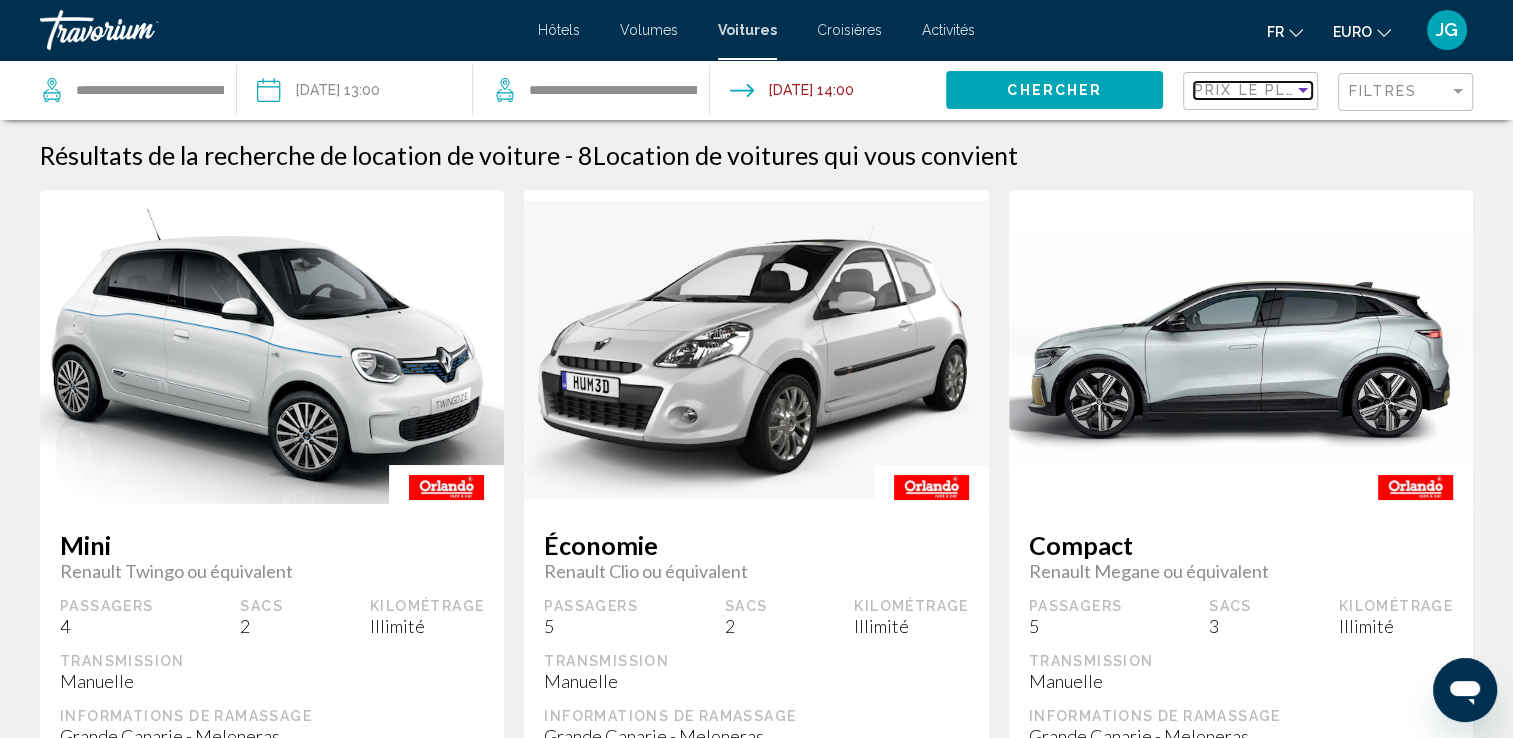 click on "Prix le plus bas" at bounding box center [1271, 90] 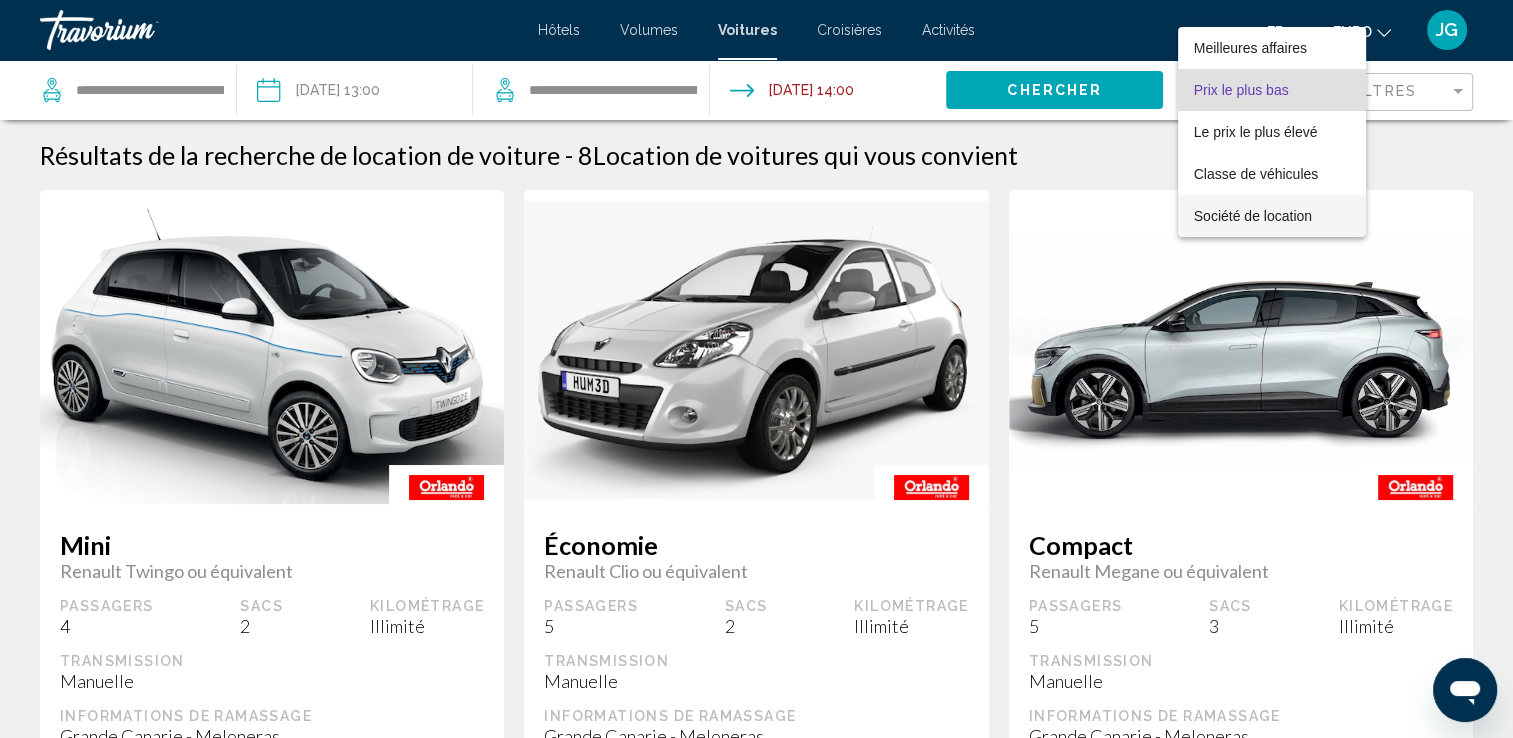 click on "Société de location" at bounding box center (1253, 216) 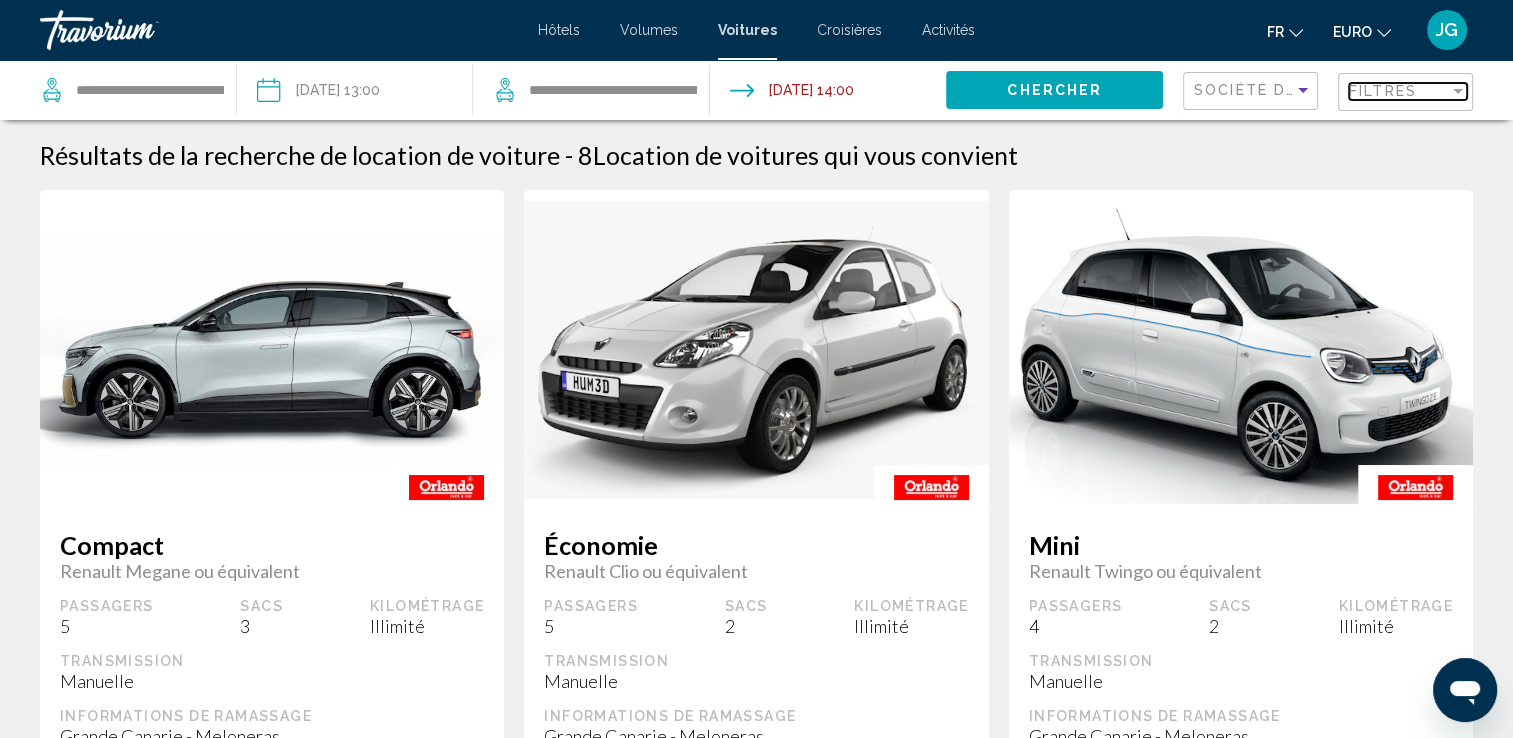 click on "Filtres" at bounding box center [1383, 91] 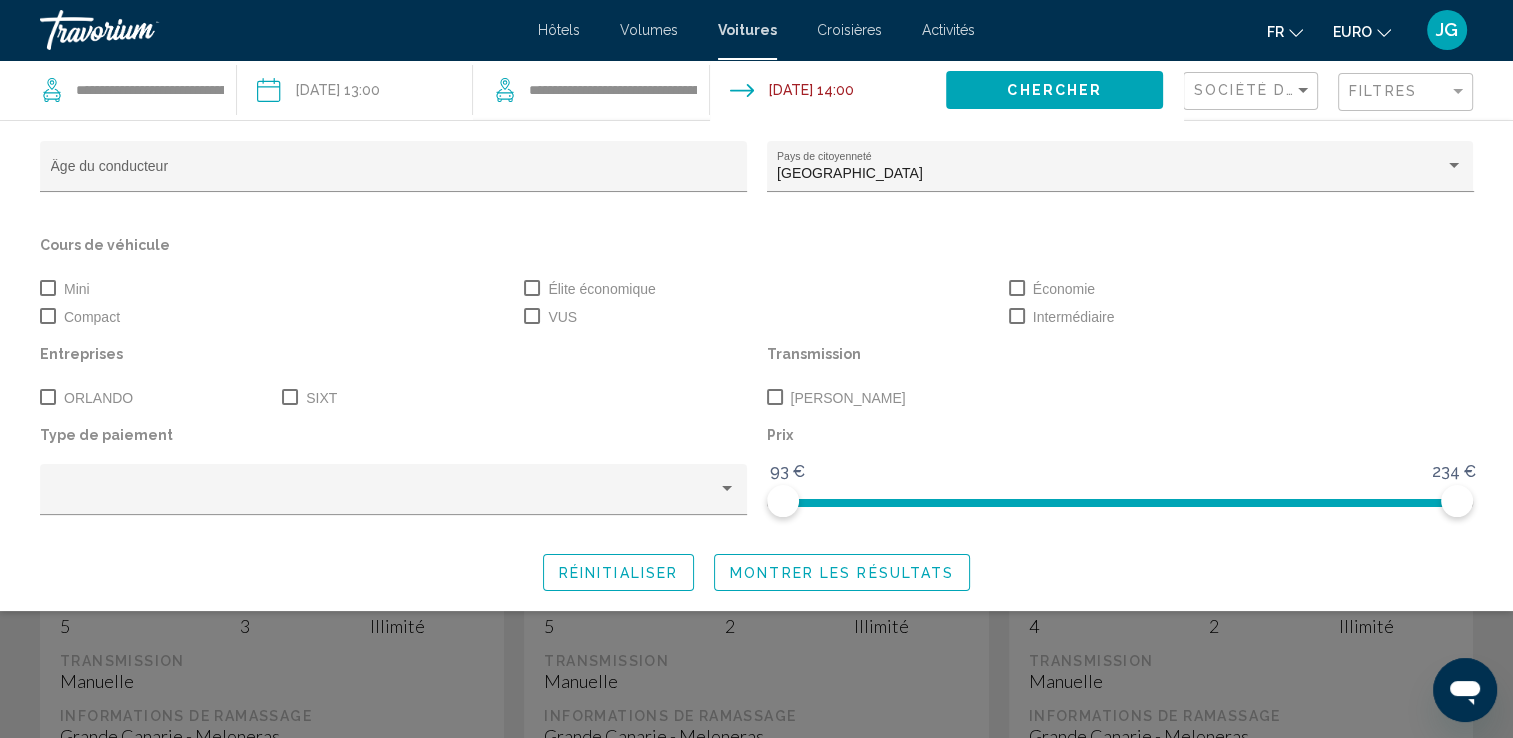 click on "Croisières" at bounding box center [849, 30] 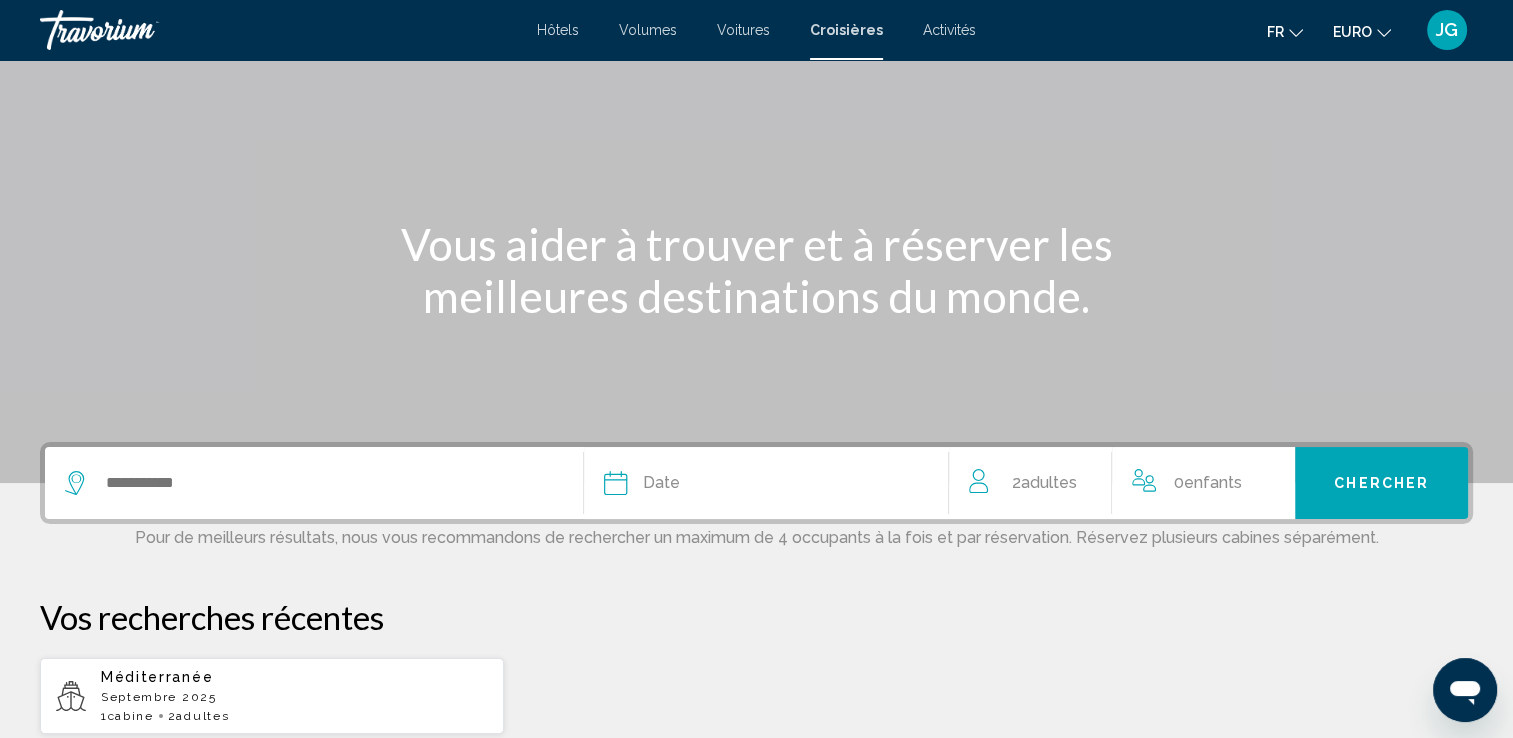 scroll, scrollTop: 200, scrollLeft: 0, axis: vertical 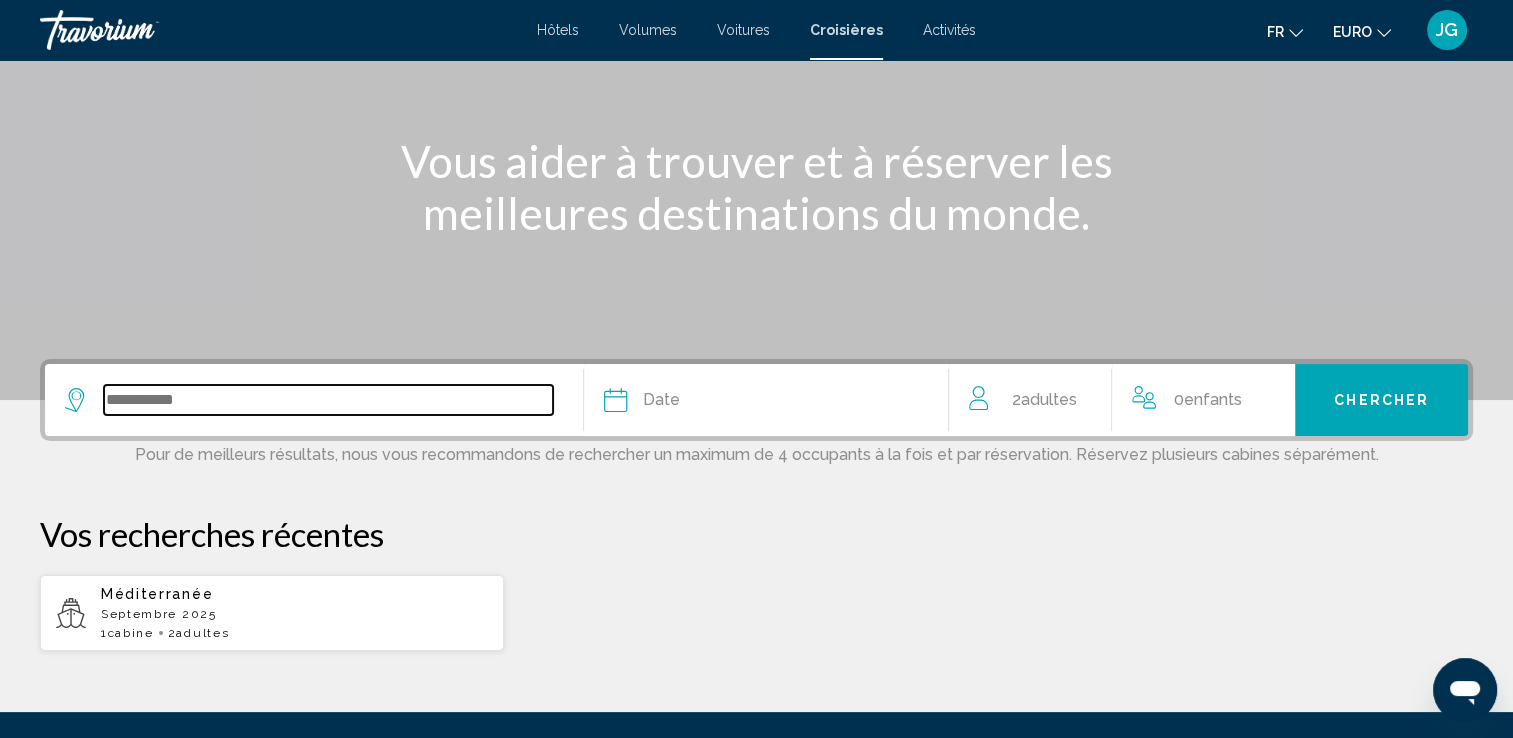 click at bounding box center (328, 400) 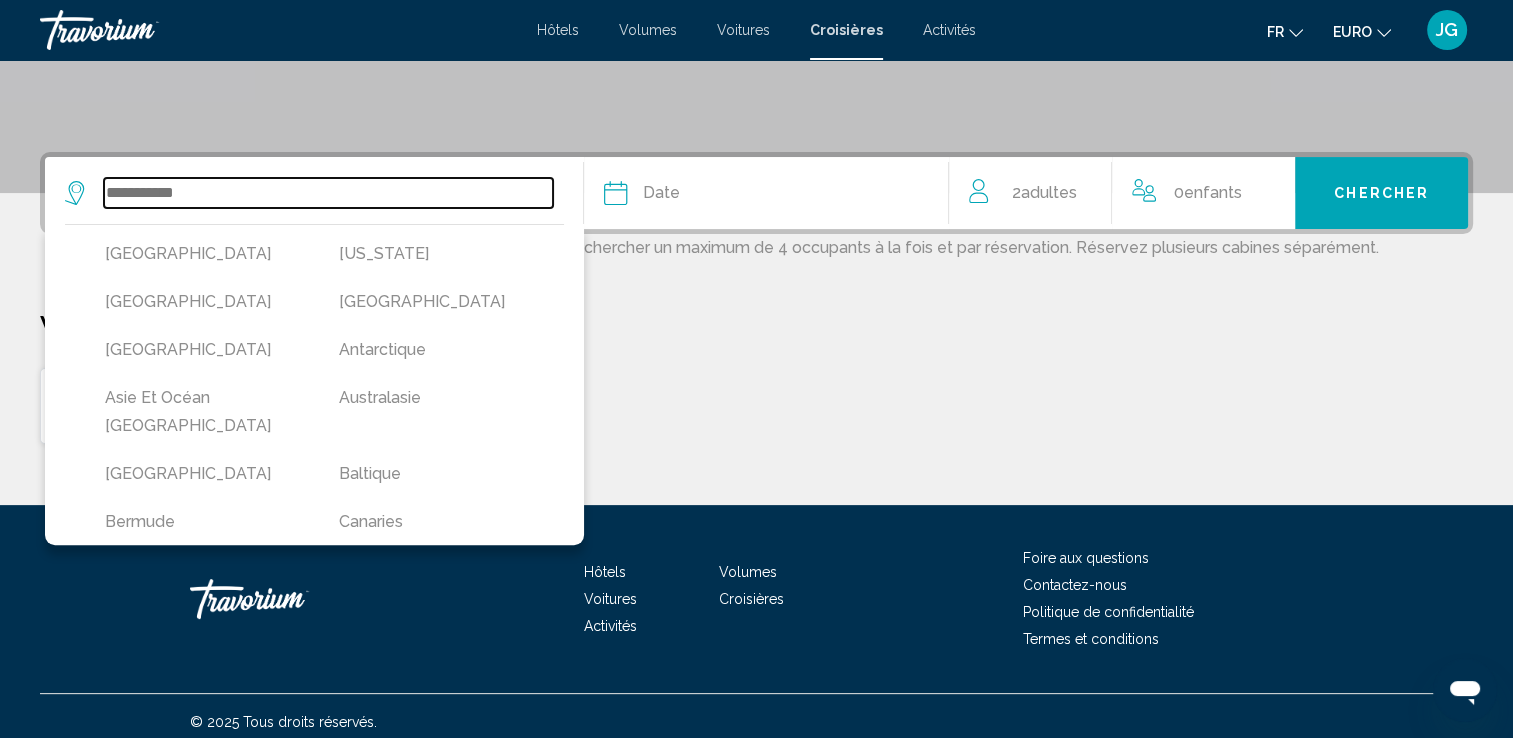 scroll, scrollTop: 417, scrollLeft: 0, axis: vertical 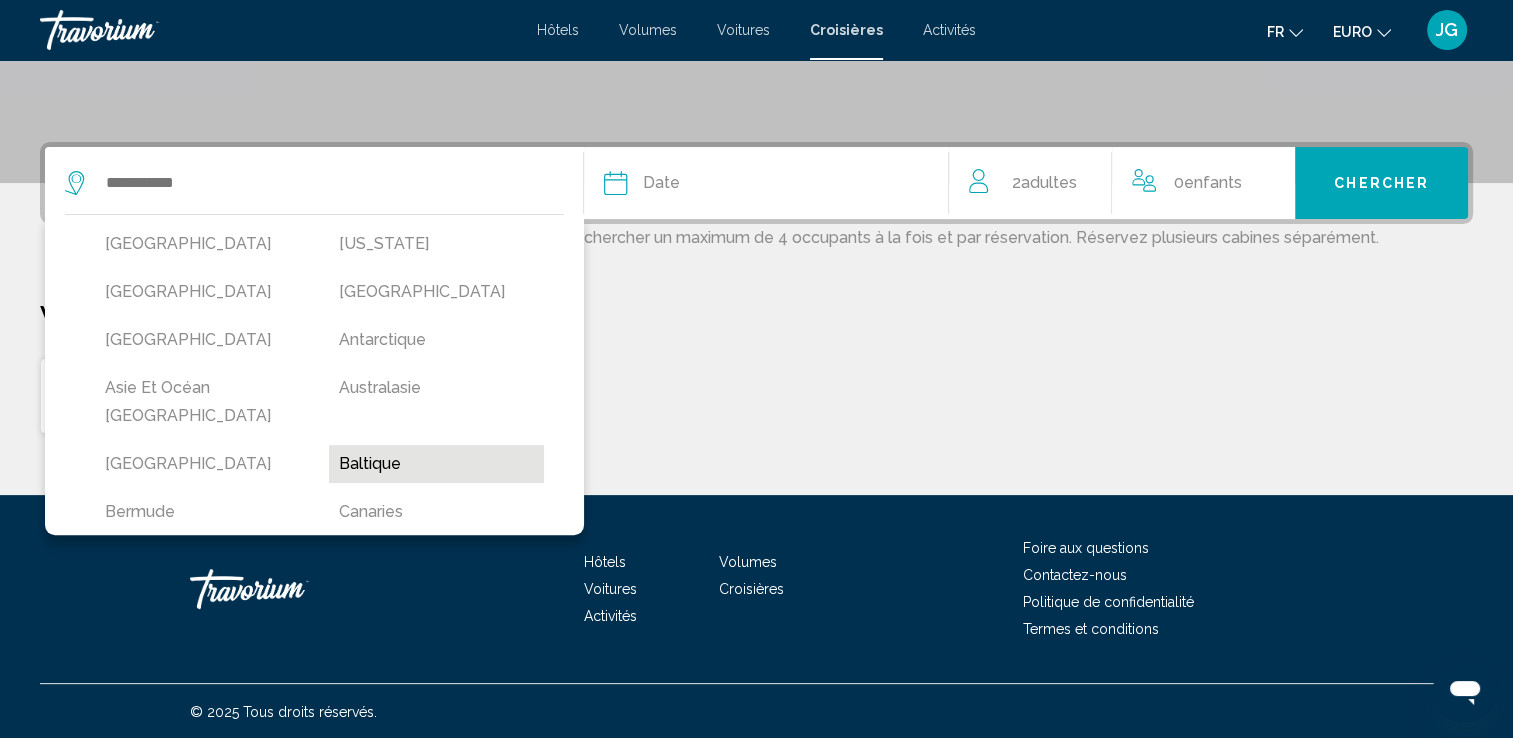 click on "Baltique" at bounding box center (436, 464) 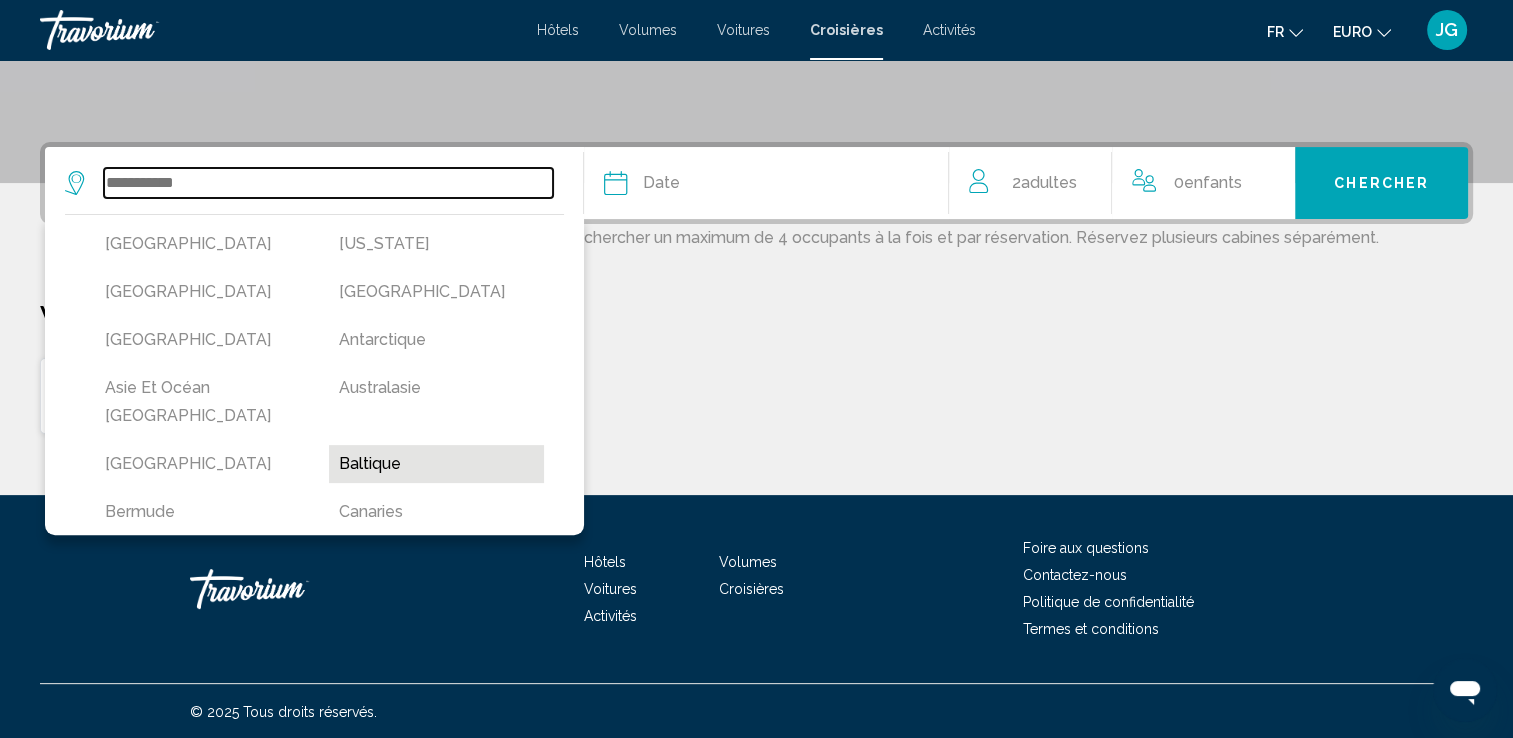type on "********" 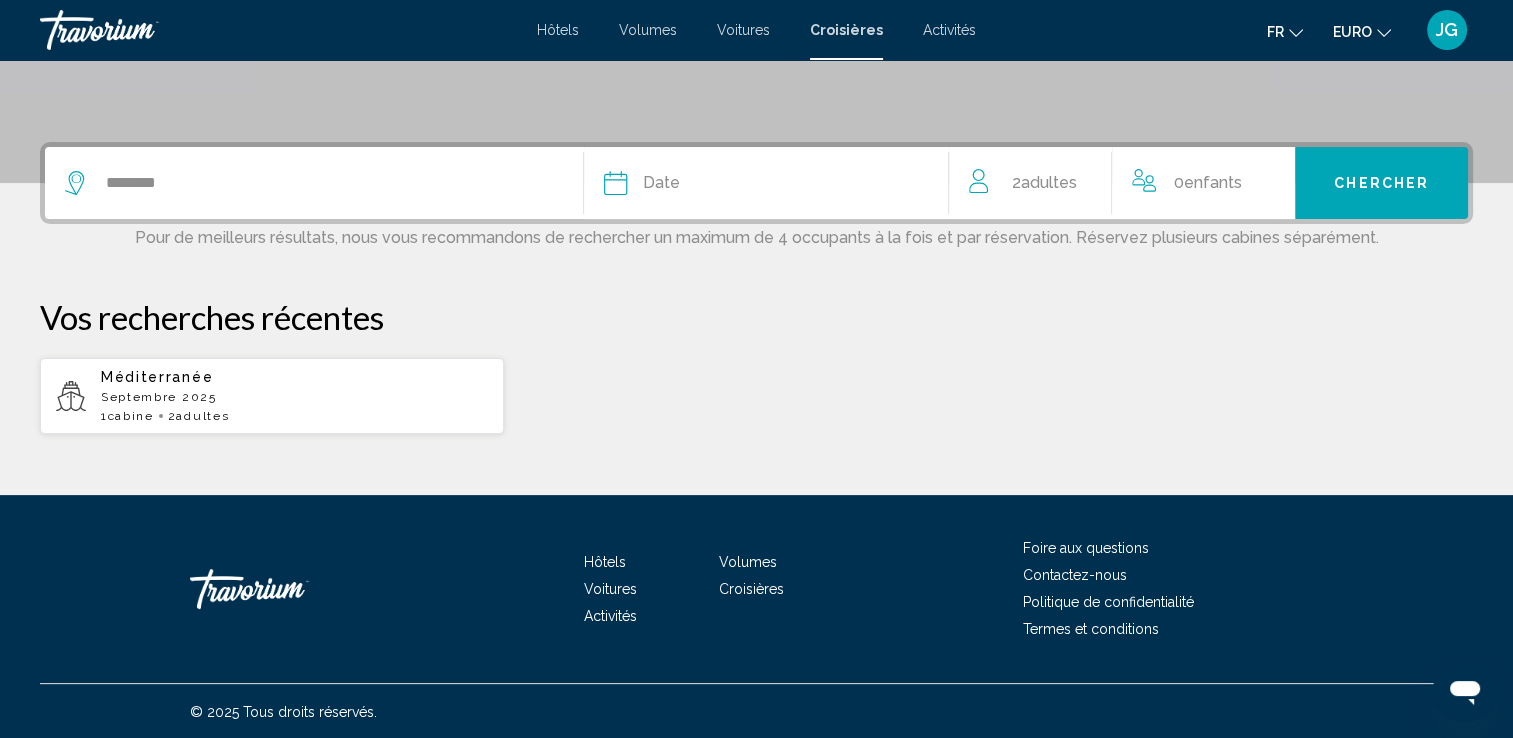 click on "Date" 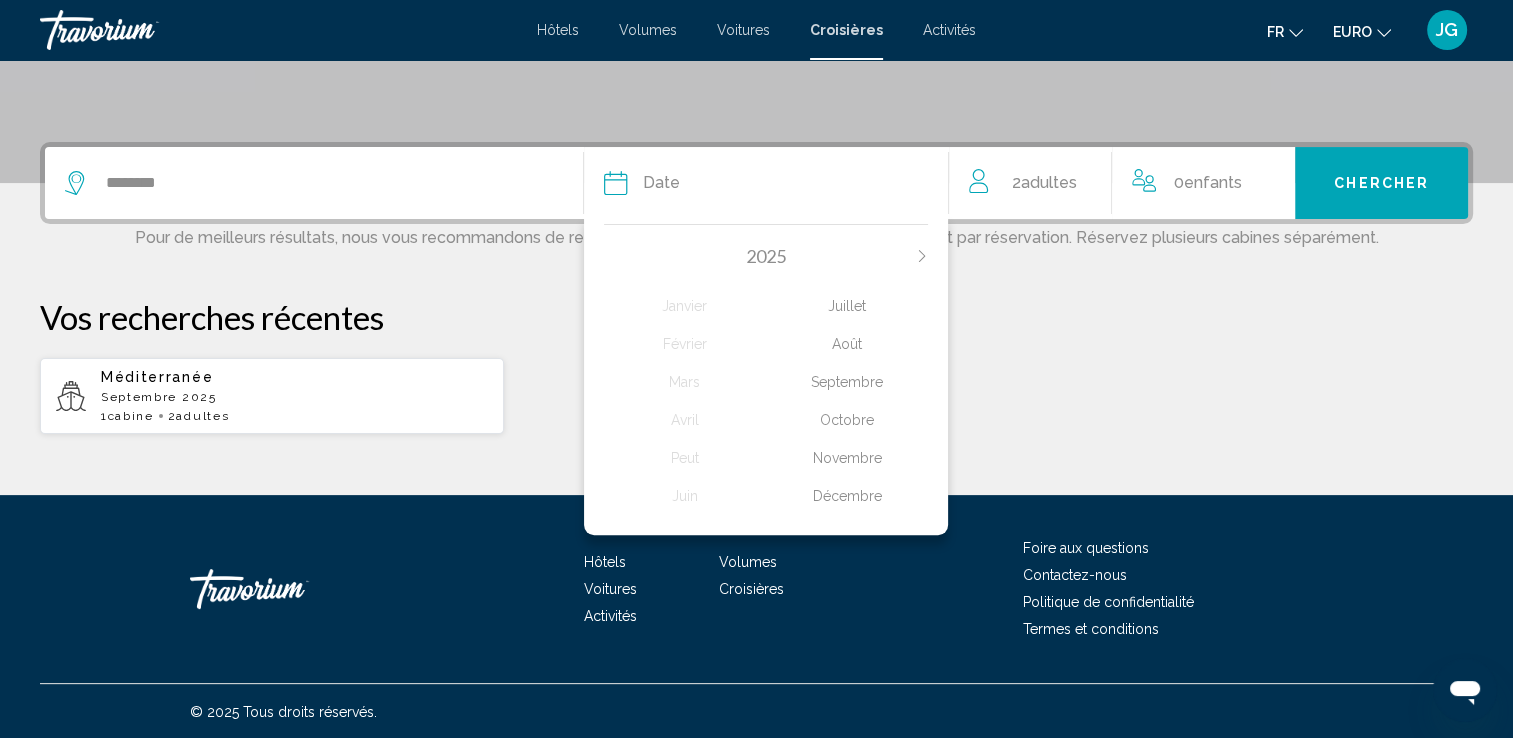 click on "Juillet" 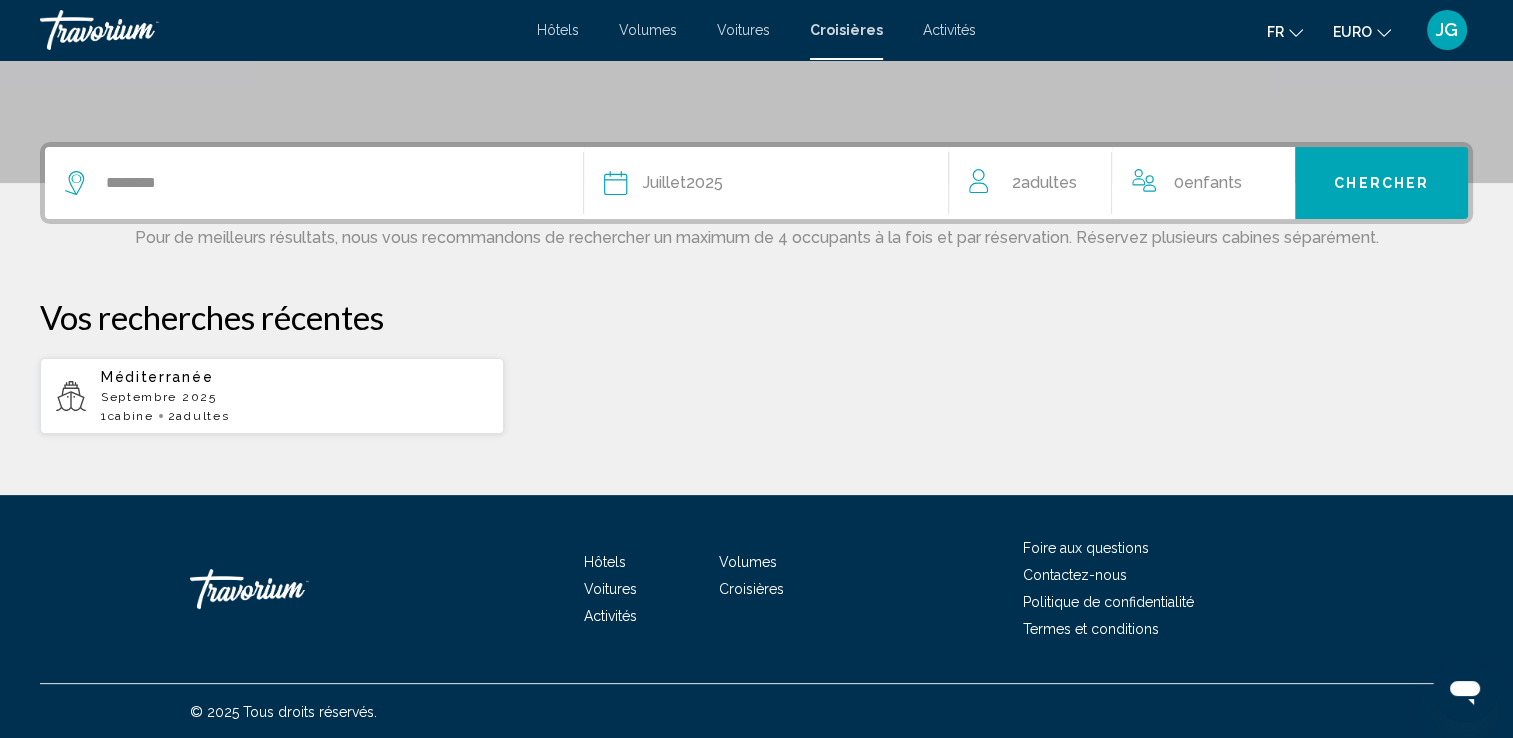 click on "Chercher" at bounding box center (1381, 184) 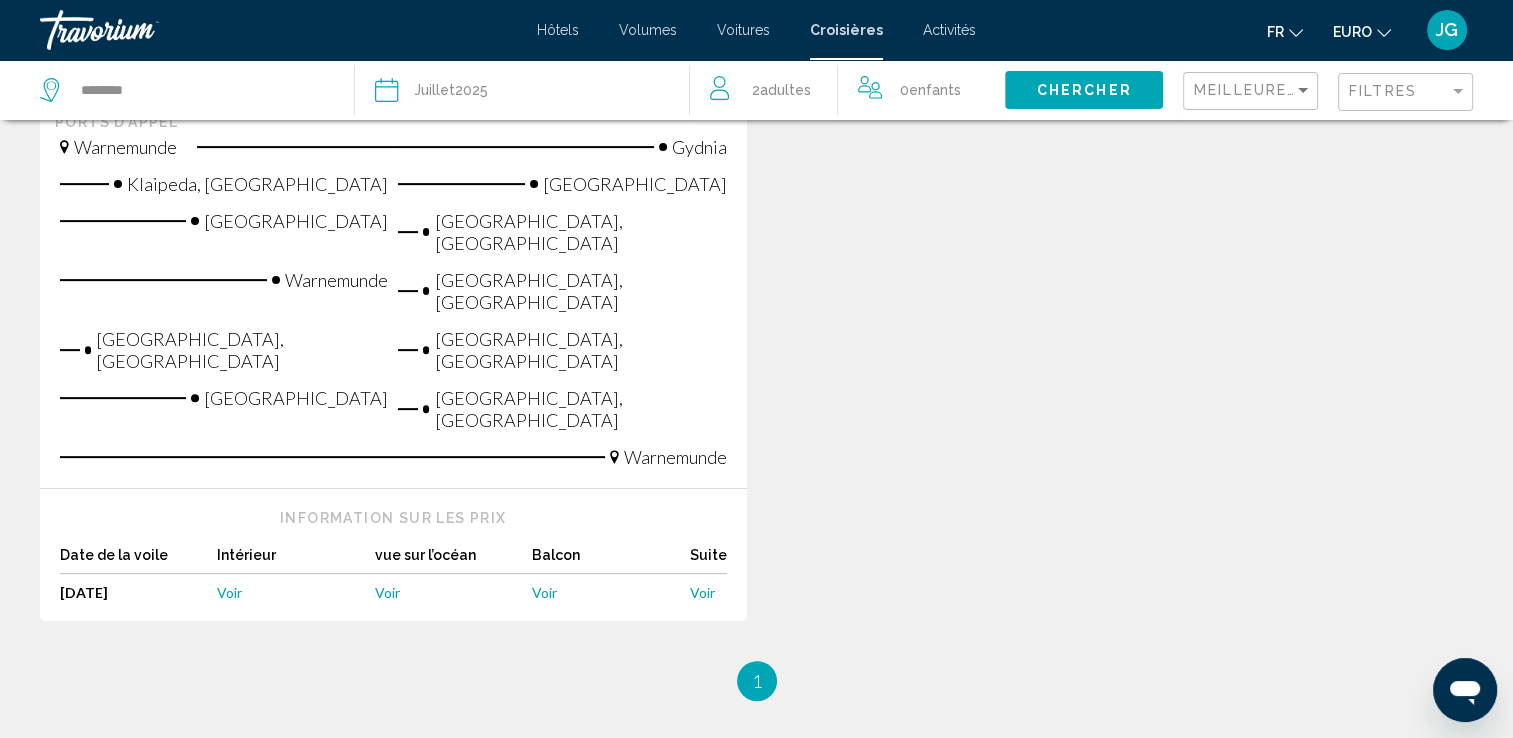 scroll, scrollTop: 700, scrollLeft: 0, axis: vertical 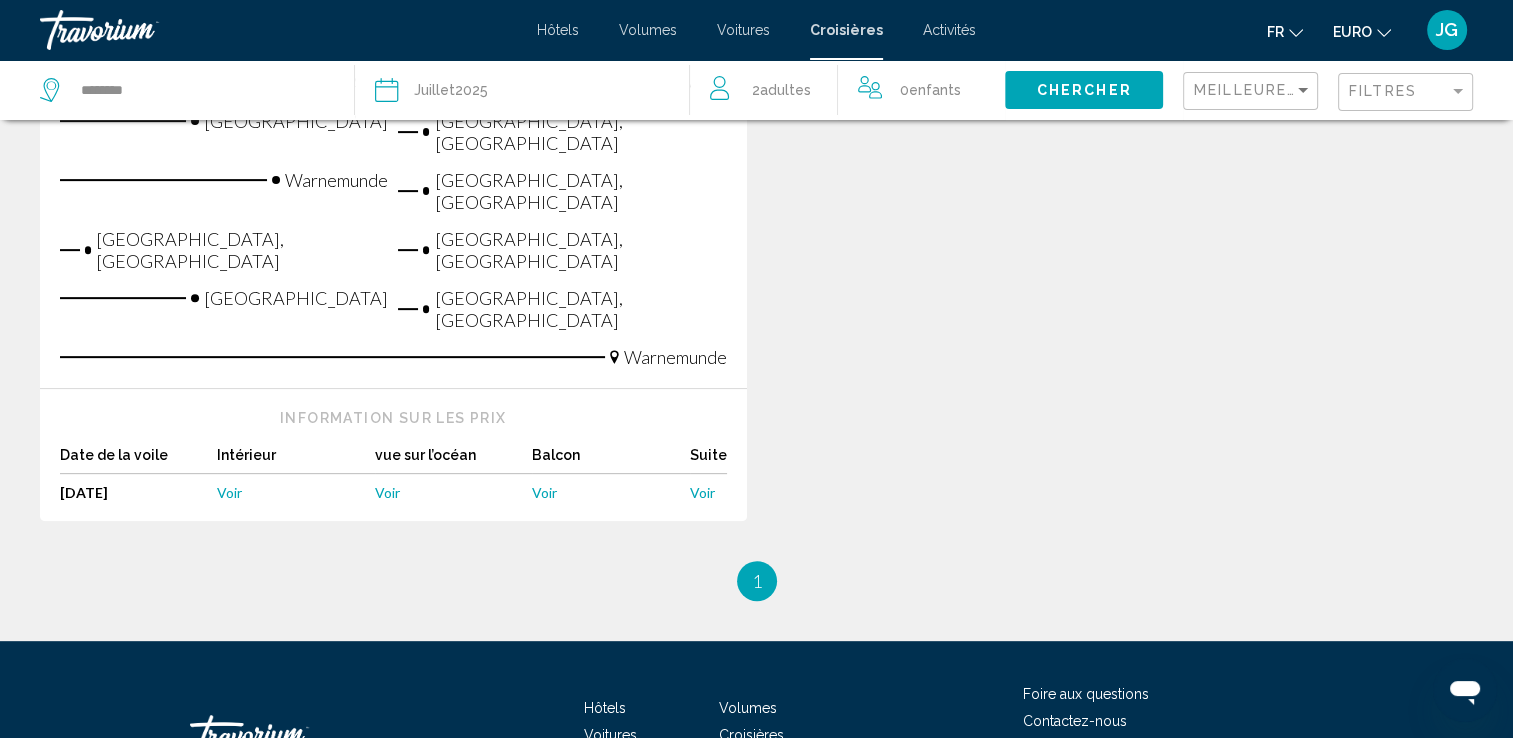 click on "Voir" at bounding box center (229, 492) 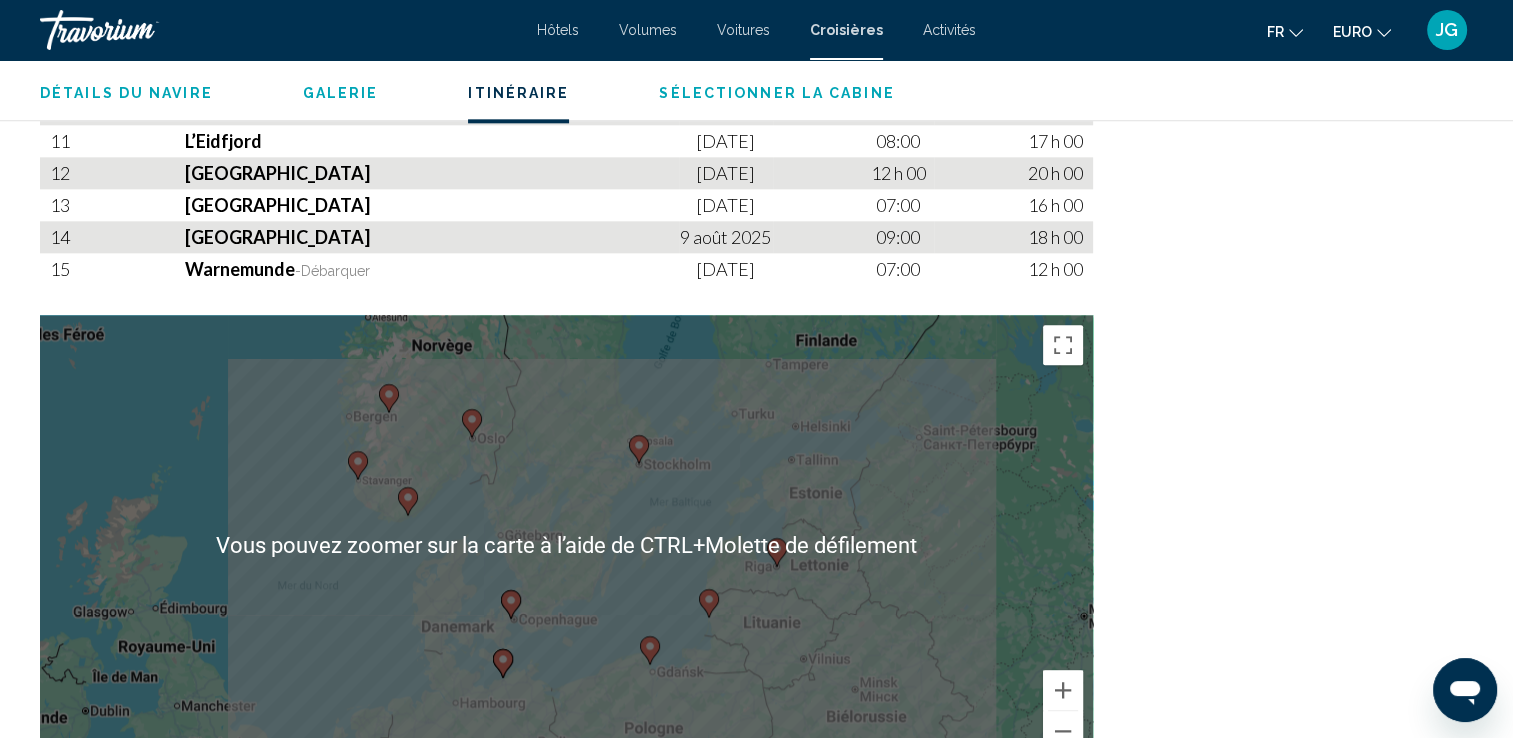 scroll, scrollTop: 2500, scrollLeft: 0, axis: vertical 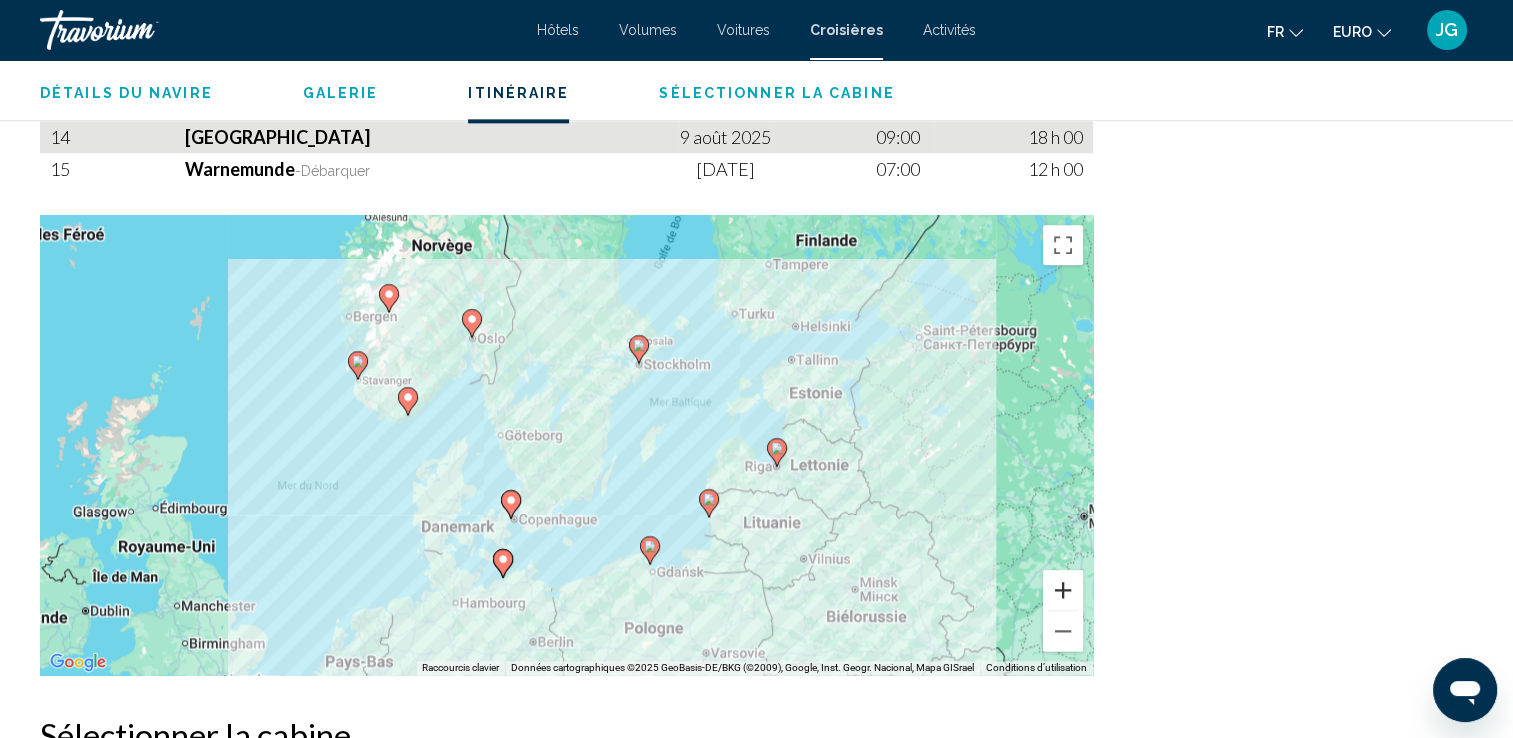 click at bounding box center [1063, 590] 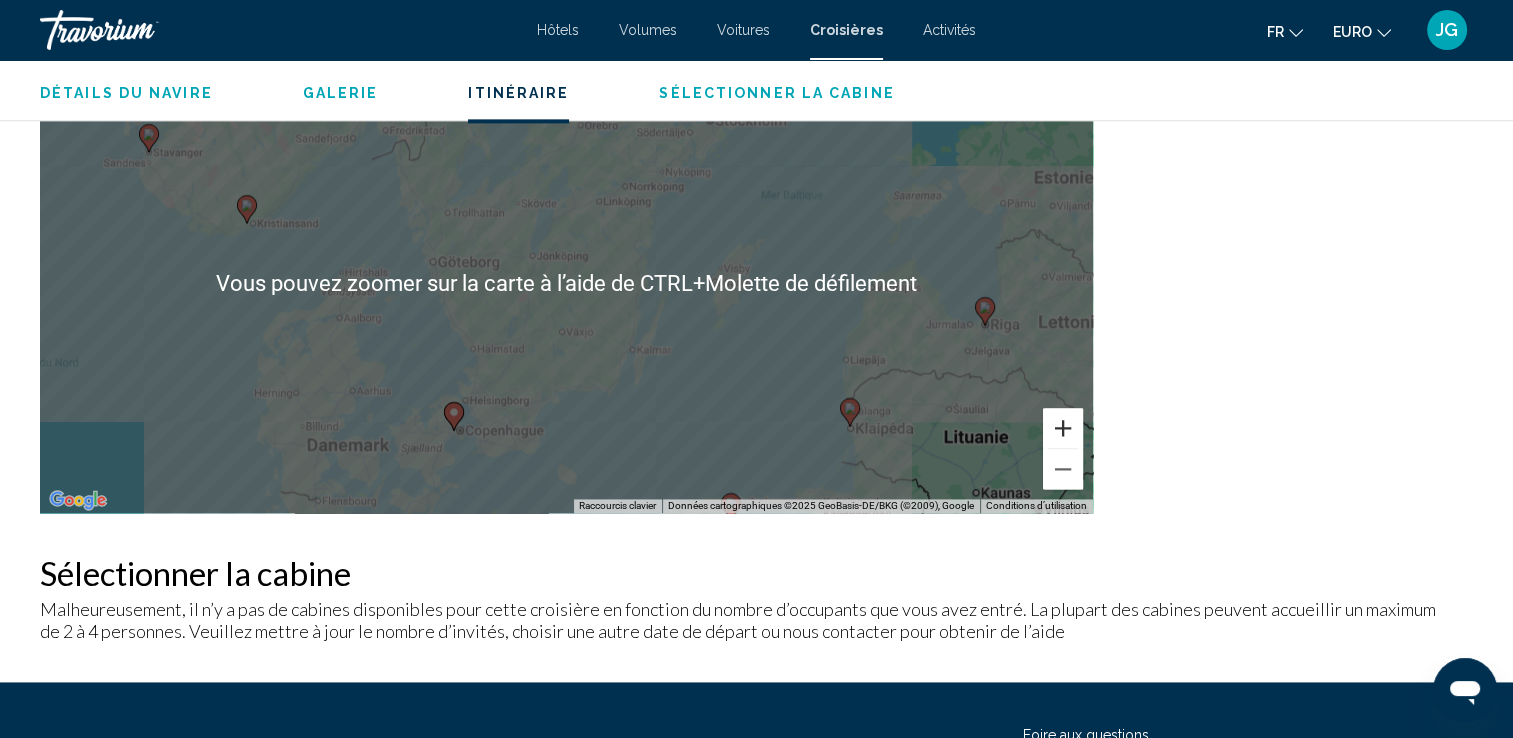 scroll, scrollTop: 2700, scrollLeft: 0, axis: vertical 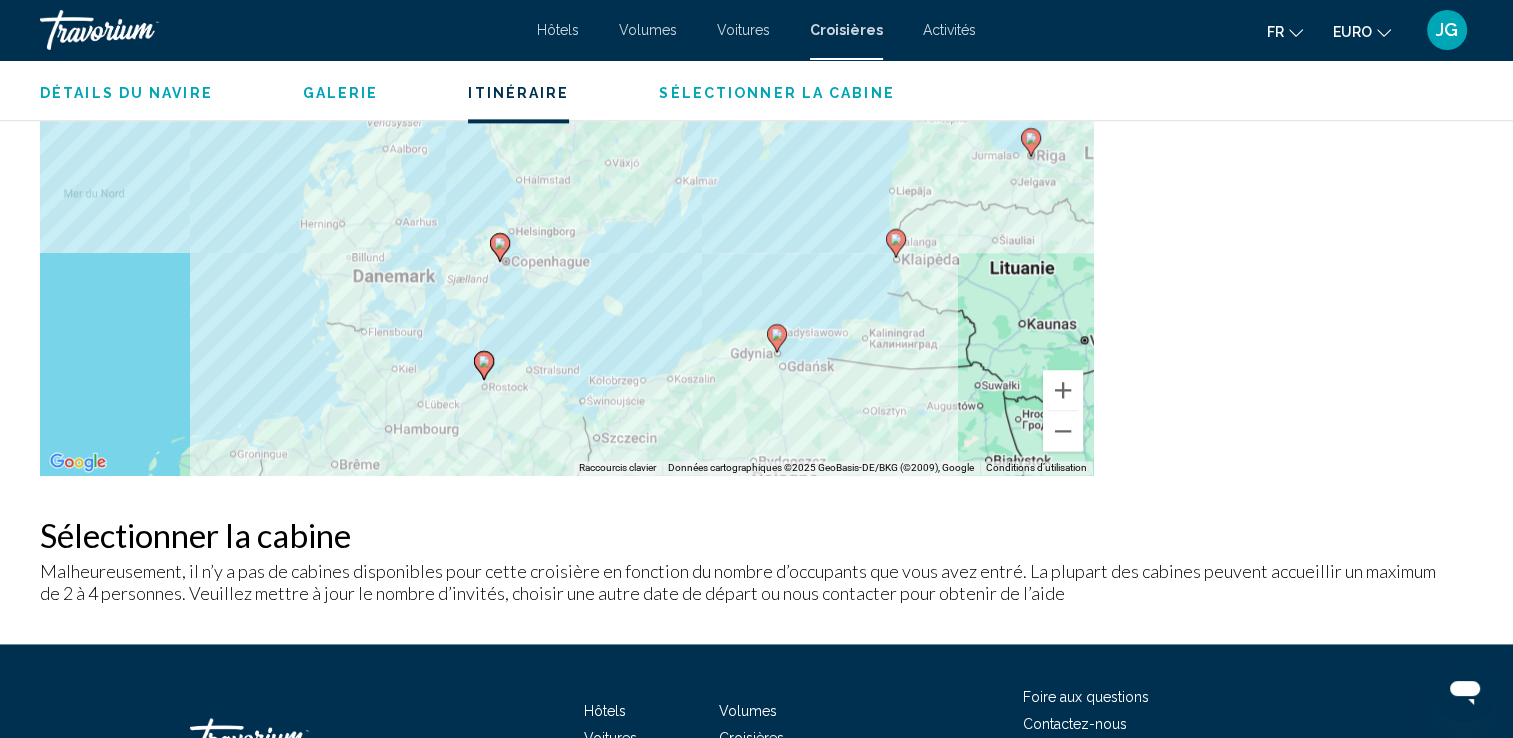 drag, startPoint x: 726, startPoint y: 373, endPoint x: 772, endPoint y: 239, distance: 141.67569 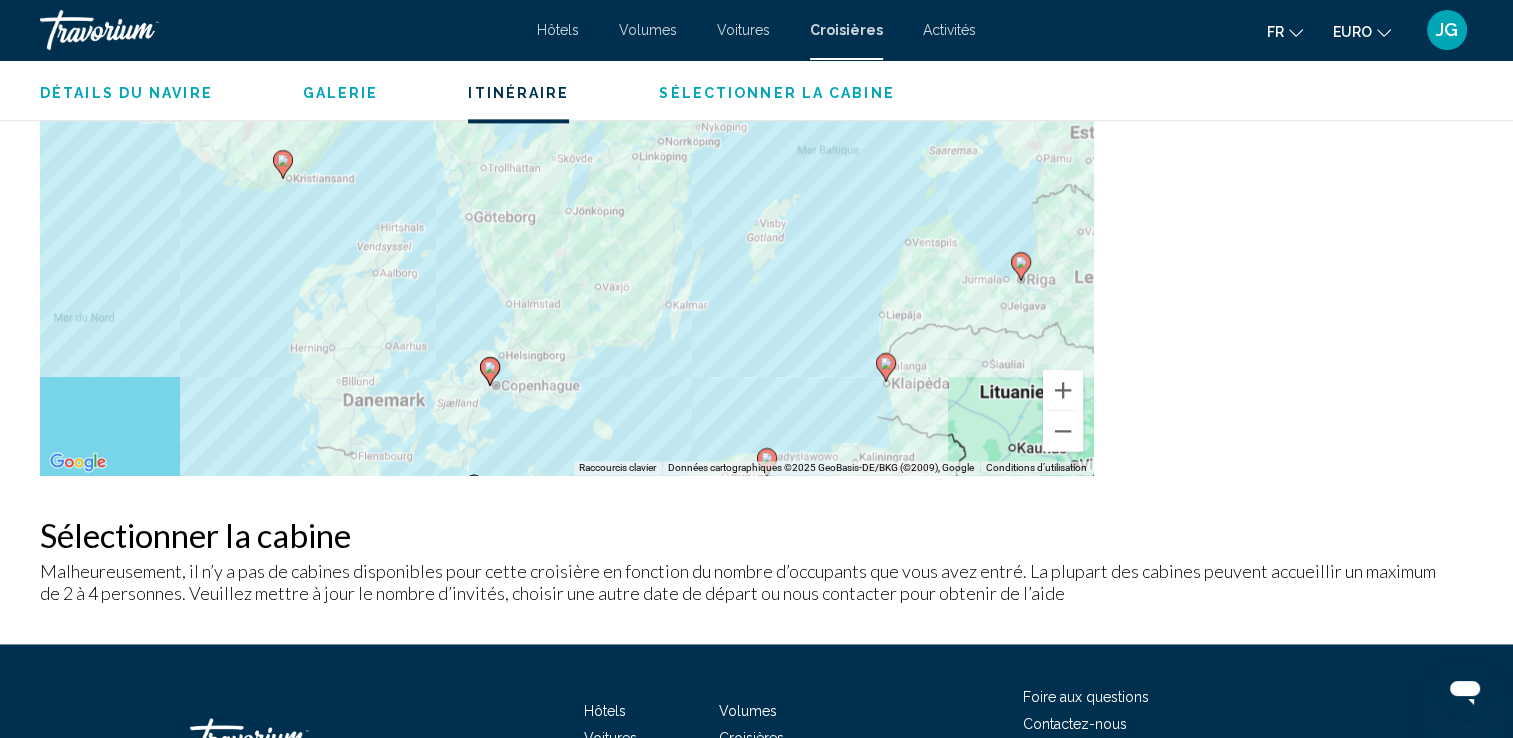drag, startPoint x: 786, startPoint y: 221, endPoint x: 774, endPoint y: 346, distance: 125.57468 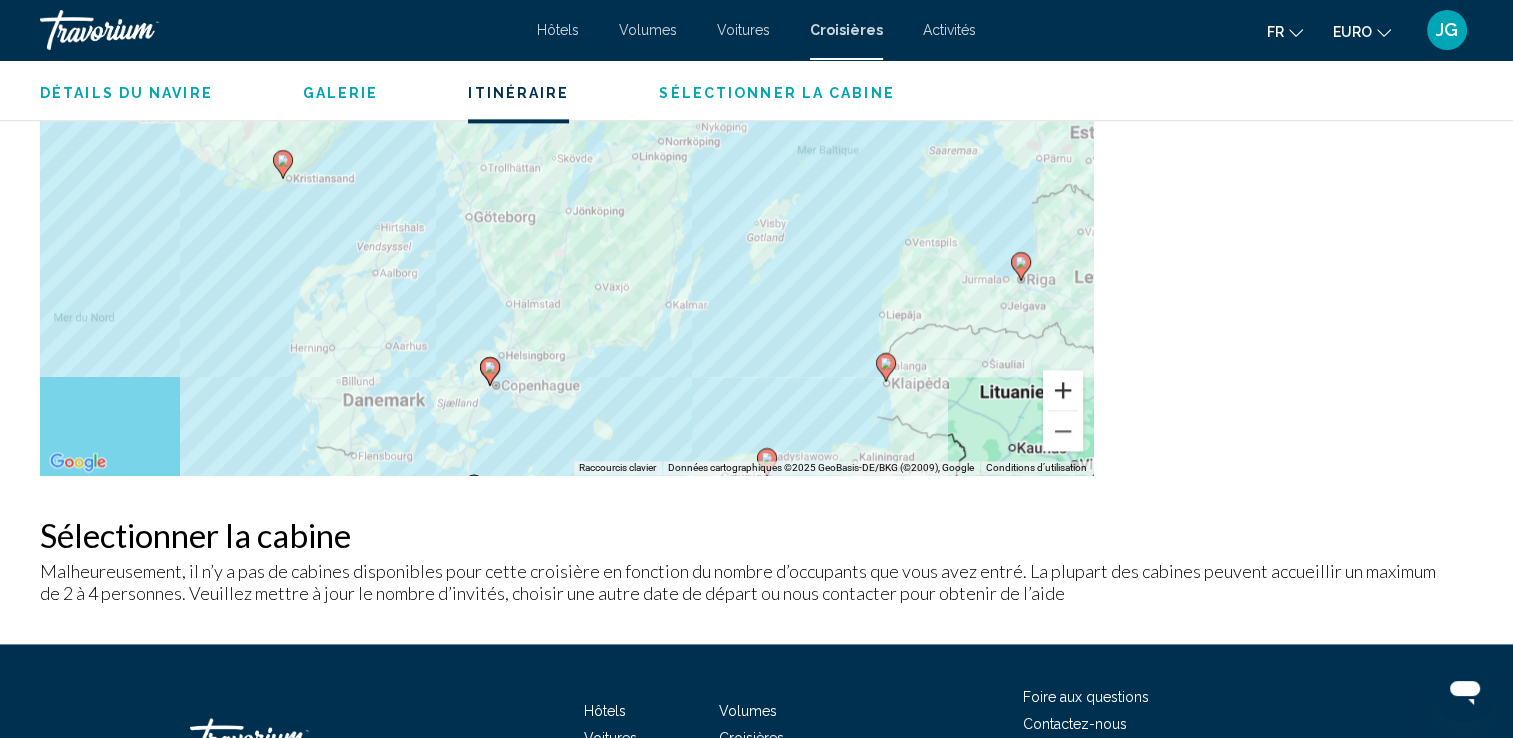 click at bounding box center [1063, 390] 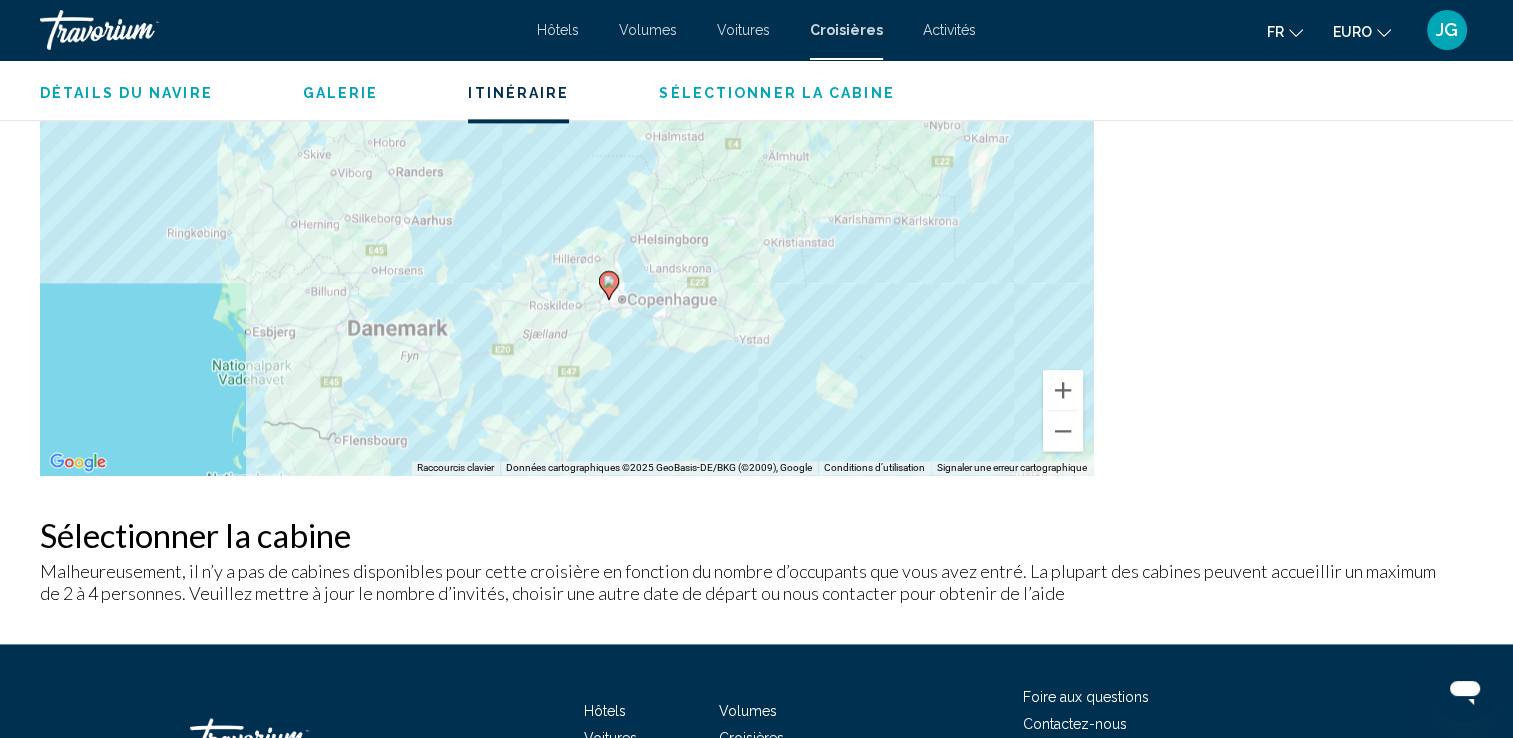 drag, startPoint x: 608, startPoint y: 362, endPoint x: 808, endPoint y: 136, distance: 301.788 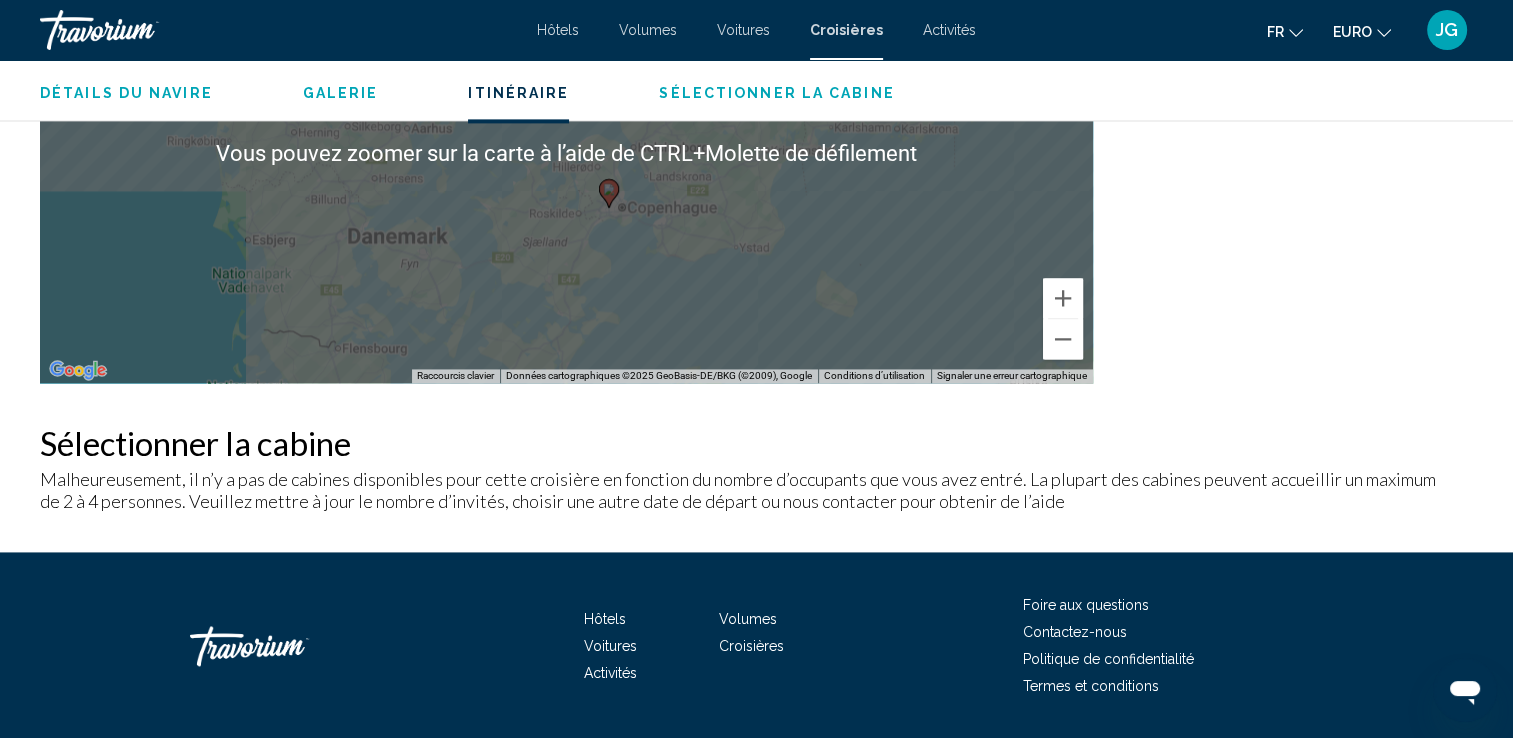 scroll, scrollTop: 2800, scrollLeft: 0, axis: vertical 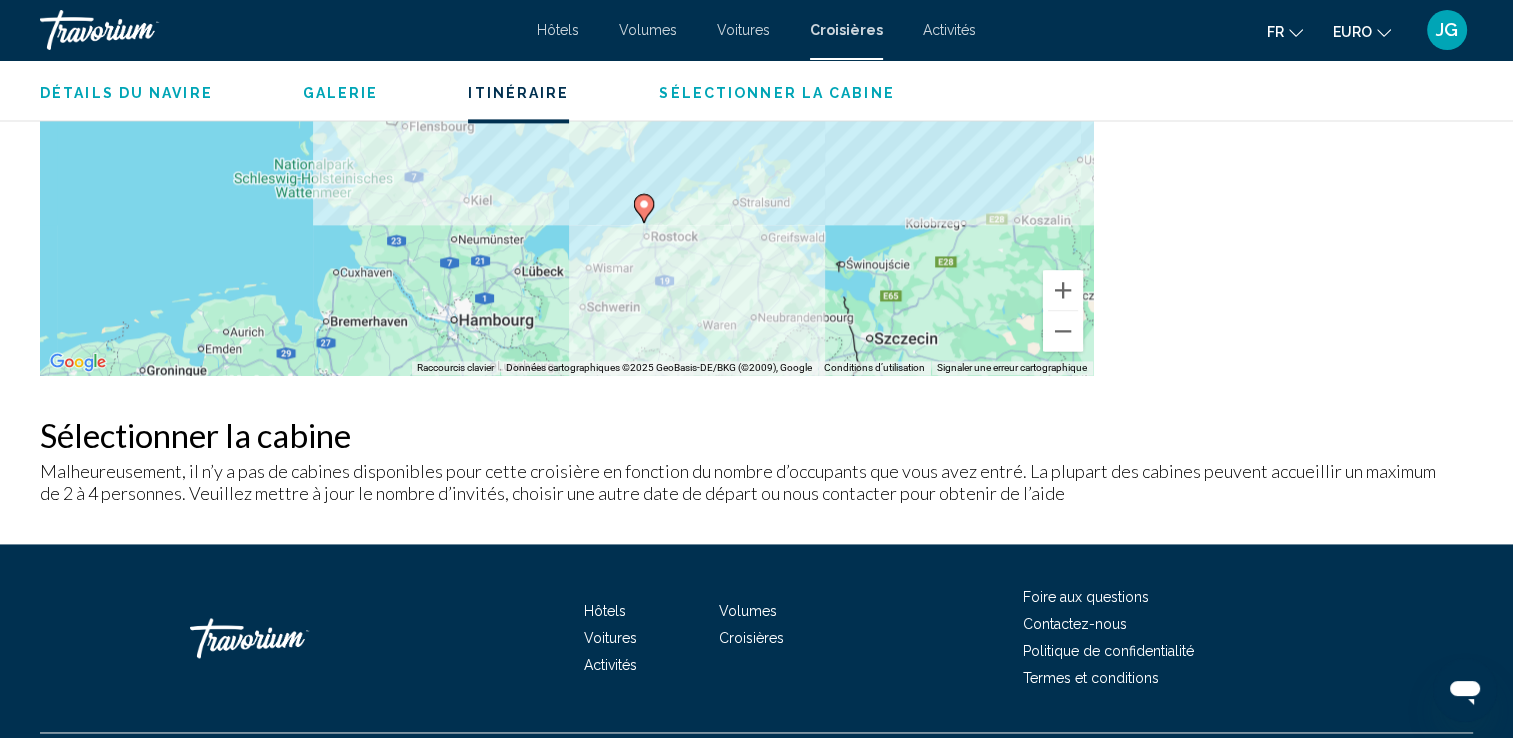 drag, startPoint x: 675, startPoint y: 320, endPoint x: 742, endPoint y: 104, distance: 226.1526 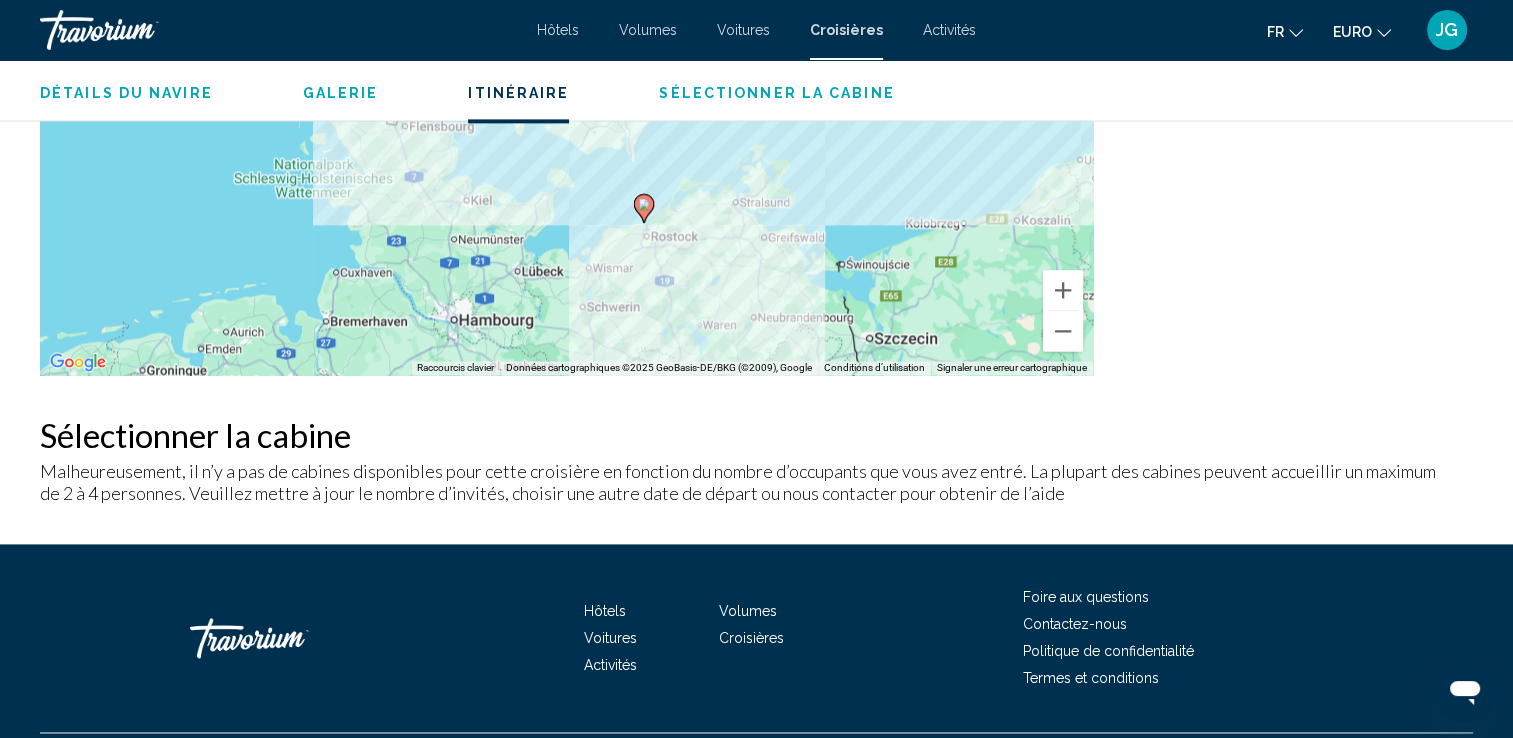click on "Warnemunde Gydnia Klaipeda, Lituanie [GEOGRAPHIC_DATA] [GEOGRAPHIC_DATA], [GEOGRAPHIC_DATA] [GEOGRAPHIC_DATA] [GEOGRAPHIC_DATA], [GEOGRAPHIC_DATA]
Warnemunde Europe du Nord à partir de [GEOGRAPHIC_DATA] , 14 nuits, [DATE]
[DATE] 14 nuits Détails du navire
Galerie
Itinéraire
Sélectionner la cabine
Détails du navire Nom MSC Poesia Lancé [DATE] Équipage total 987 Tonnage 92627 Longueur 964 Occupation 3013 La description Installations Divertissement Bar à cigares Discothèque [GEOGRAPHIC_DATA] Bibliothèque Boîte de nuit Jeu de palets Aptitude Centre de remise en forme Gymnase Court de tennis Yoga Détente Coiffure Remous Jacuzzi Sauna Spa Nourriture et boissons Bar Café  1" at bounding box center (756, -1098) 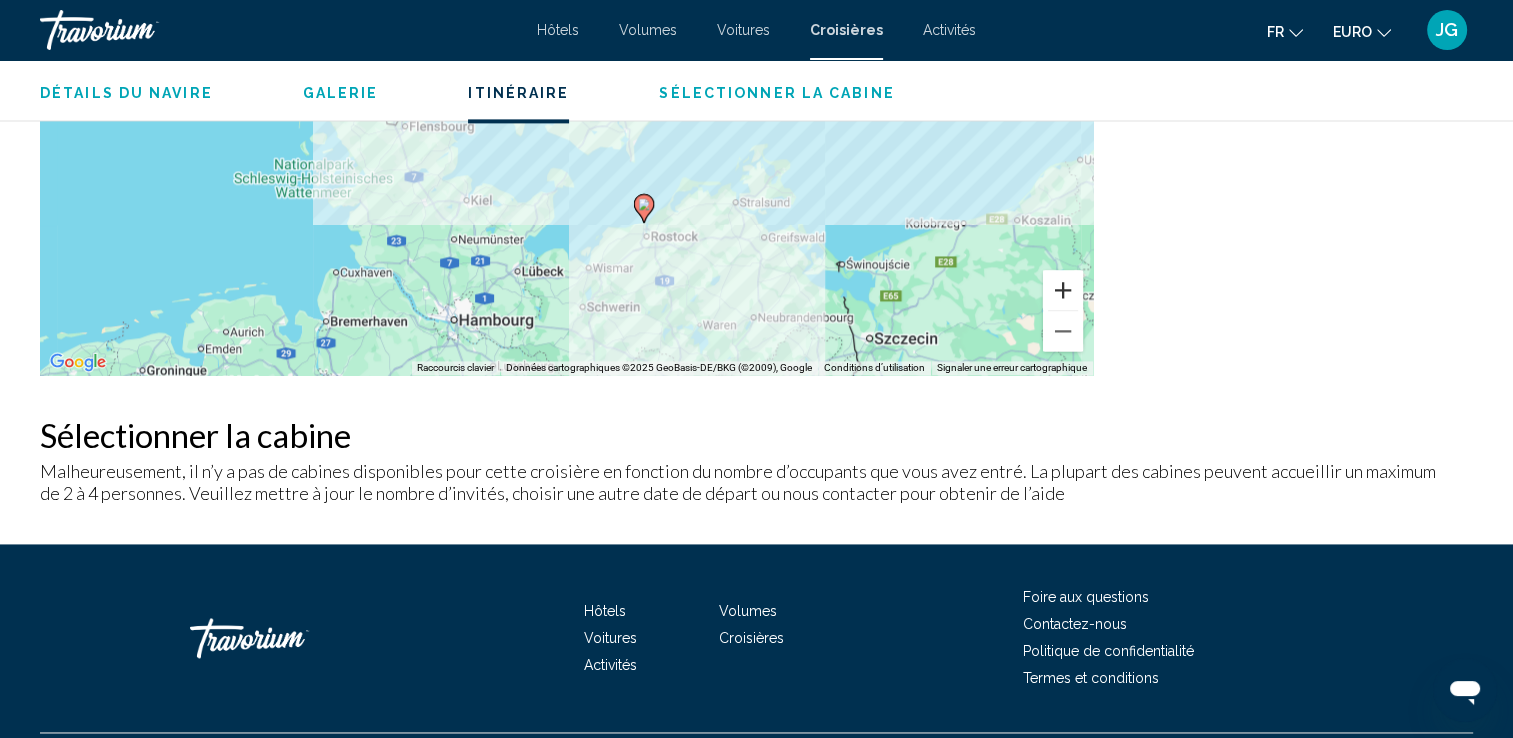 click at bounding box center [1063, 290] 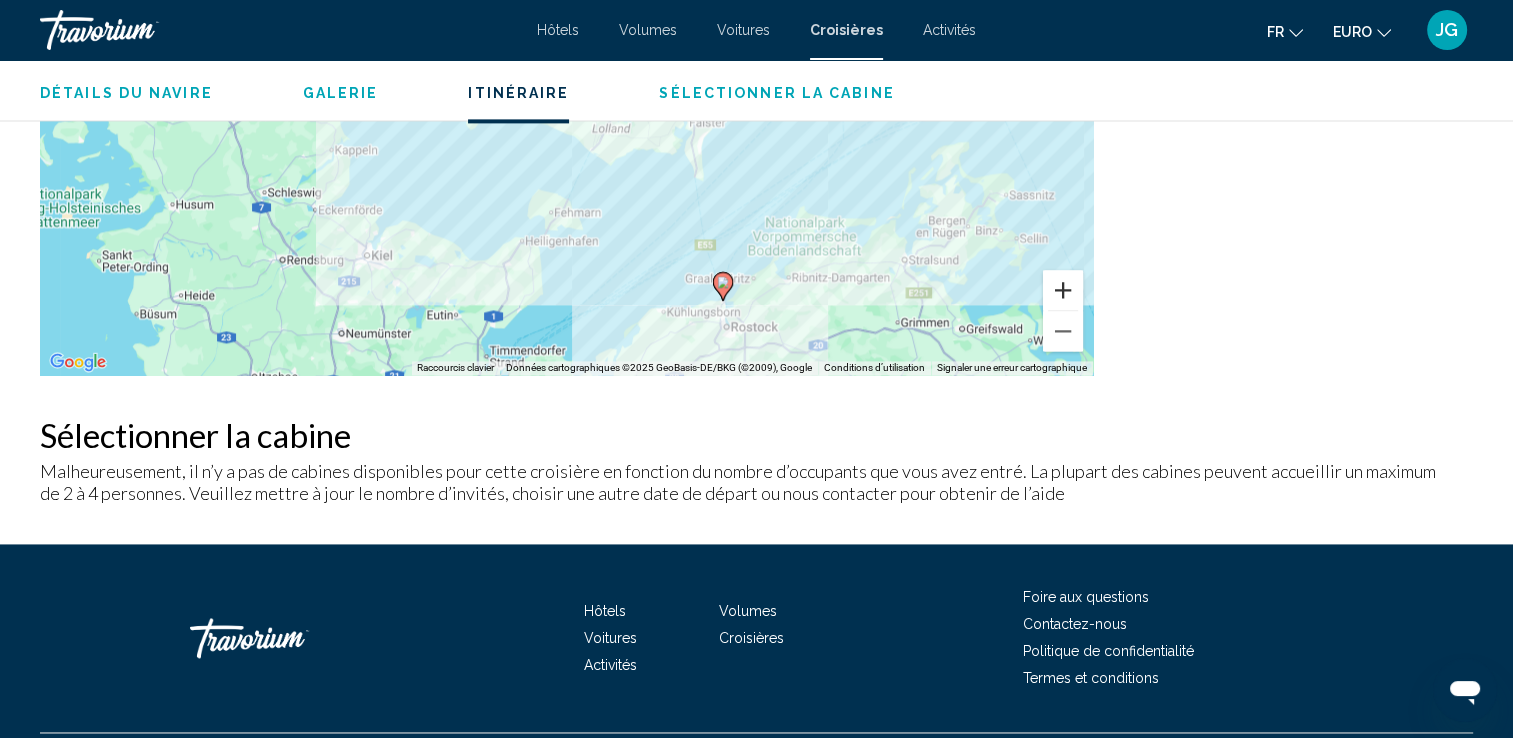 click at bounding box center [1063, 290] 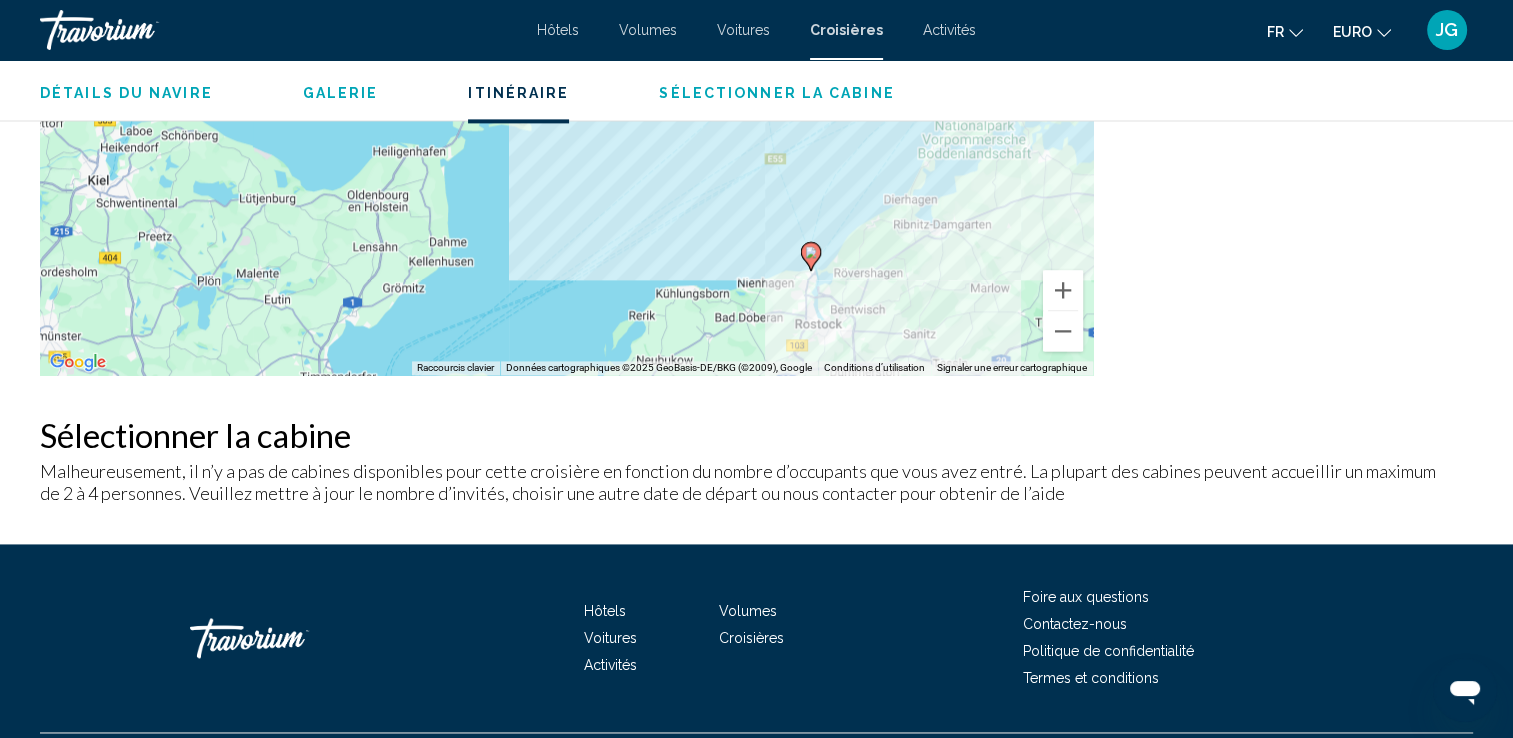 drag, startPoint x: 808, startPoint y: 287, endPoint x: 736, endPoint y: 90, distance: 209.74509 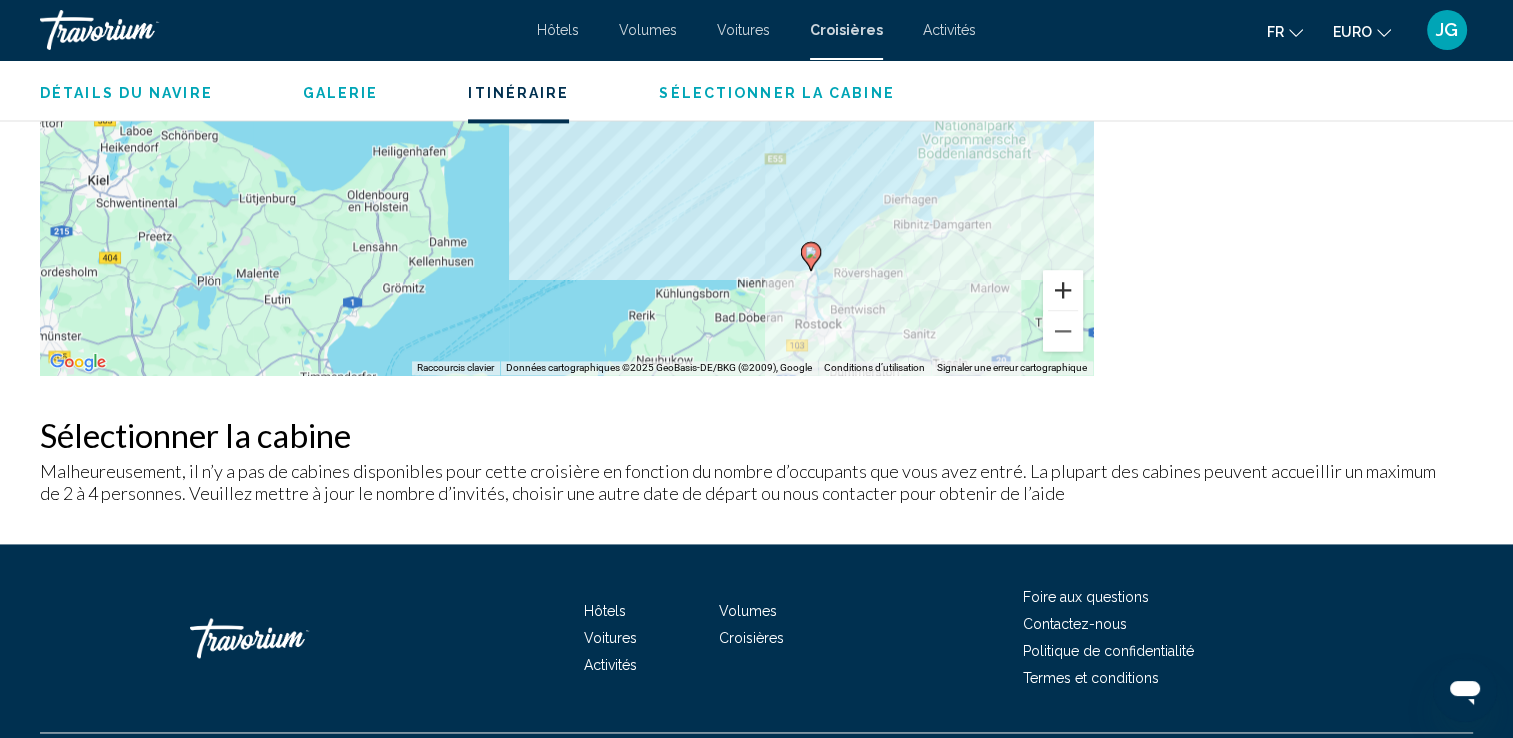 click at bounding box center (1063, 290) 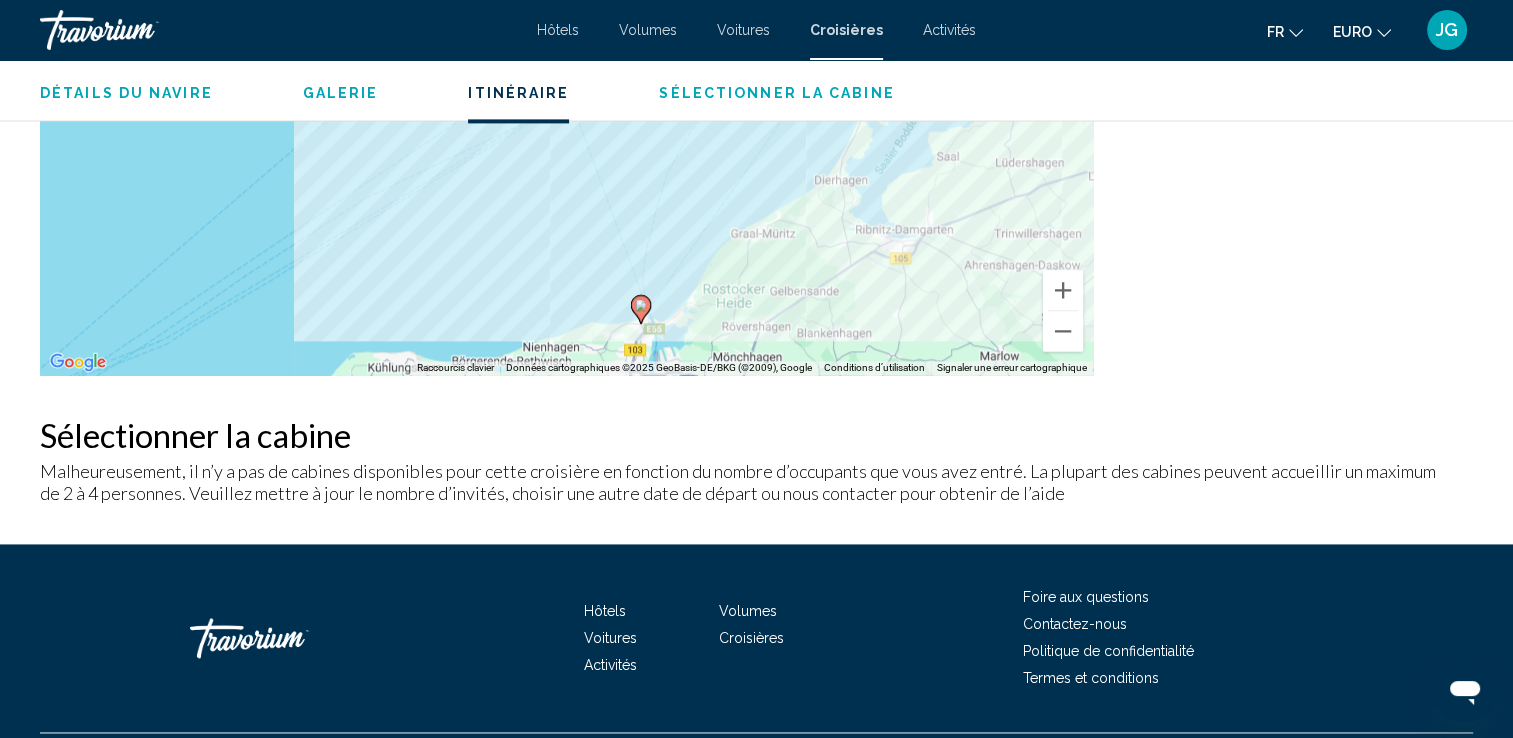 drag, startPoint x: 832, startPoint y: 300, endPoint x: 415, endPoint y: 226, distance: 423.51505 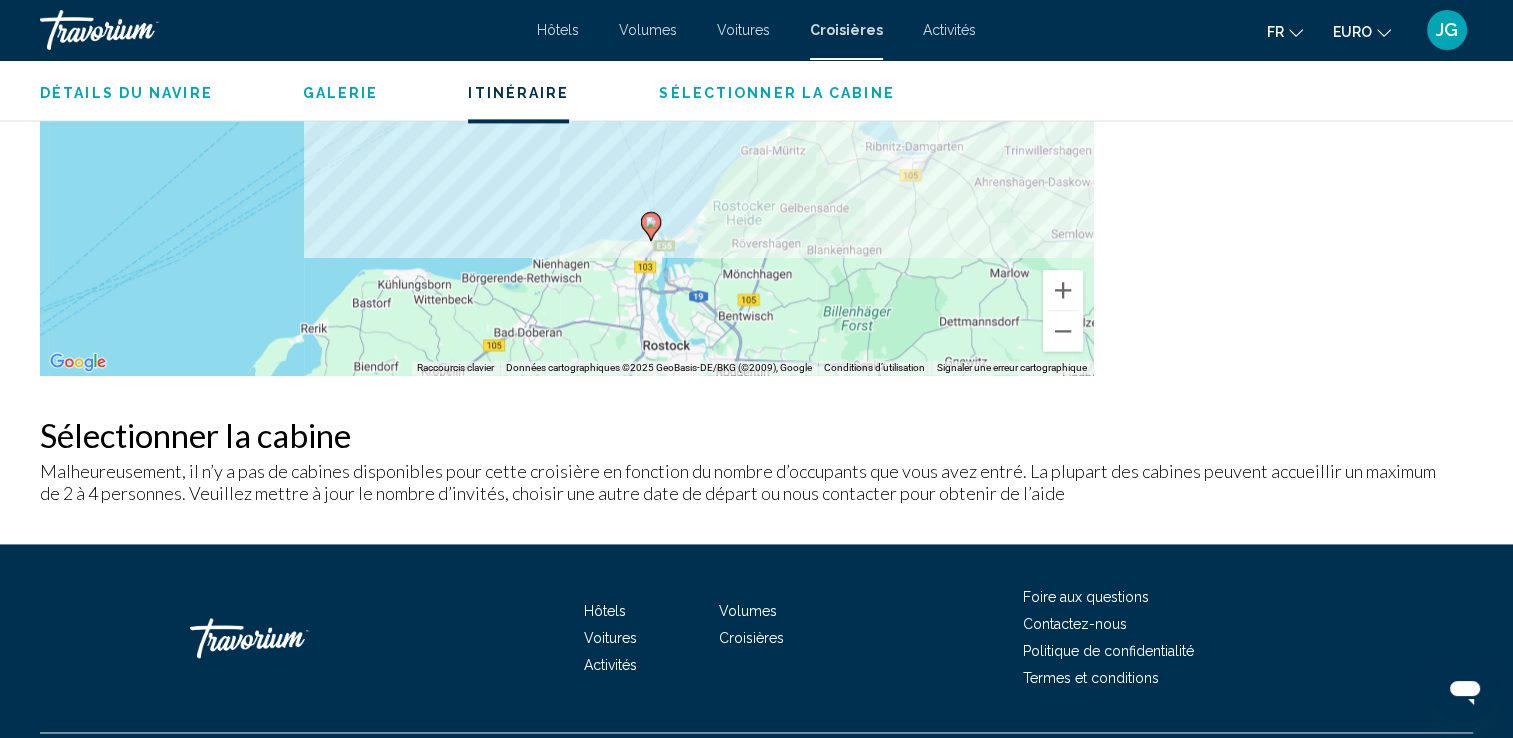 drag, startPoint x: 728, startPoint y: 246, endPoint x: 739, endPoint y: 153, distance: 93.64828 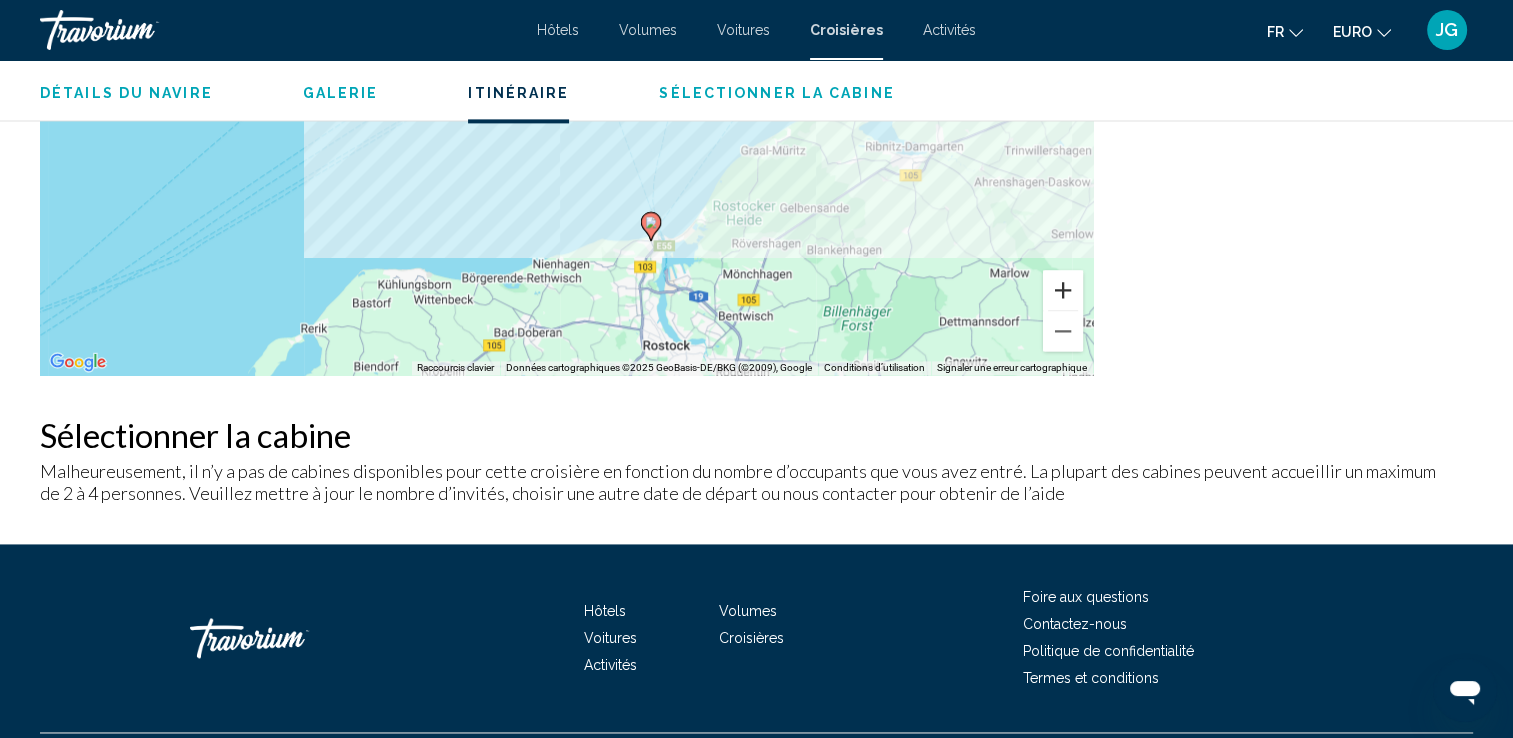 click at bounding box center [1063, 290] 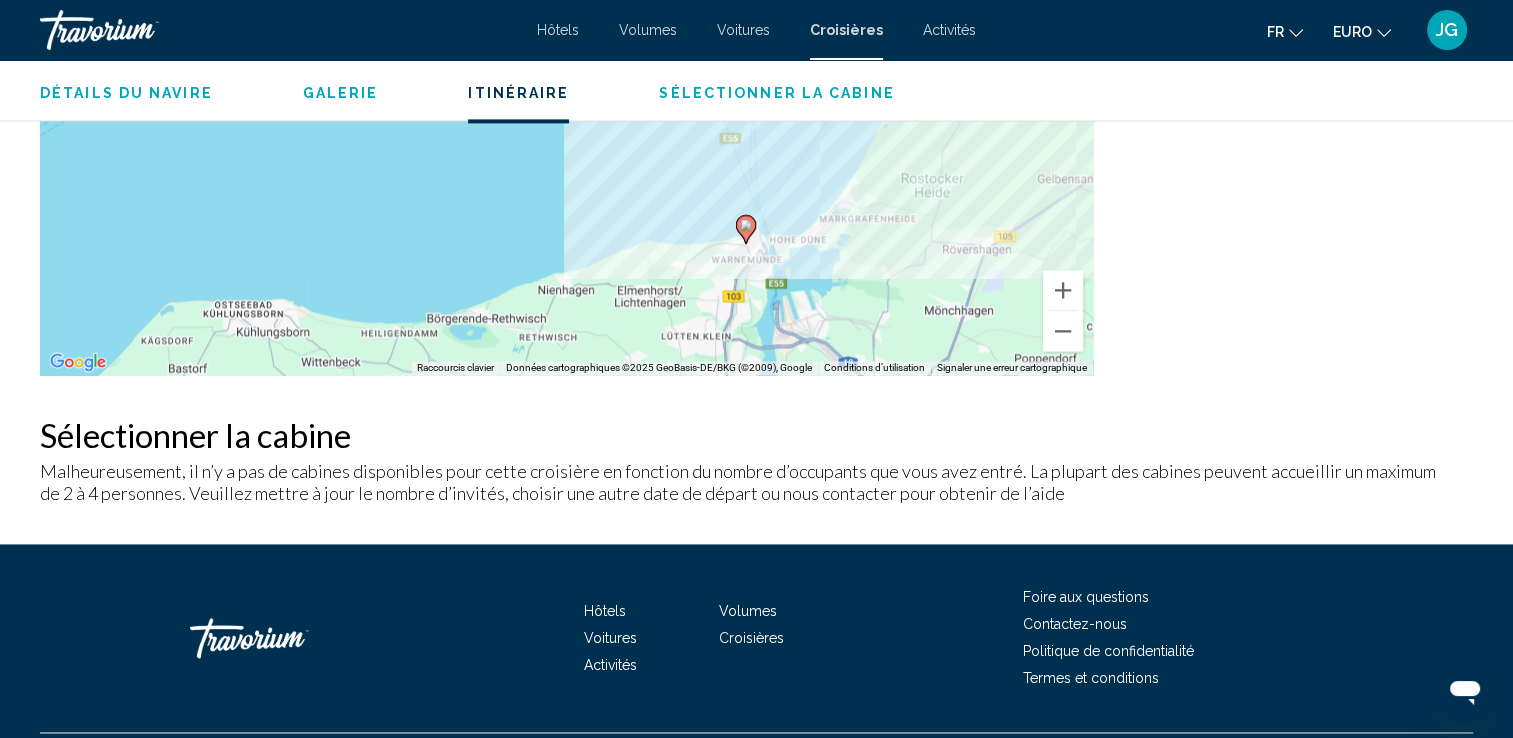 drag, startPoint x: 813, startPoint y: 271, endPoint x: 824, endPoint y: 163, distance: 108.55874 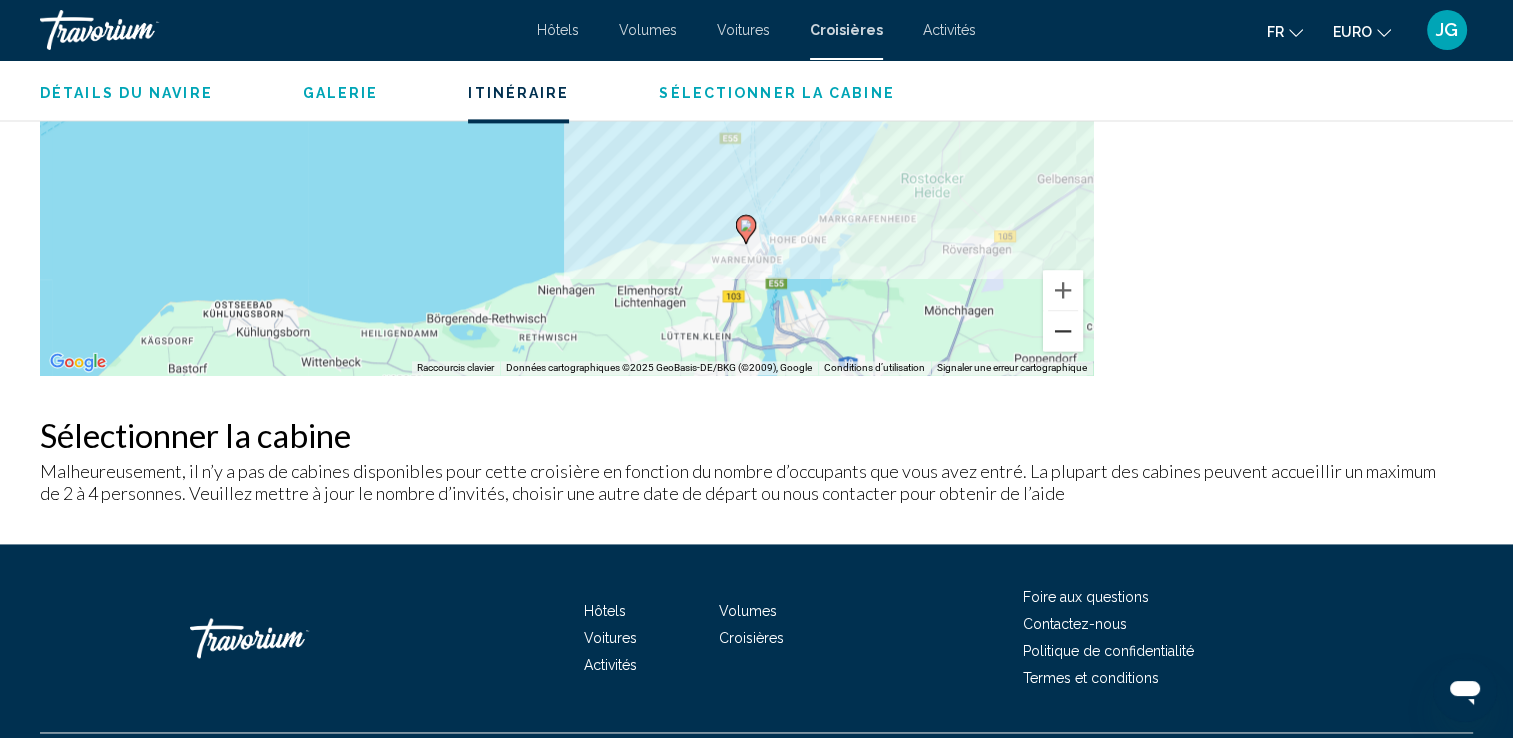 click at bounding box center [1063, 331] 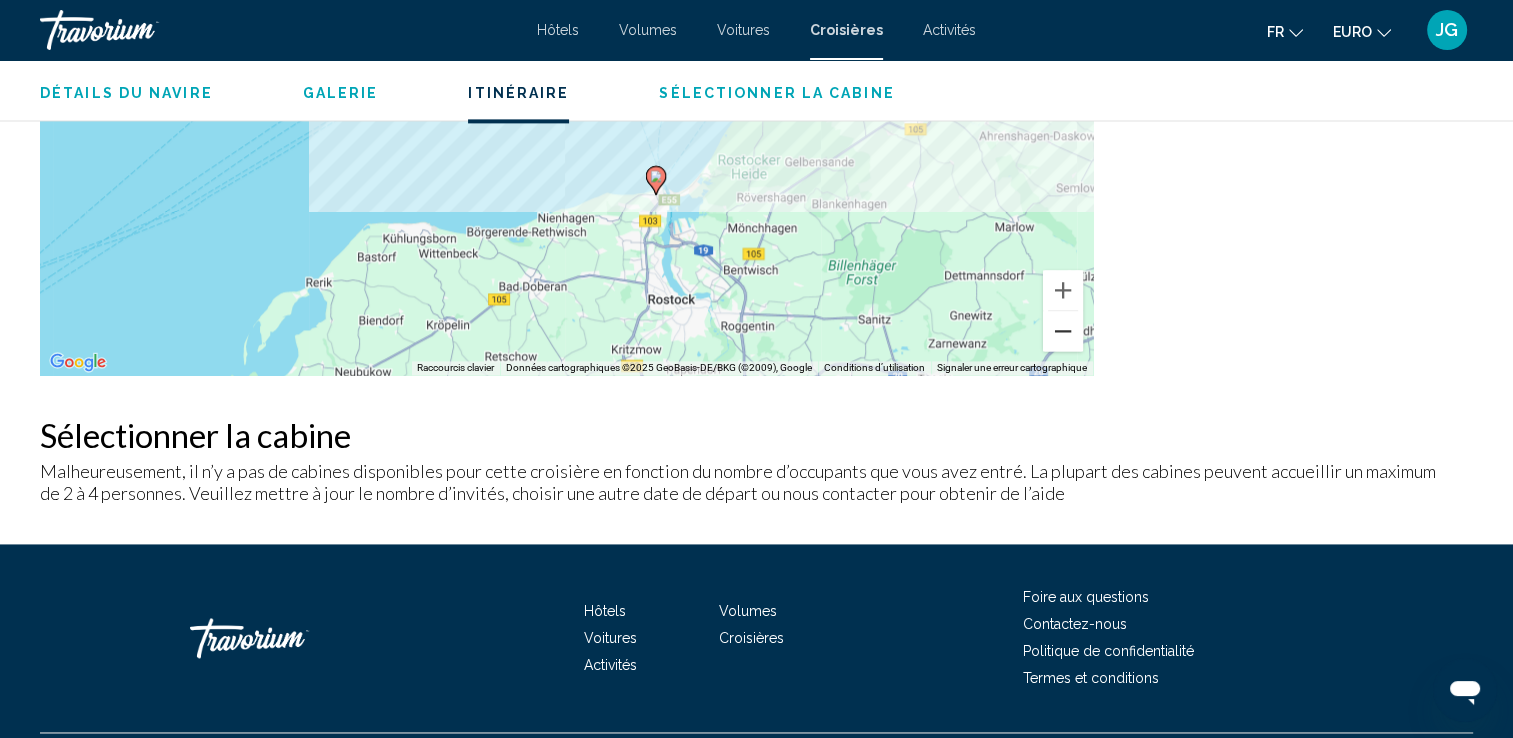 click at bounding box center (1063, 331) 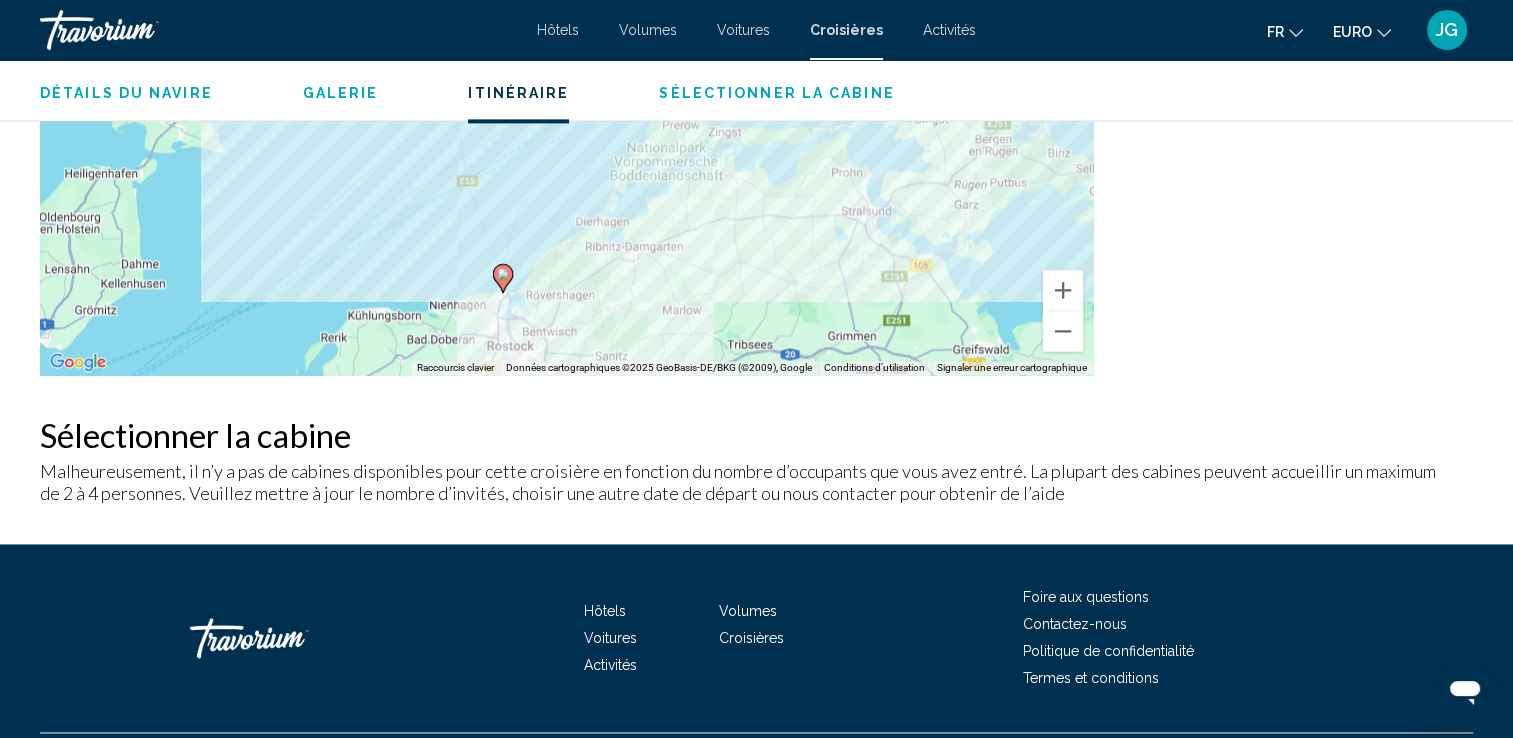 drag, startPoint x: 731, startPoint y: 265, endPoint x: 620, endPoint y: 396, distance: 171.70323 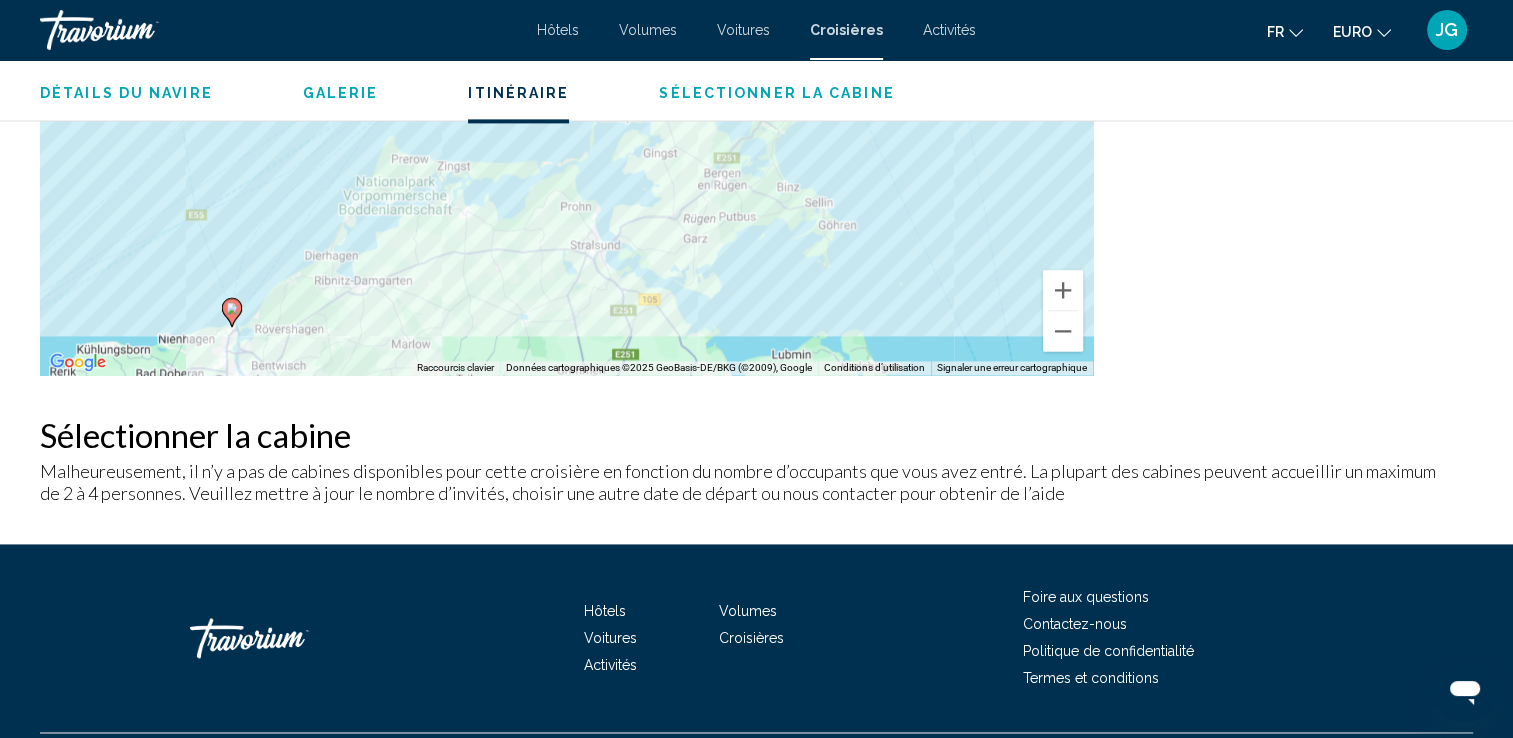 drag, startPoint x: 777, startPoint y: 200, endPoint x: 508, endPoint y: 234, distance: 271.1402 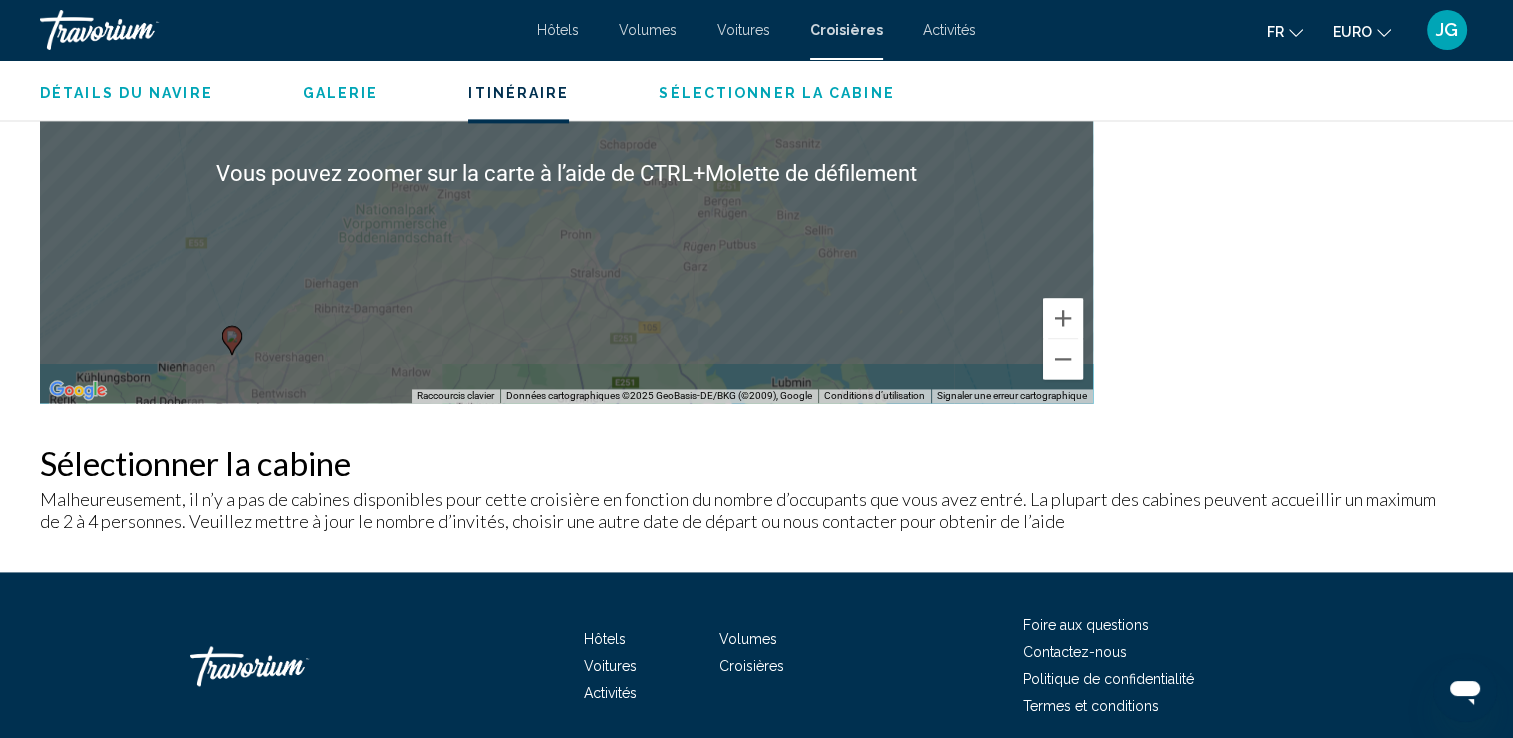 scroll, scrollTop: 2750, scrollLeft: 0, axis: vertical 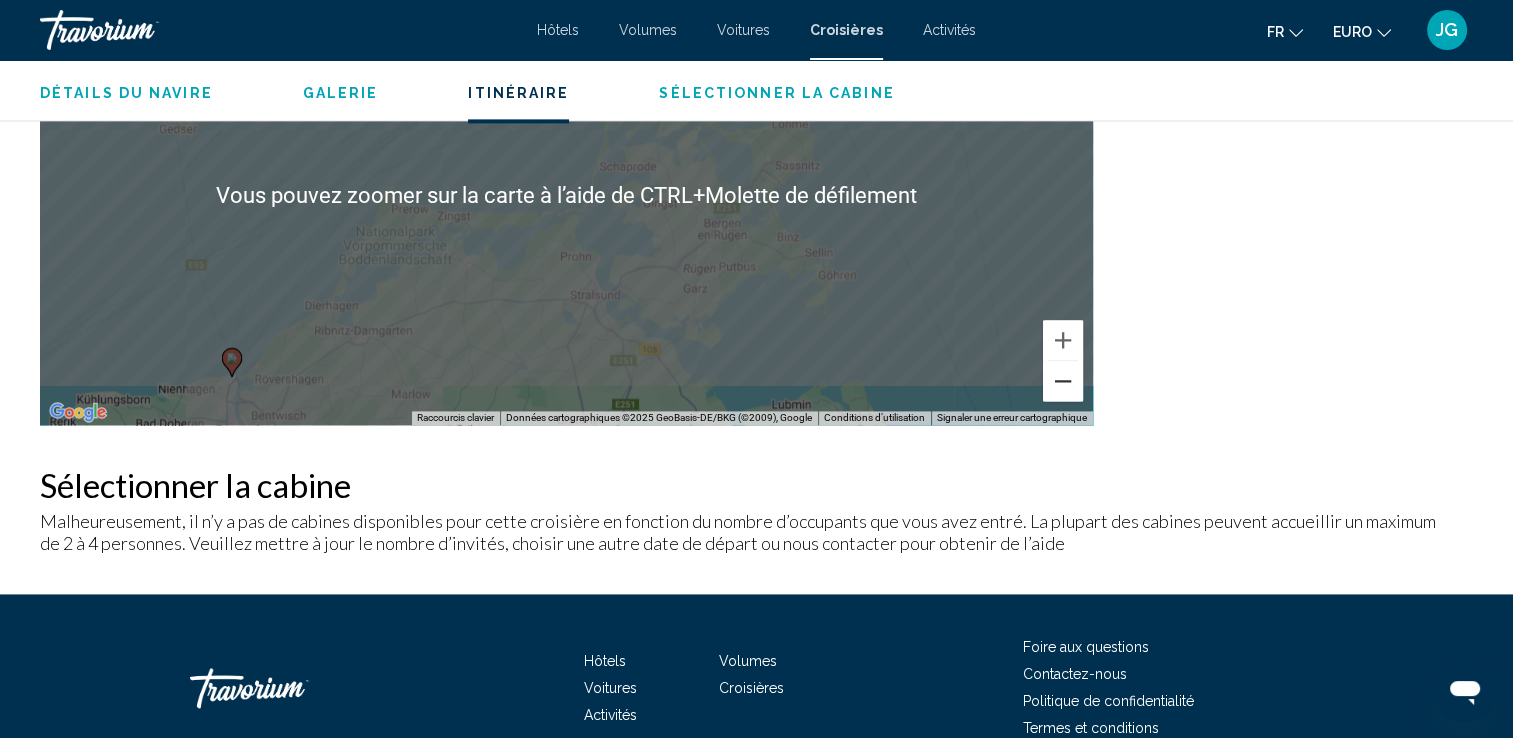 click at bounding box center (1063, 381) 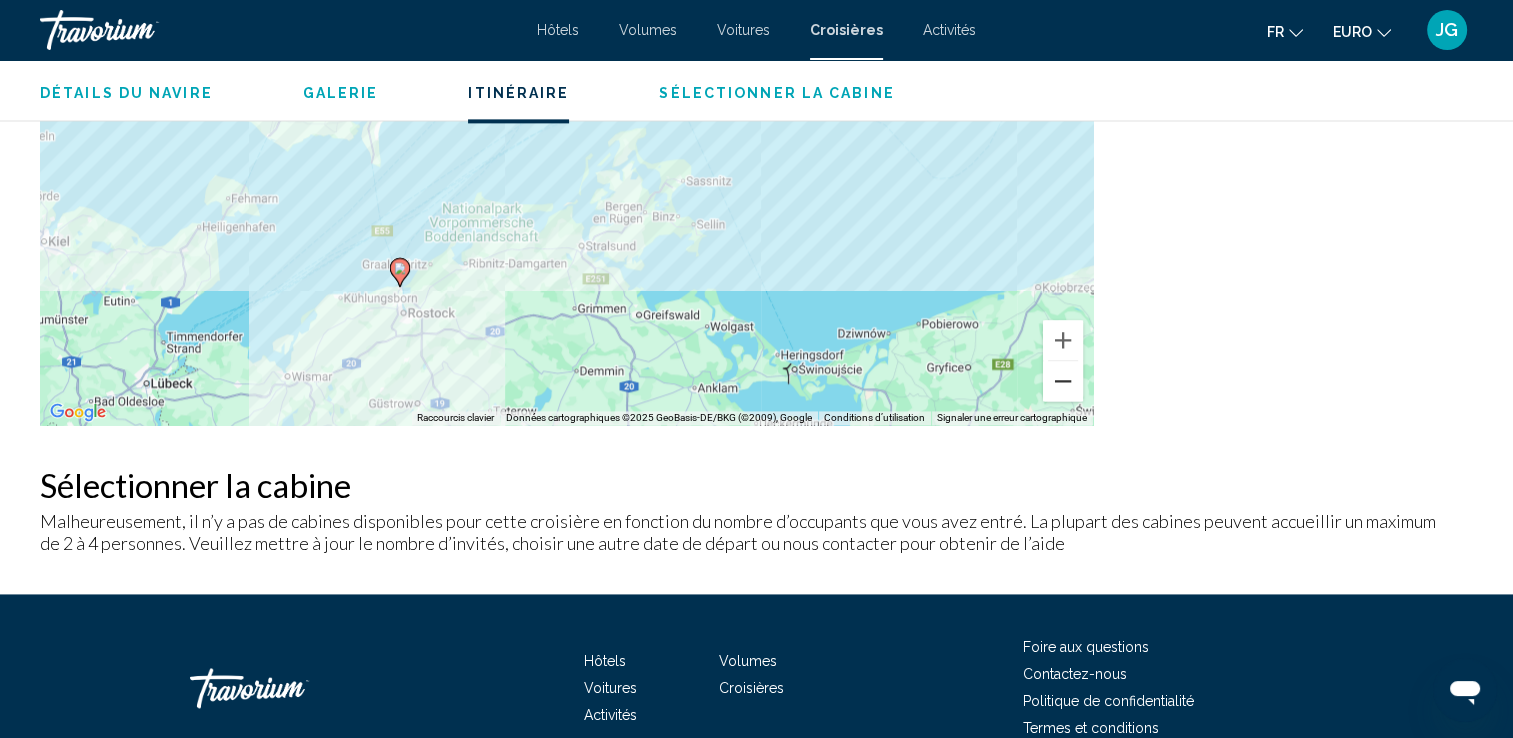 click at bounding box center [1063, 381] 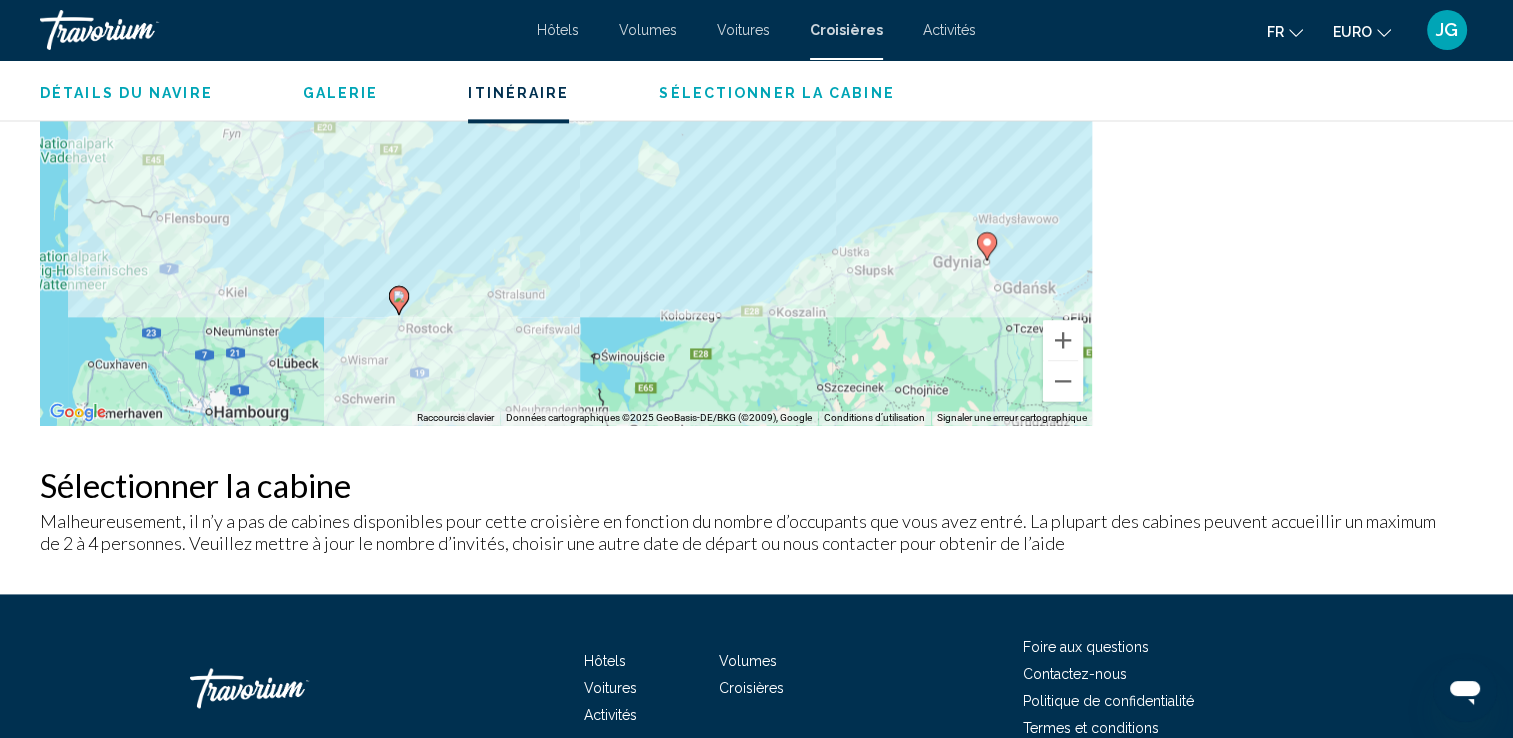 drag, startPoint x: 745, startPoint y: 230, endPoint x: 664, endPoint y: 290, distance: 100.80179 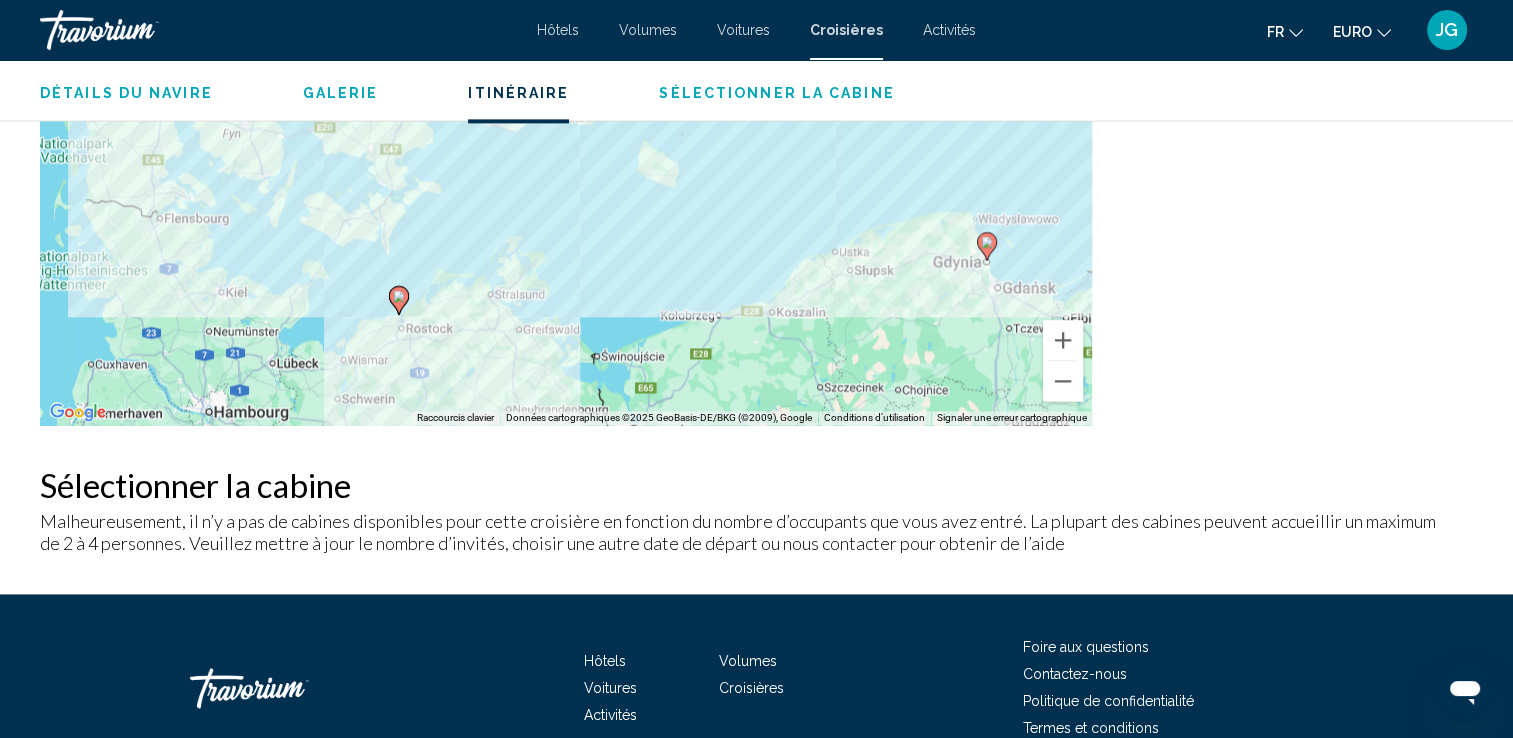 click on "Pour naviguer, appuyez sur les touches fléchées. Pour activer le glissement avec le clavier, appuyez sur Alt+Entrée. Une fois ce mode activé, utilisez les touches fléchées pour déplacer le repère. Pour valider le déplacement, appuyez sur Entrée. Pour annuler, appuyez sur Échap." at bounding box center [566, 195] 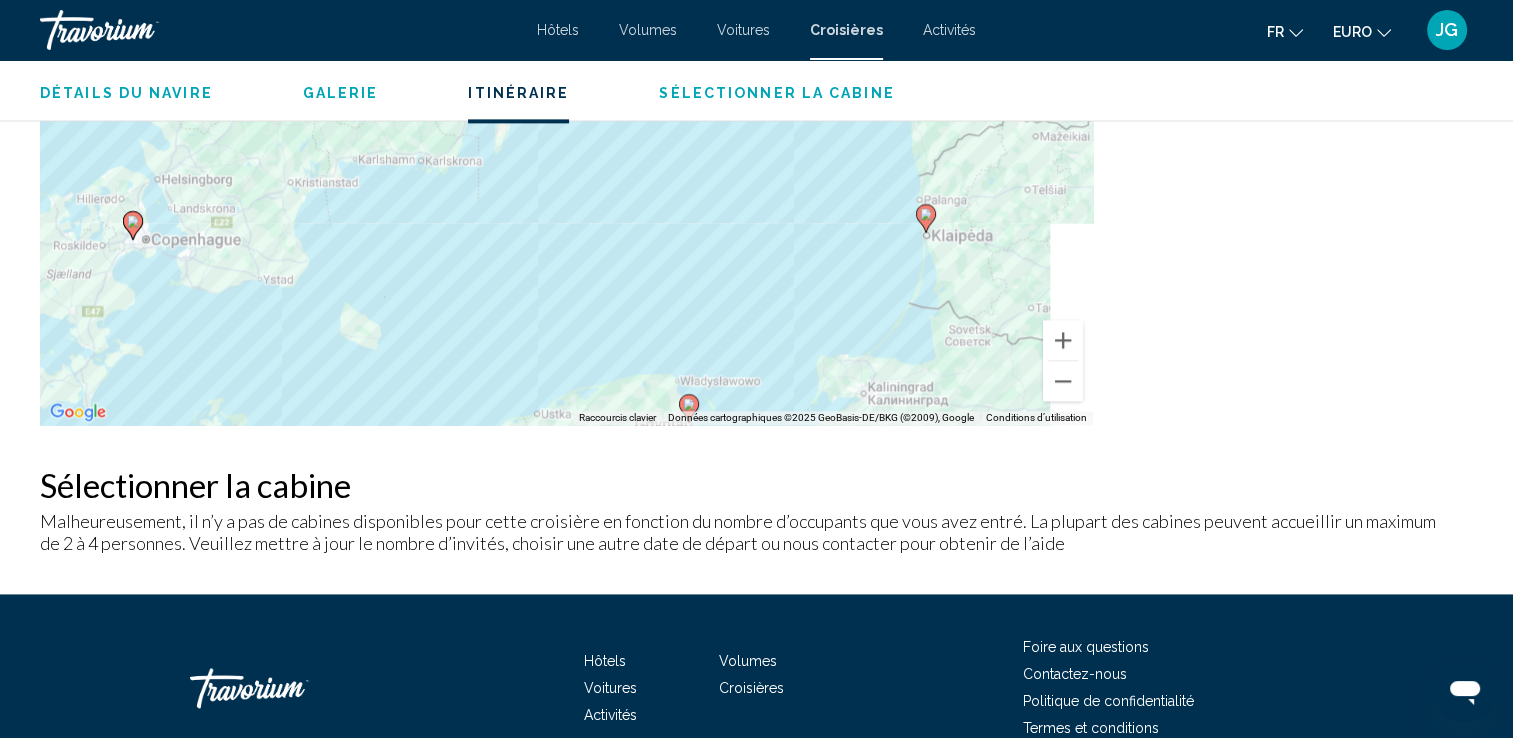 drag, startPoint x: 908, startPoint y: 208, endPoint x: 603, endPoint y: 378, distance: 349.1776 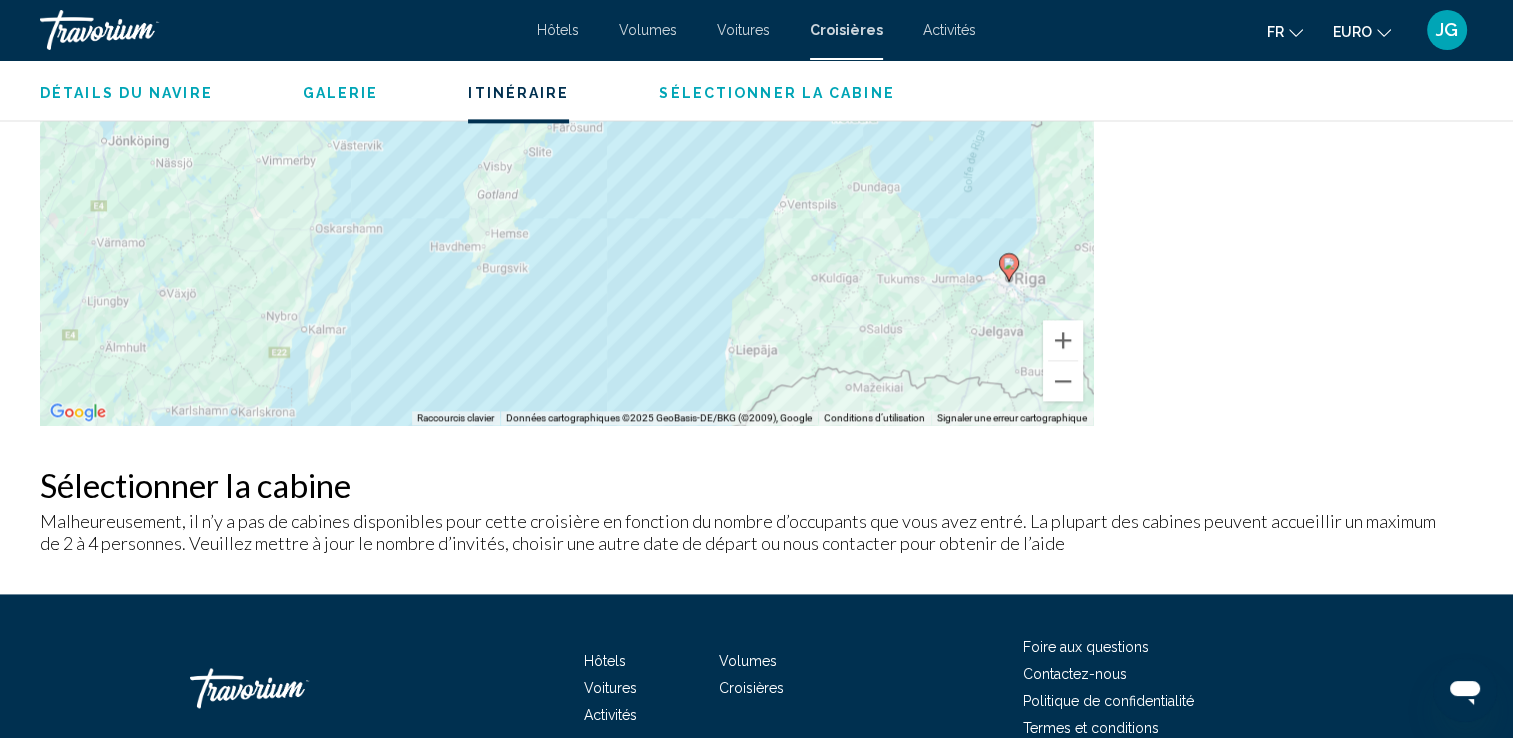 drag, startPoint x: 838, startPoint y: 189, endPoint x: 650, endPoint y: 441, distance: 314.40103 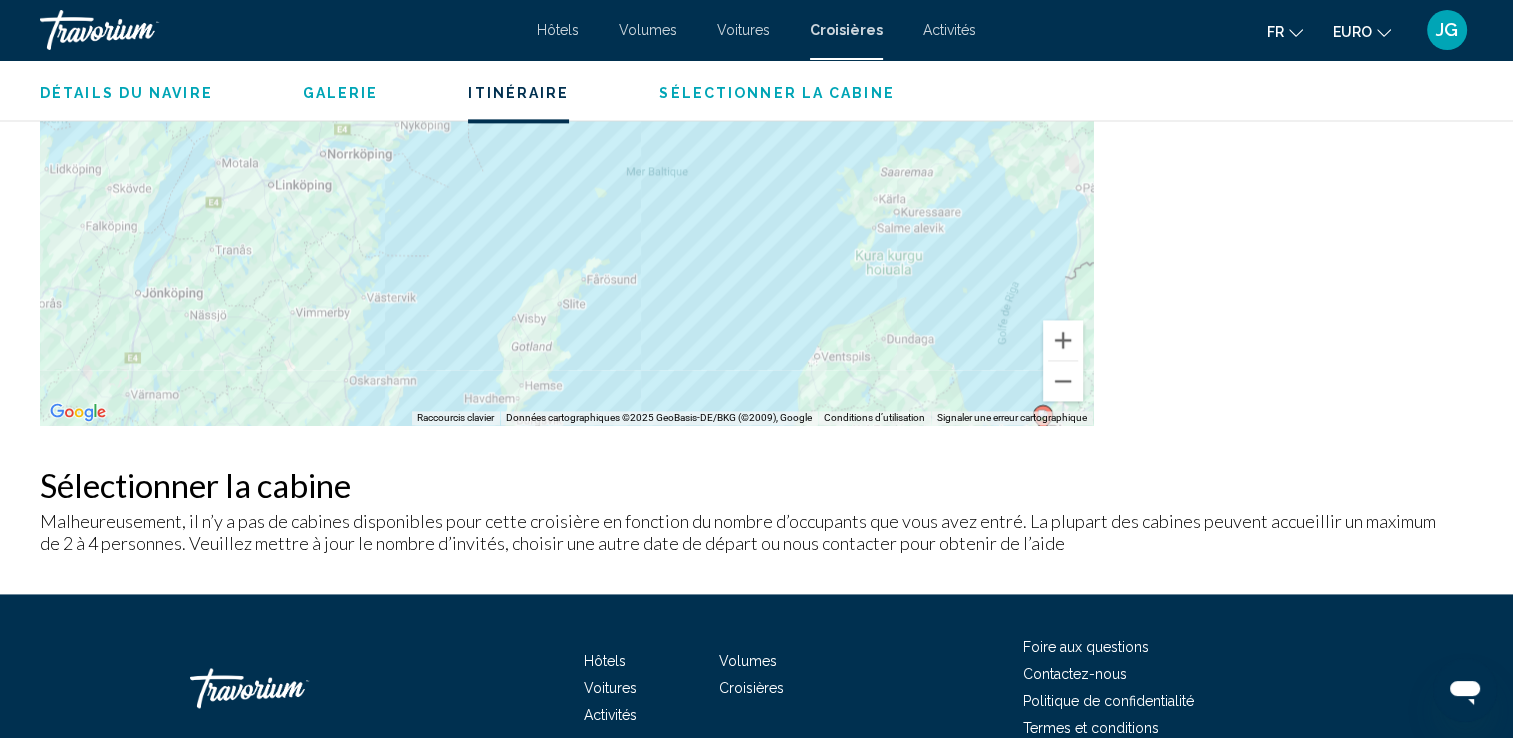 drag, startPoint x: 948, startPoint y: 214, endPoint x: 976, endPoint y: 346, distance: 134.93703 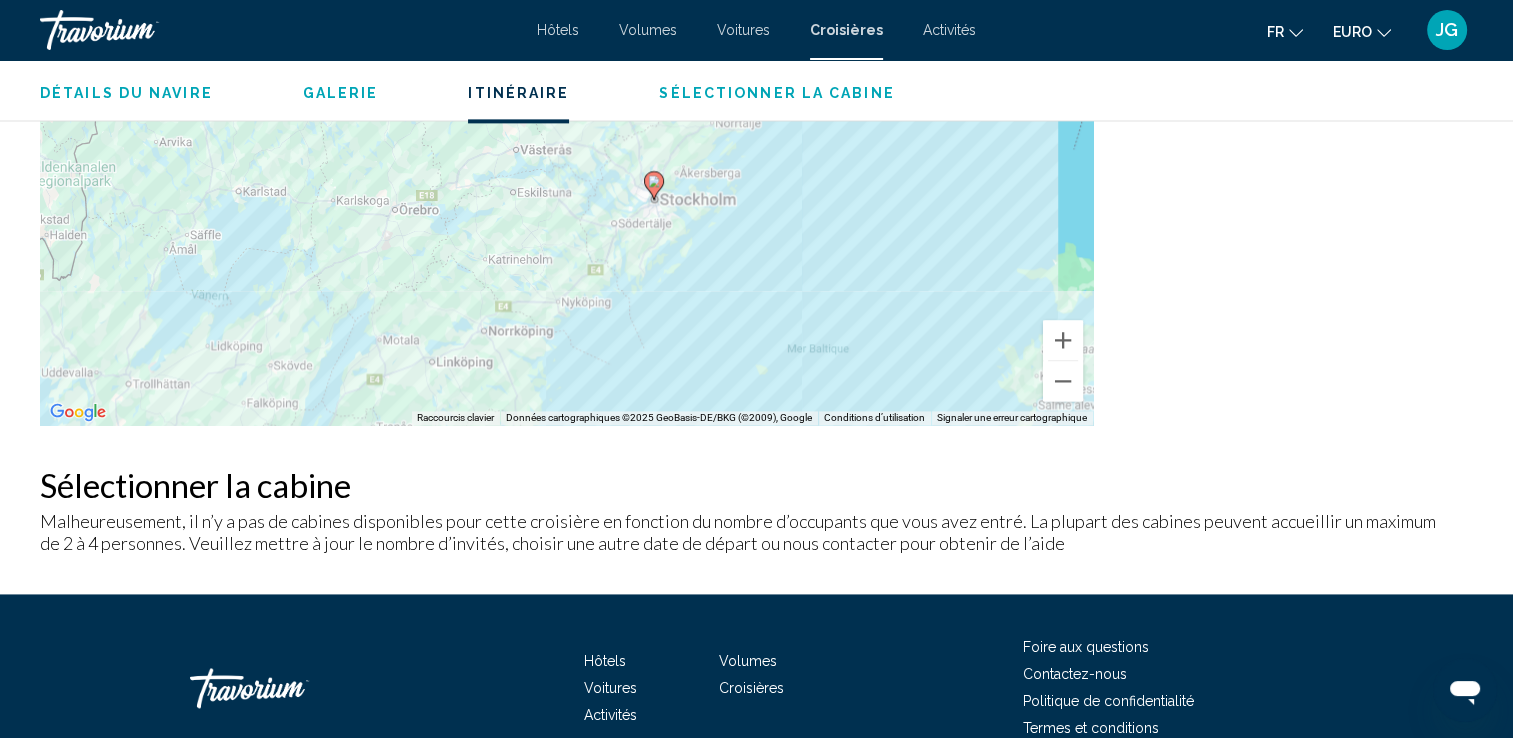drag, startPoint x: 694, startPoint y: 205, endPoint x: 855, endPoint y: 382, distance: 239.26973 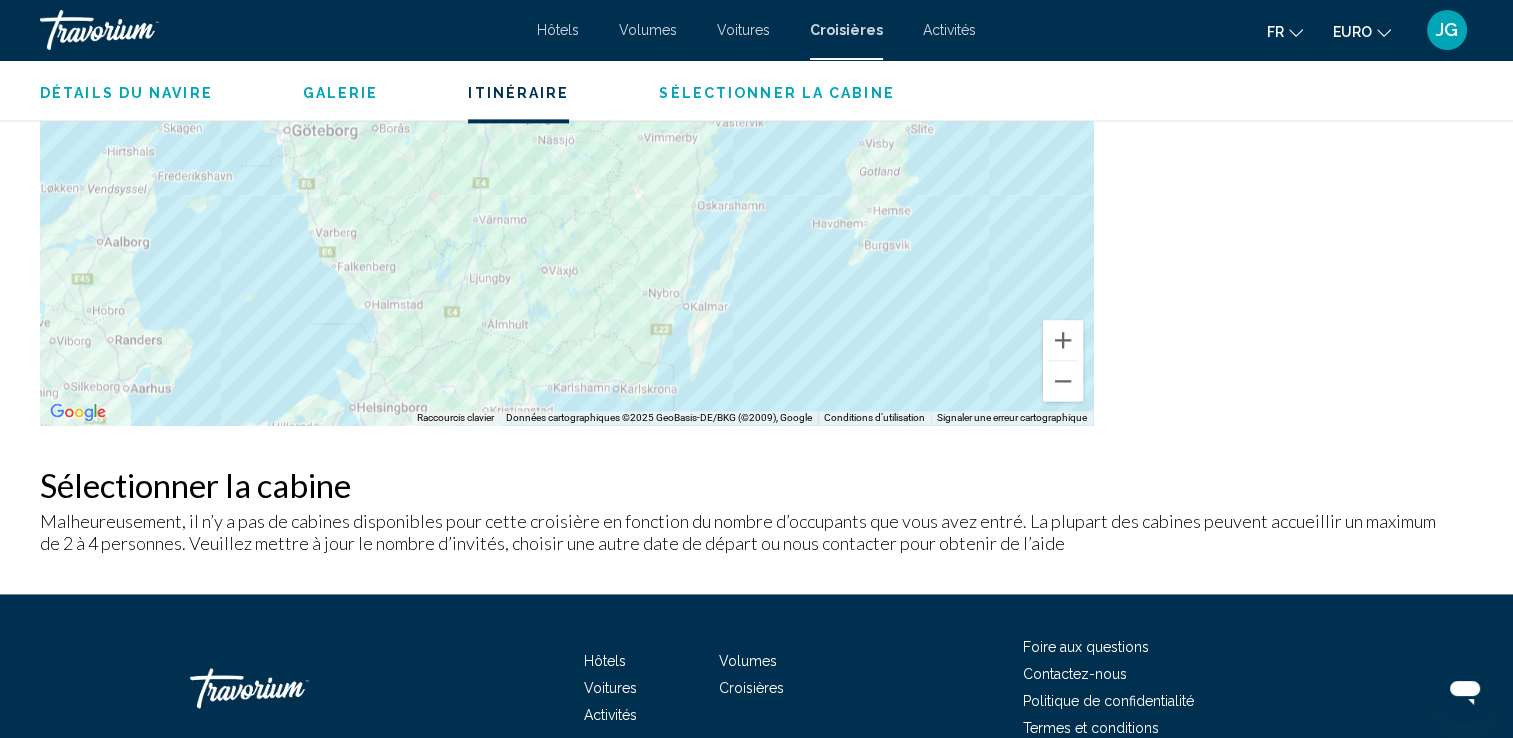 drag, startPoint x: 669, startPoint y: 356, endPoint x: 860, endPoint y: 1, distance: 403.12033 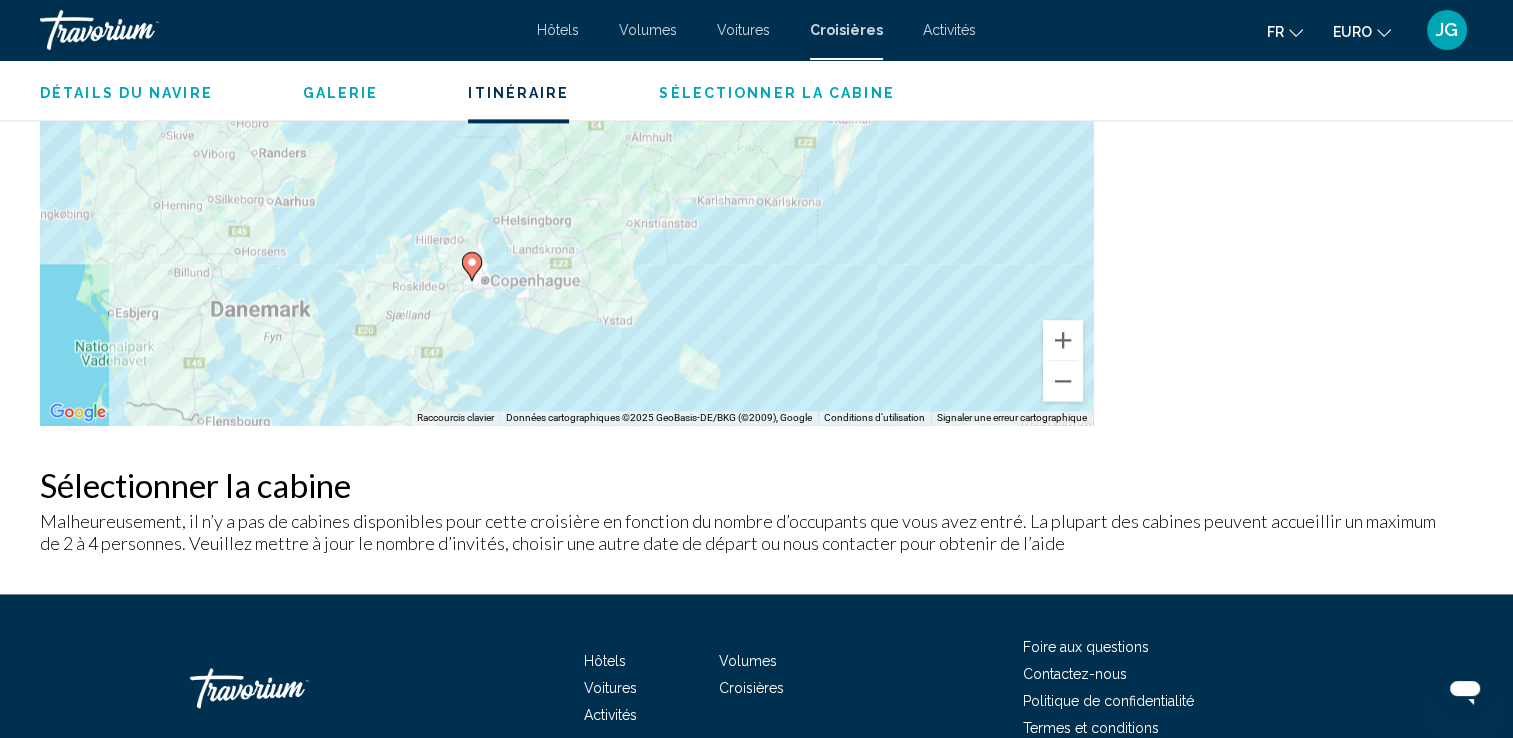 drag, startPoint x: 767, startPoint y: 318, endPoint x: 932, endPoint y: 66, distance: 301.21255 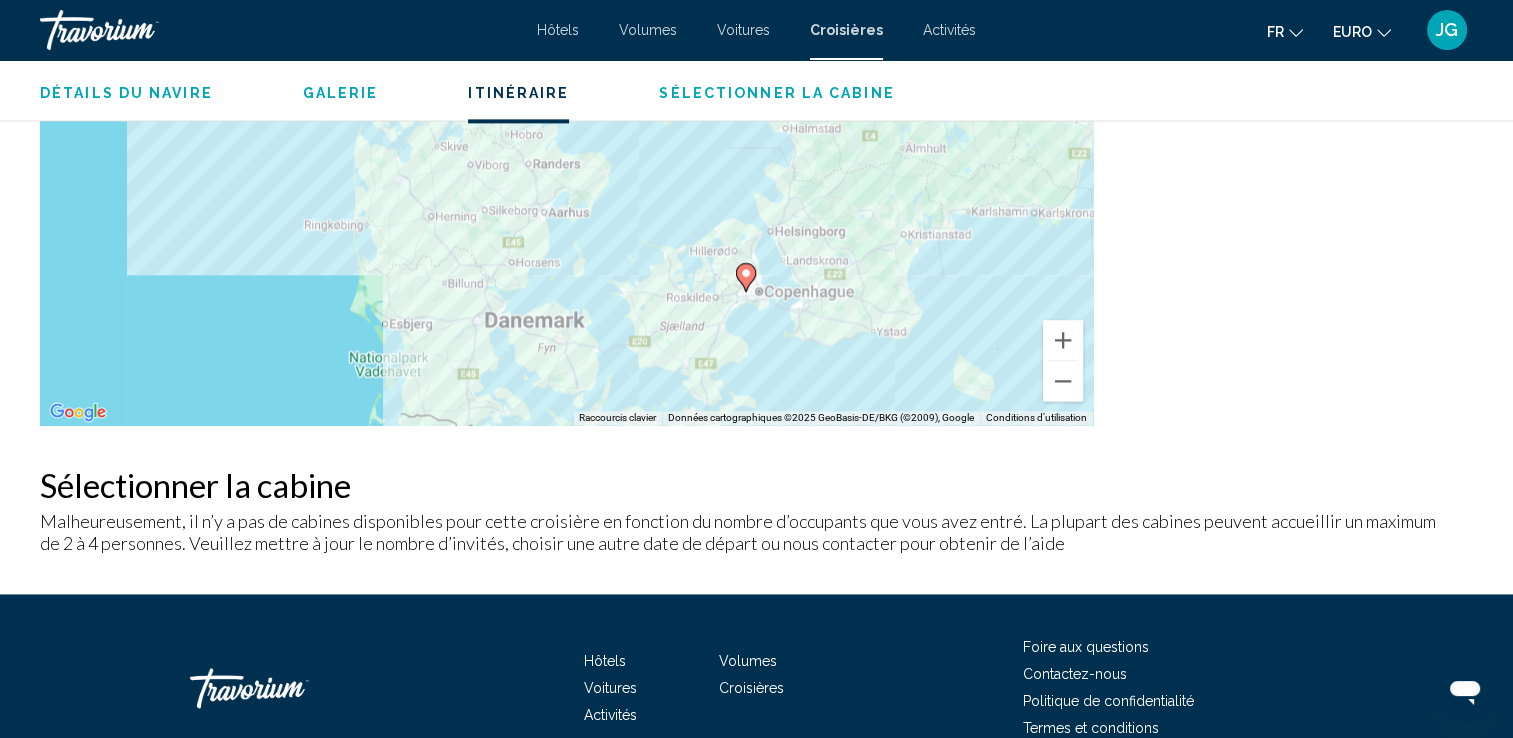 drag, startPoint x: 511, startPoint y: 278, endPoint x: 780, endPoint y: 398, distance: 294.55222 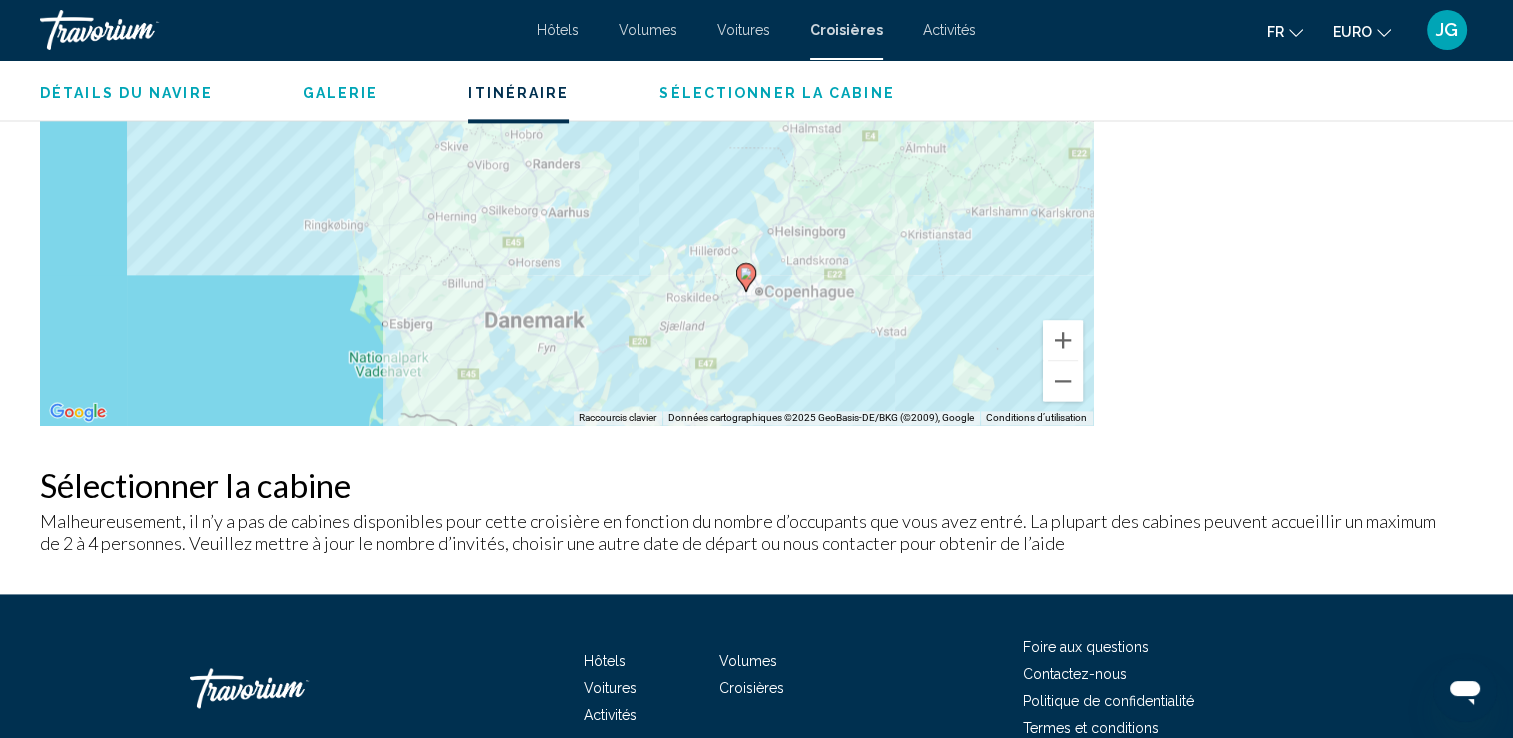 click on "Pour naviguer, appuyez sur les touches fléchées. Pour activer le glissement avec le clavier, appuyez sur Alt+Entrée. Une fois ce mode activé, utilisez les touches fléchées pour déplacer le repère. Pour valider le déplacement, appuyez sur Entrée. Pour annuler, appuyez sur Échap." at bounding box center [566, 195] 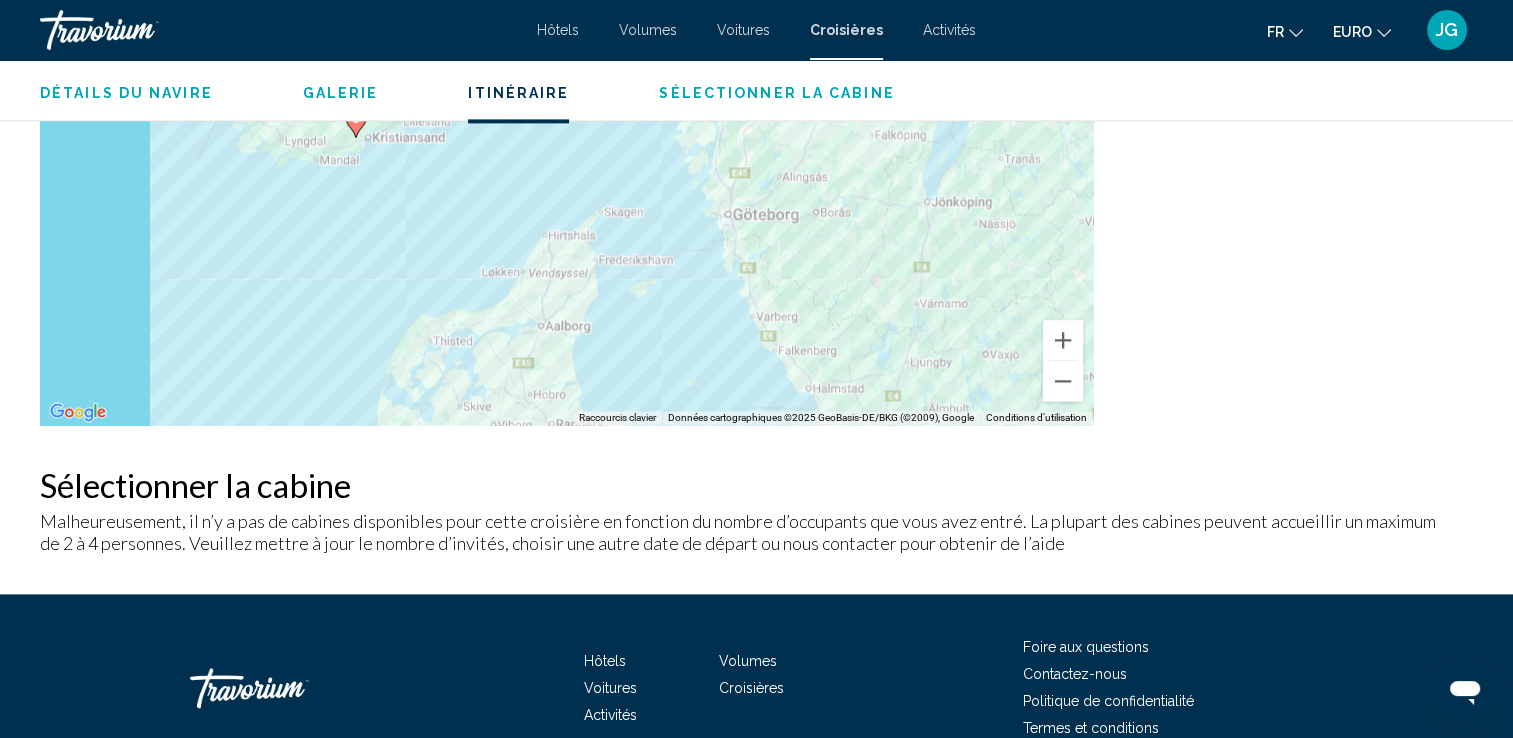 drag, startPoint x: 674, startPoint y: 186, endPoint x: 688, endPoint y: 404, distance: 218.44908 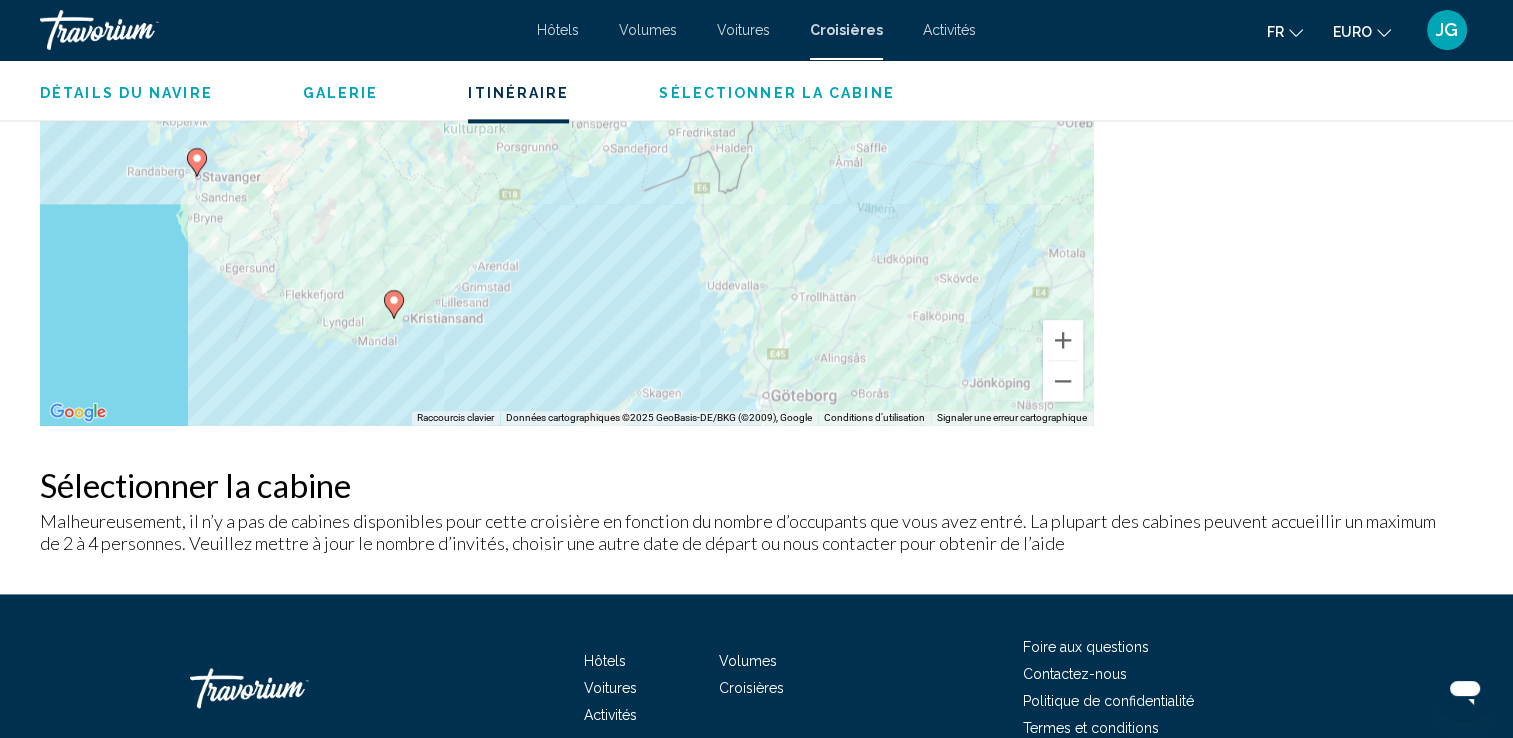 drag, startPoint x: 662, startPoint y: 194, endPoint x: 700, endPoint y: 378, distance: 187.88295 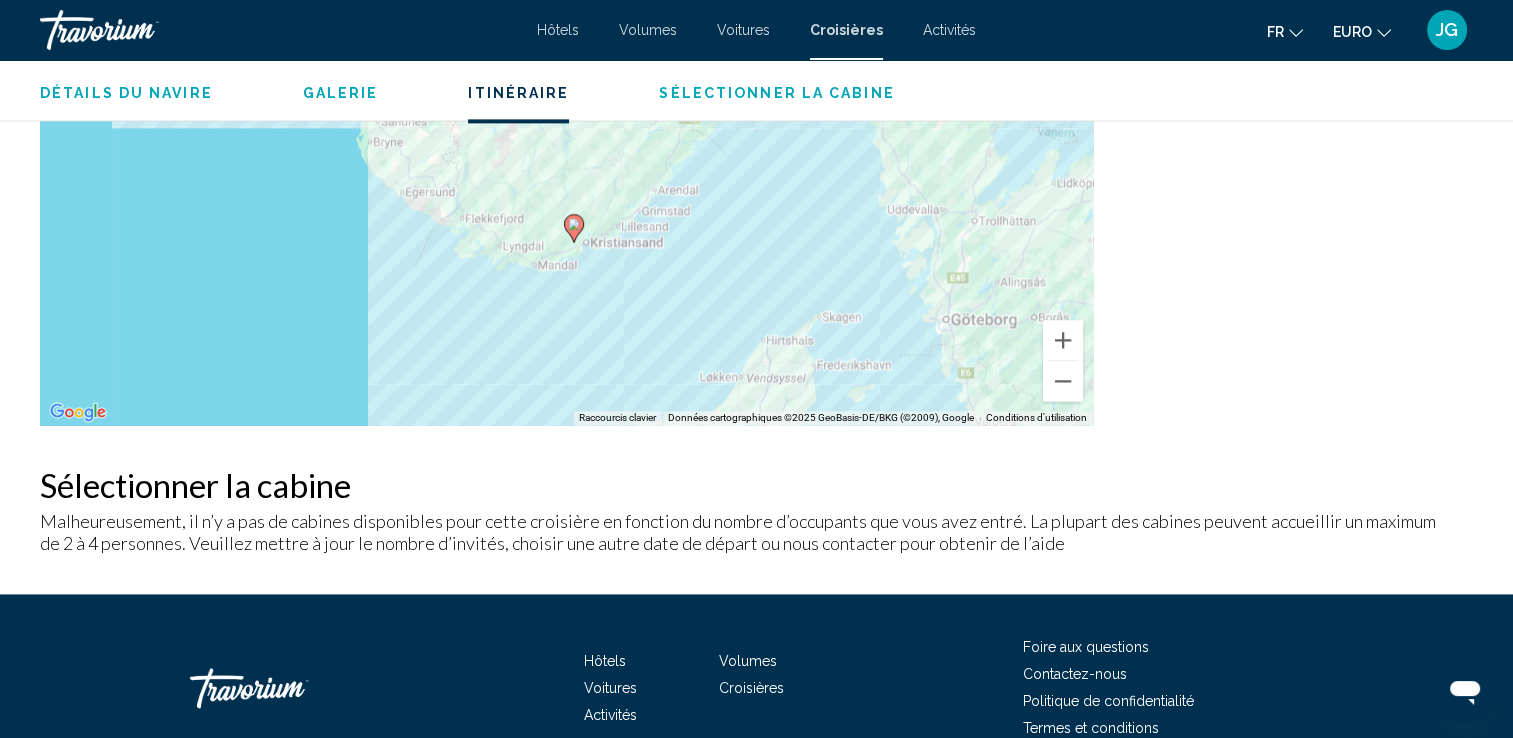 drag, startPoint x: 652, startPoint y: 207, endPoint x: 832, endPoint y: 134, distance: 194.23955 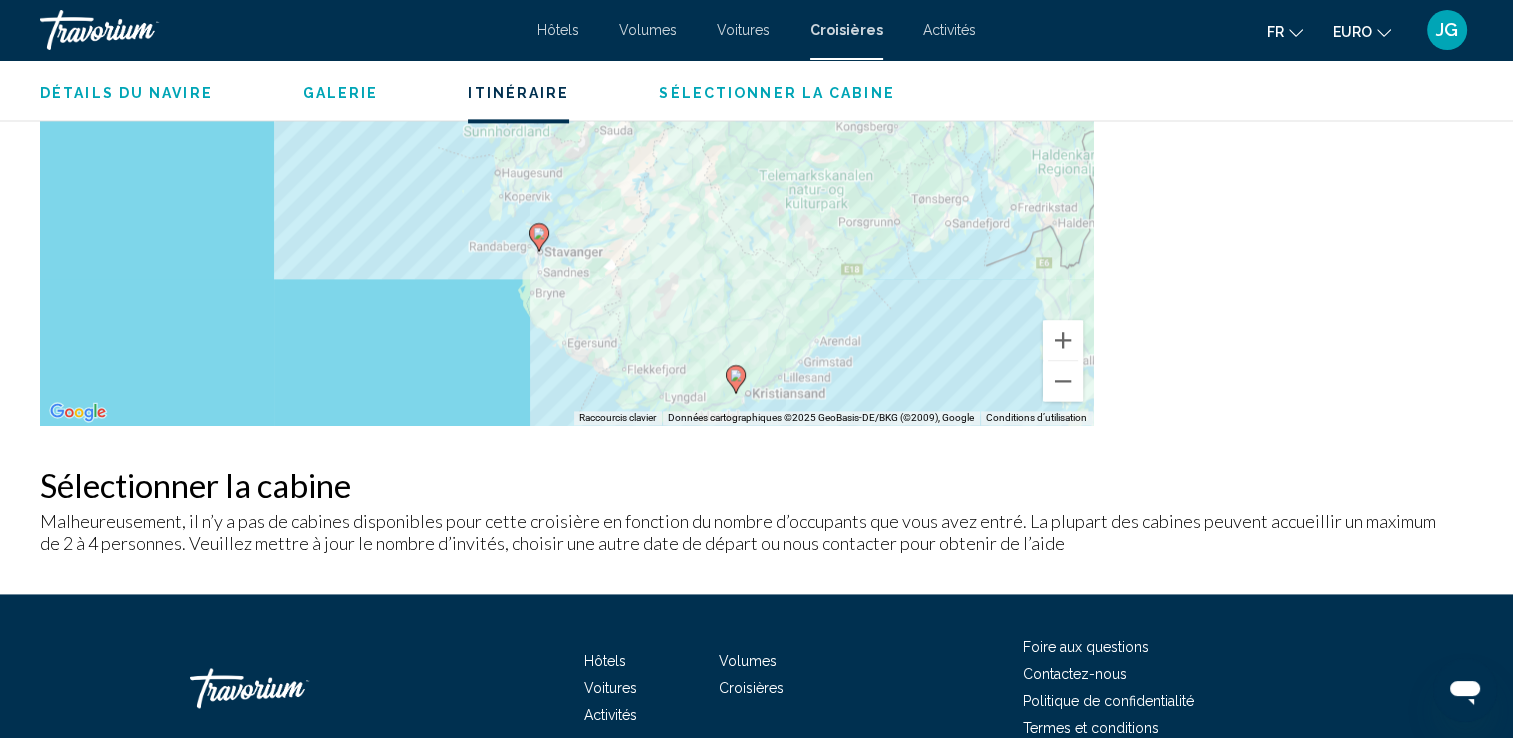 drag, startPoint x: 599, startPoint y: 270, endPoint x: 764, endPoint y: 425, distance: 226.38463 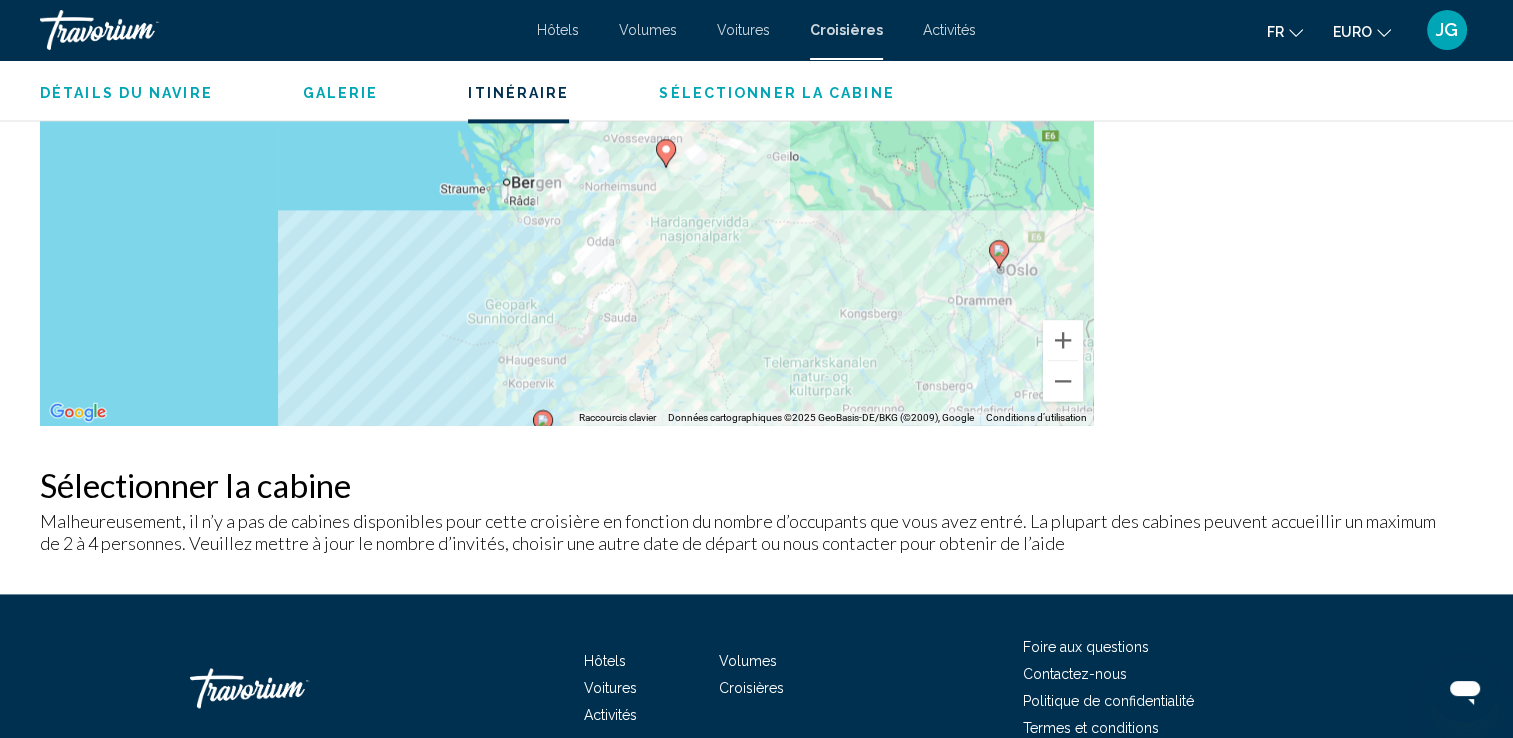 drag, startPoint x: 475, startPoint y: 268, endPoint x: 485, endPoint y: 419, distance: 151.33076 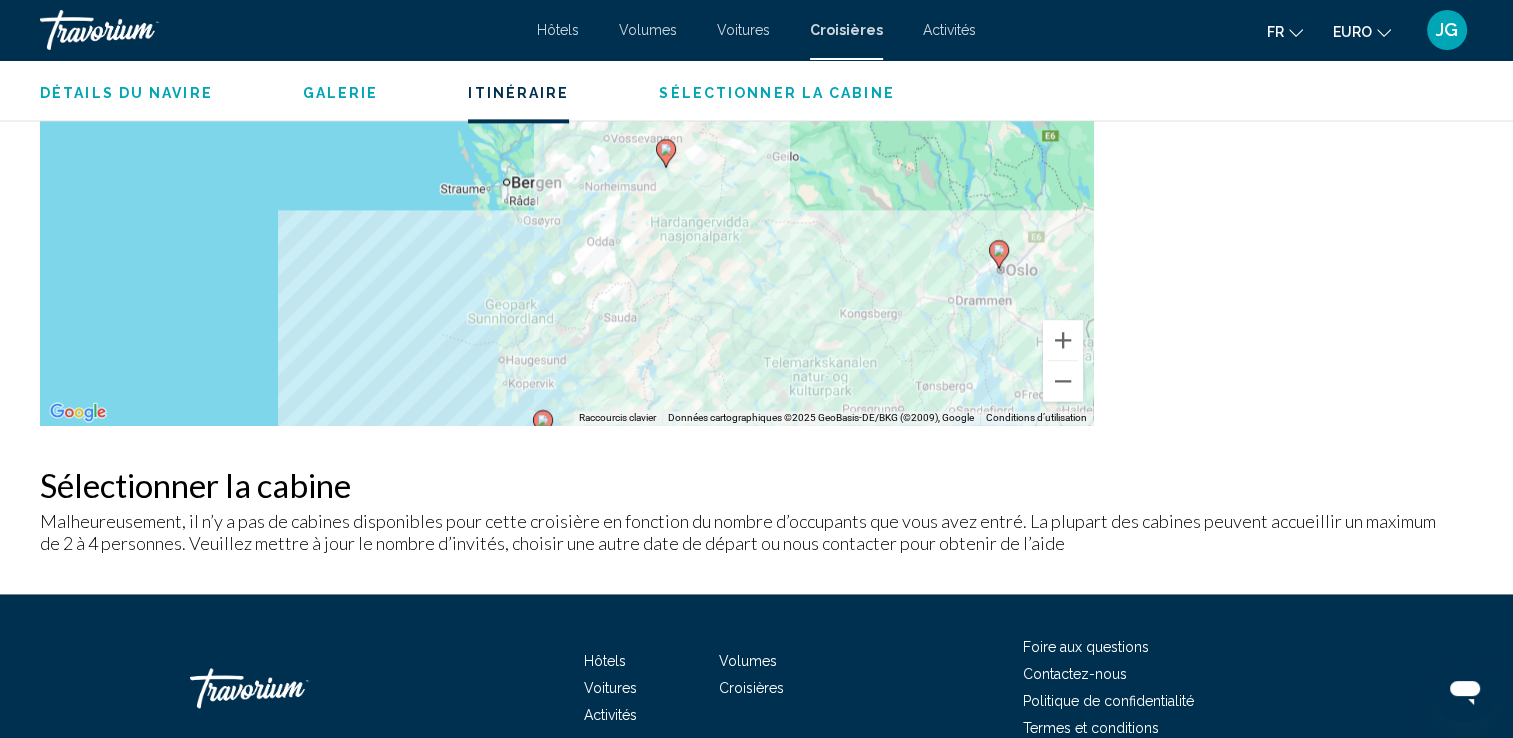 click on "Pour naviguer, appuyez sur les touches fléchées. Pour activer le glissement avec le clavier, appuyez sur Alt+Entrée. Une fois ce mode activé, utilisez les touches fléchées pour déplacer le repère. Pour valider le déplacement, appuyez sur Entrée. Pour annuler, appuyez sur Échap." at bounding box center (566, 195) 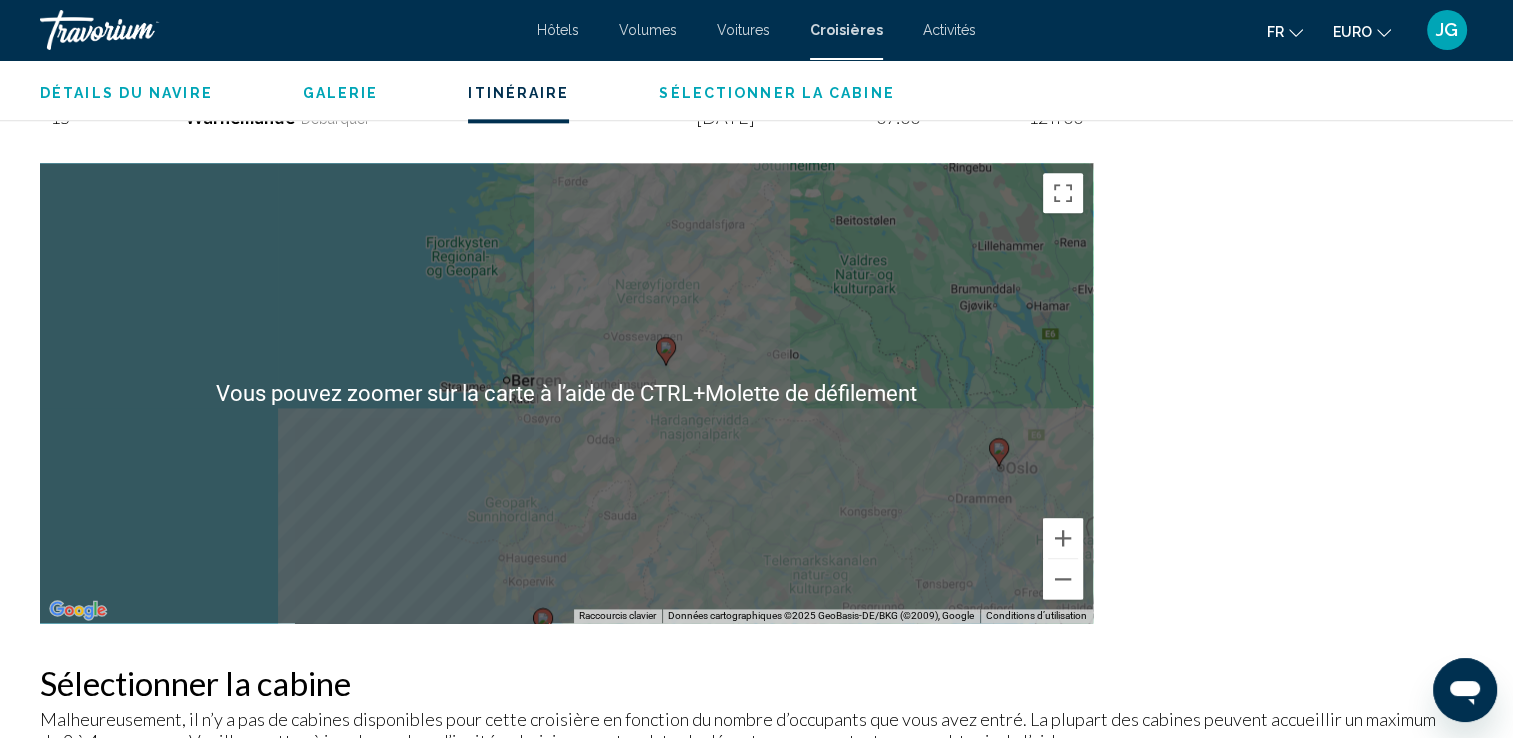 scroll, scrollTop: 2650, scrollLeft: 0, axis: vertical 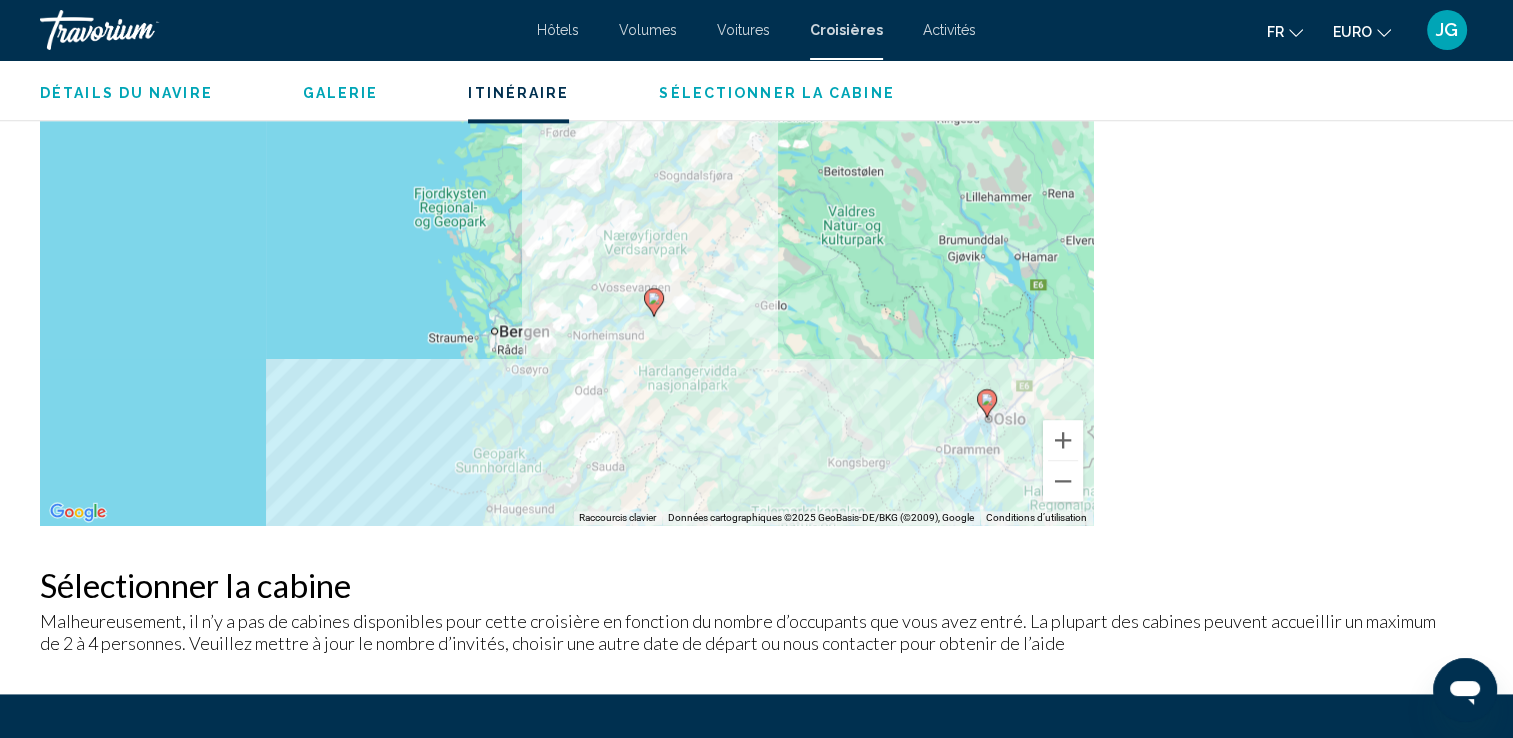 drag, startPoint x: 600, startPoint y: 406, endPoint x: 590, endPoint y: 449, distance: 44.14748 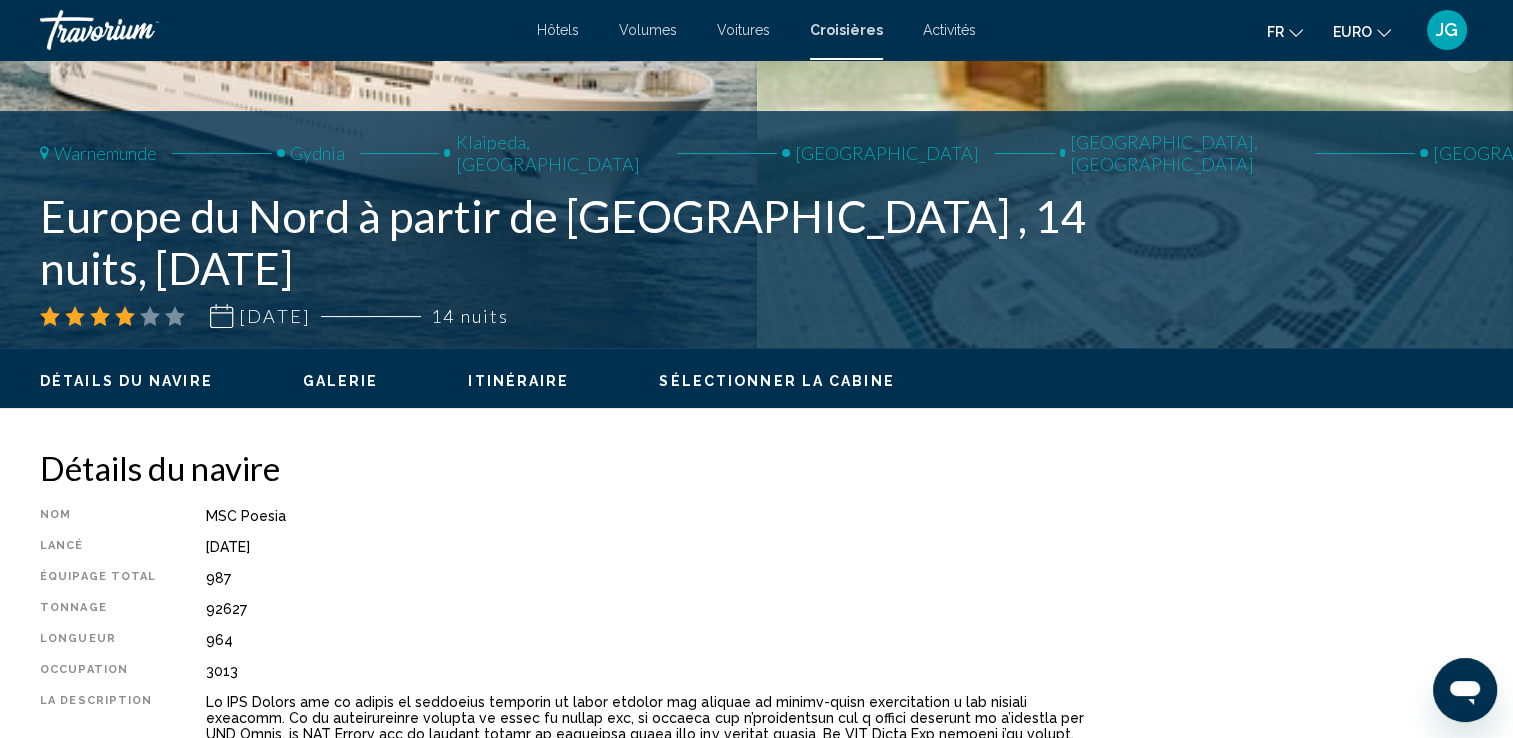 scroll, scrollTop: 600, scrollLeft: 0, axis: vertical 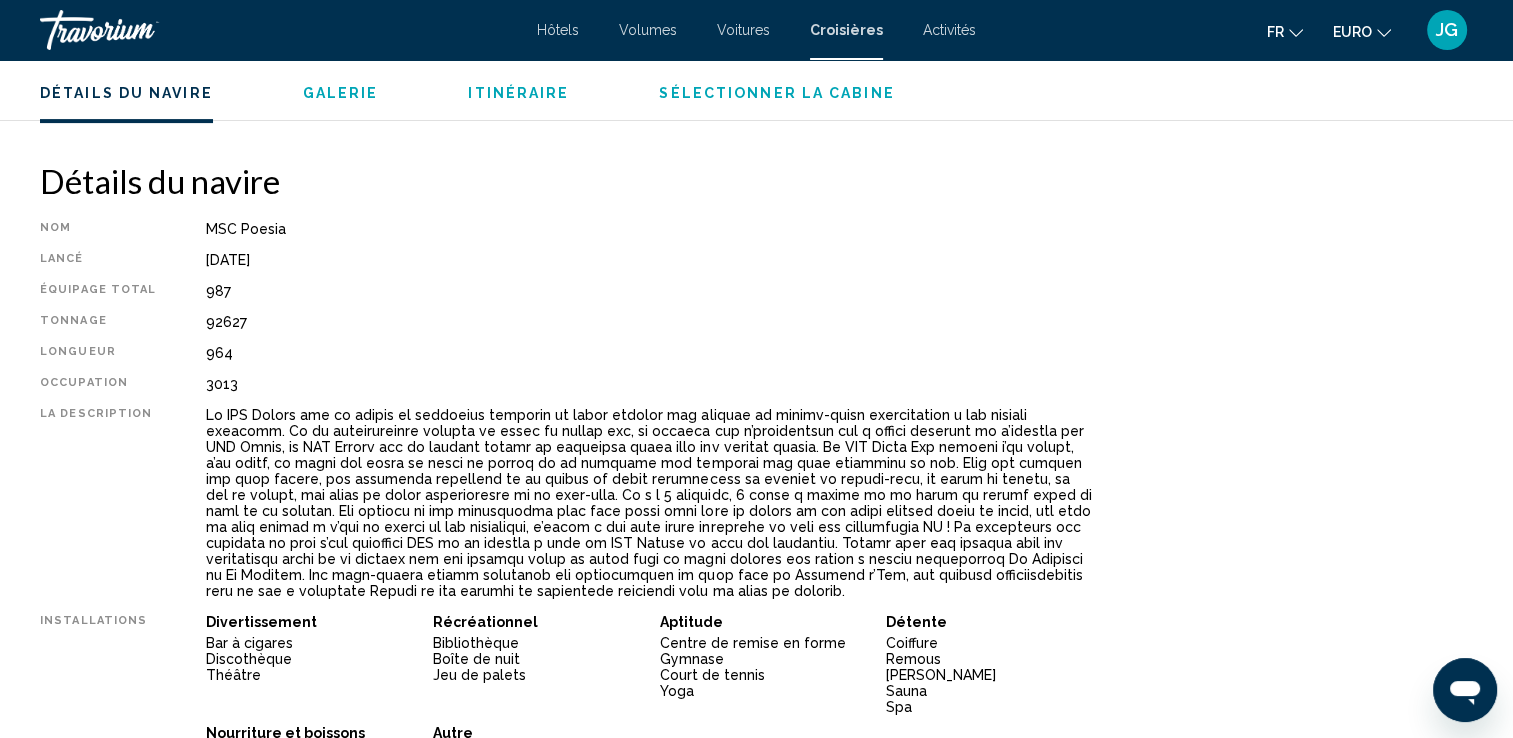 click on "Galerie" at bounding box center [341, 93] 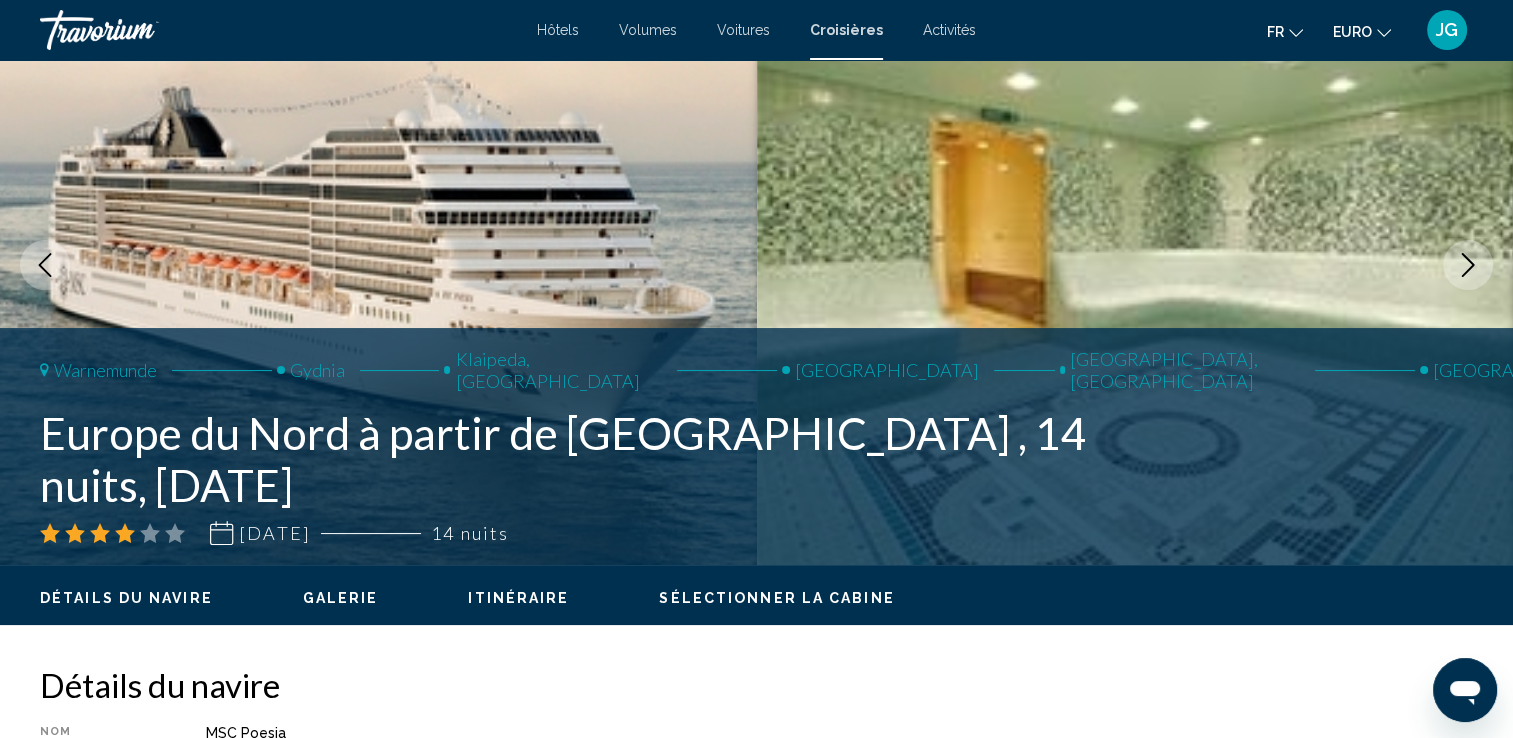 scroll, scrollTop: 0, scrollLeft: 0, axis: both 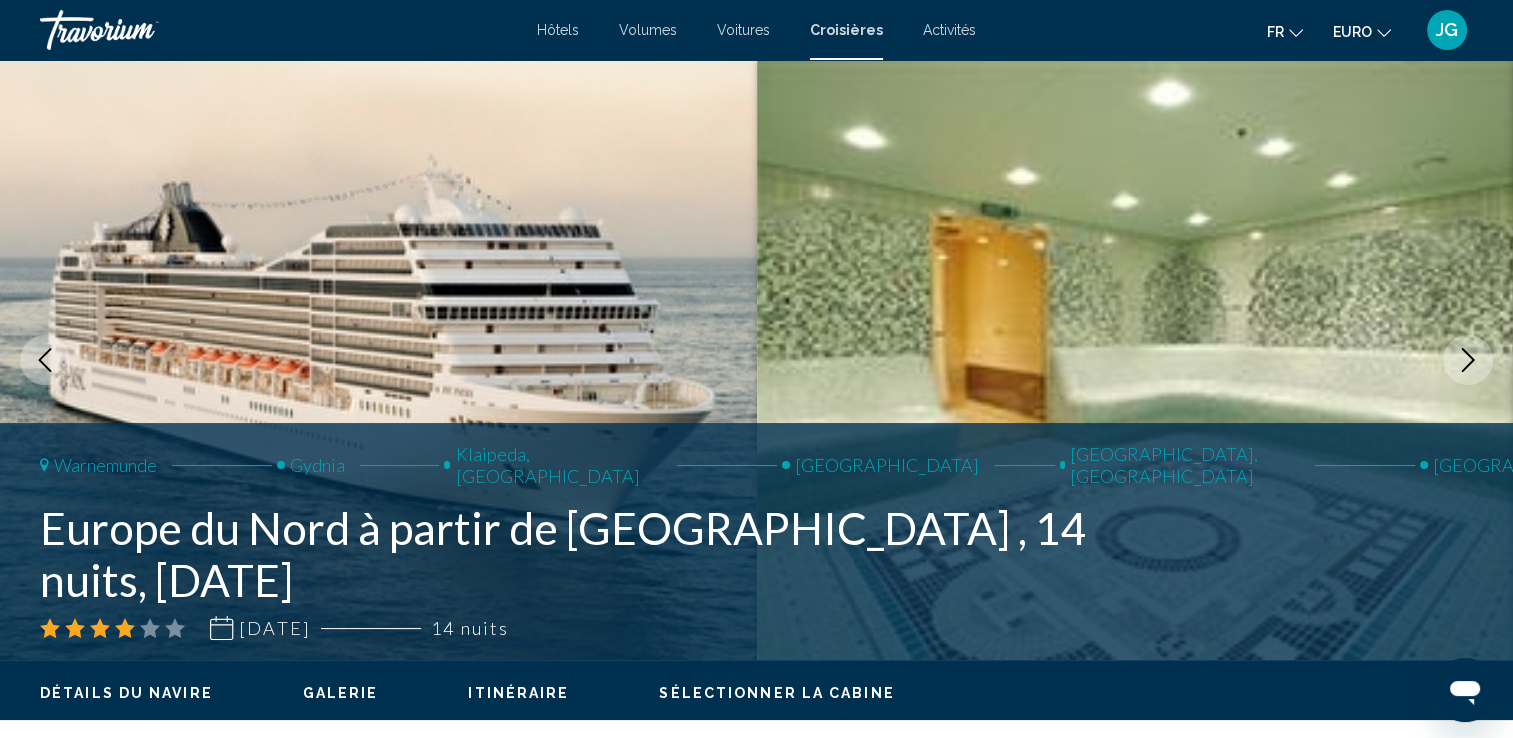 click on "Activités" at bounding box center (949, 30) 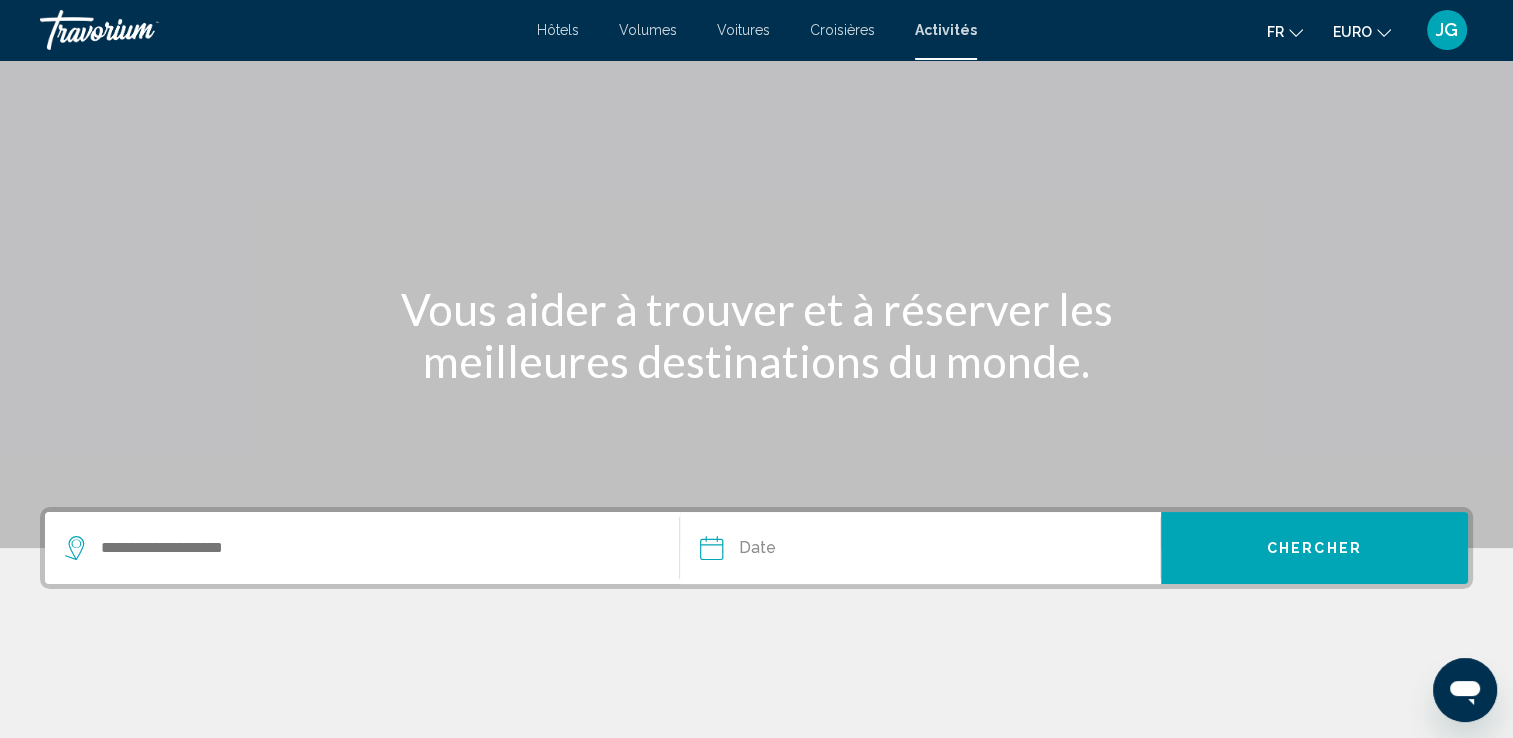 scroll, scrollTop: 200, scrollLeft: 0, axis: vertical 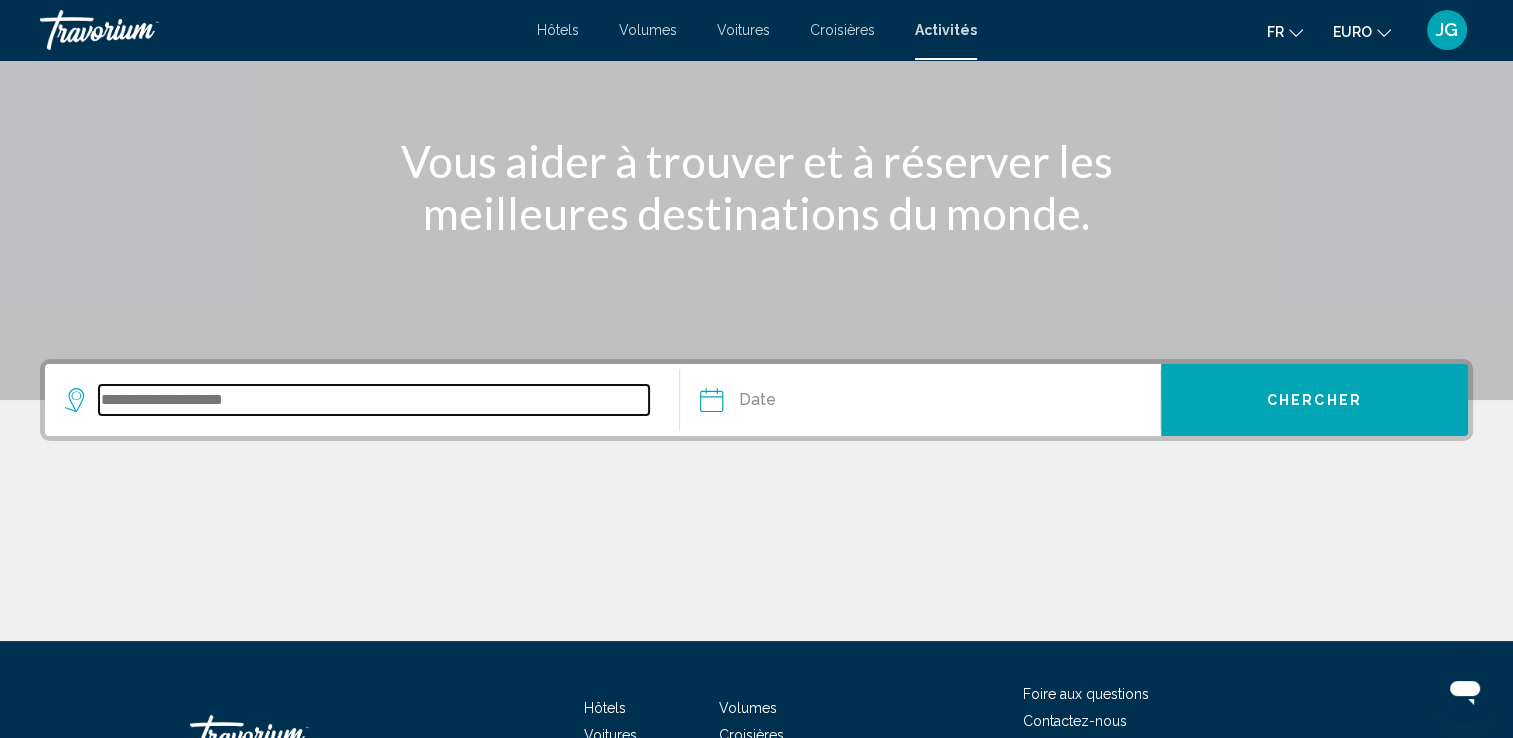 click at bounding box center [374, 400] 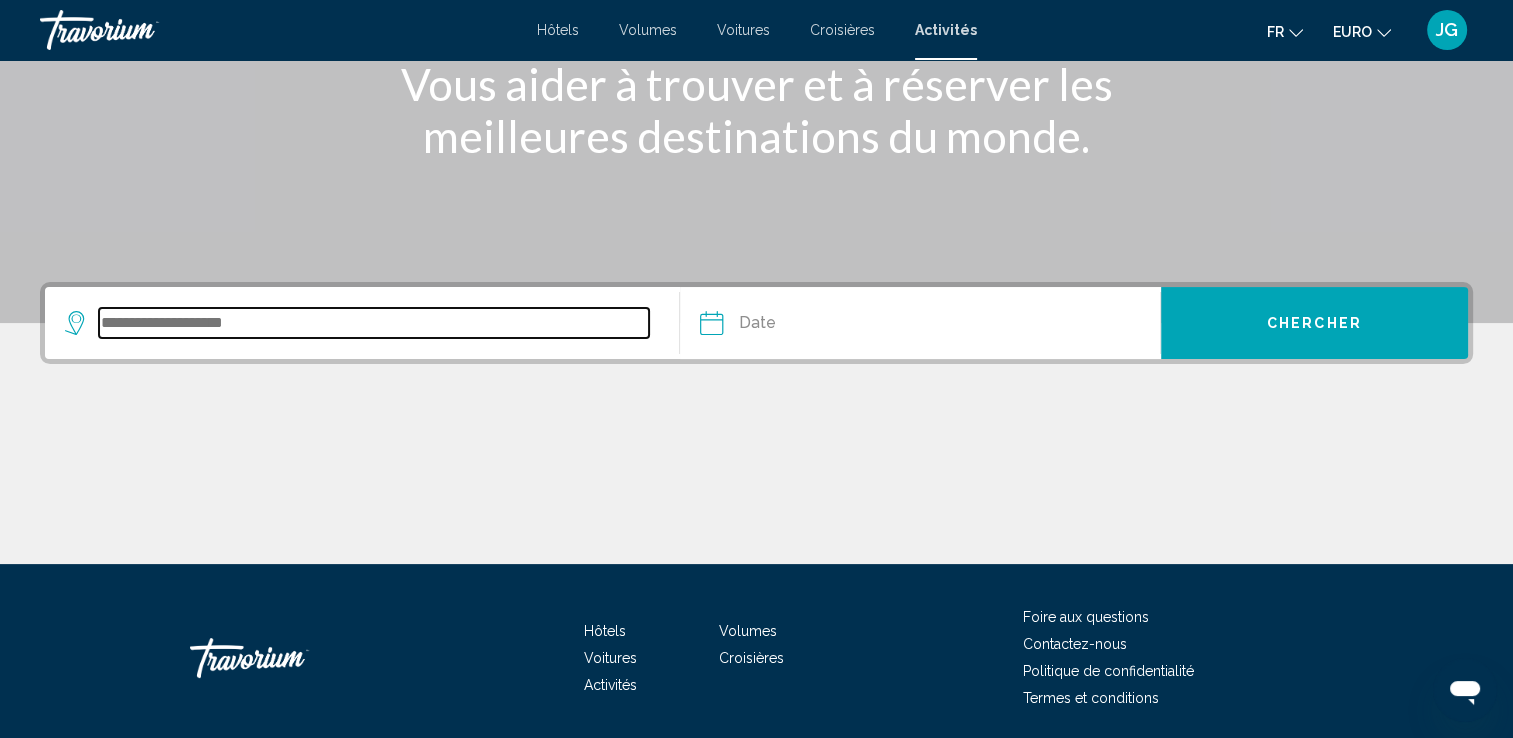 scroll, scrollTop: 347, scrollLeft: 0, axis: vertical 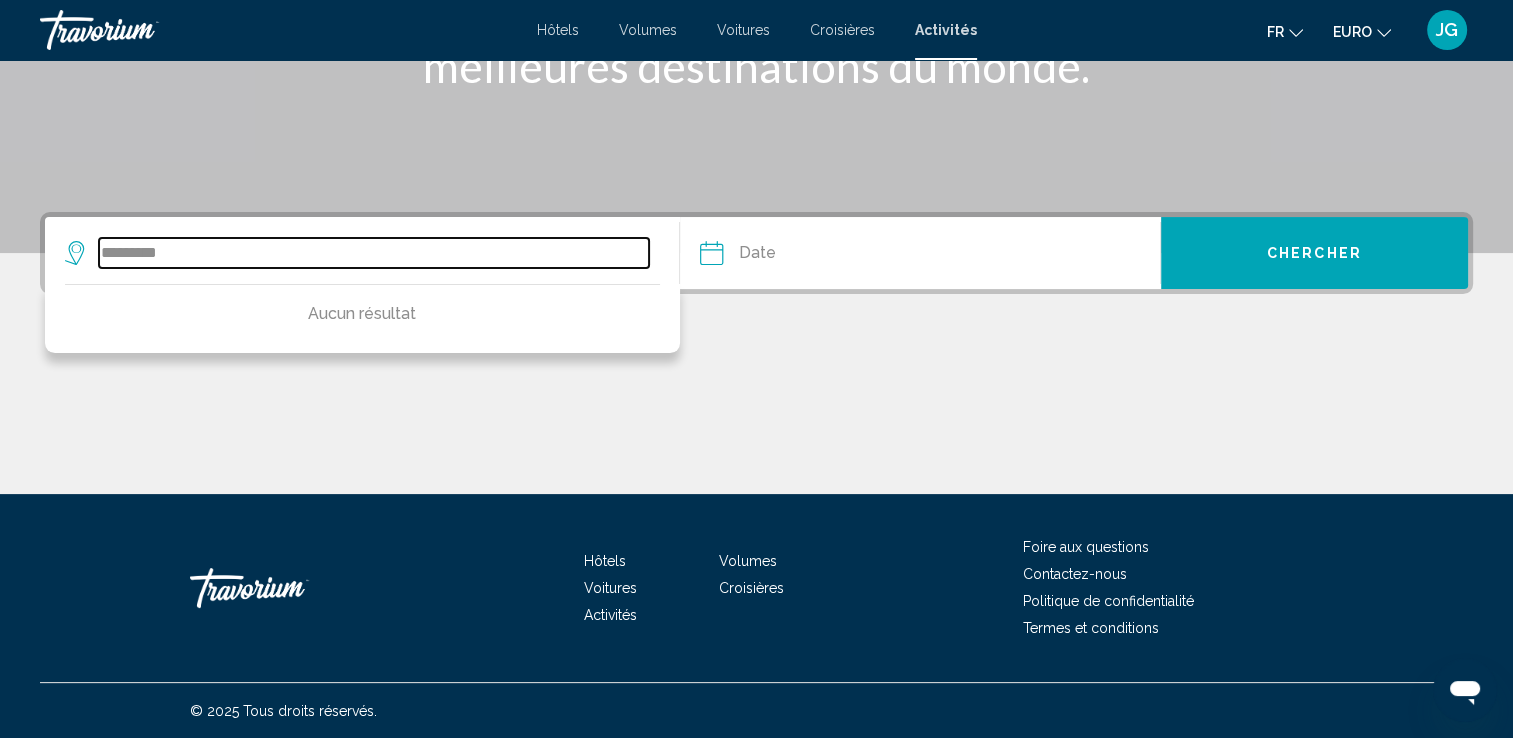 click on "*********" at bounding box center [374, 253] 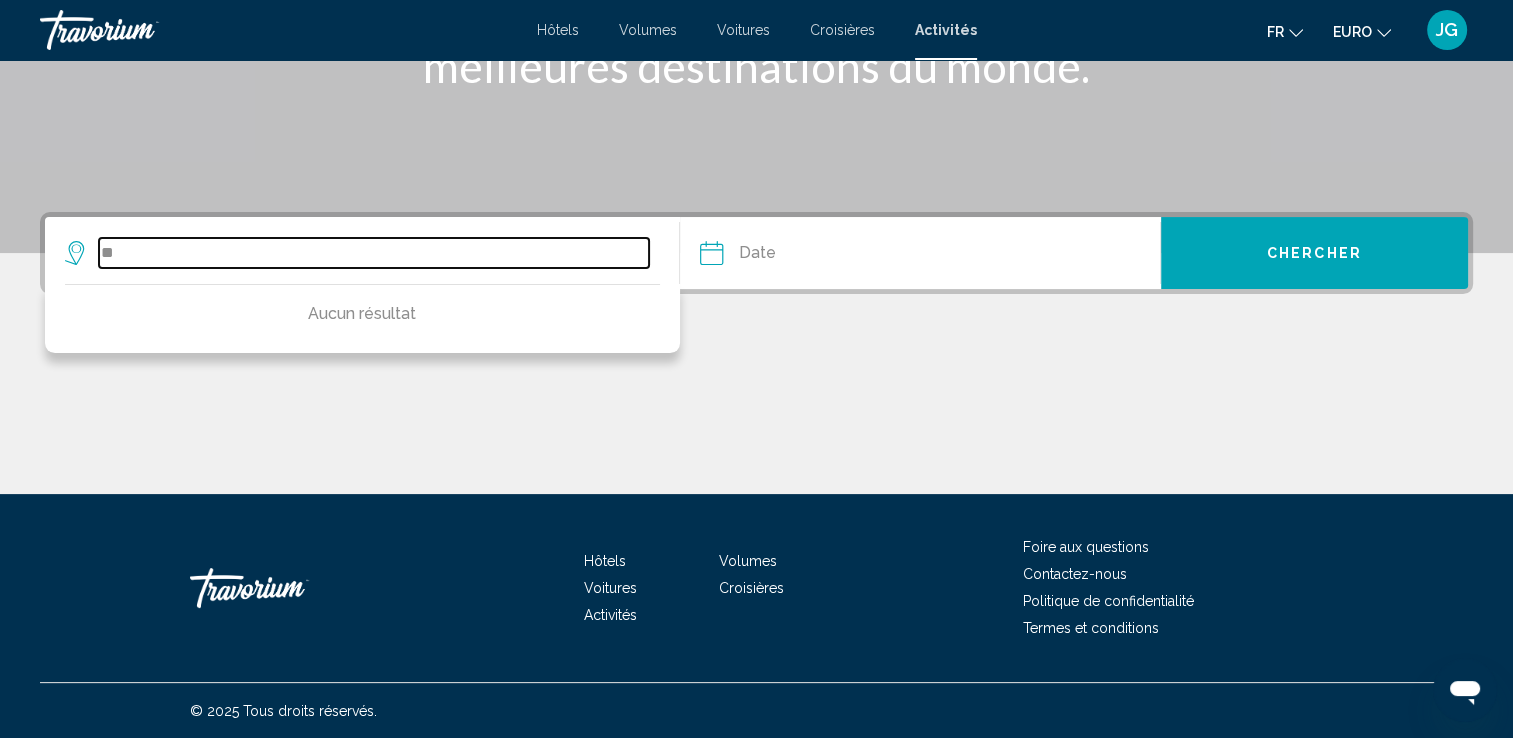 type on "*" 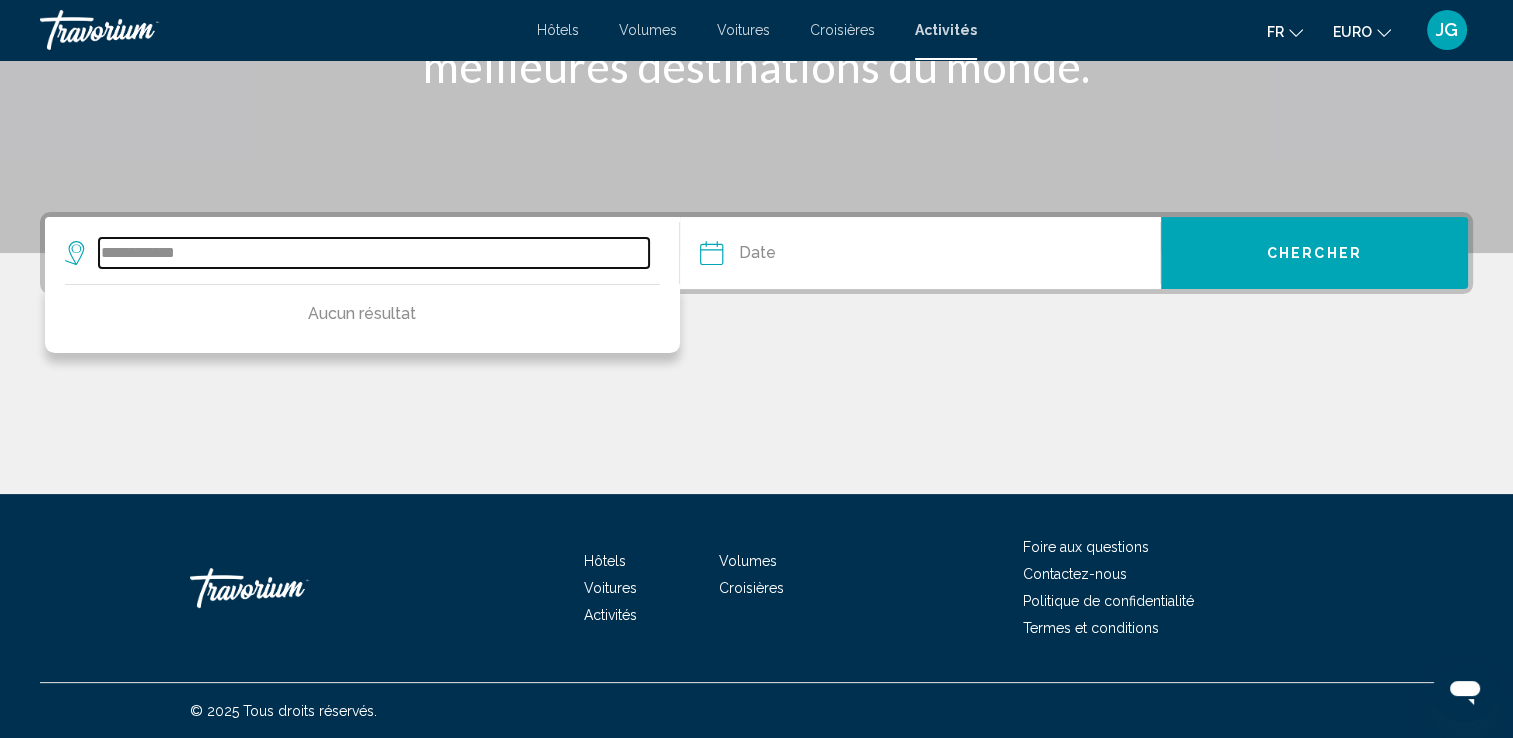 type on "**********" 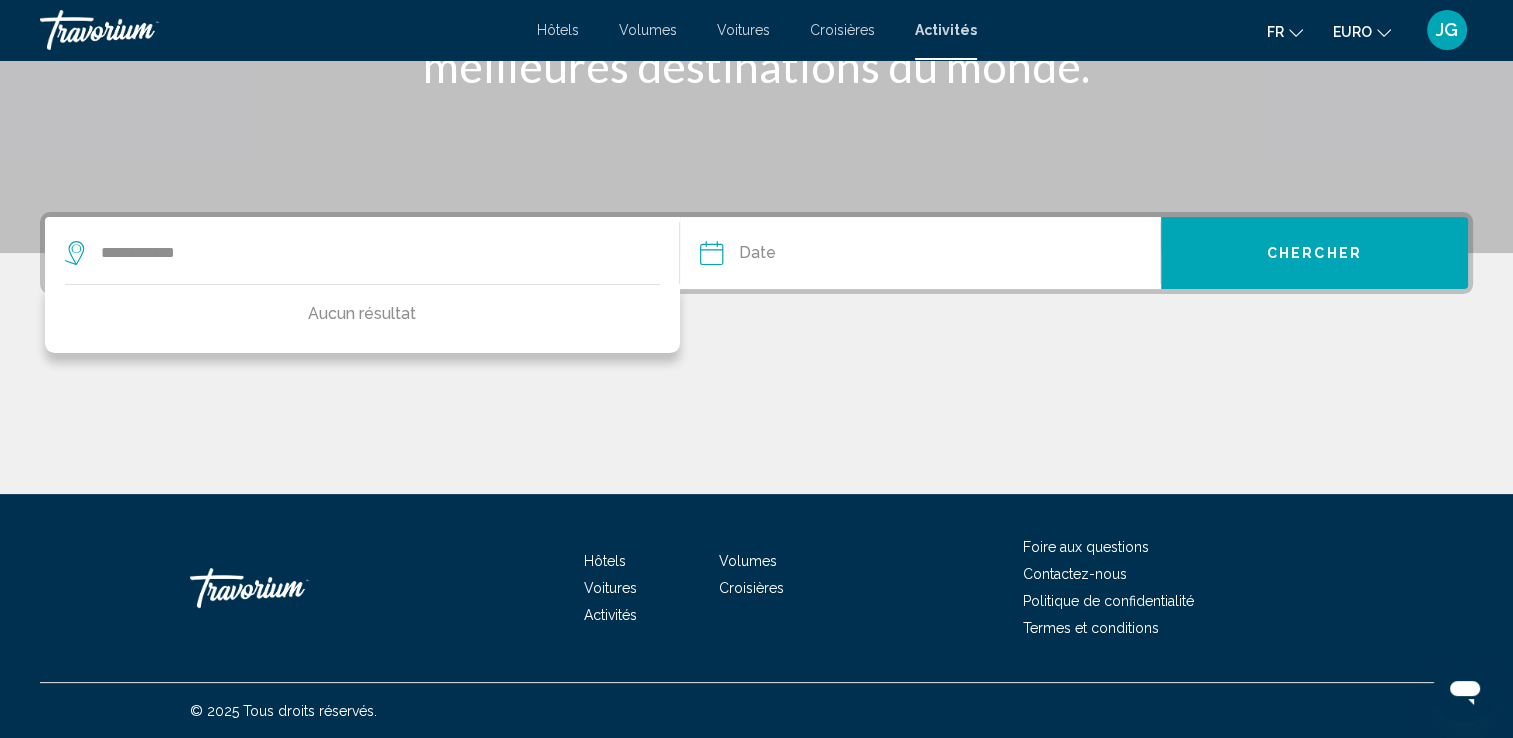 click at bounding box center (814, 256) 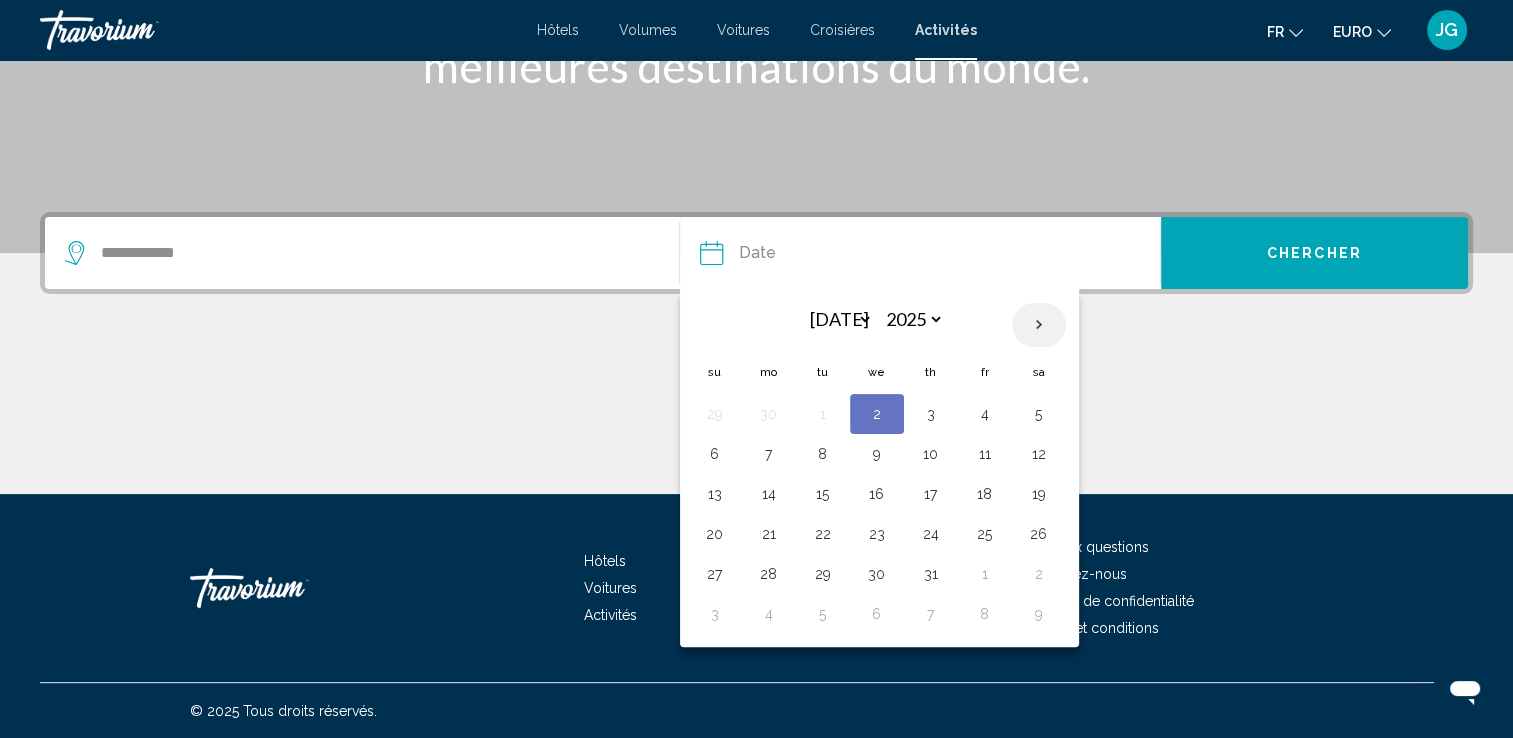 click at bounding box center [1039, 325] 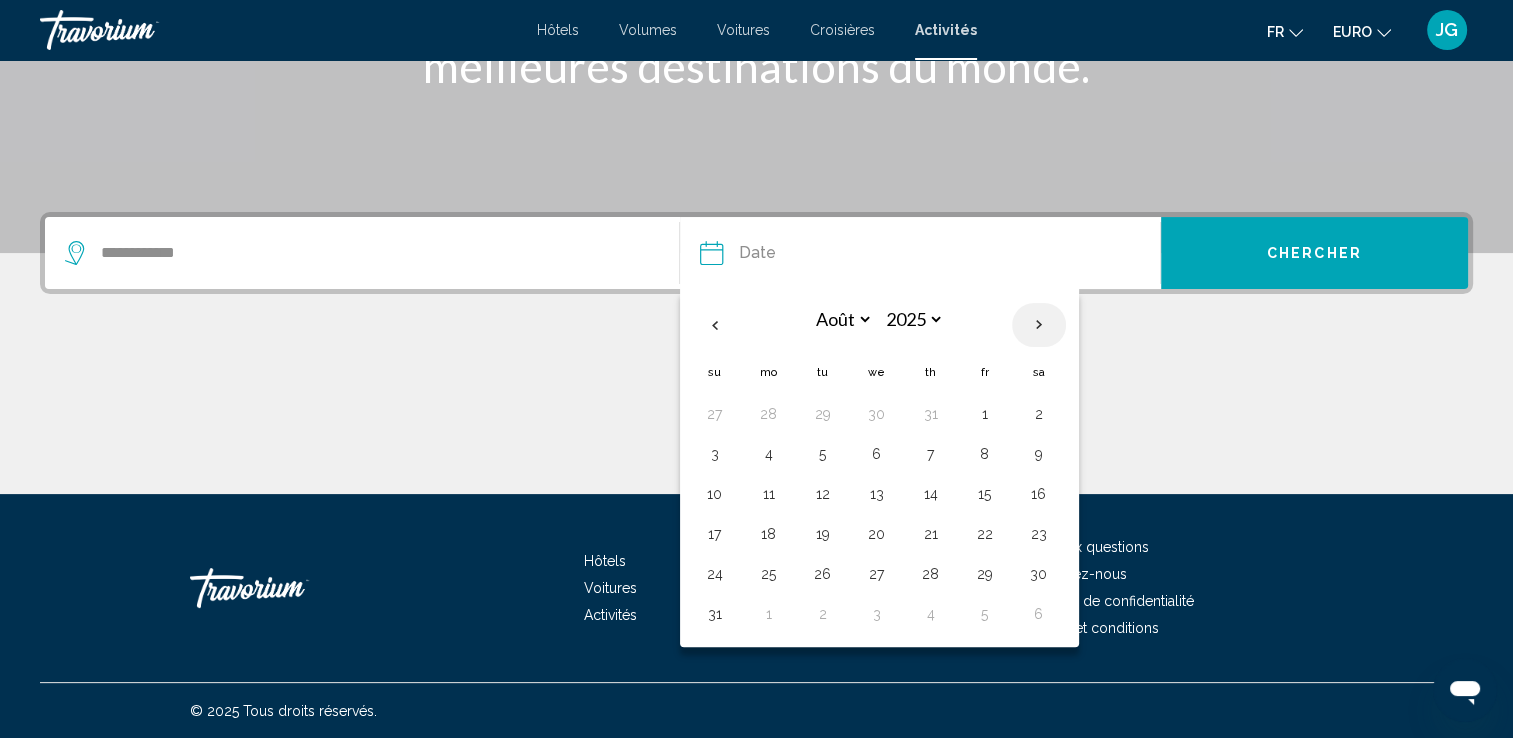 click at bounding box center (1039, 325) 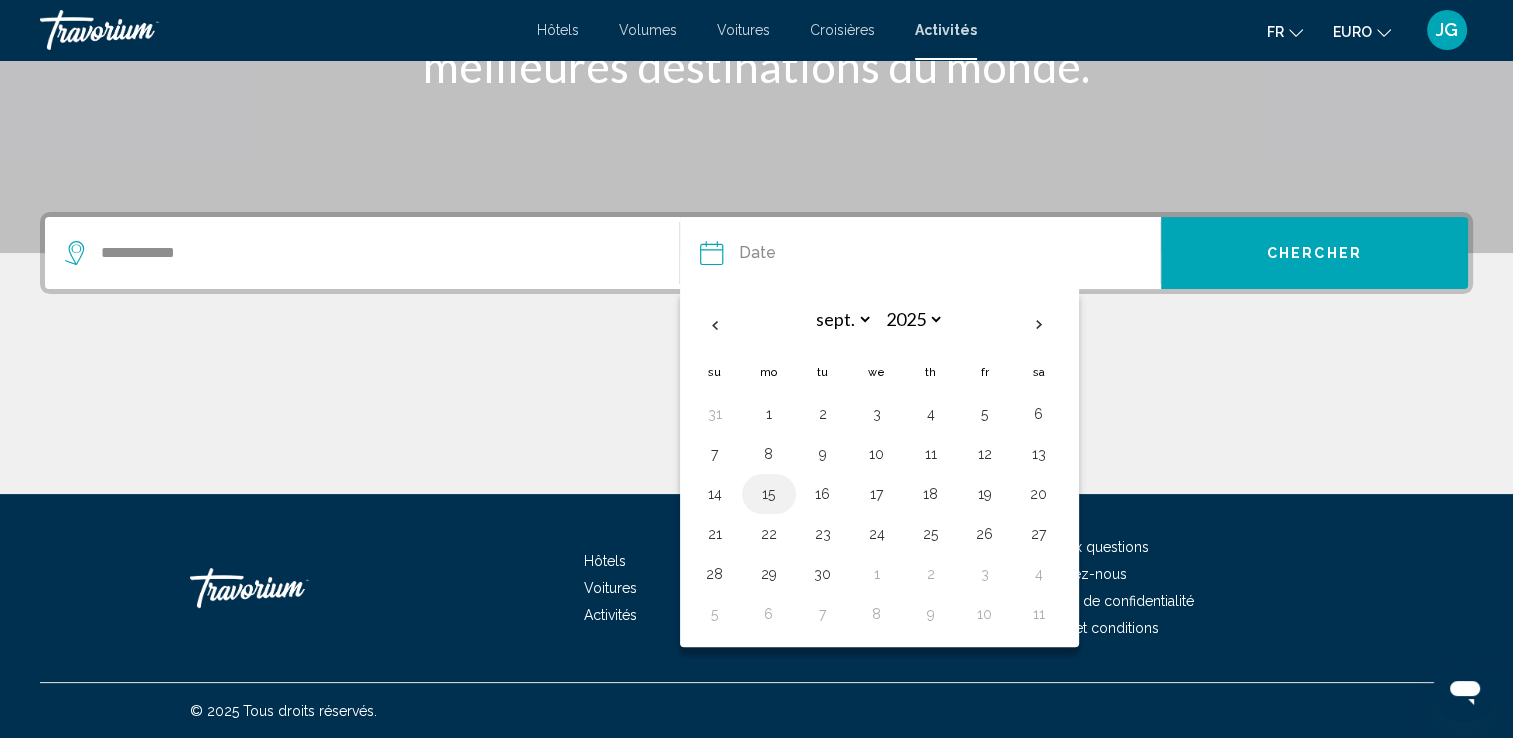 click on "15" at bounding box center (769, 494) 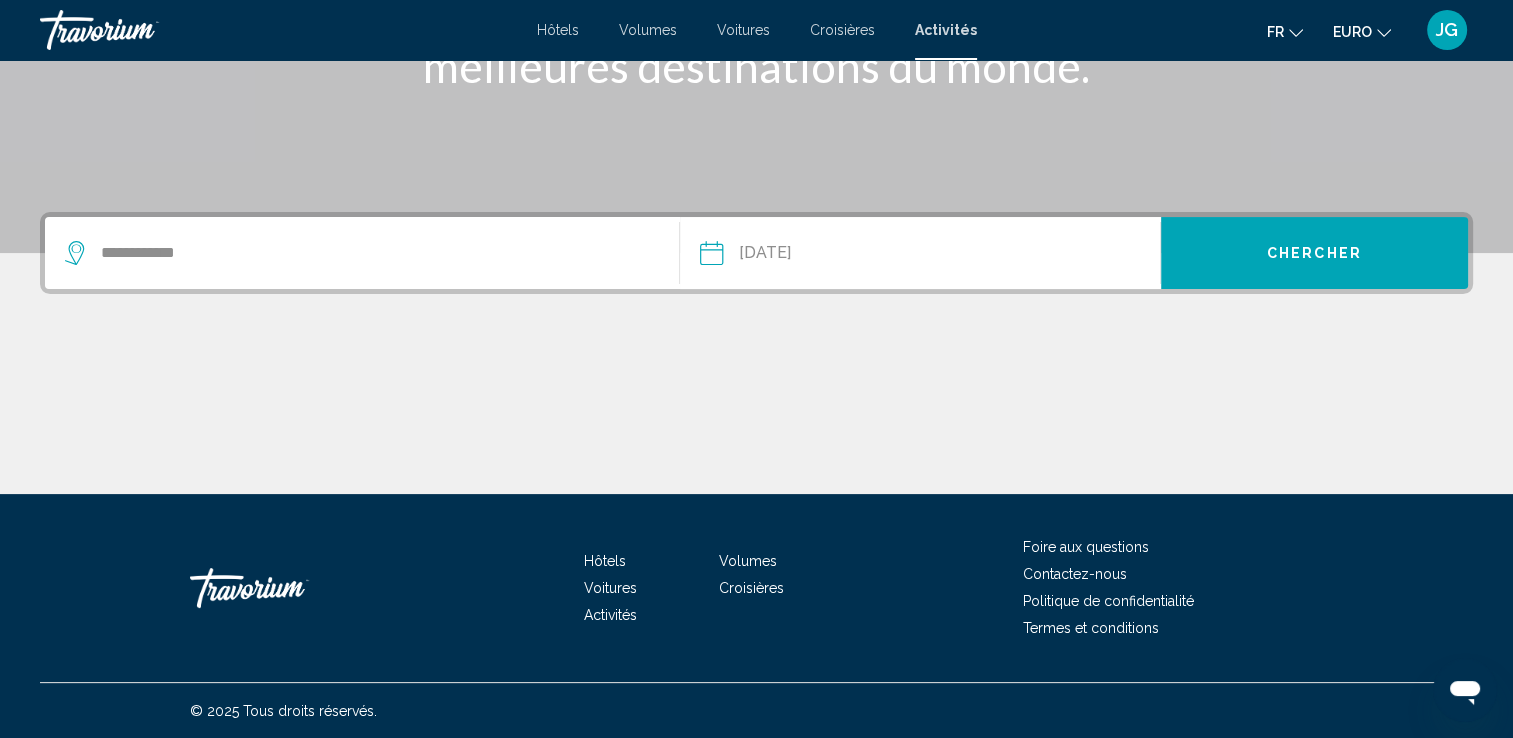 click on "Chercher" at bounding box center (1314, 254) 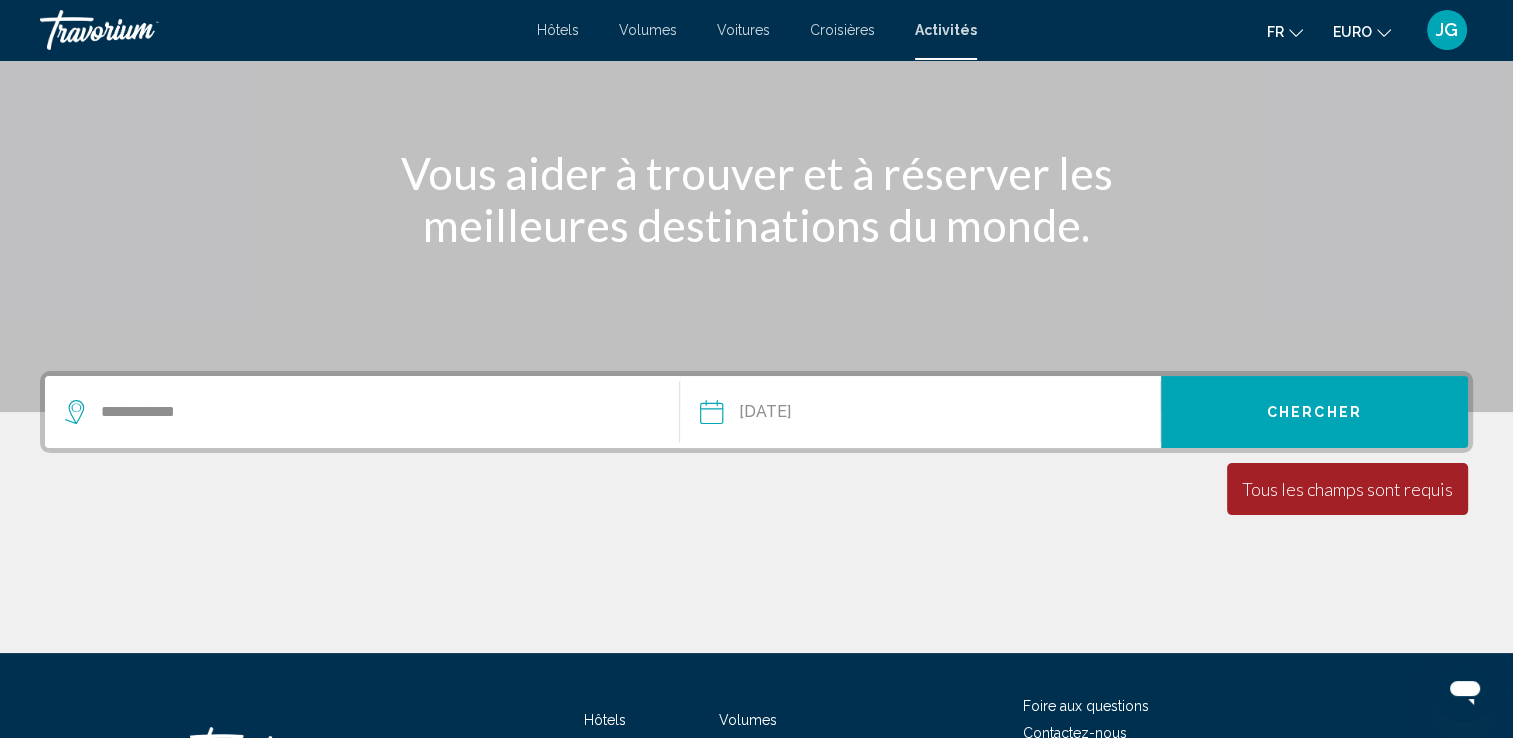 scroll, scrollTop: 200, scrollLeft: 0, axis: vertical 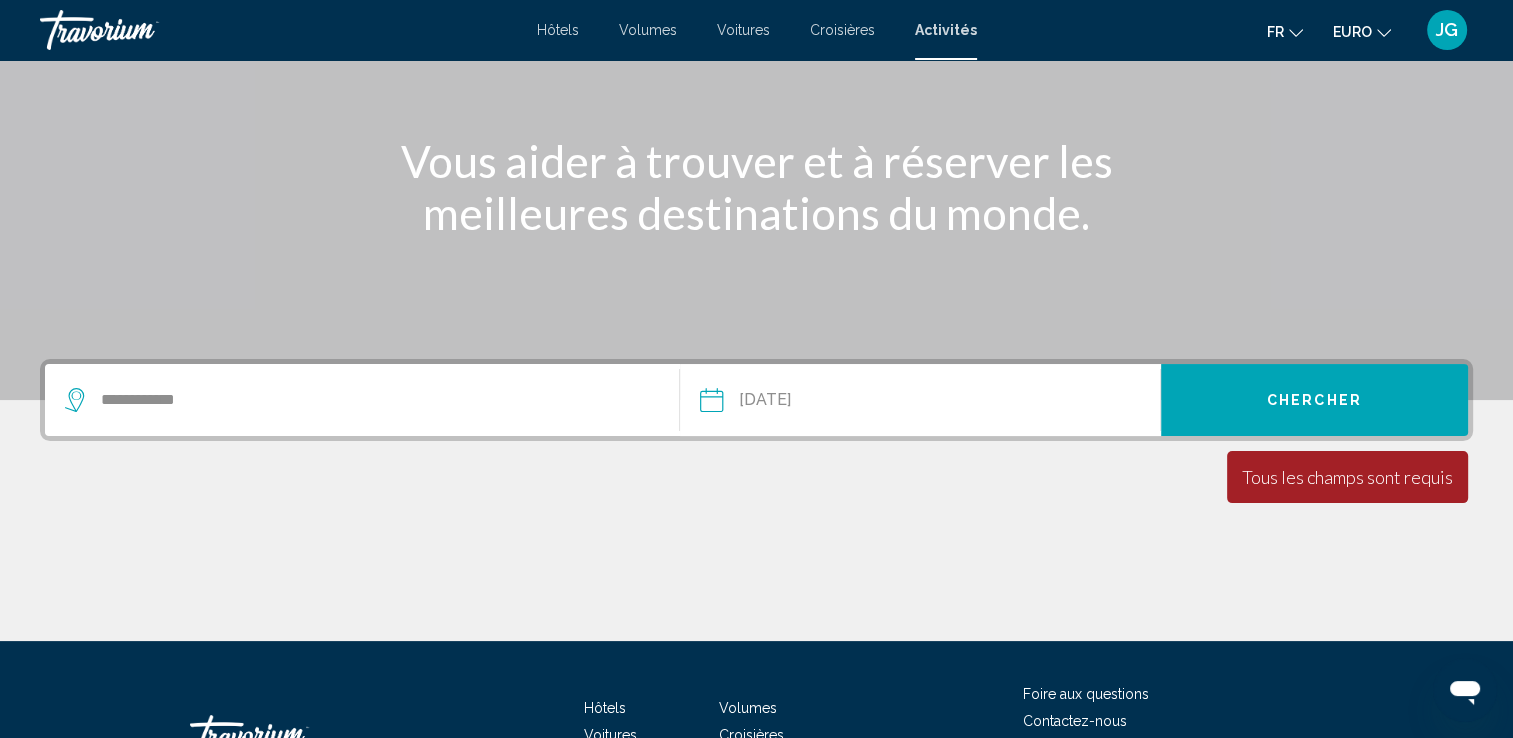click on "**********" at bounding box center (814, 403) 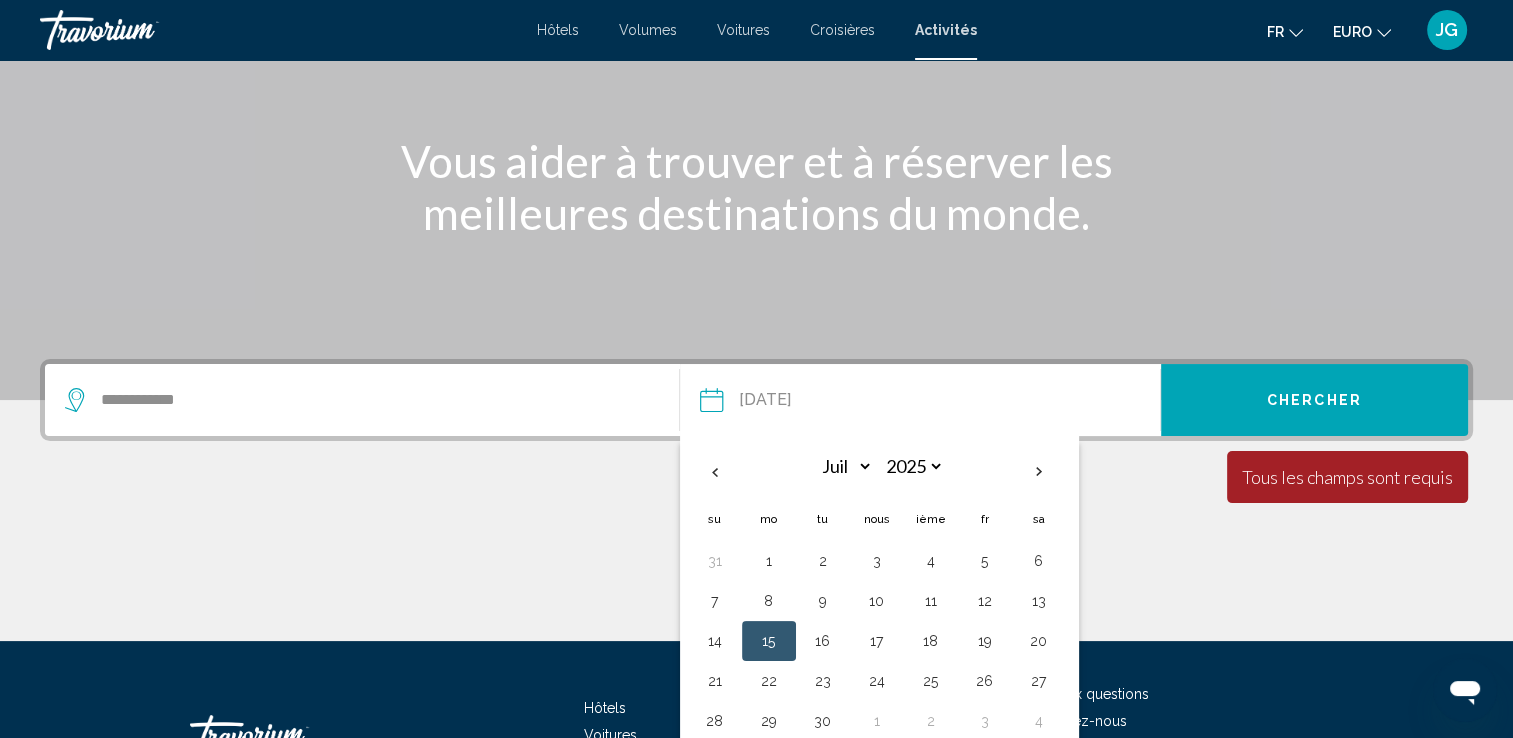scroll, scrollTop: 347, scrollLeft: 0, axis: vertical 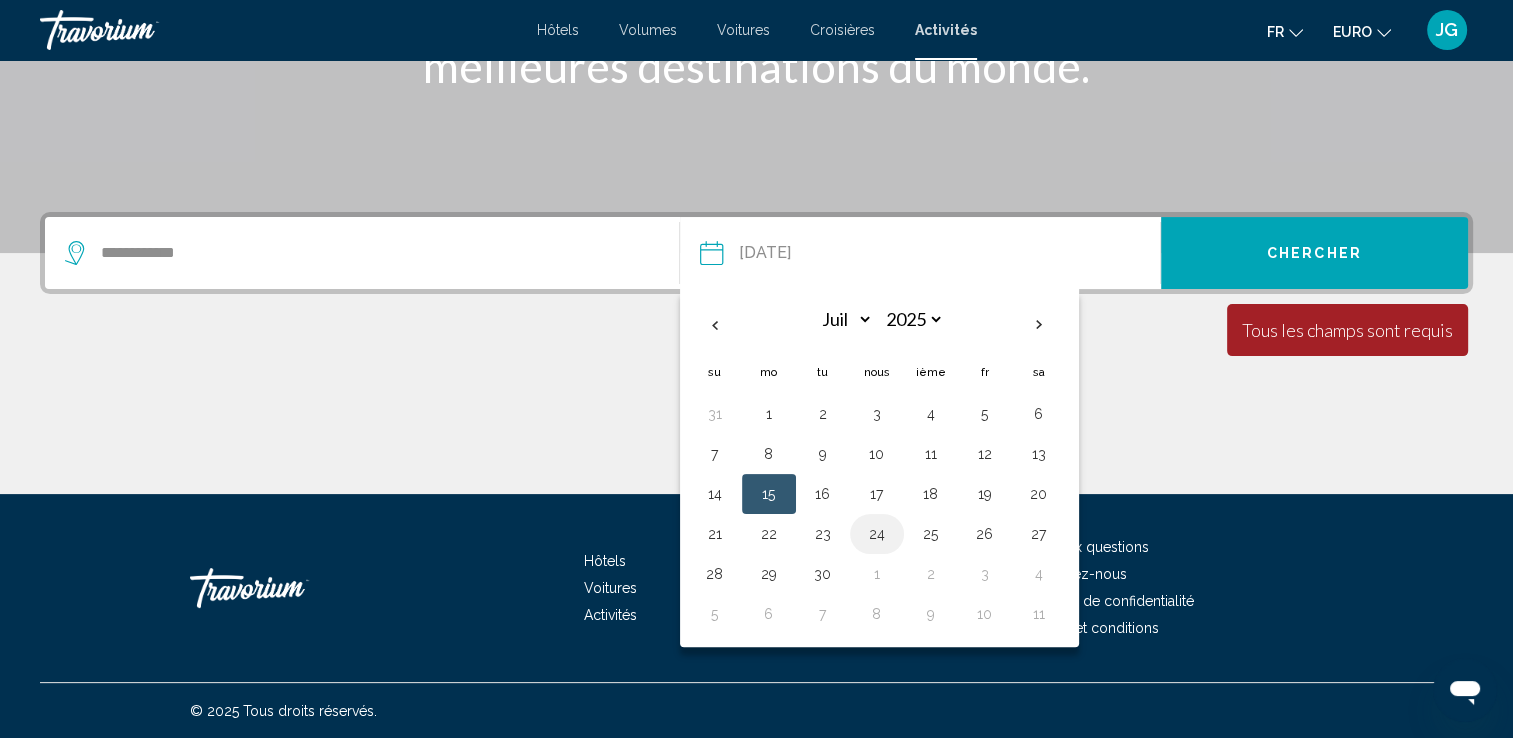 click on "24" at bounding box center (877, 534) 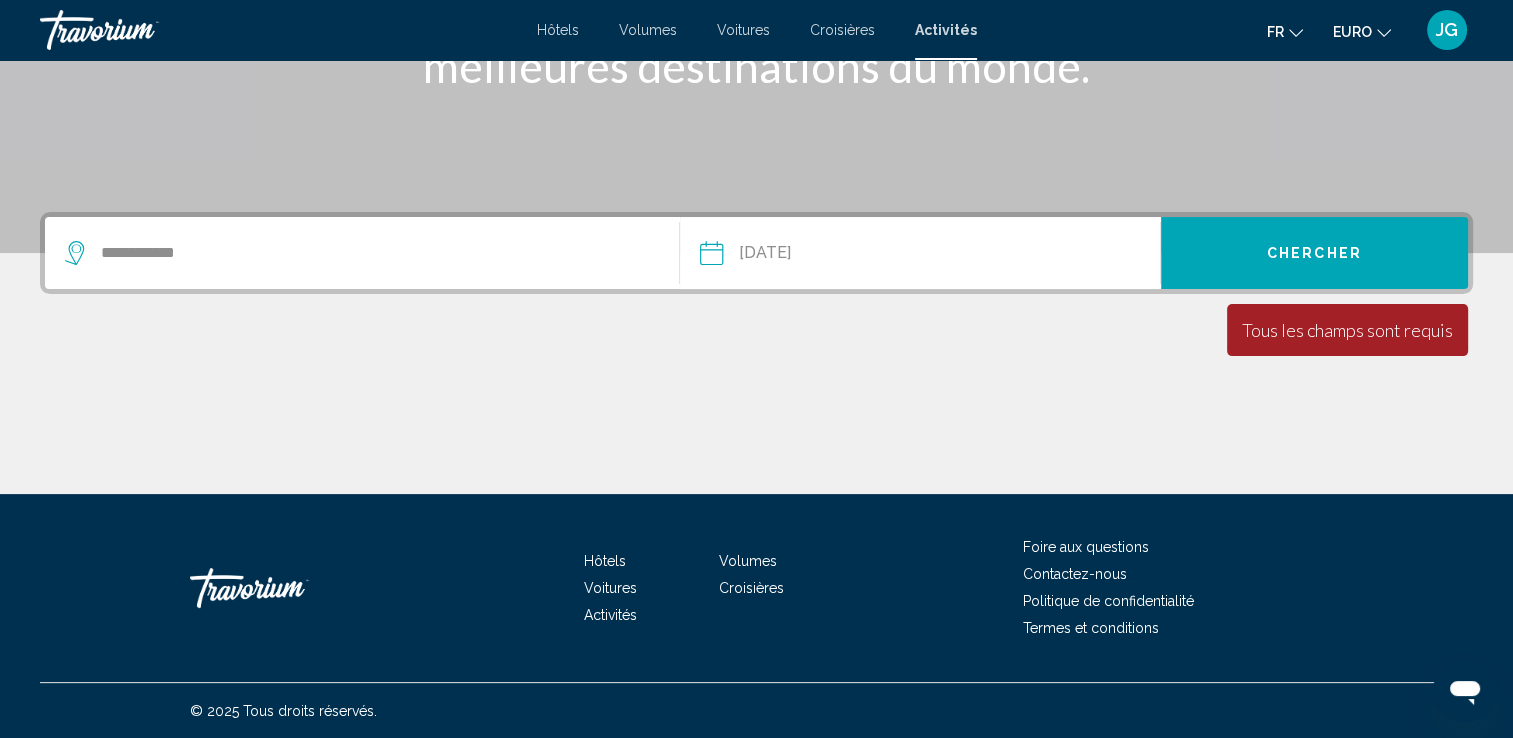 click on "**********" at bounding box center [814, 256] 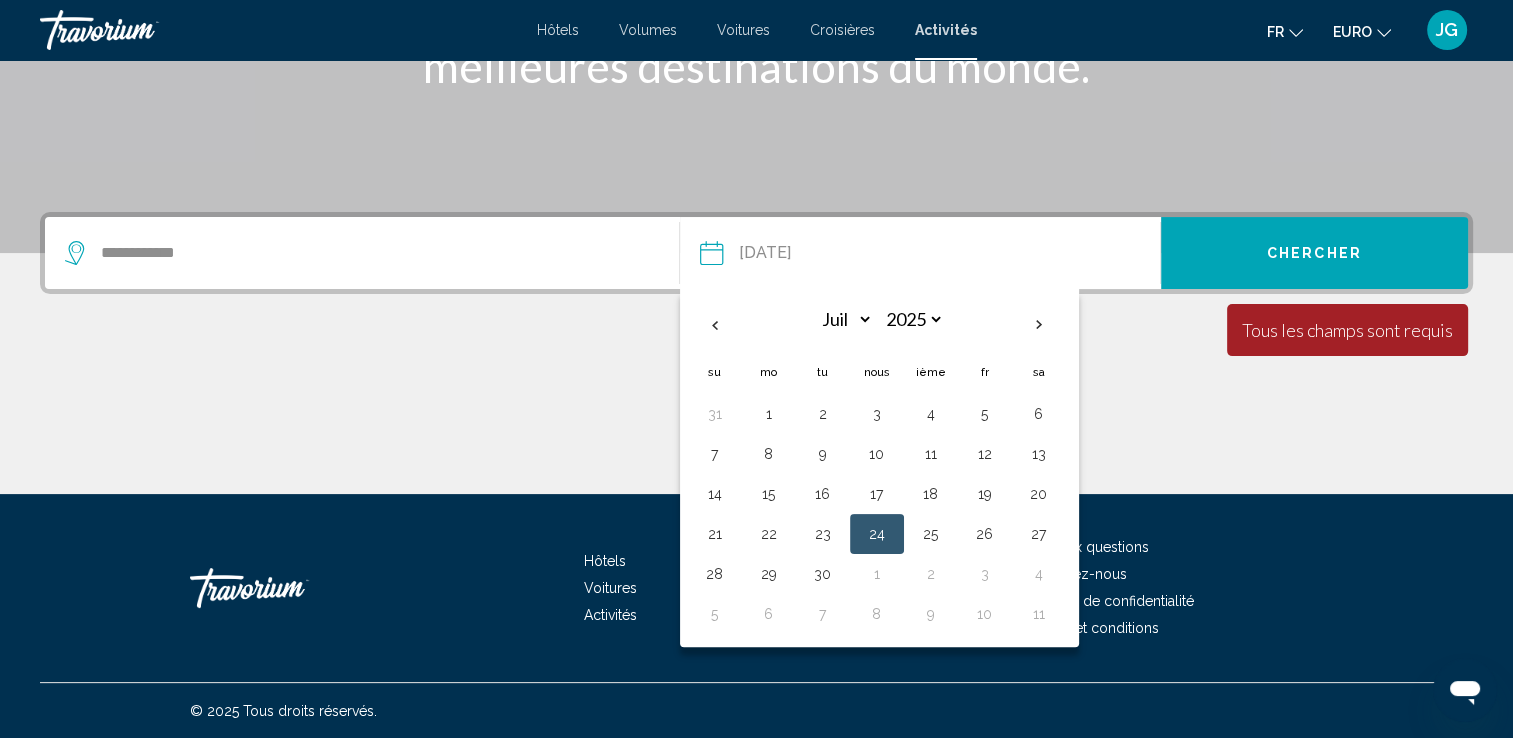 drag, startPoint x: 776, startPoint y: 491, endPoint x: 796, endPoint y: 480, distance: 22.825424 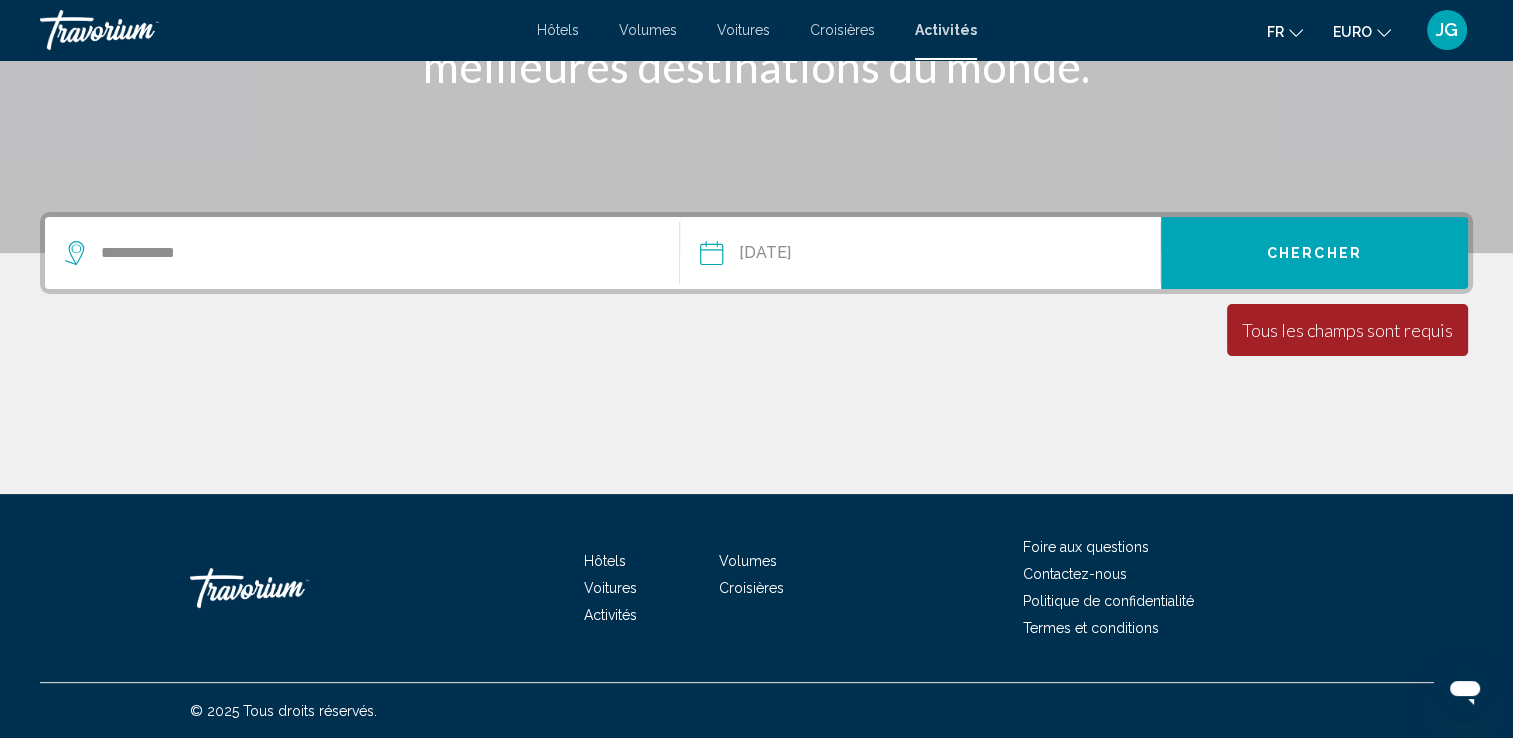 click on "Chercher" at bounding box center [1314, 253] 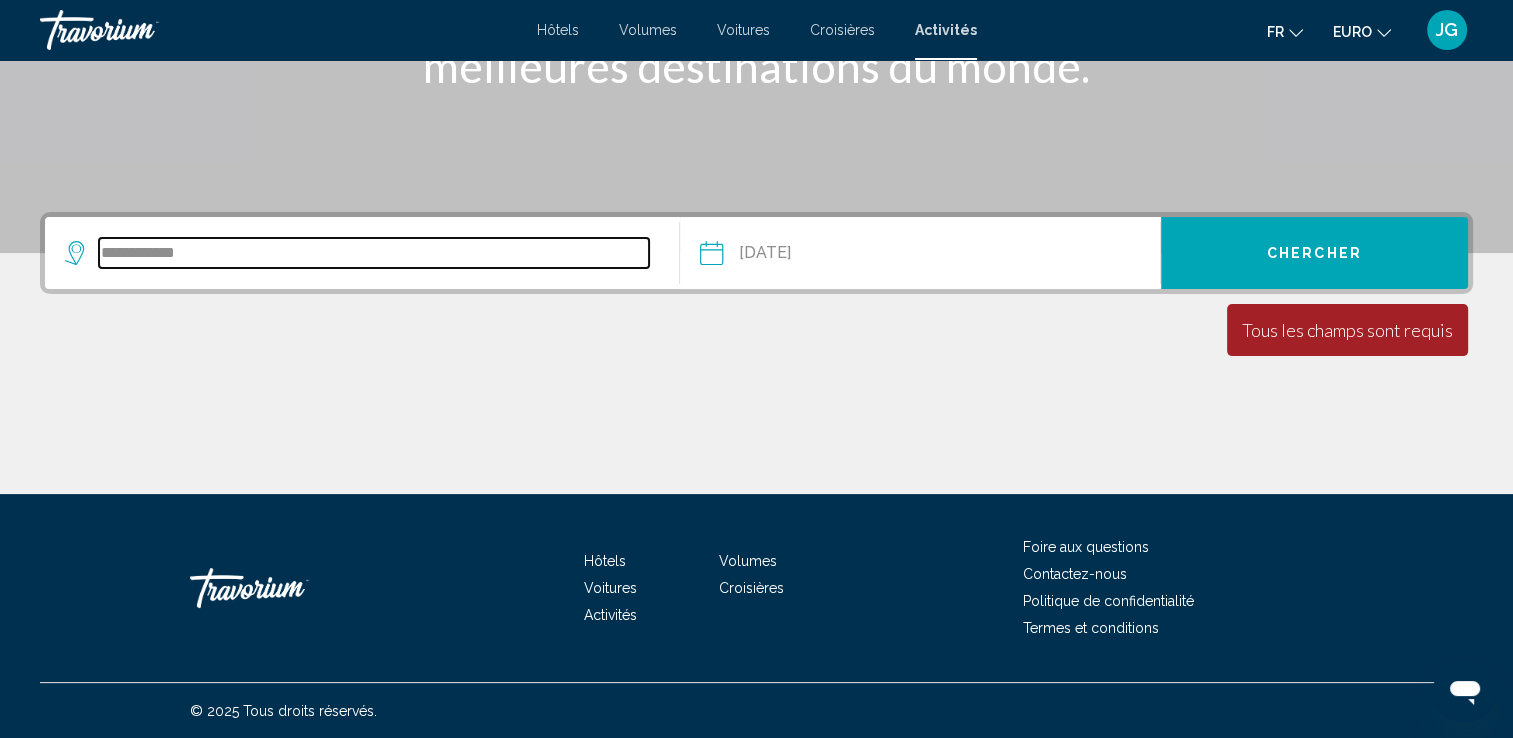 click on "**********" at bounding box center (374, 253) 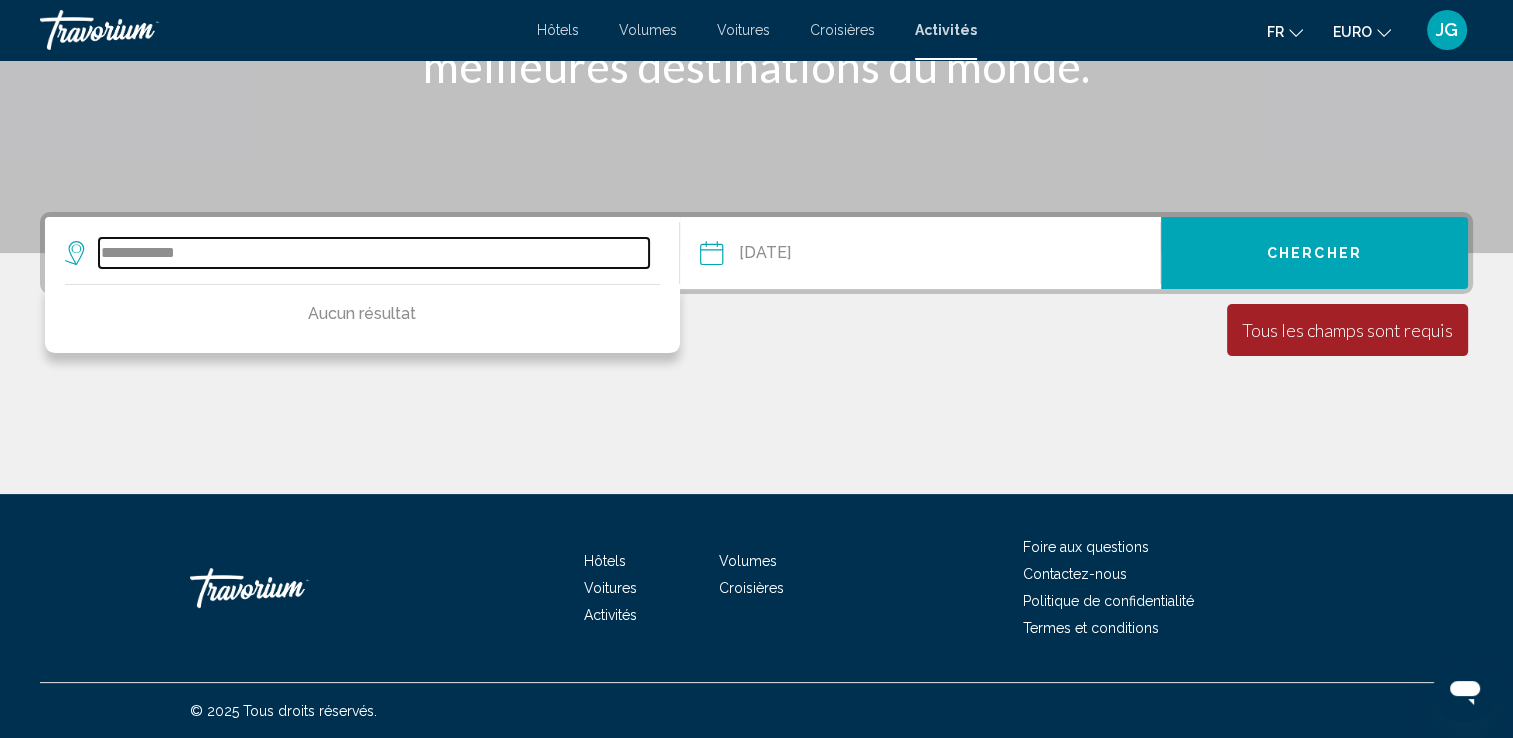 click on "**********" at bounding box center (374, 253) 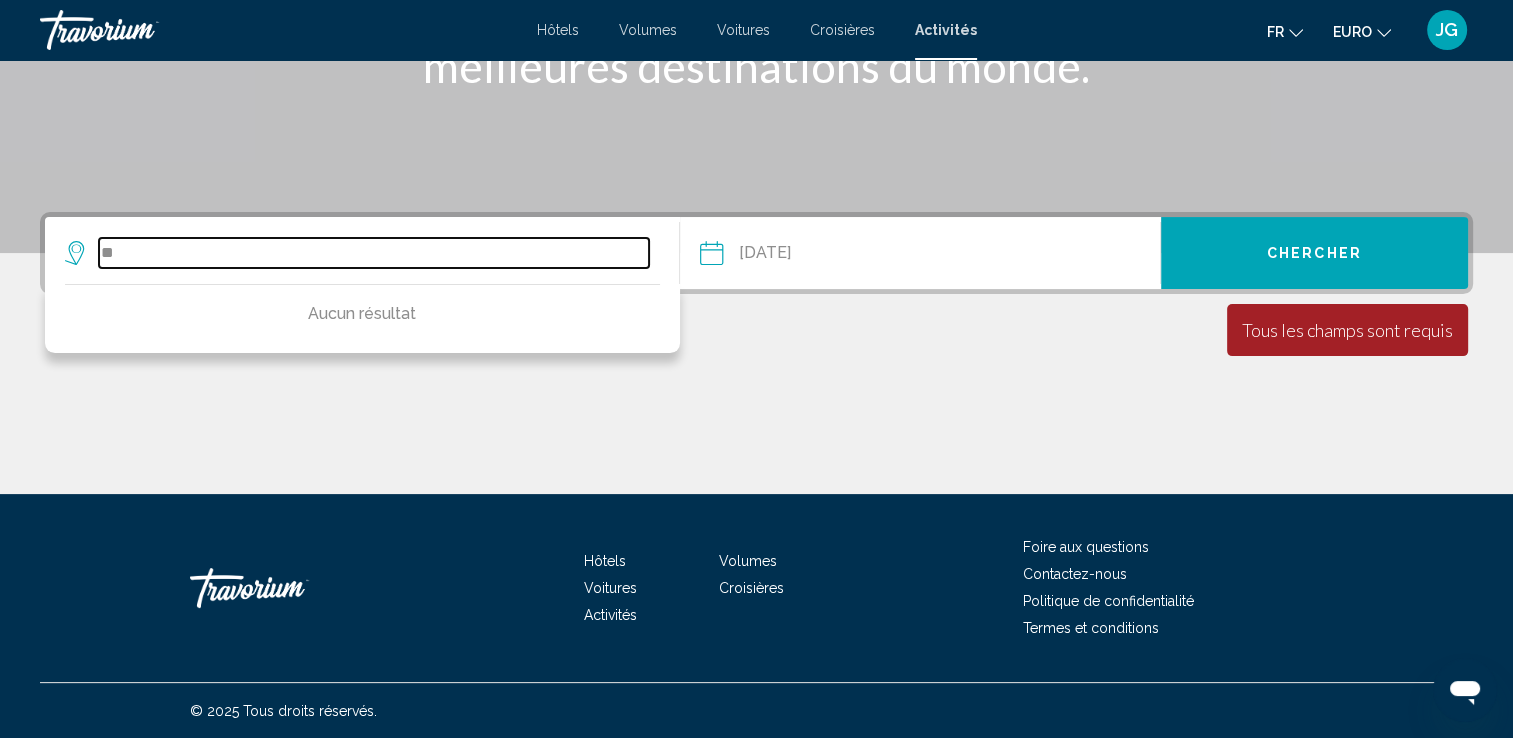 type on "*" 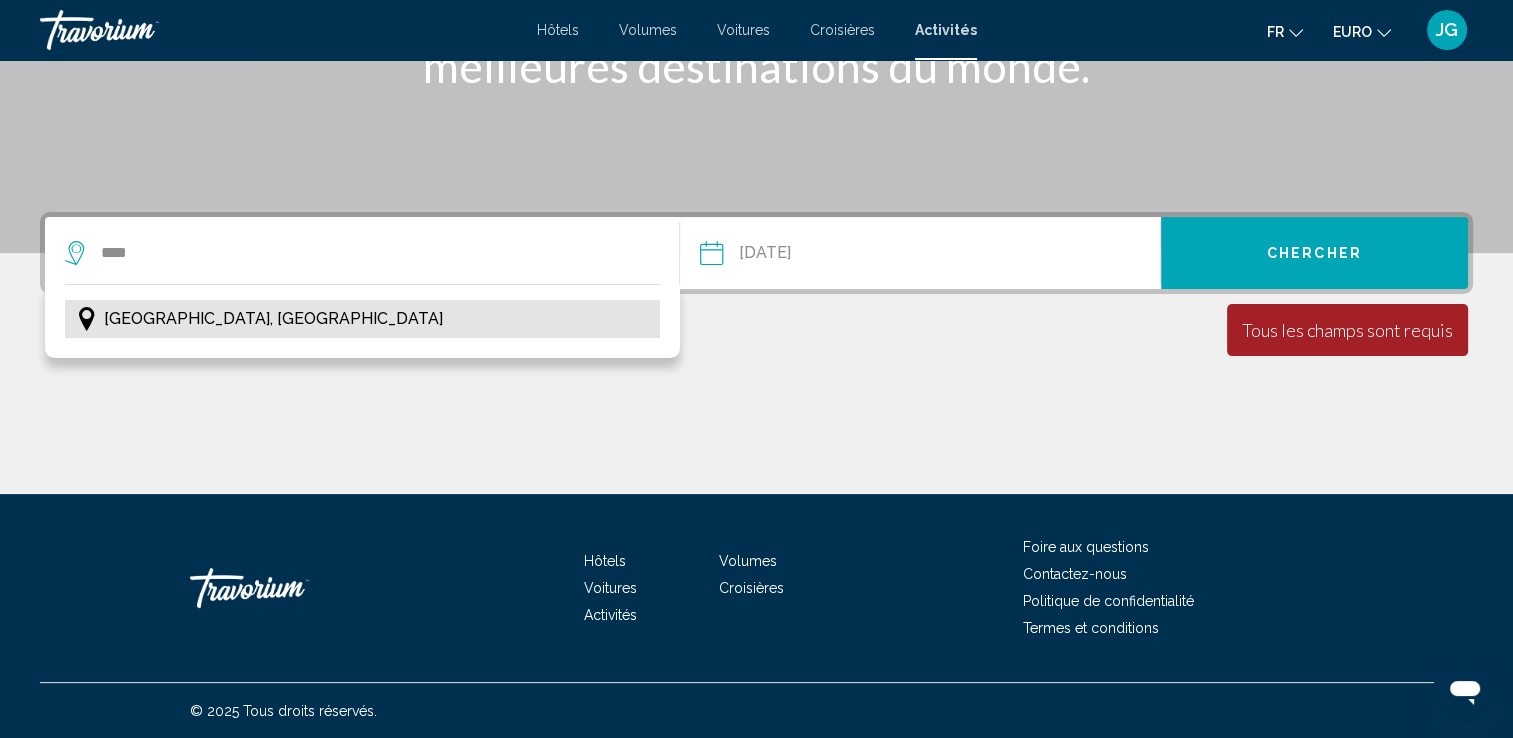 click on "[GEOGRAPHIC_DATA], [GEOGRAPHIC_DATA]" at bounding box center [362, 319] 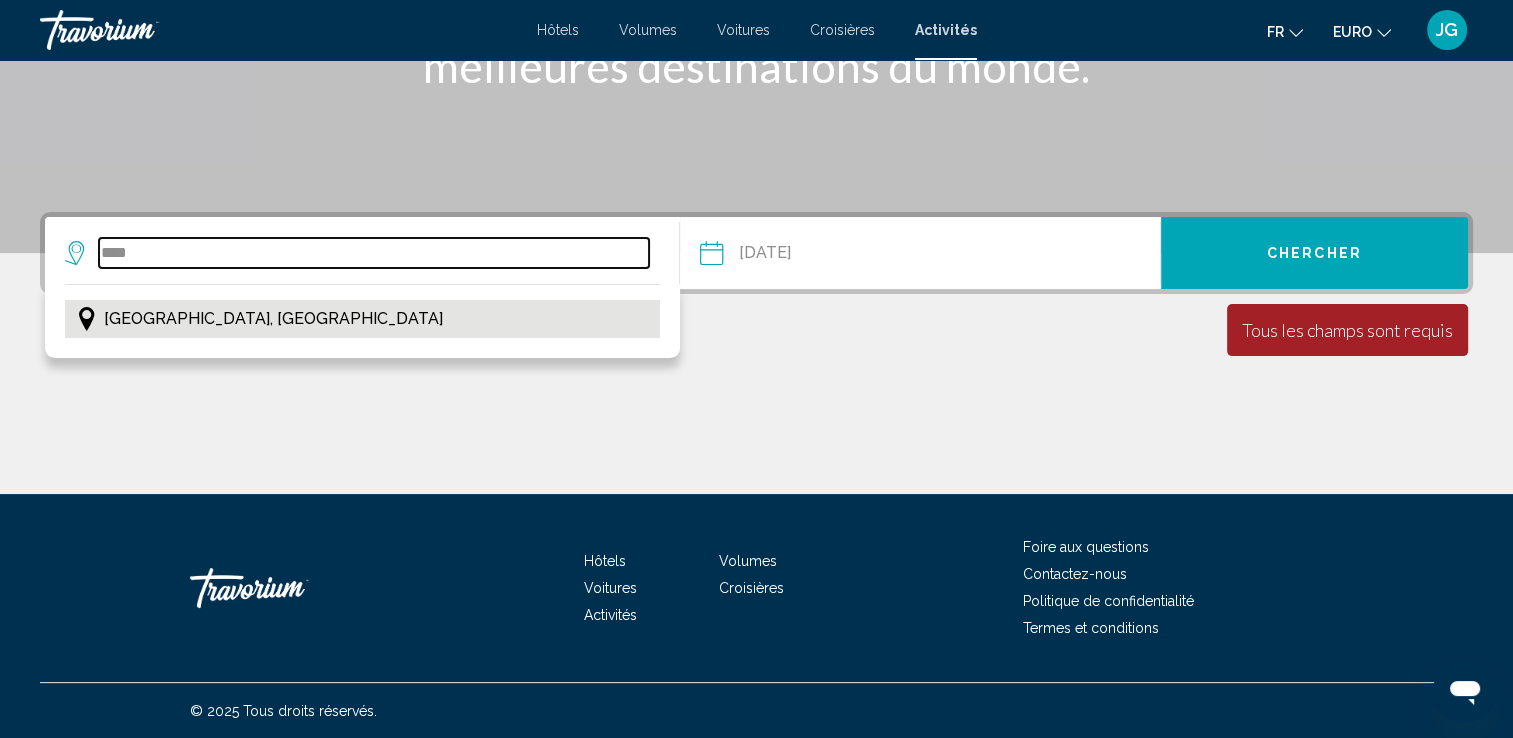 type on "**********" 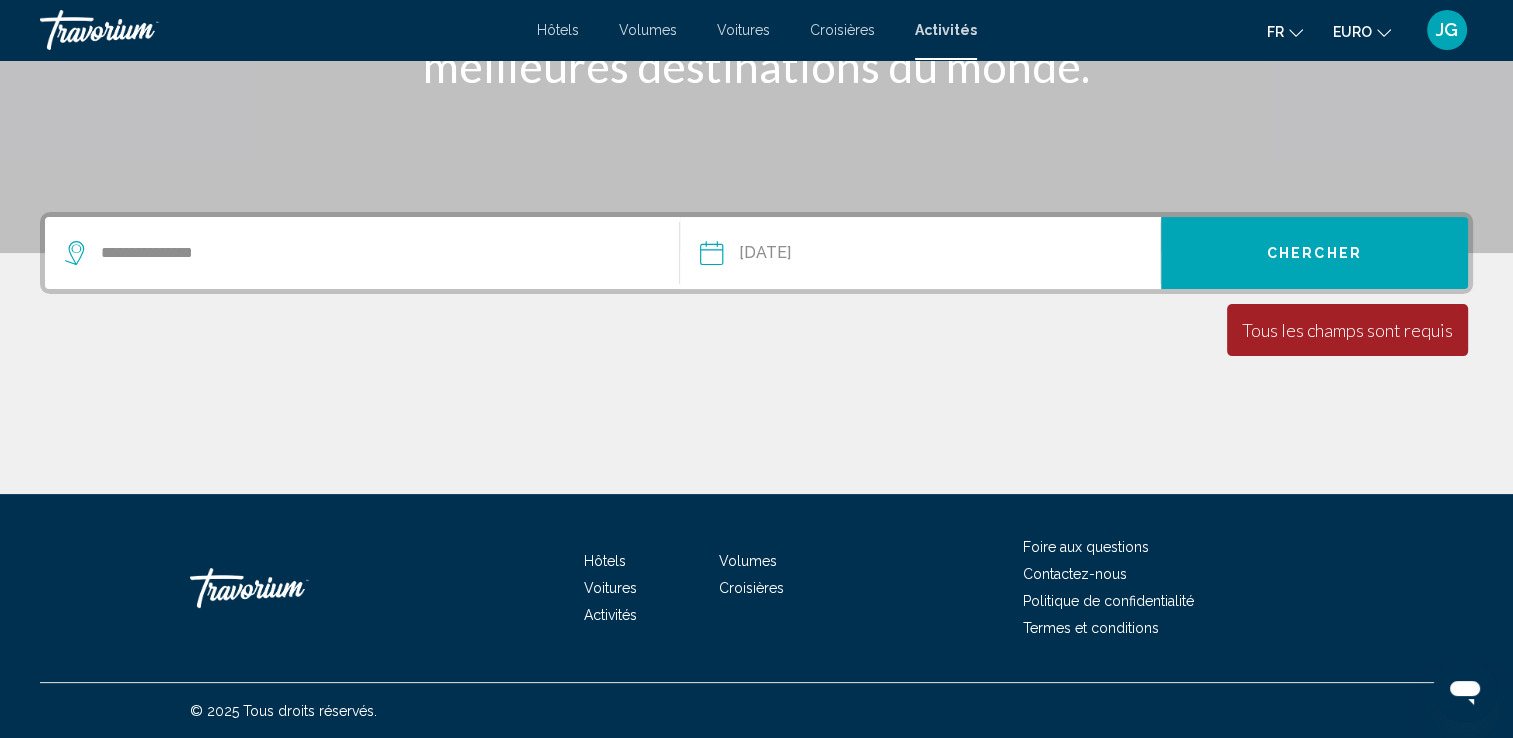 click on "Chercher" at bounding box center (1314, 254) 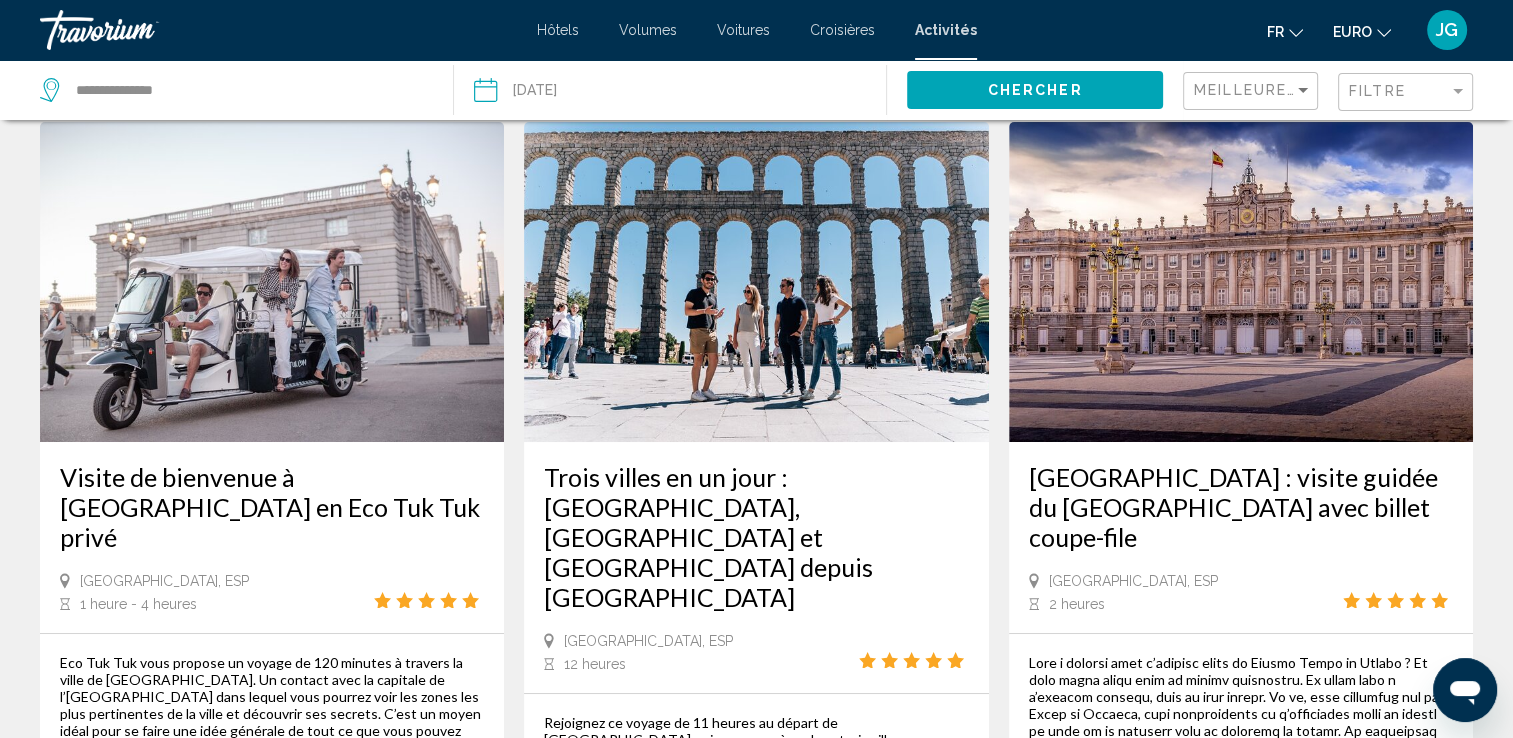 scroll, scrollTop: 0, scrollLeft: 0, axis: both 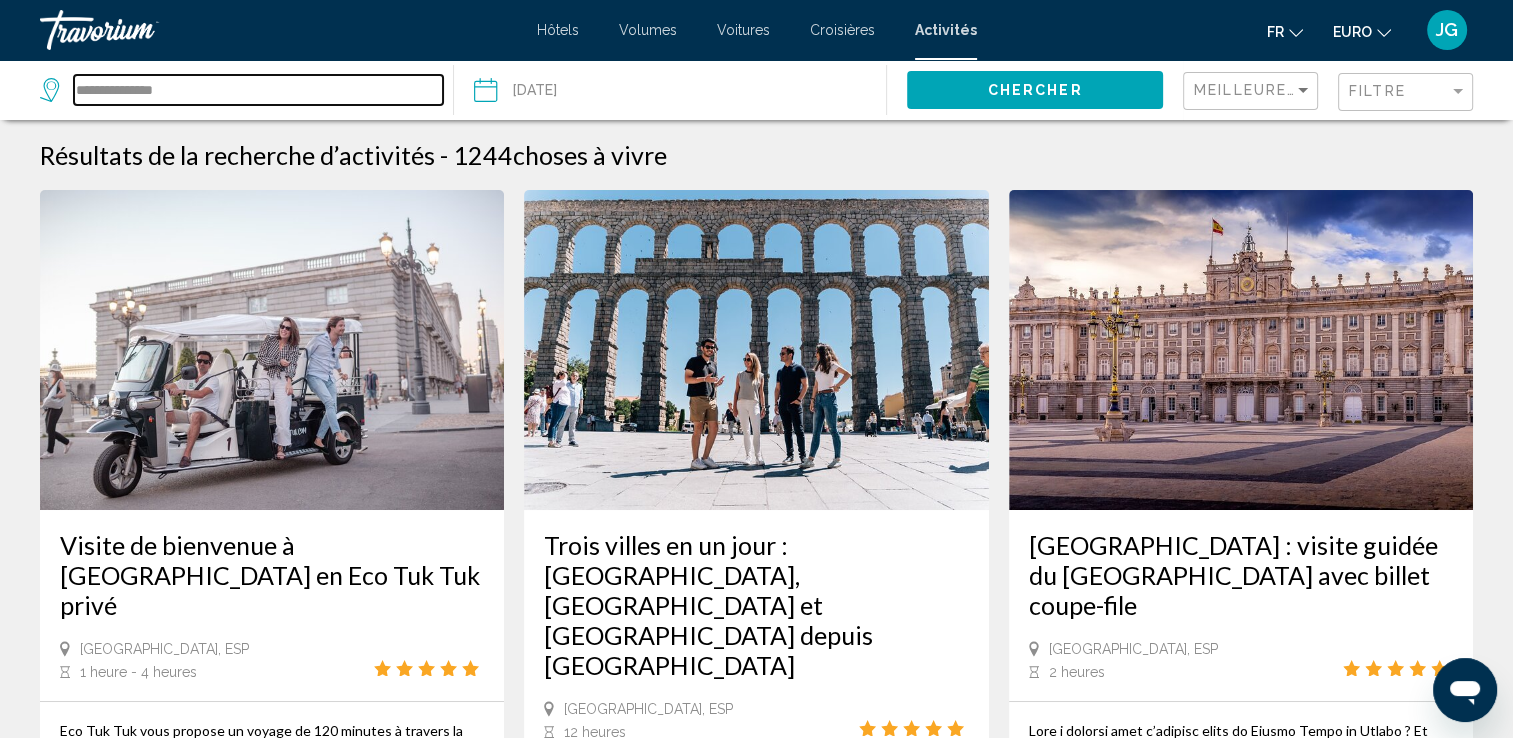 click on "**********" at bounding box center [258, 90] 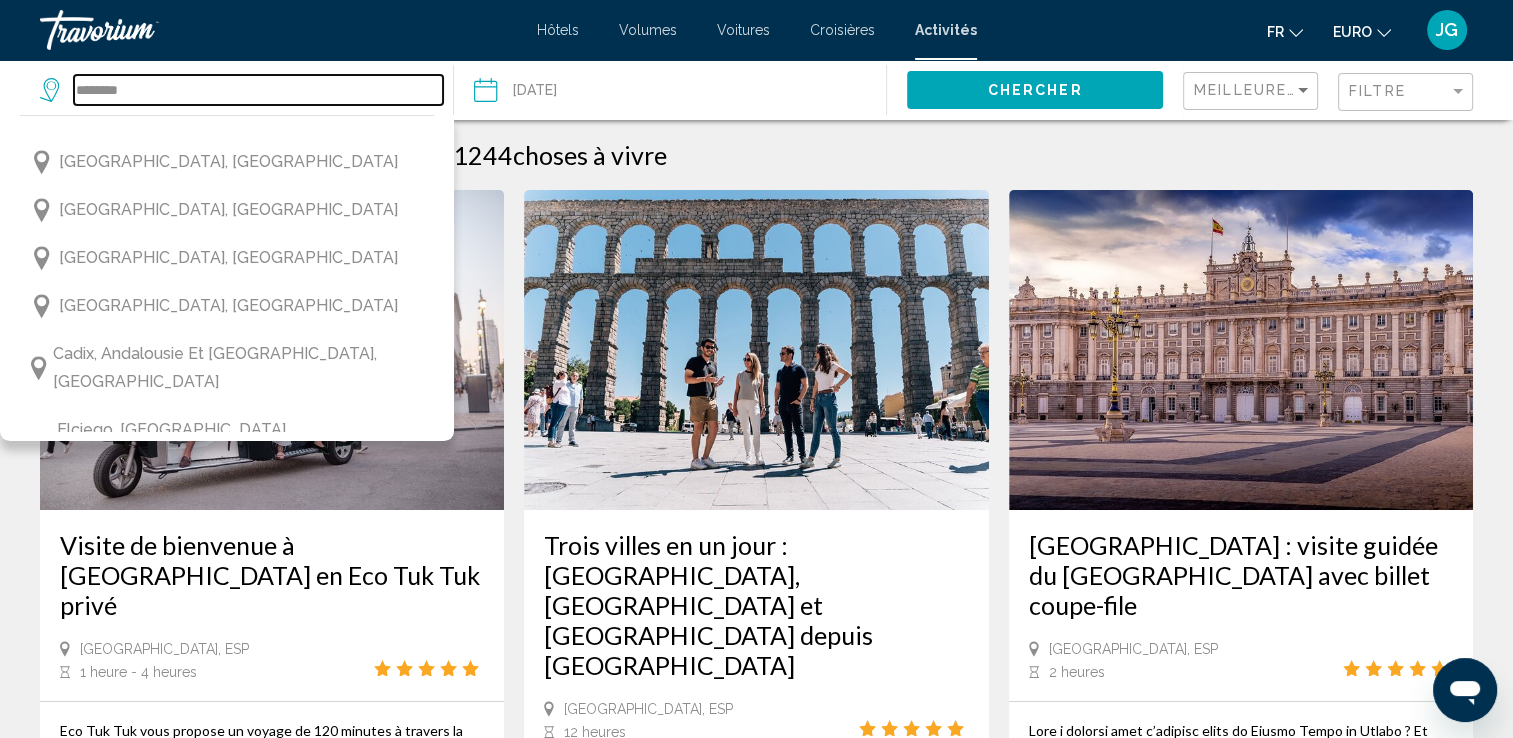 scroll, scrollTop: 2000, scrollLeft: 0, axis: vertical 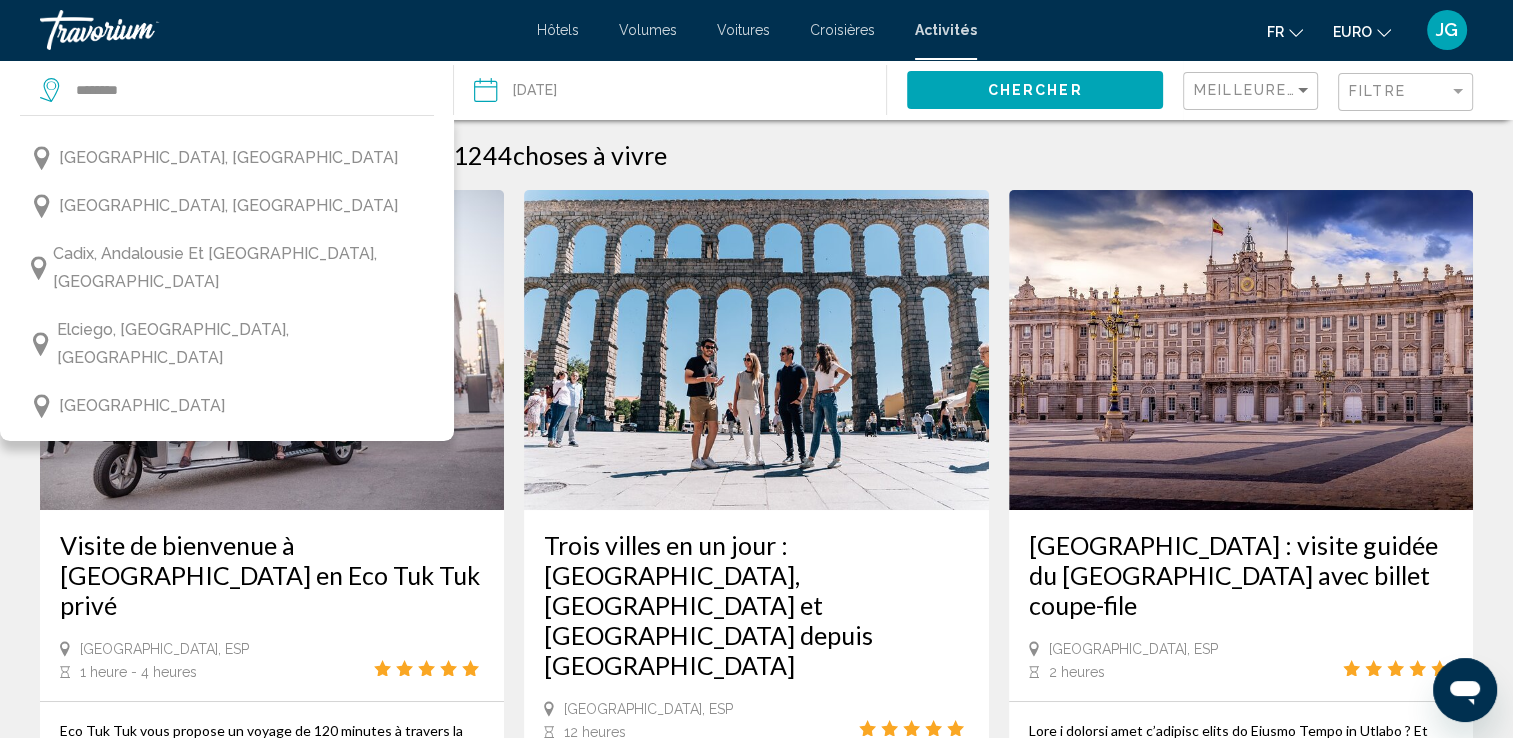 click on "[GEOGRAPHIC_DATA], [GEOGRAPHIC_DATA], [GEOGRAPHIC_DATA]" at bounding box center (237, 888) 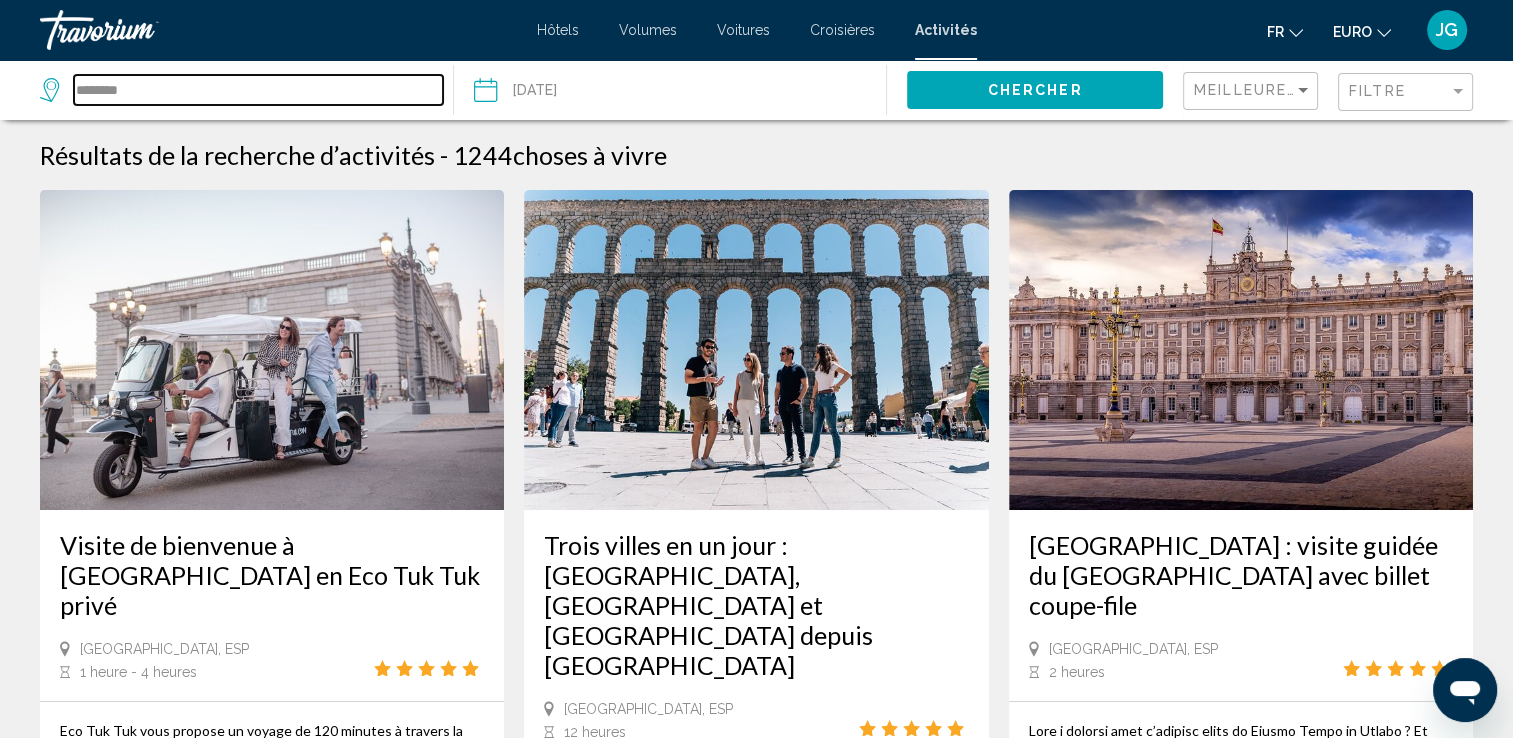 type on "**********" 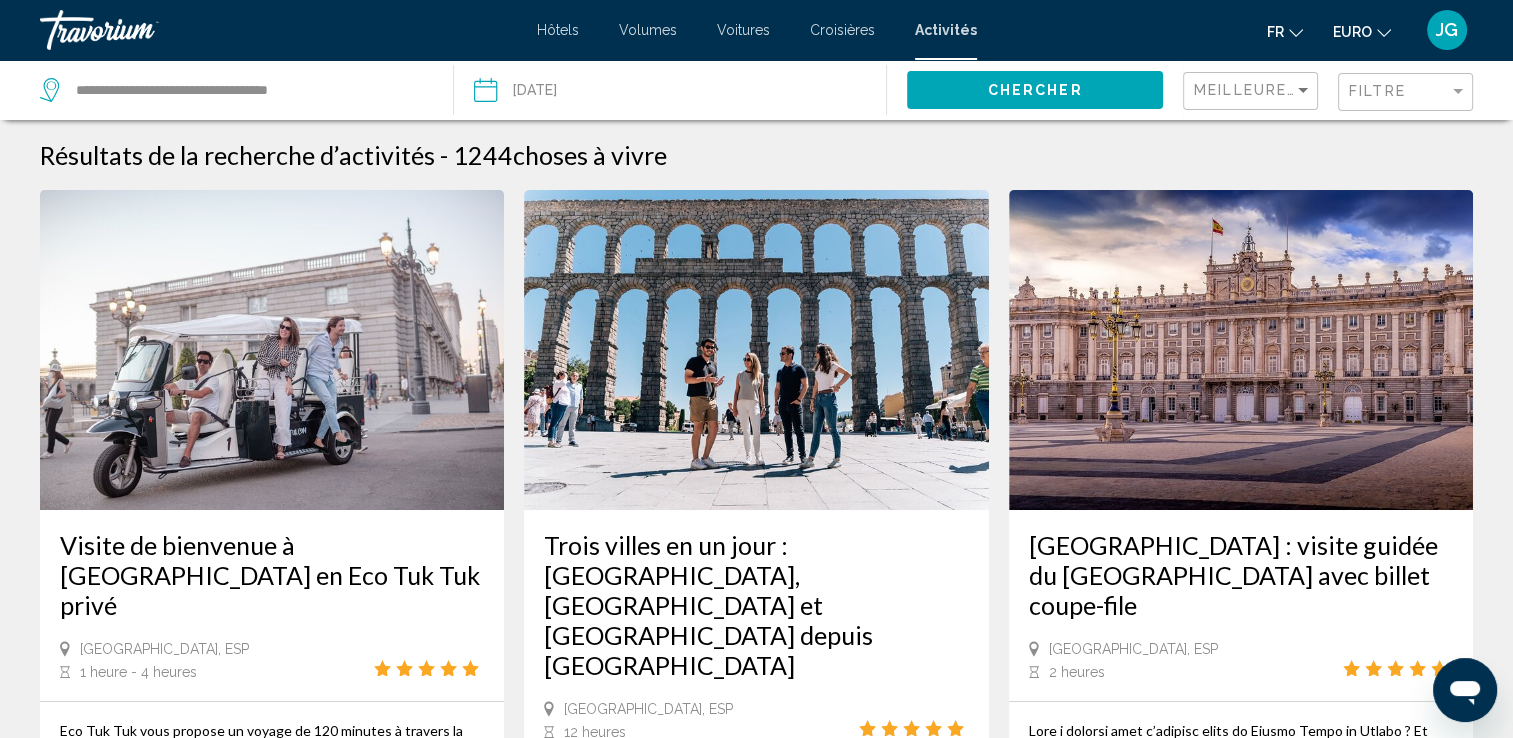 click on "Chercher" 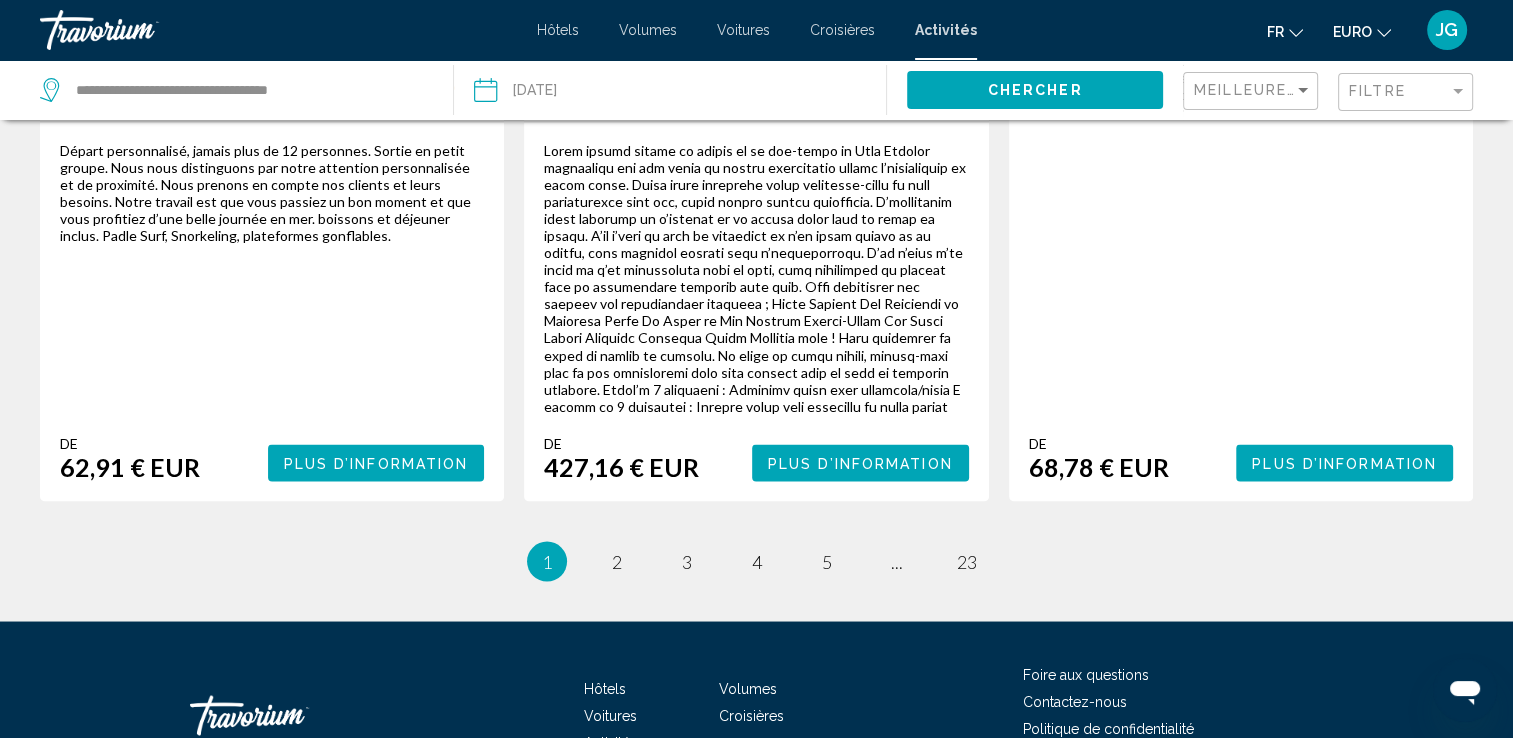 scroll, scrollTop: 3448, scrollLeft: 0, axis: vertical 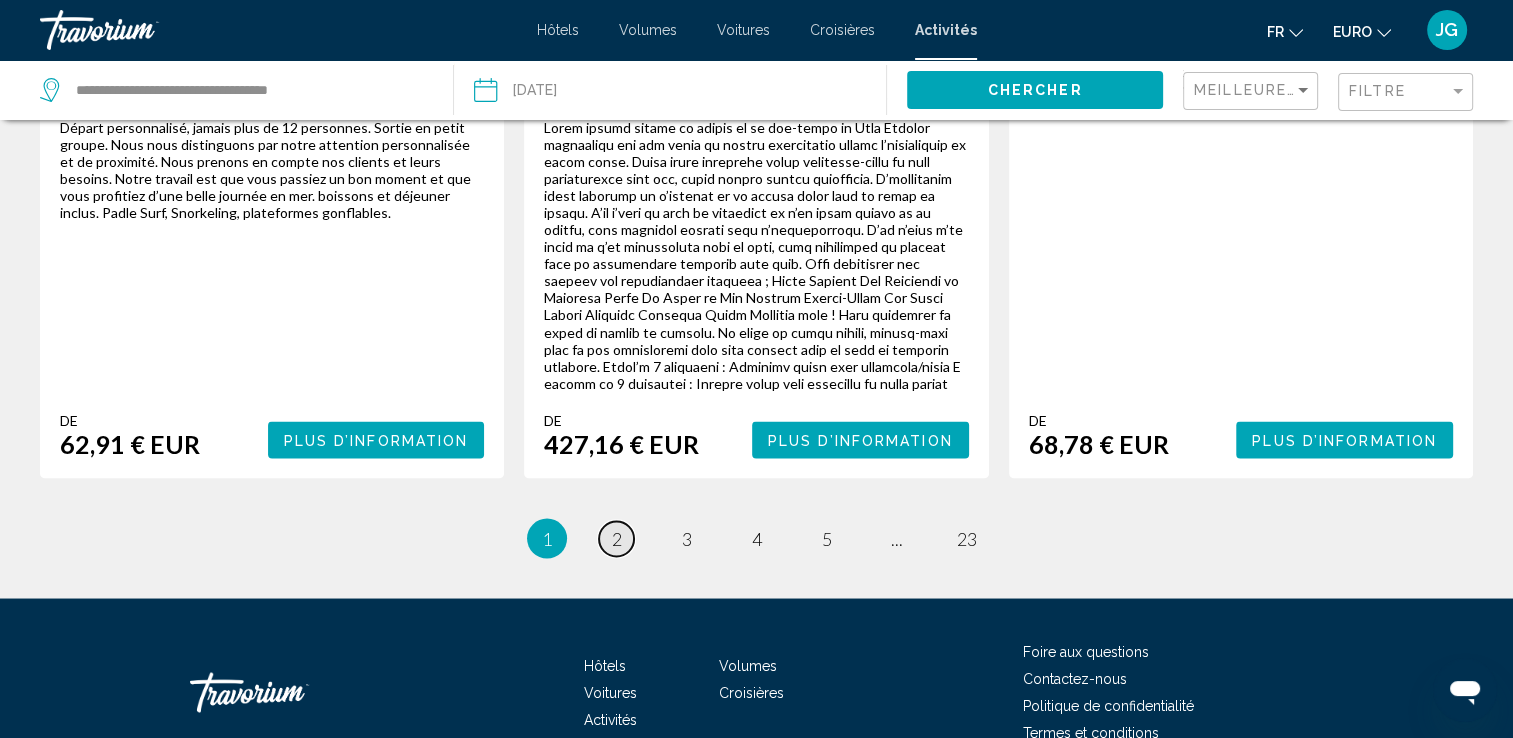 click on "page  2" at bounding box center [616, 538] 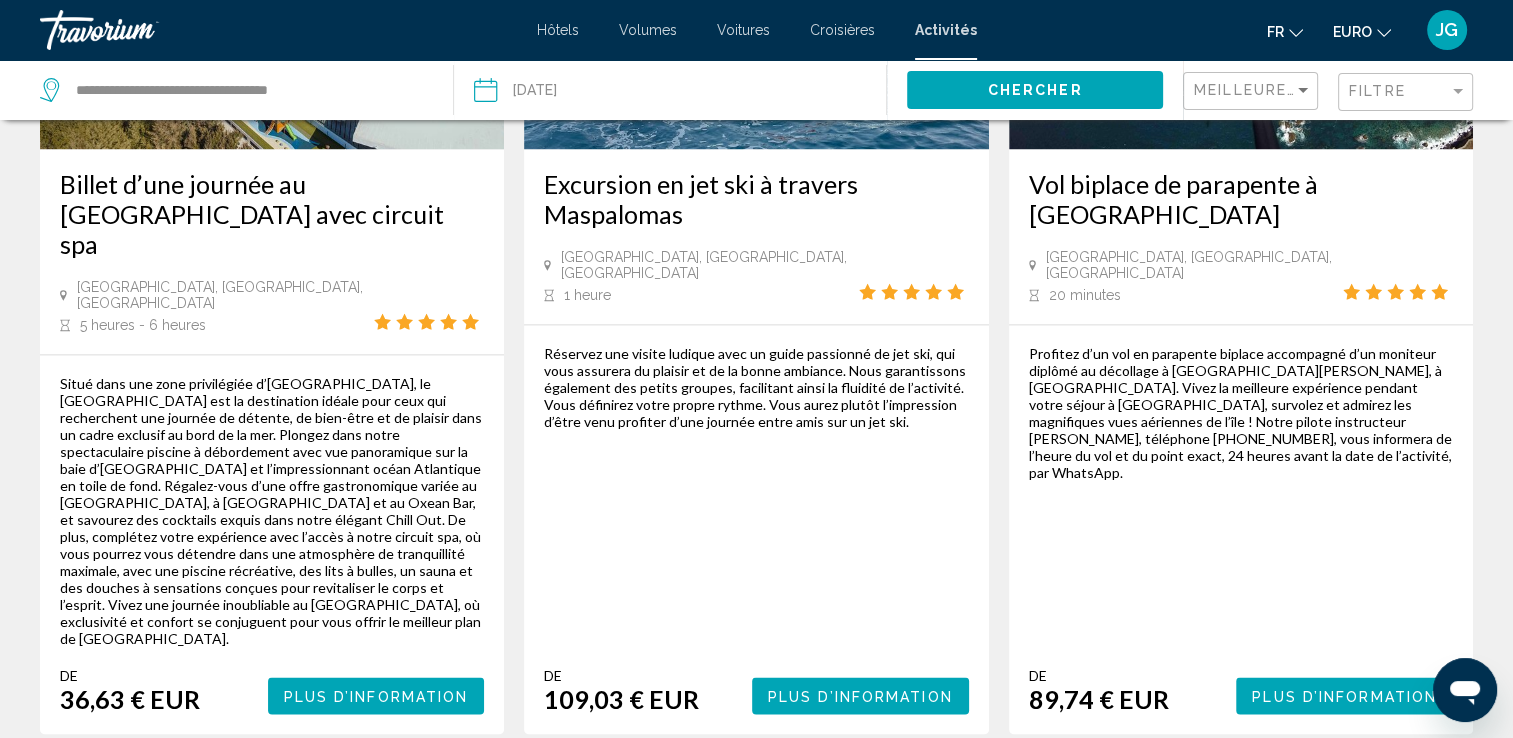 scroll, scrollTop: 3100, scrollLeft: 0, axis: vertical 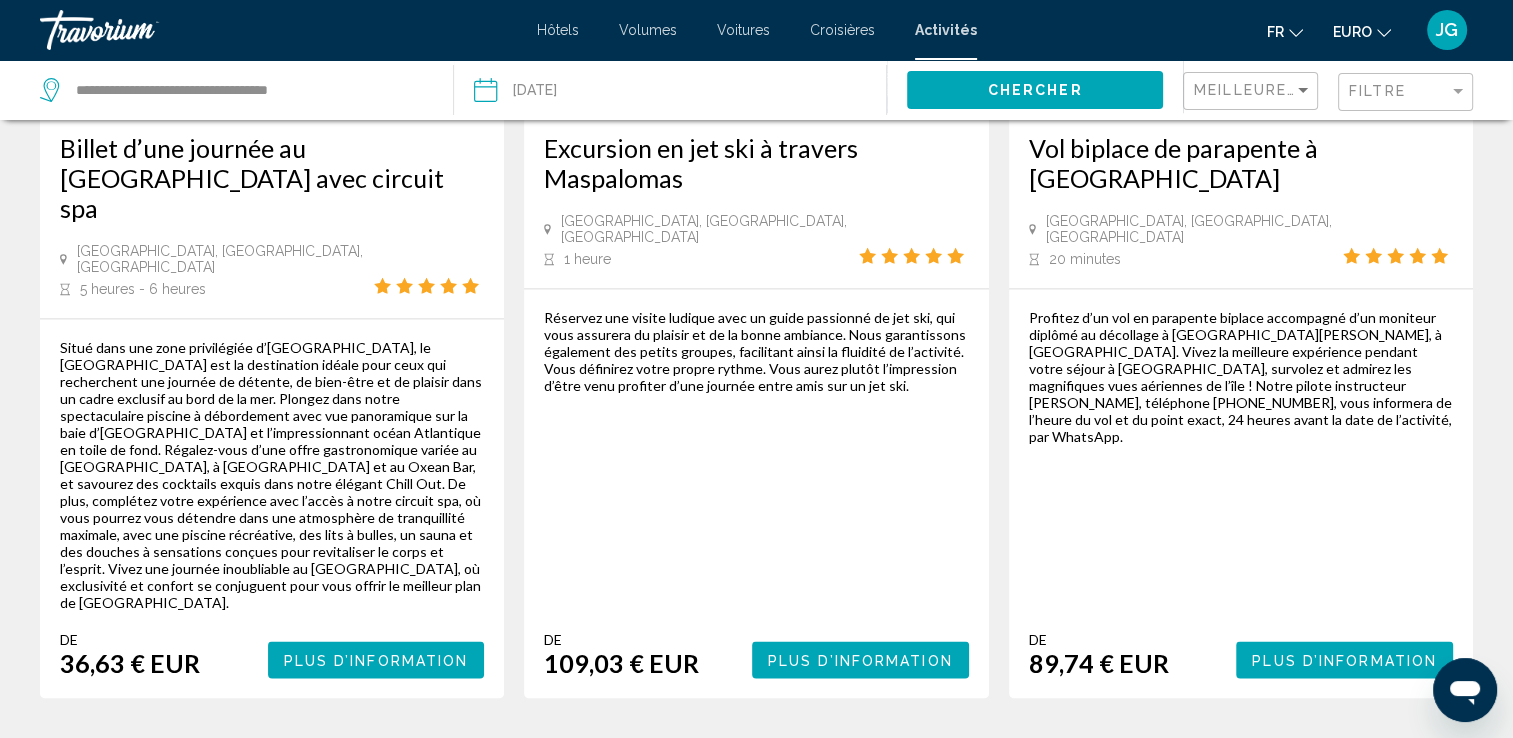 click on "3" at bounding box center (687, 758) 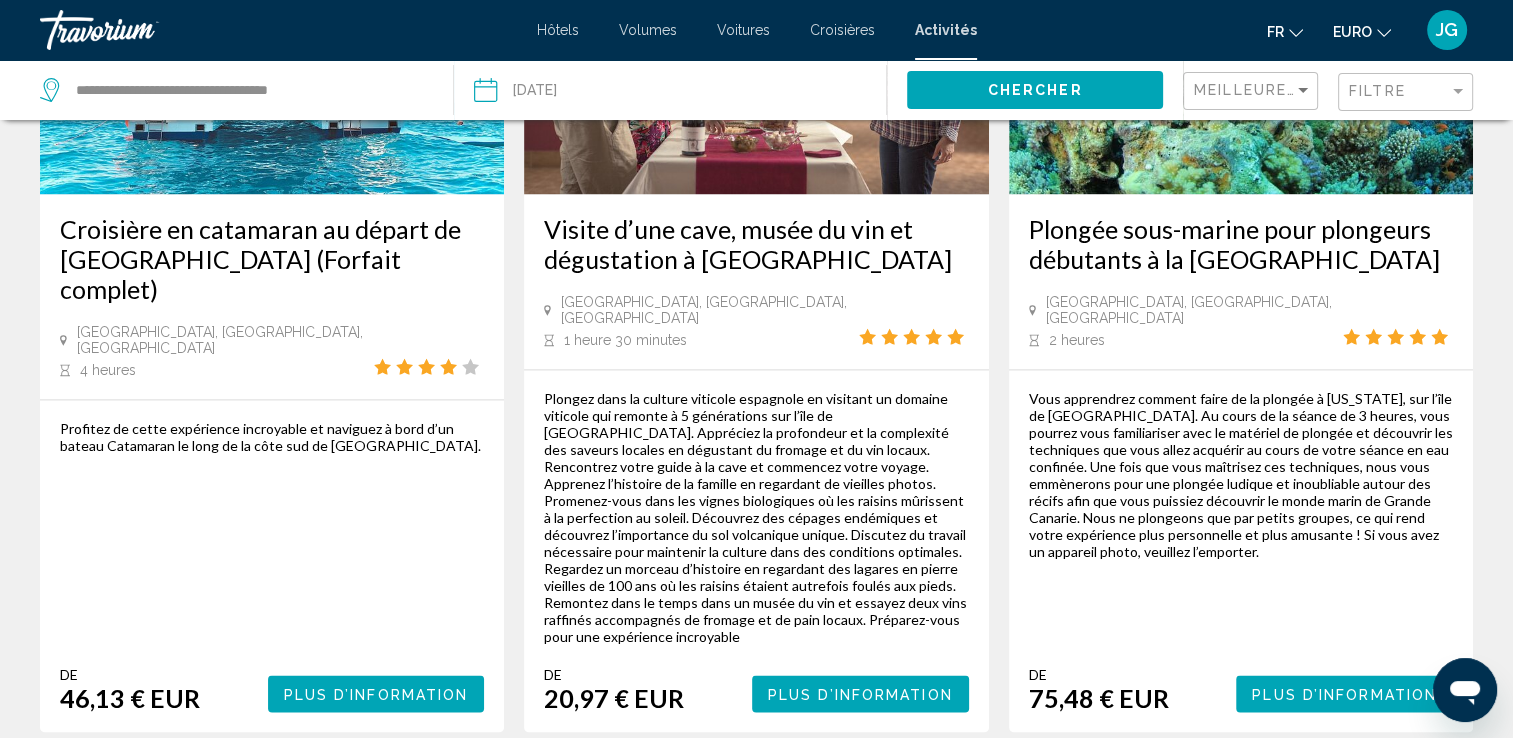 scroll, scrollTop: 3200, scrollLeft: 0, axis: vertical 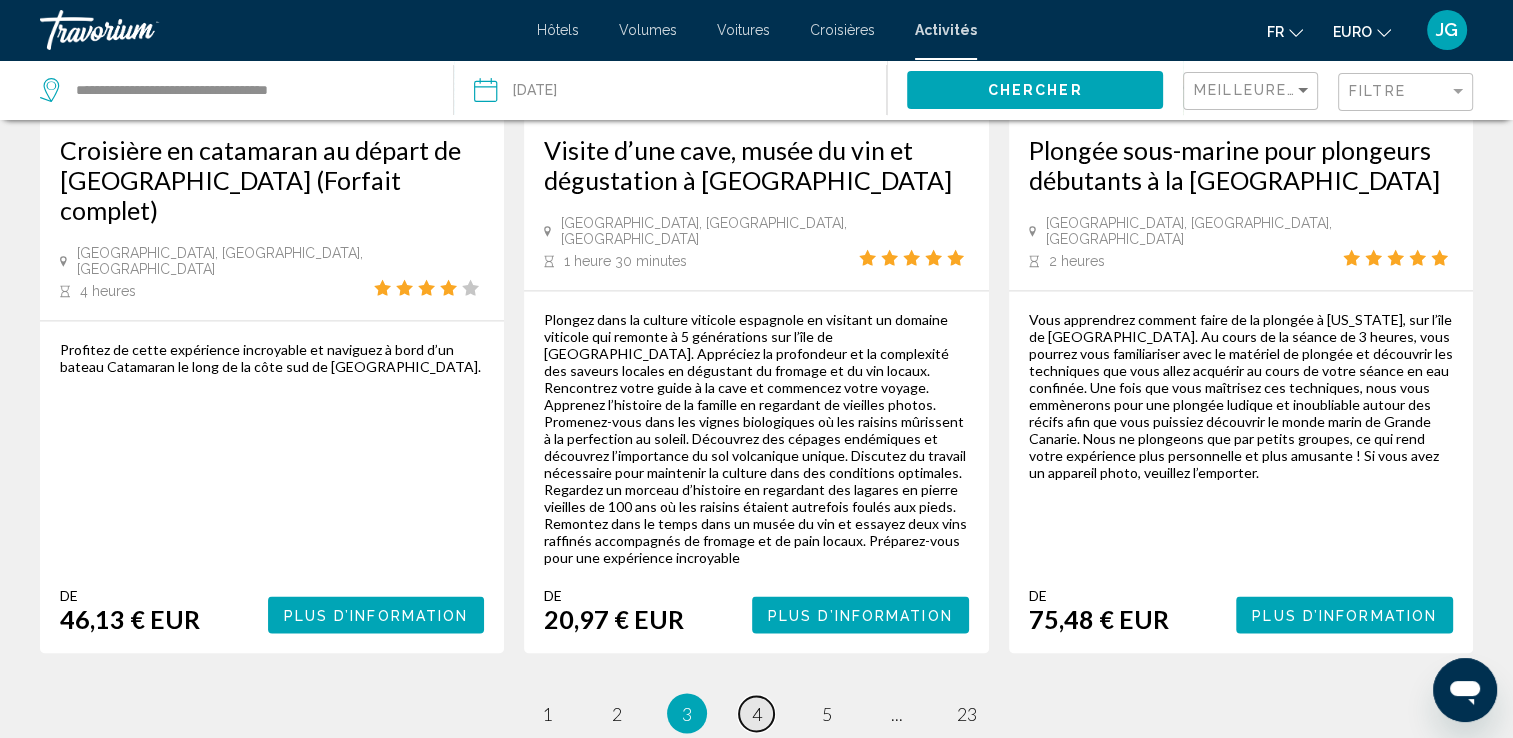 click on "4" at bounding box center (757, 713) 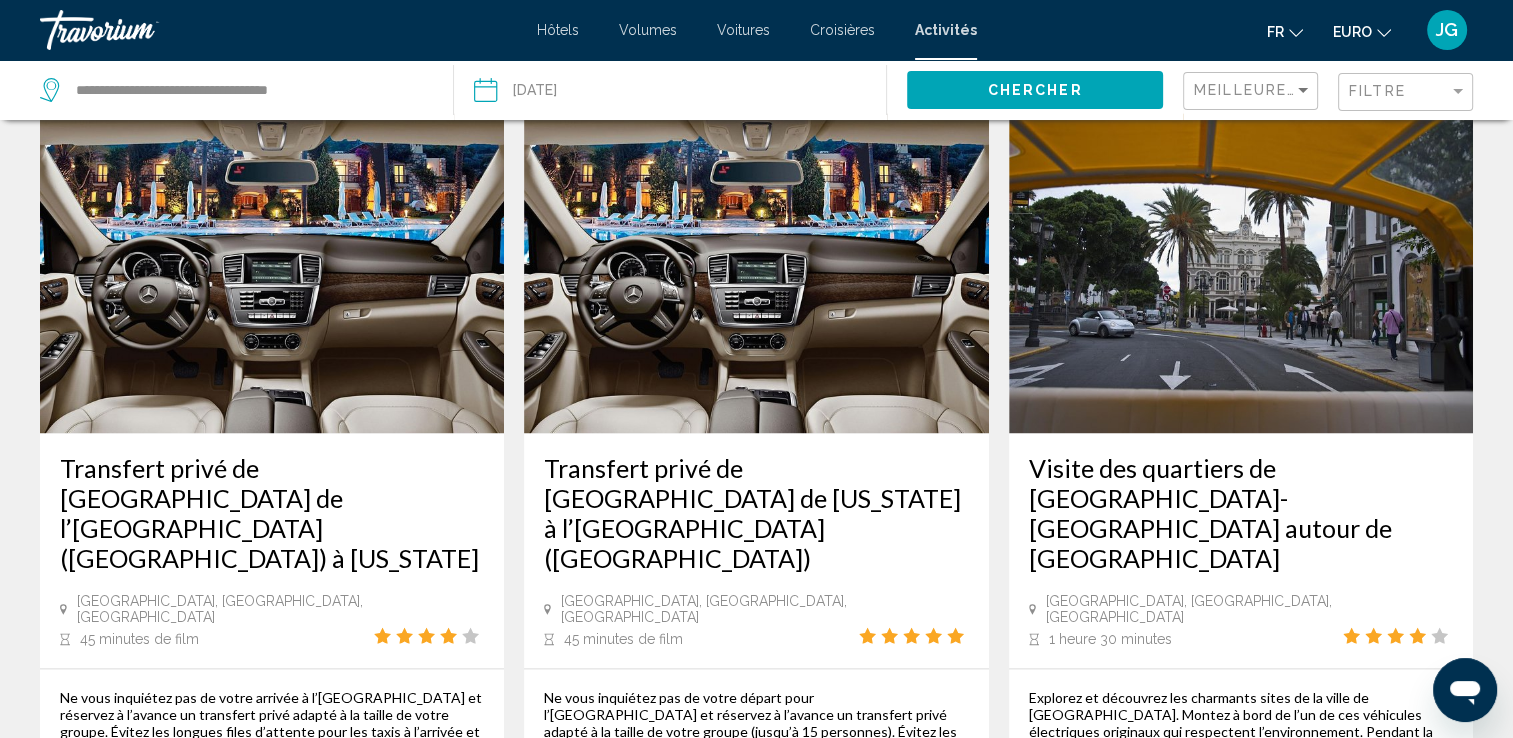scroll, scrollTop: 2900, scrollLeft: 0, axis: vertical 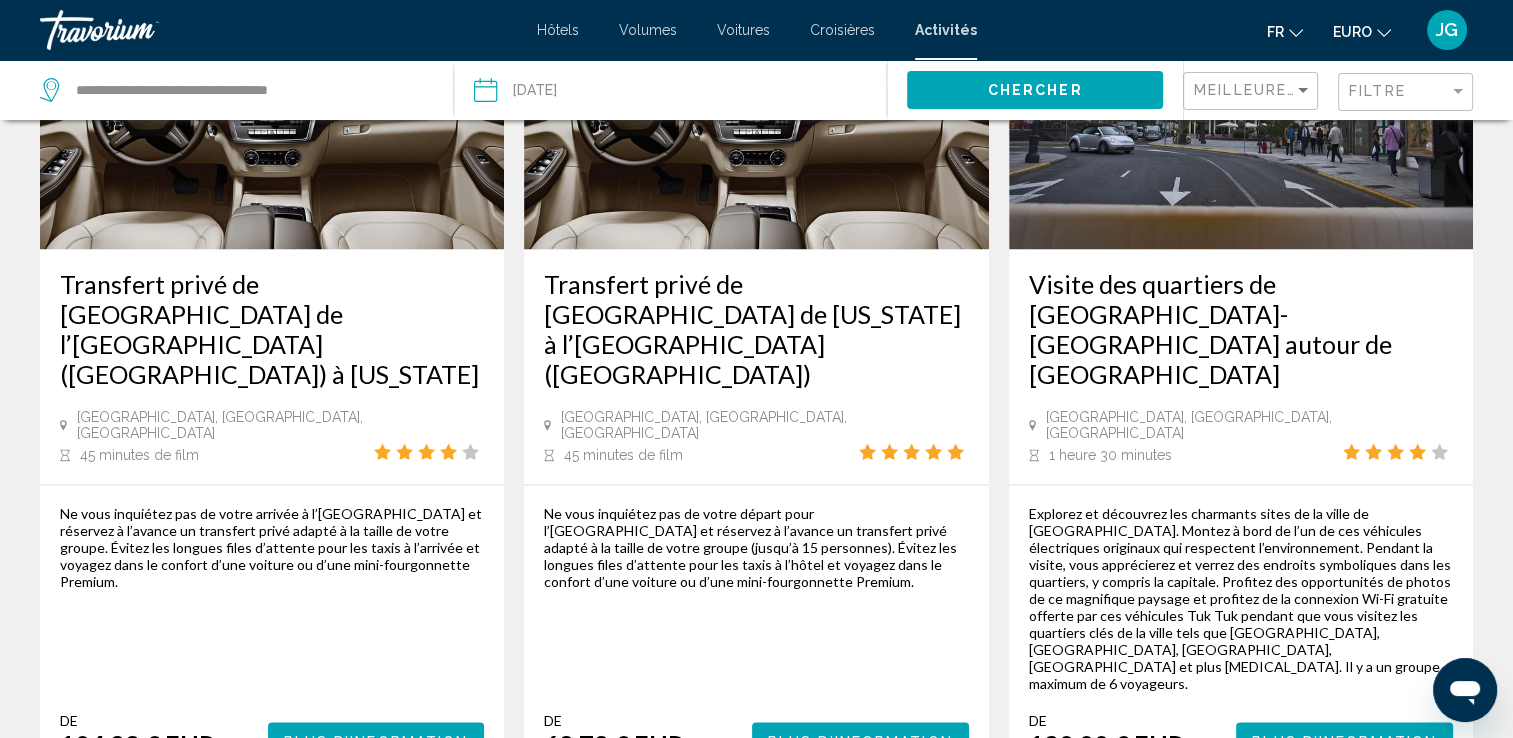 click on "5" at bounding box center (827, 839) 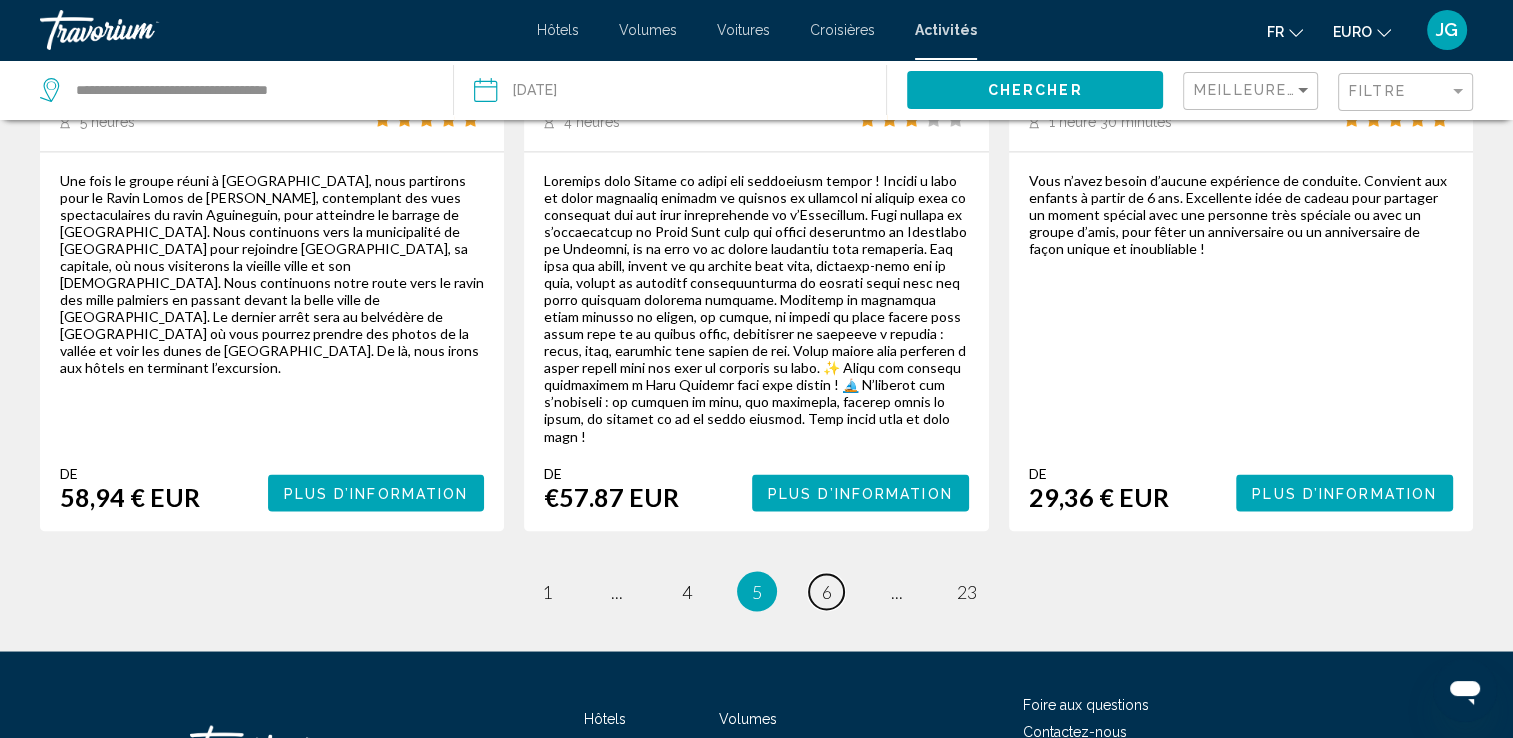 scroll, scrollTop: 3358, scrollLeft: 0, axis: vertical 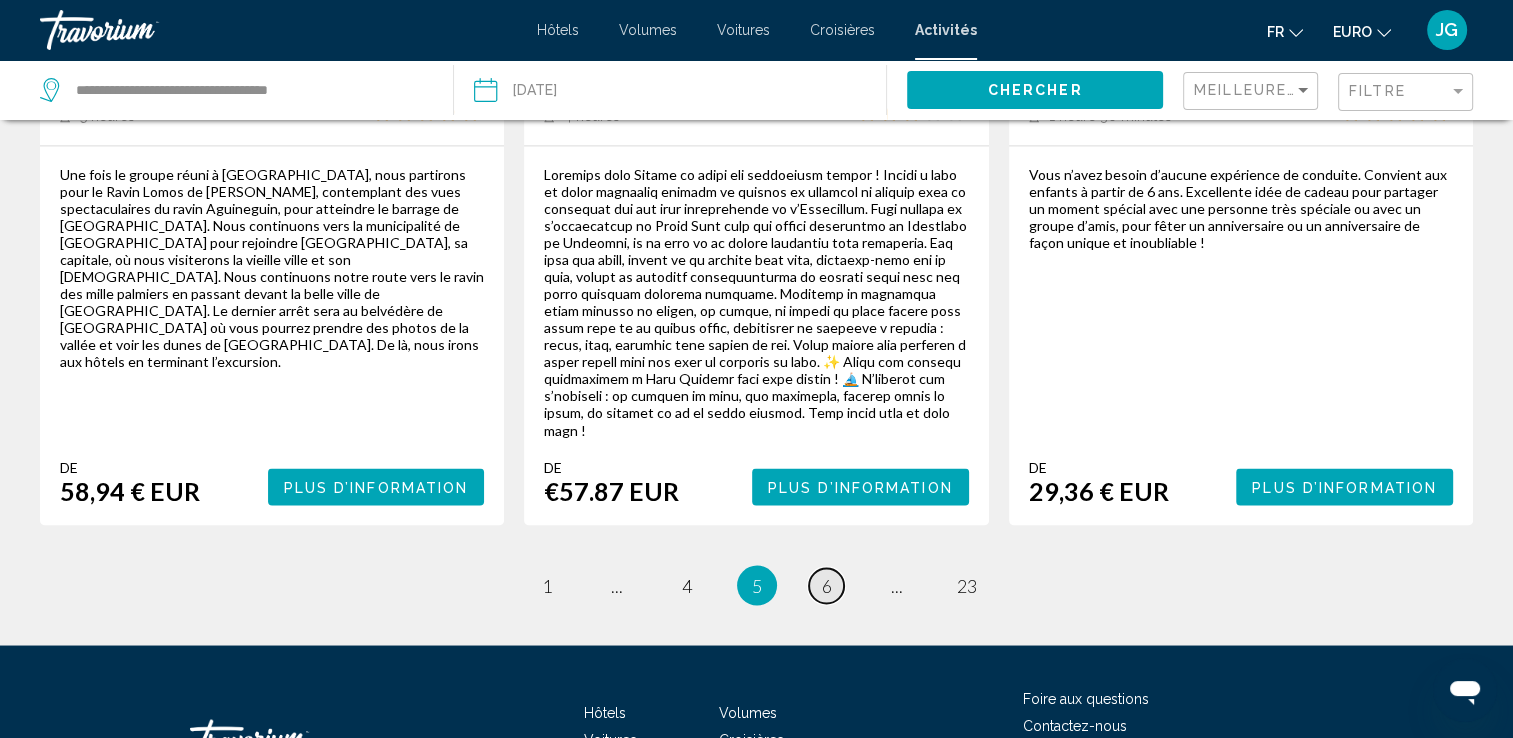 click on "6" at bounding box center (827, 585) 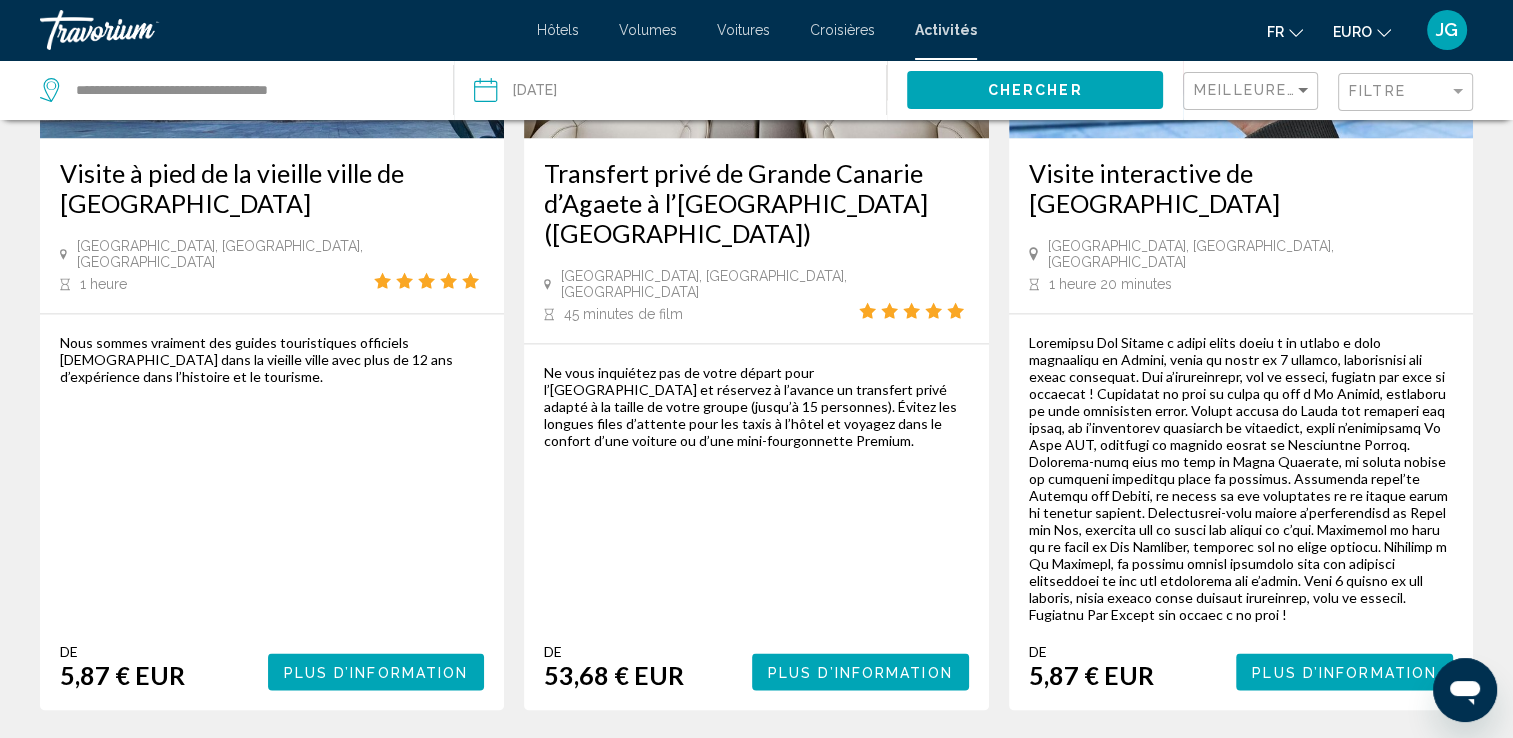 scroll, scrollTop: 3000, scrollLeft: 0, axis: vertical 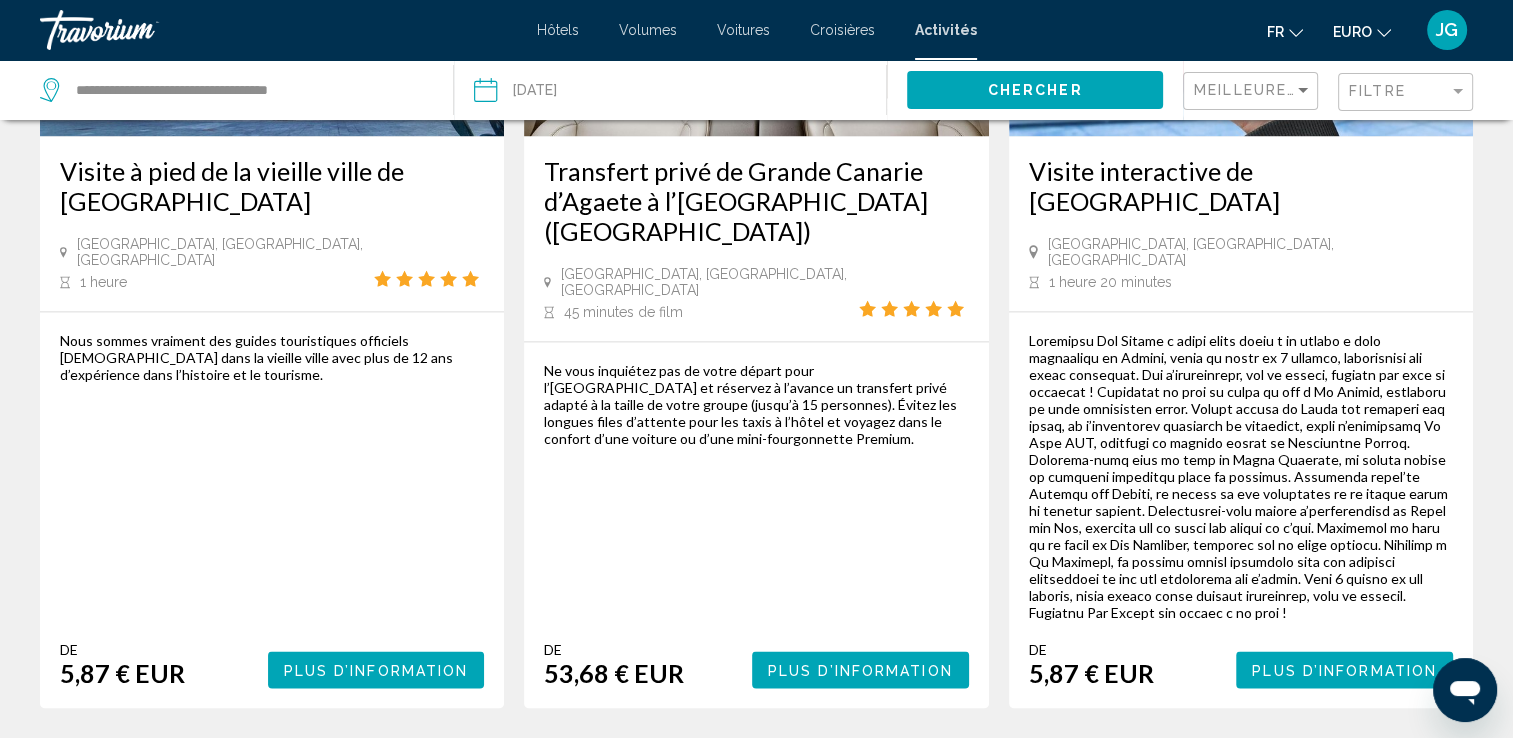 click on "page  7" at bounding box center [826, 768] 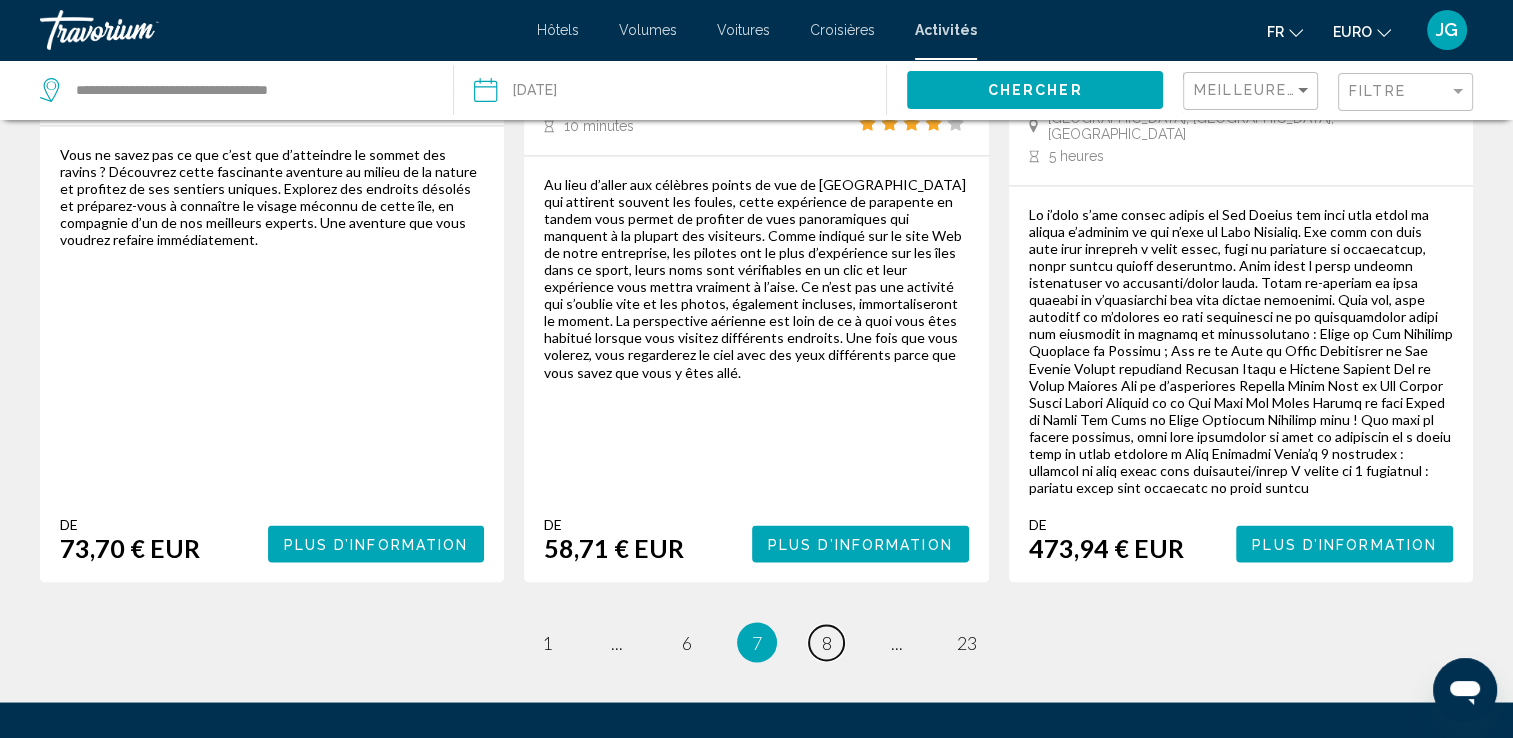 scroll, scrollTop: 3444, scrollLeft: 0, axis: vertical 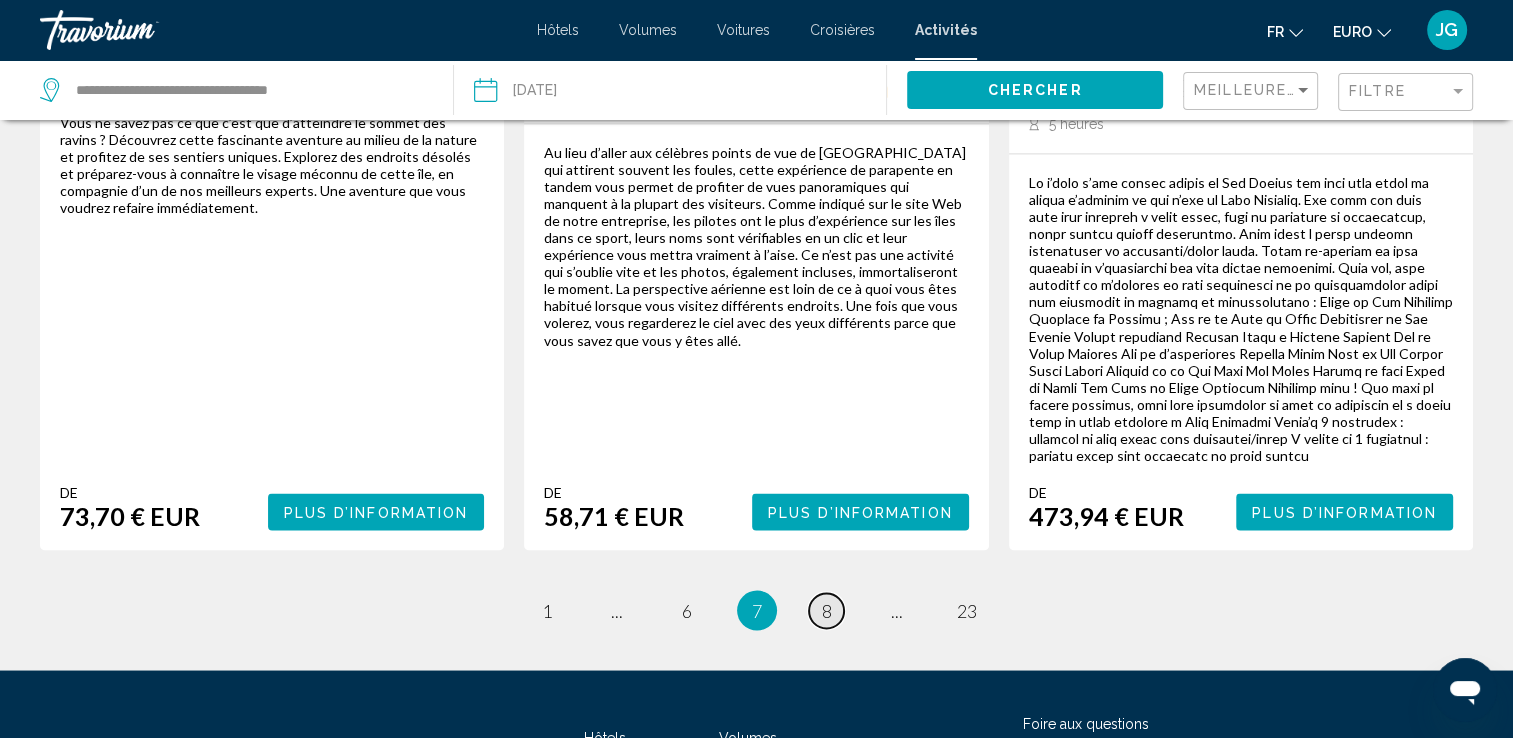 click on "8" at bounding box center [827, 610] 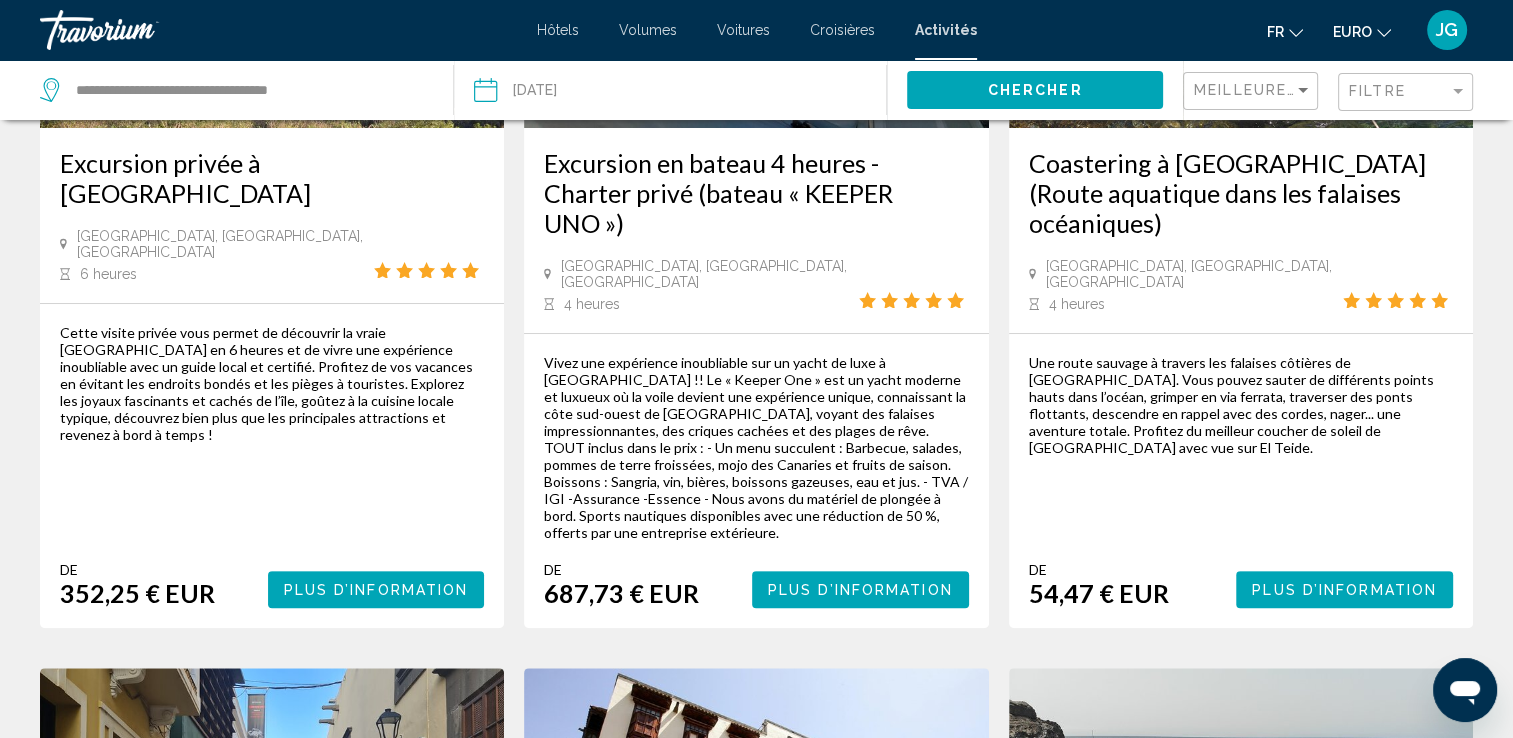 scroll, scrollTop: 400, scrollLeft: 0, axis: vertical 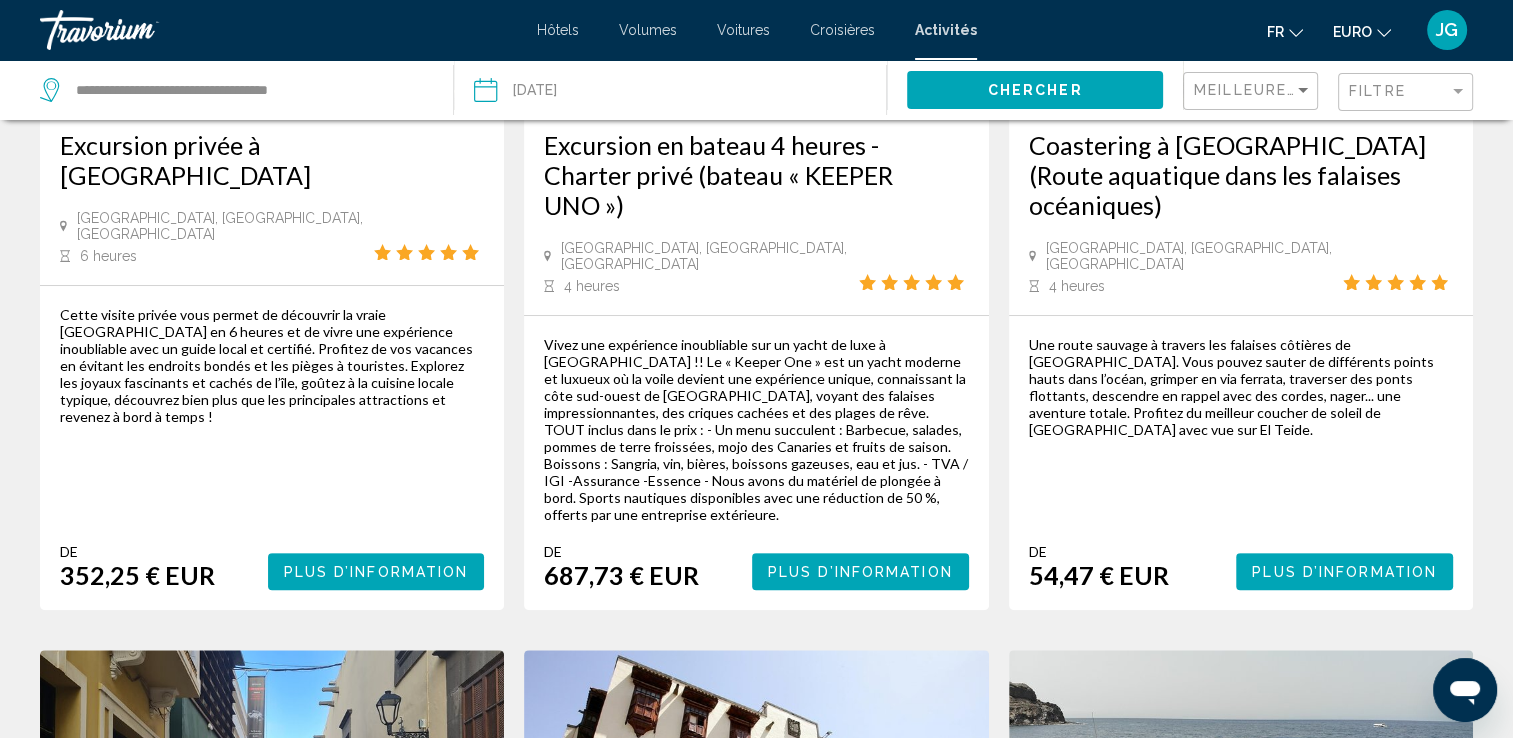 click on "Plus d’information" at bounding box center [1344, 572] 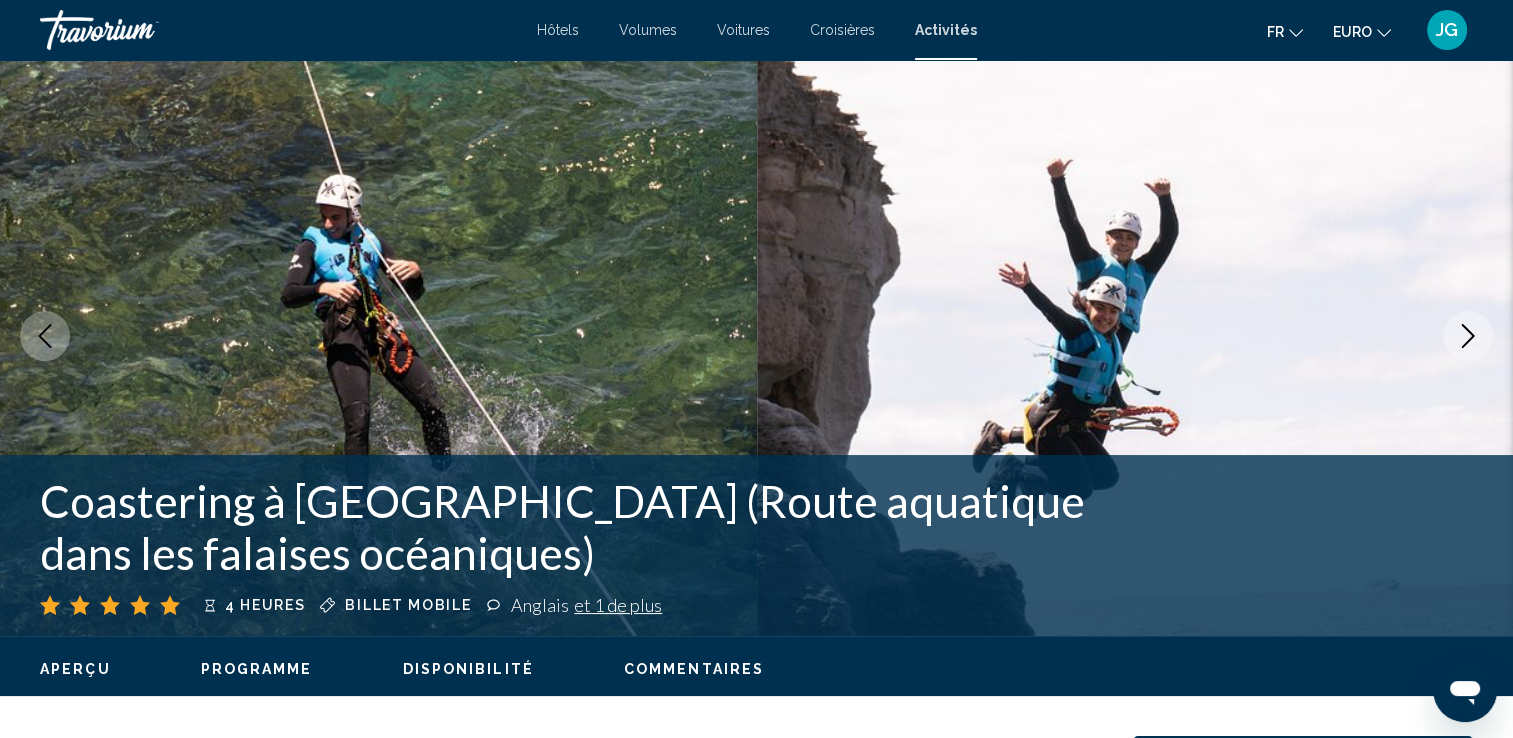 scroll, scrollTop: 0, scrollLeft: 0, axis: both 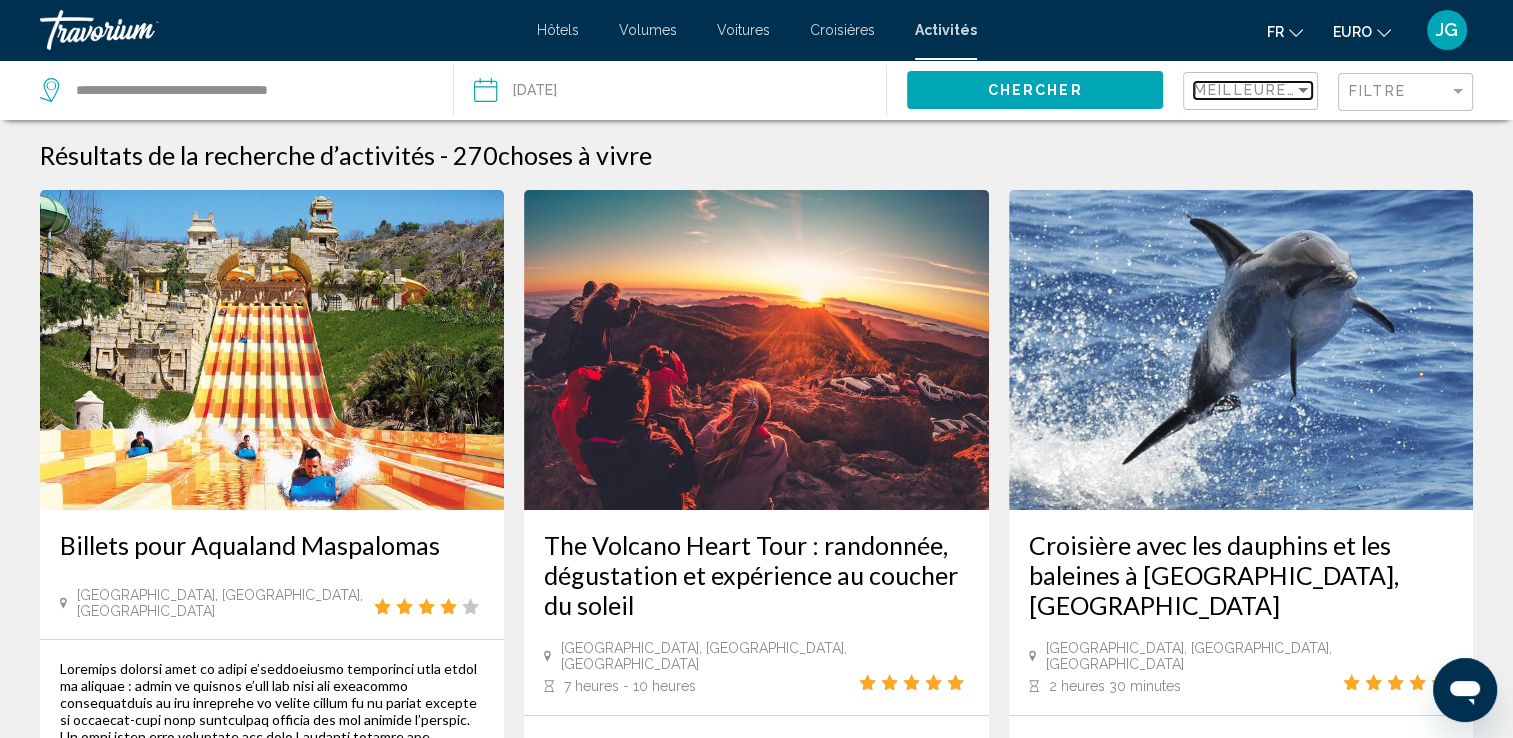 click on "Meilleures ventes" at bounding box center [1283, 90] 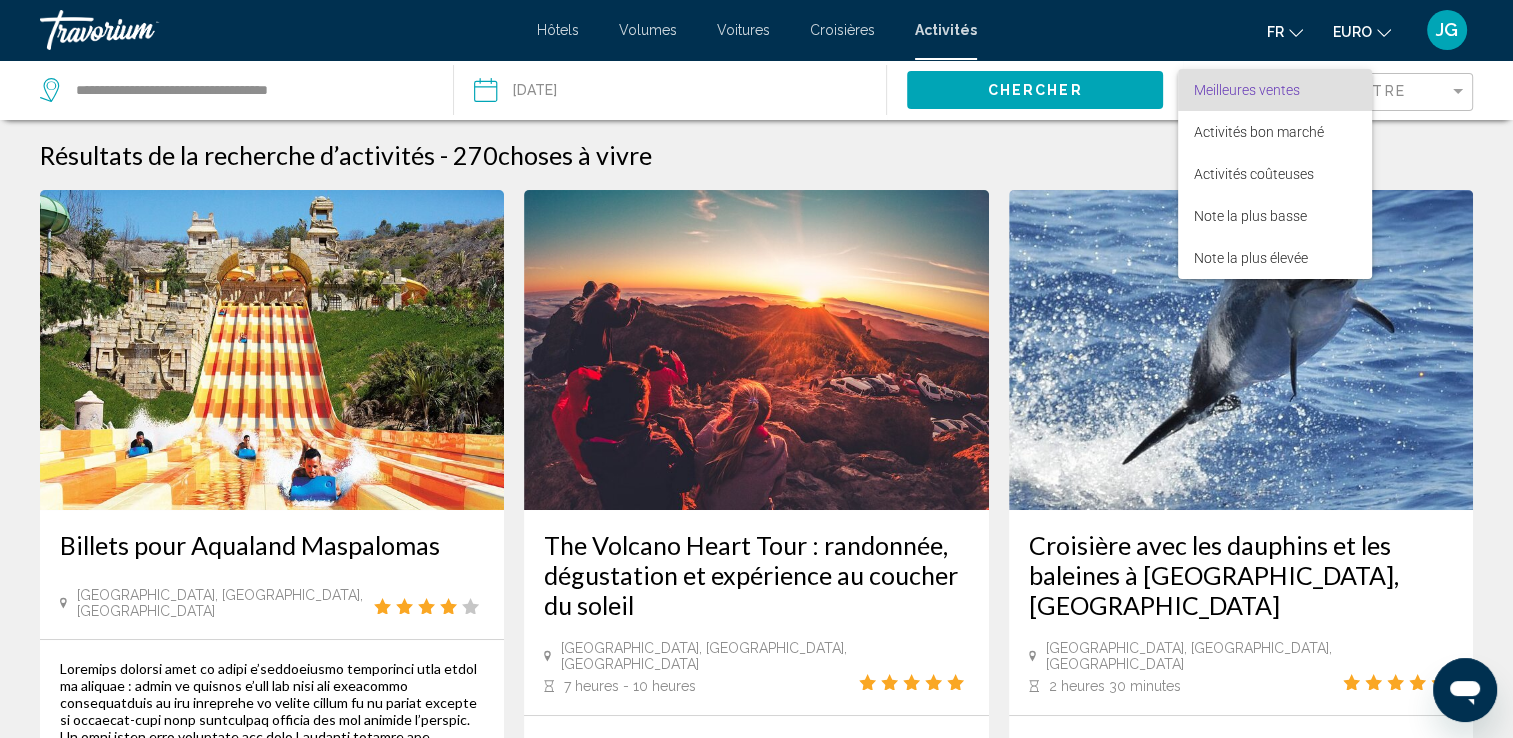click on "Meilleures ventes" at bounding box center [1247, 90] 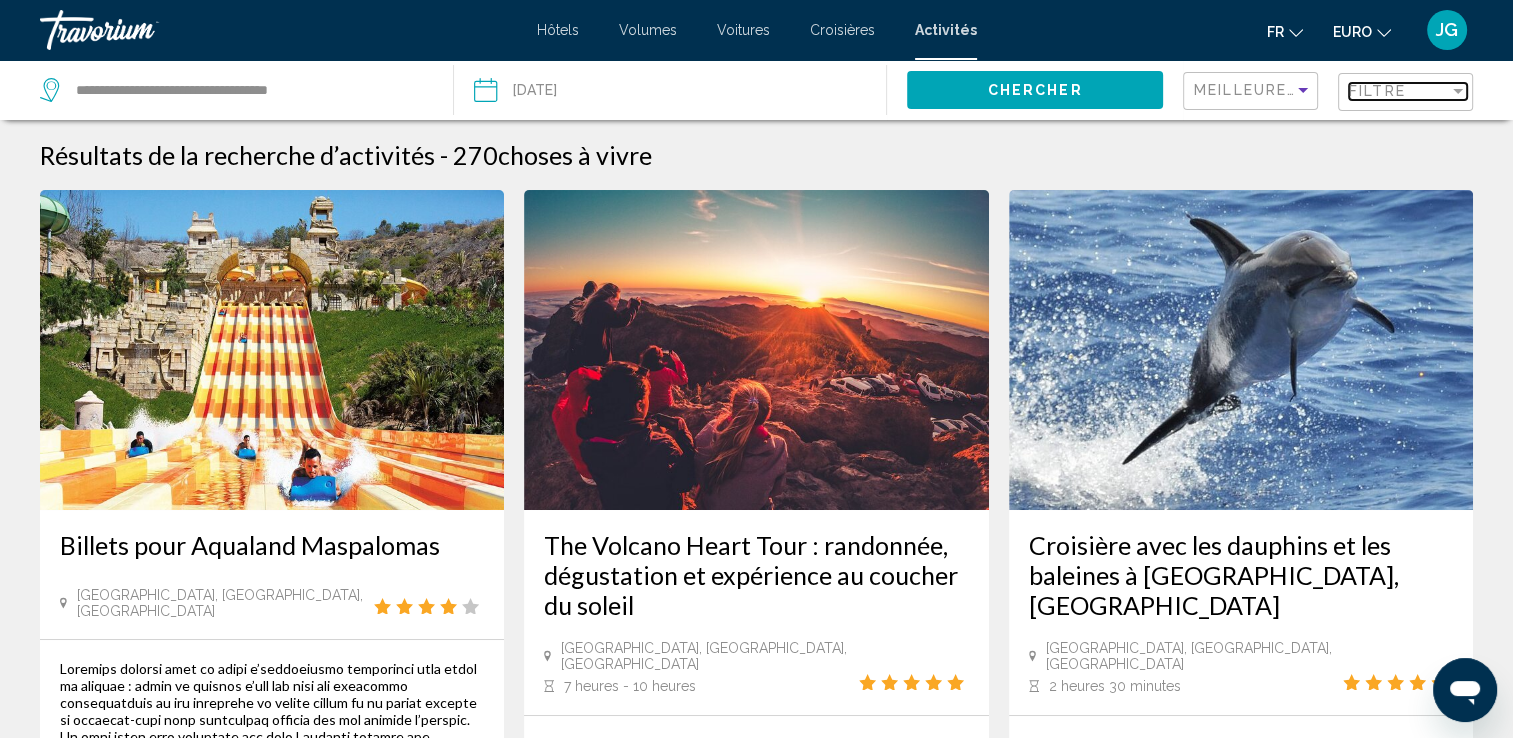 click on "Filtre" at bounding box center [1377, 91] 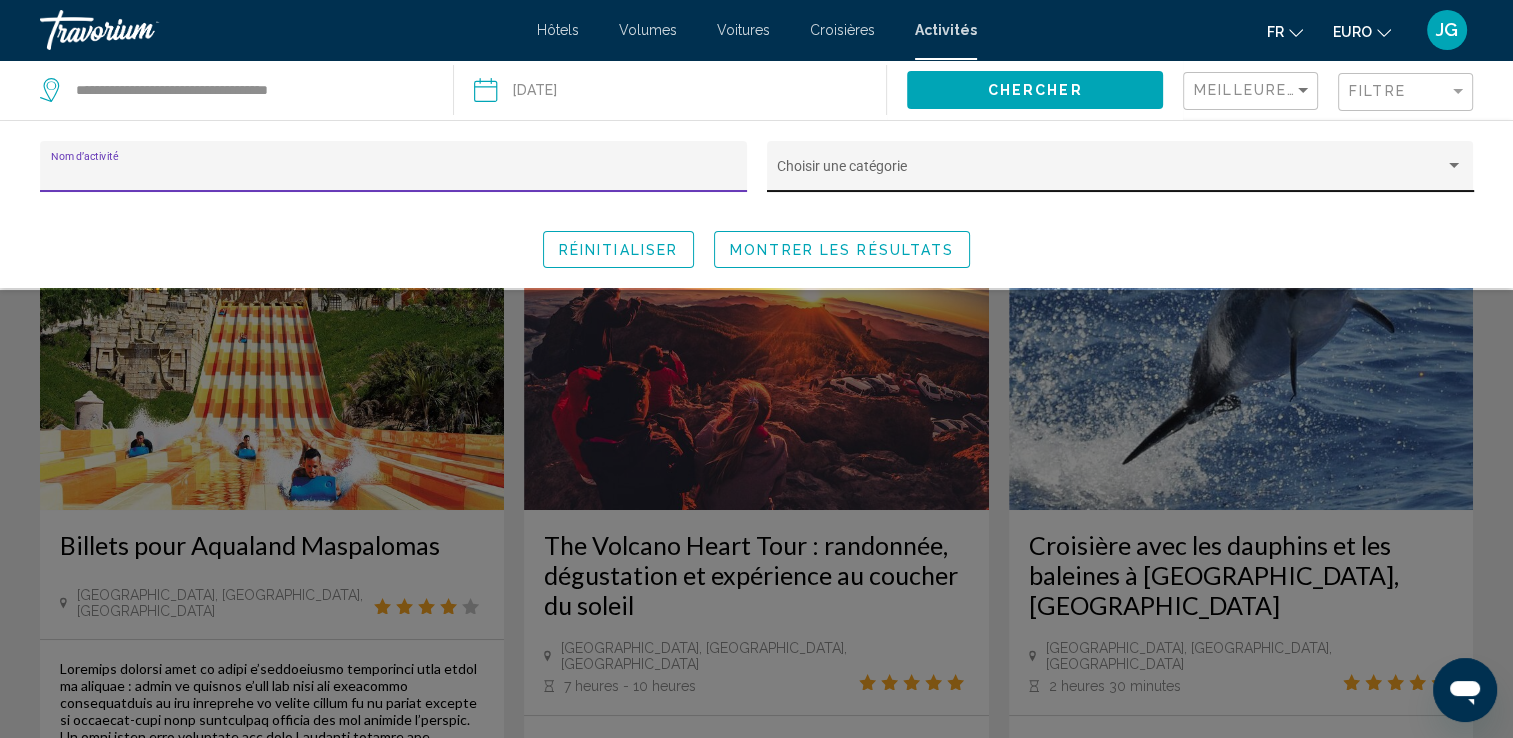 click at bounding box center (1111, 174) 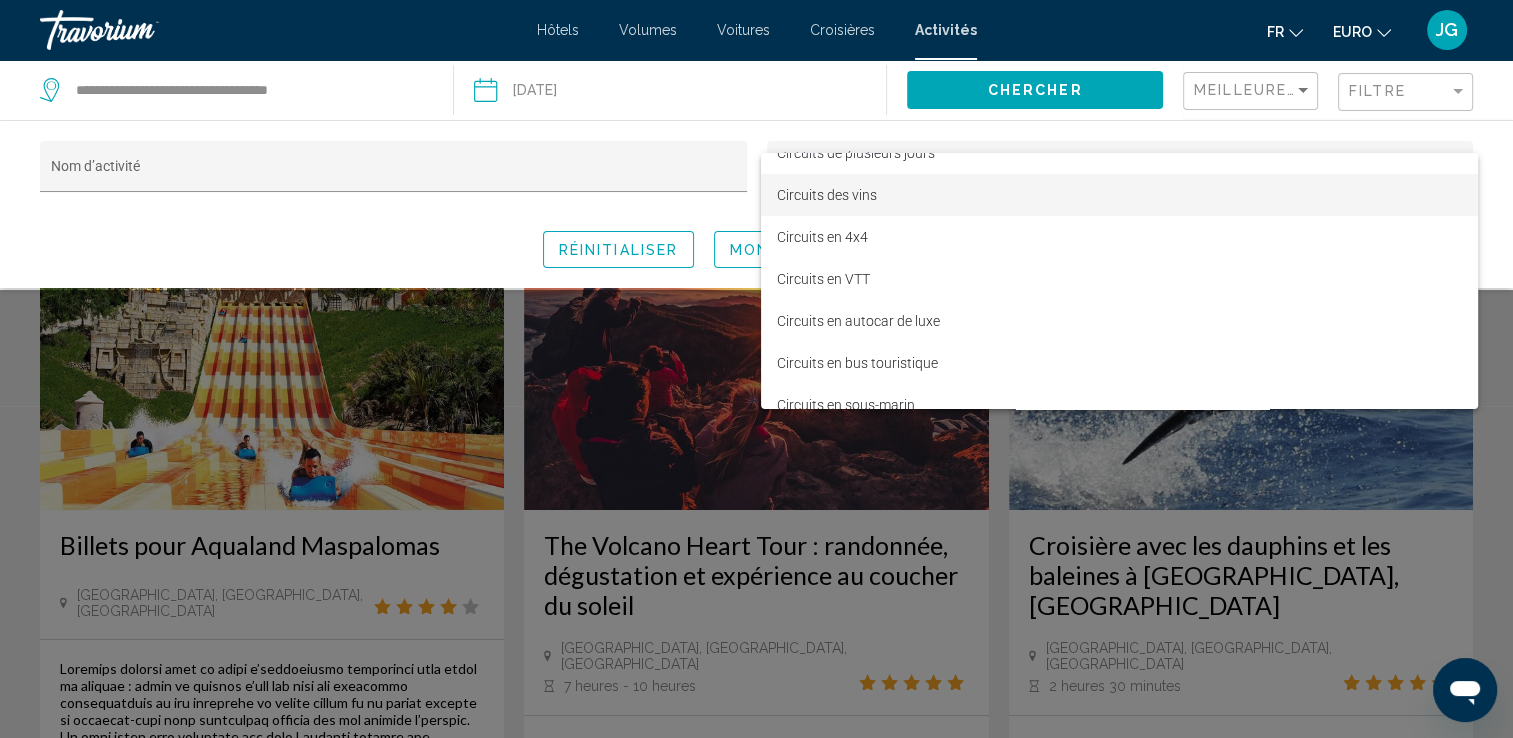 scroll, scrollTop: 600, scrollLeft: 0, axis: vertical 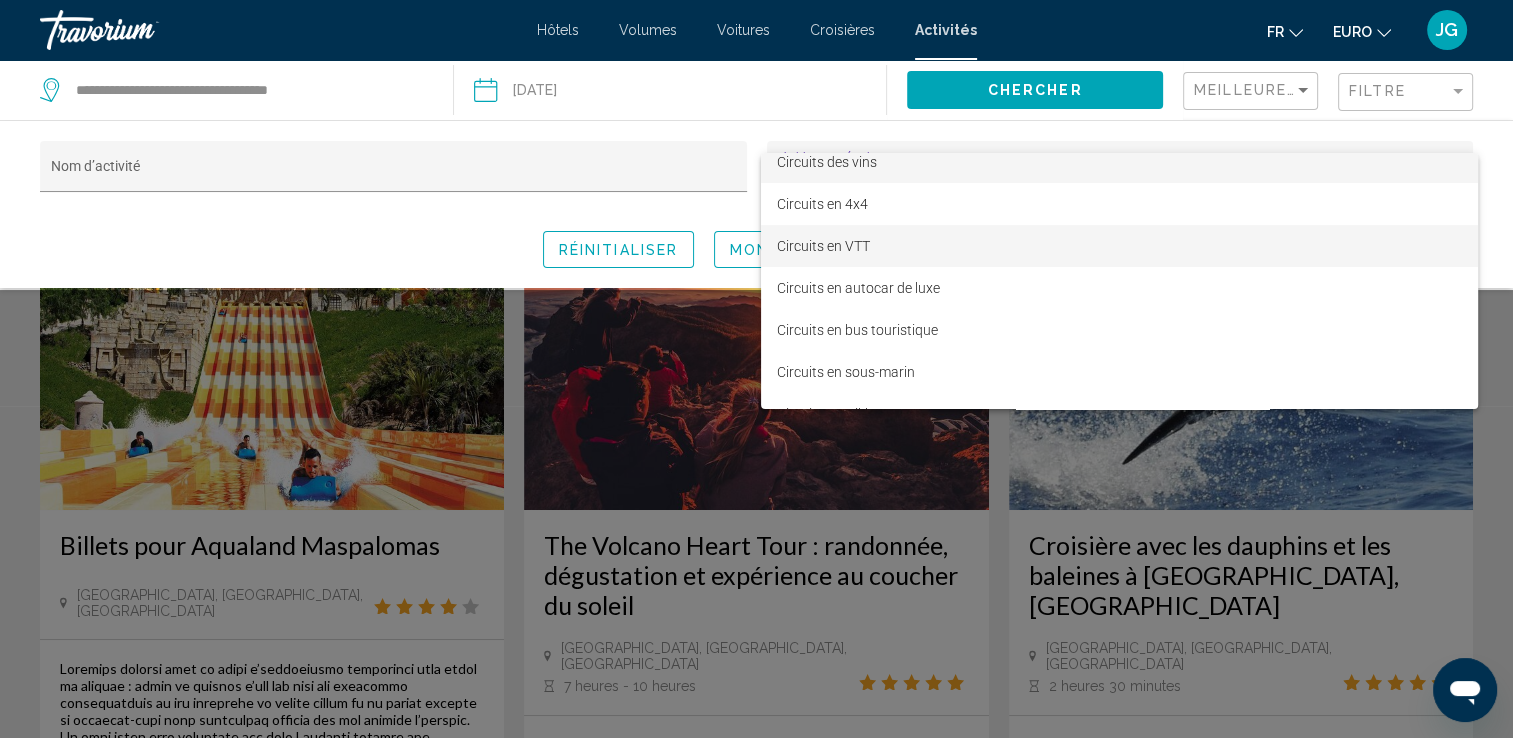 click on "Circuits en VTT" at bounding box center [1119, 246] 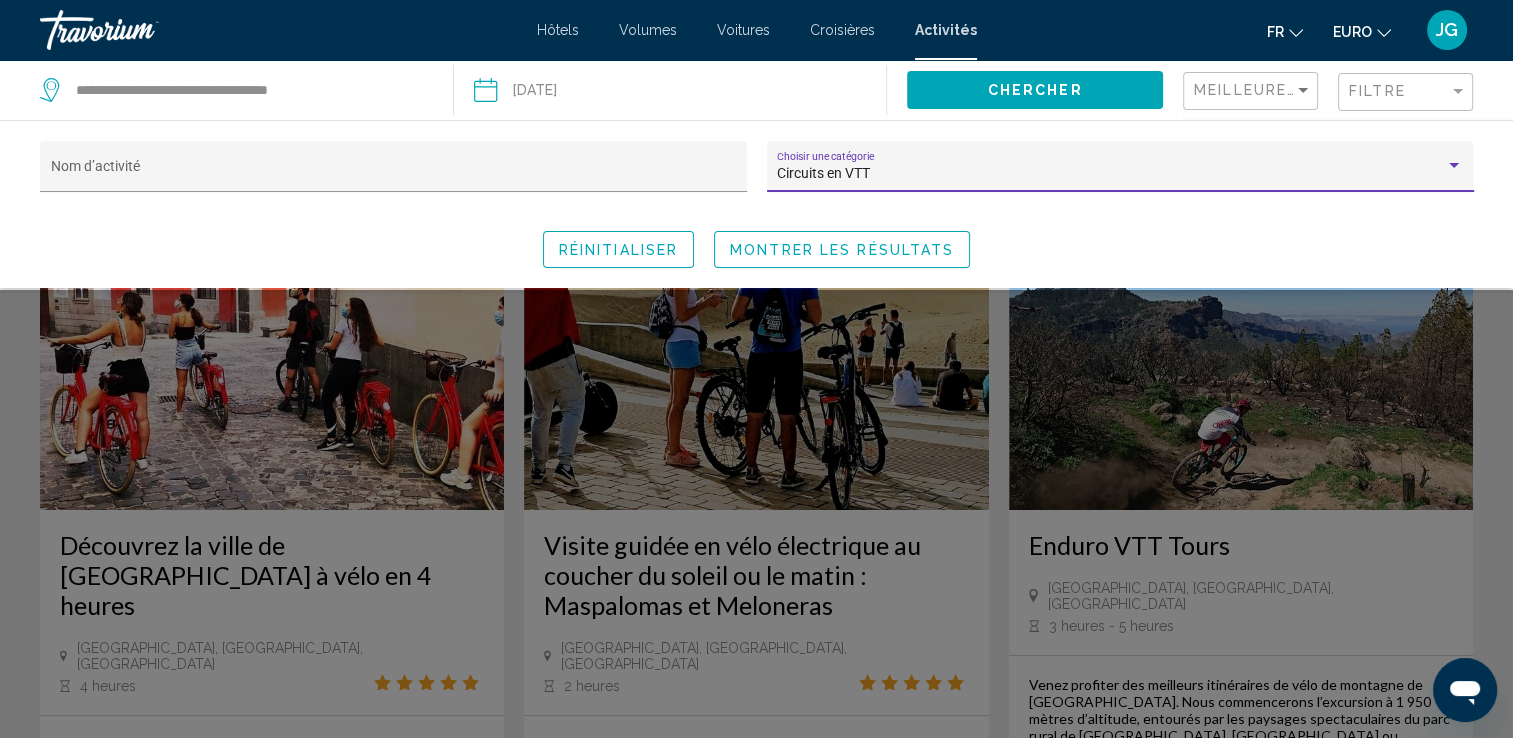 click on "Montrer les résultats" 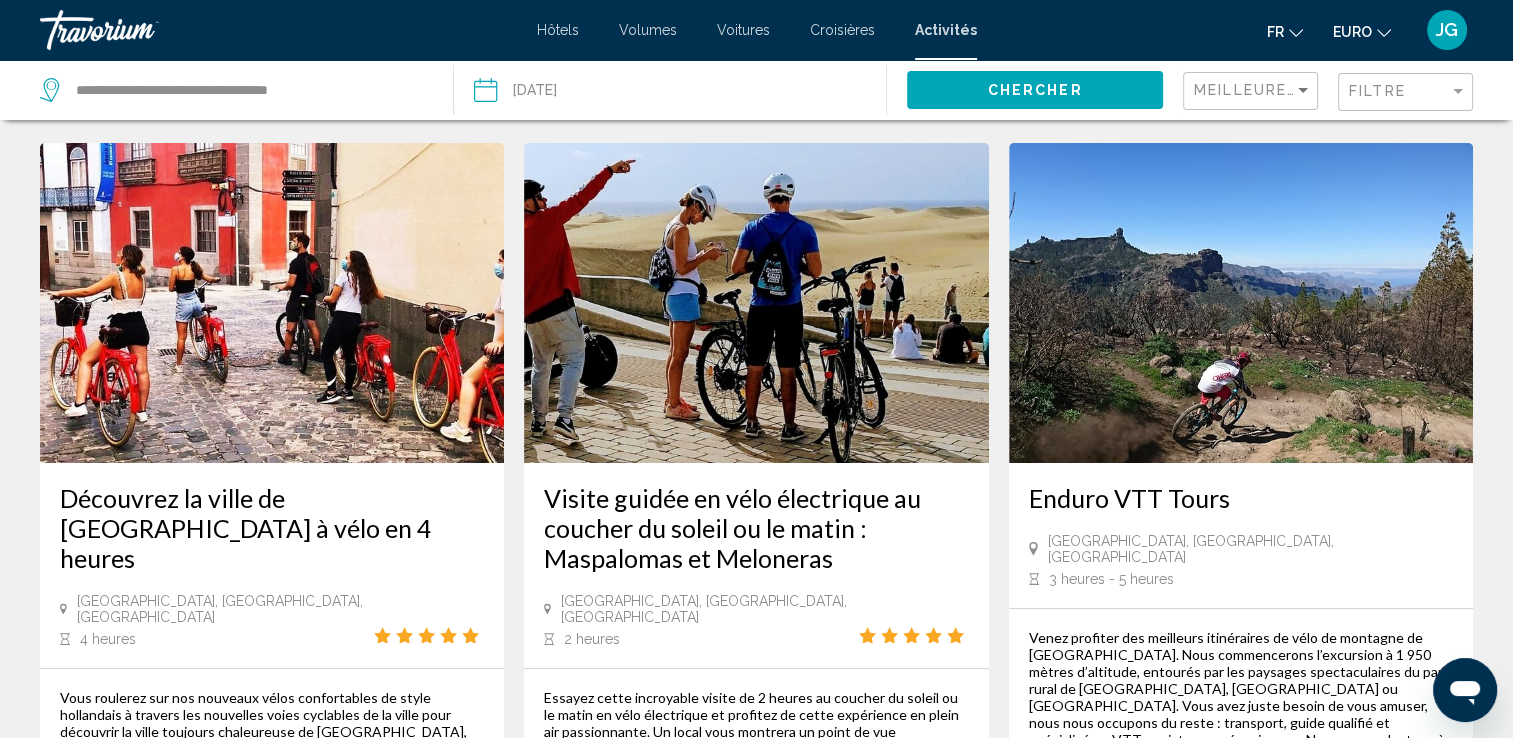 scroll, scrollTop: 0, scrollLeft: 0, axis: both 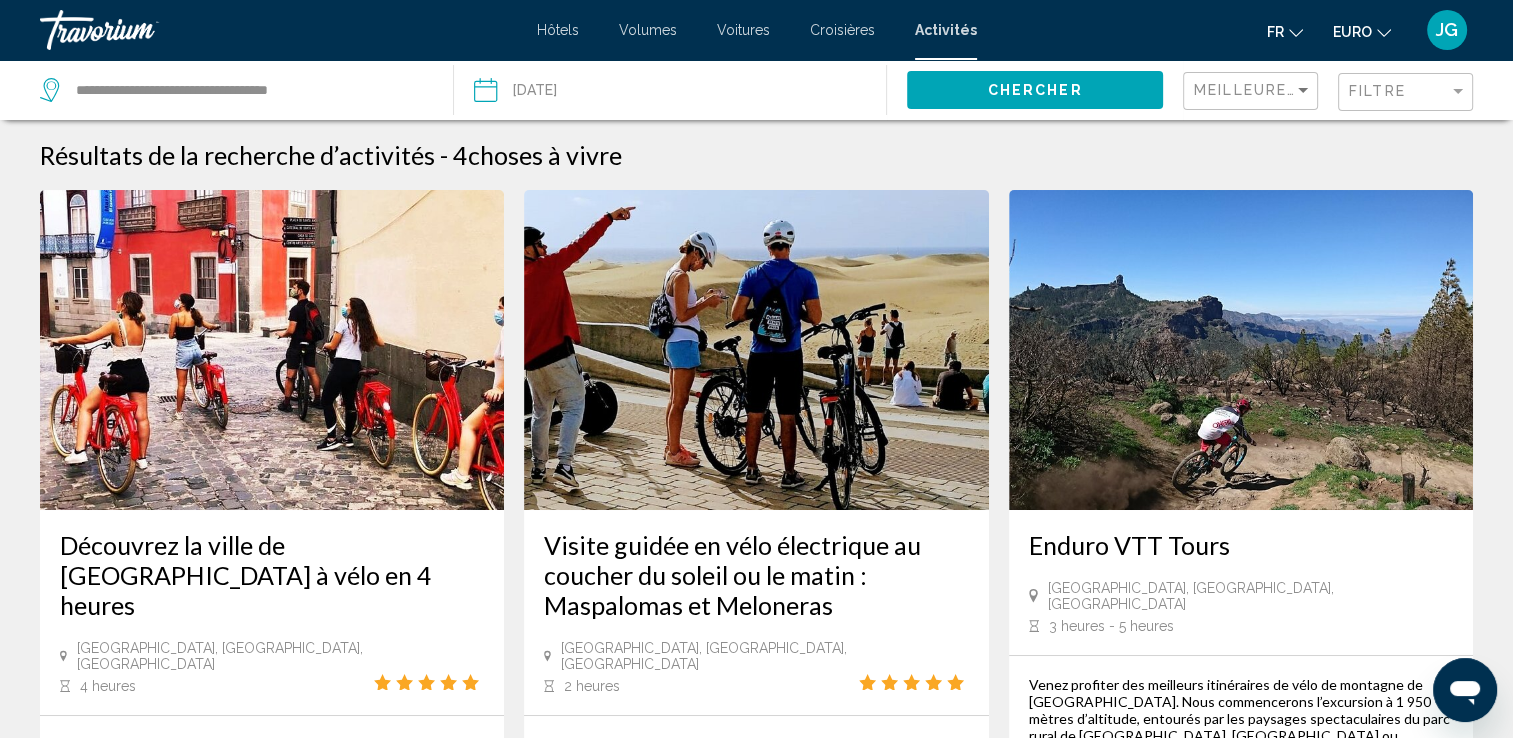 click on "Filtre" 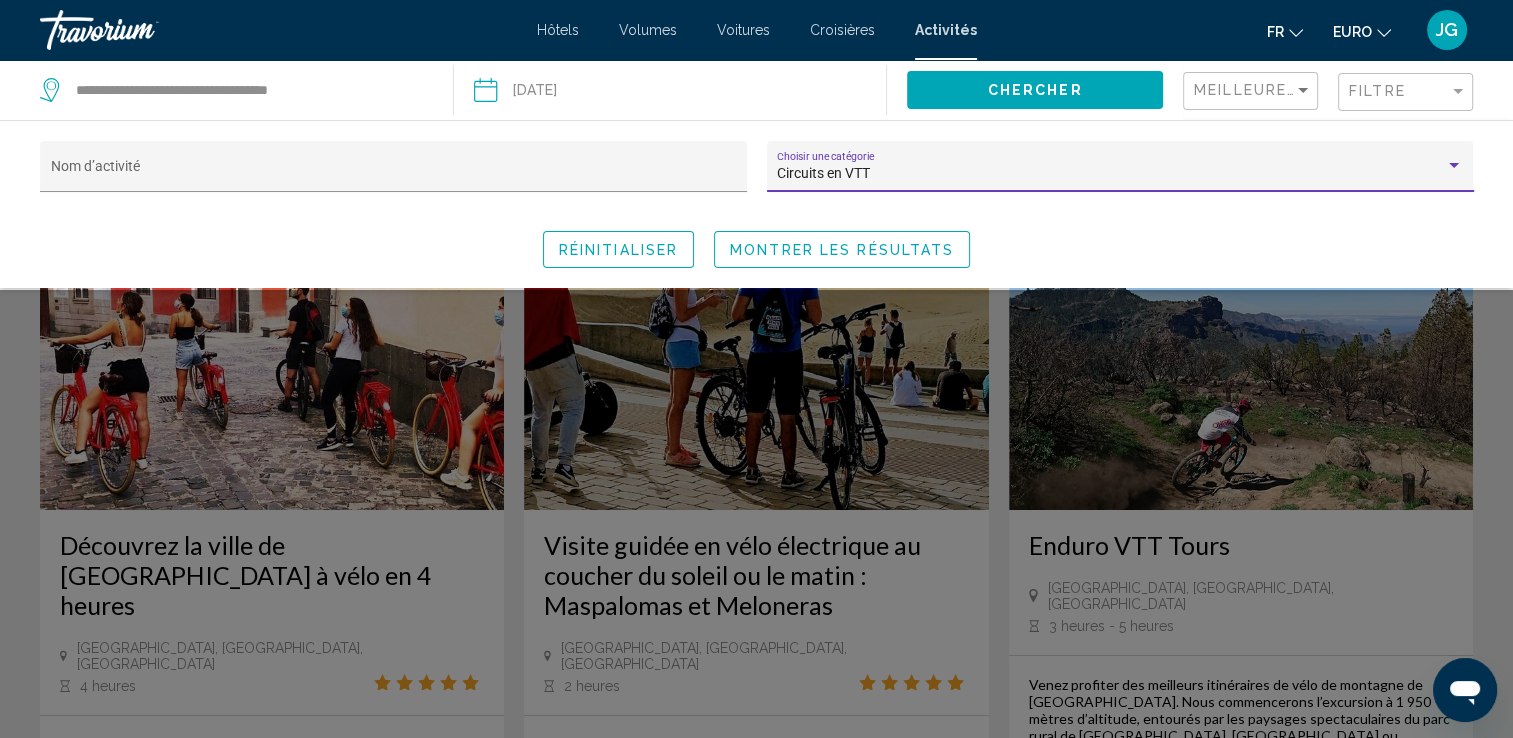 click on "Circuits en VTT" at bounding box center [1111, 174] 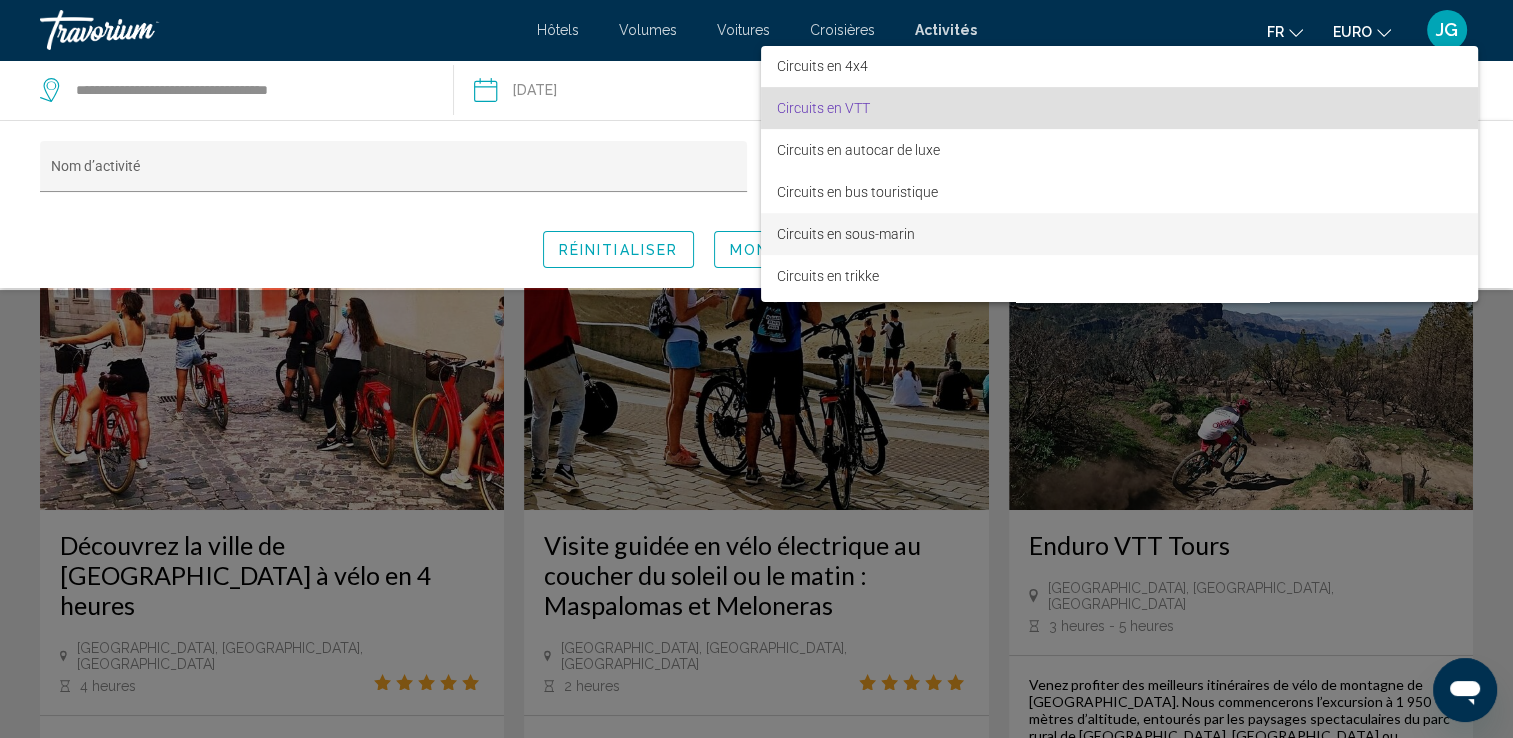 scroll, scrollTop: 664, scrollLeft: 0, axis: vertical 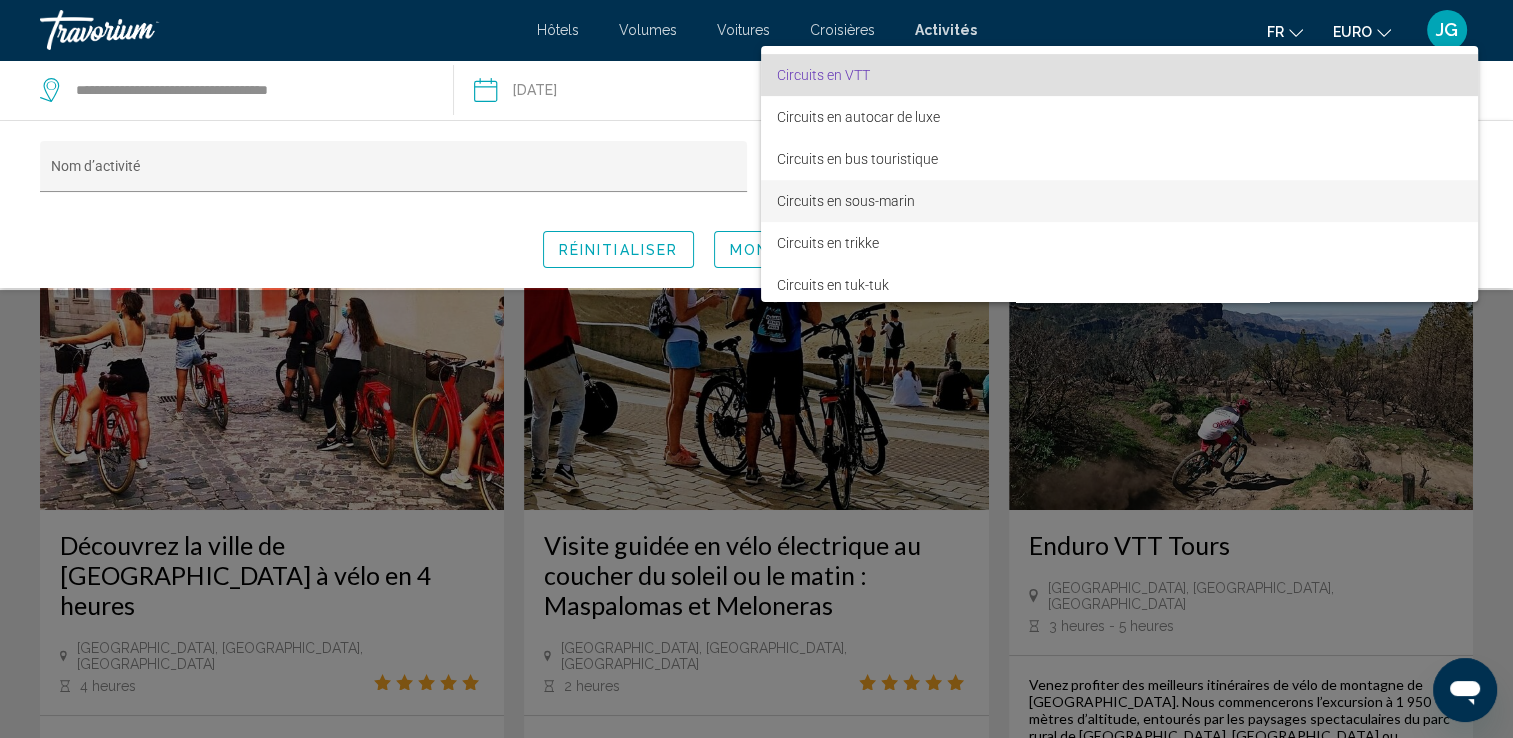 click on "Circuits en sous-marin" at bounding box center [1119, 201] 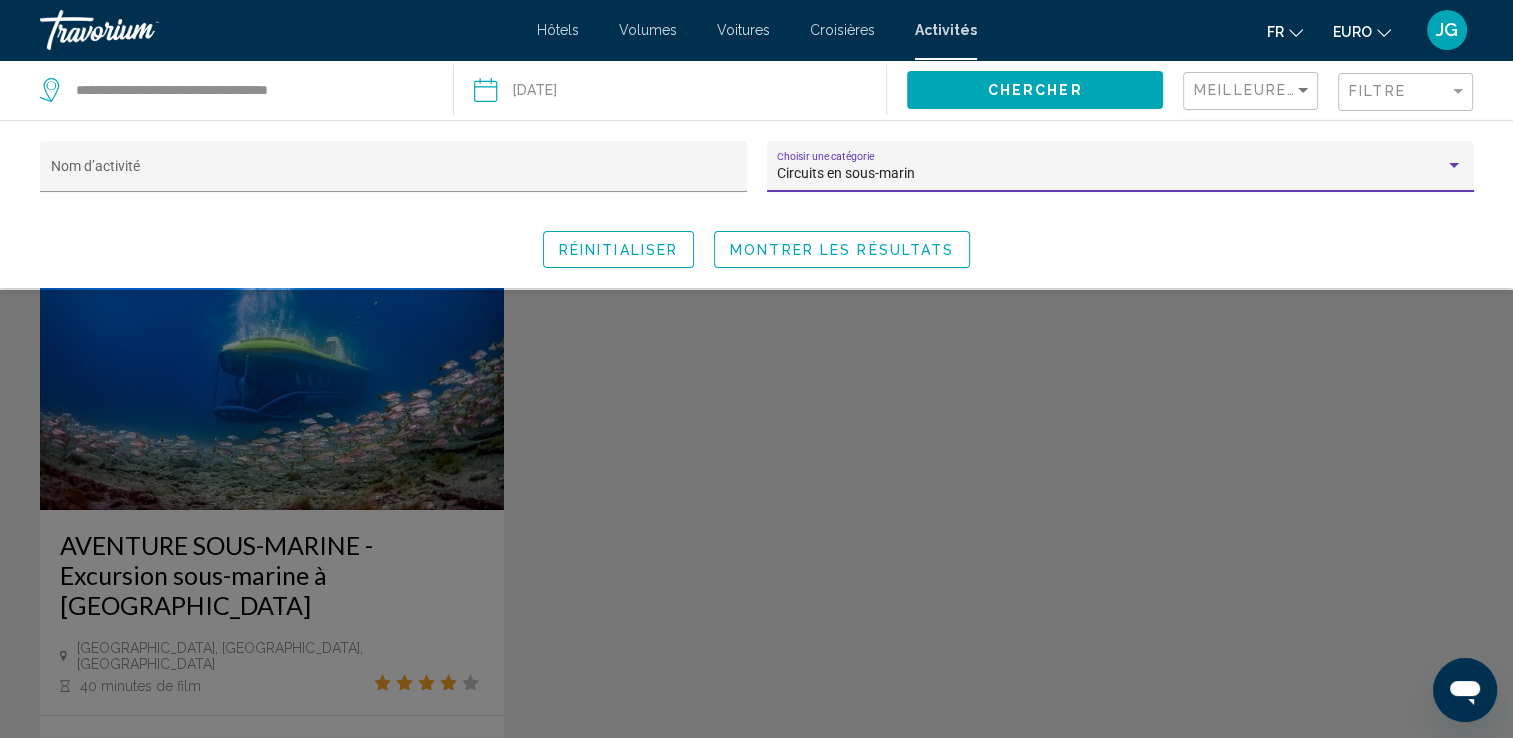 click on "Circuits en sous-marin" at bounding box center (846, 173) 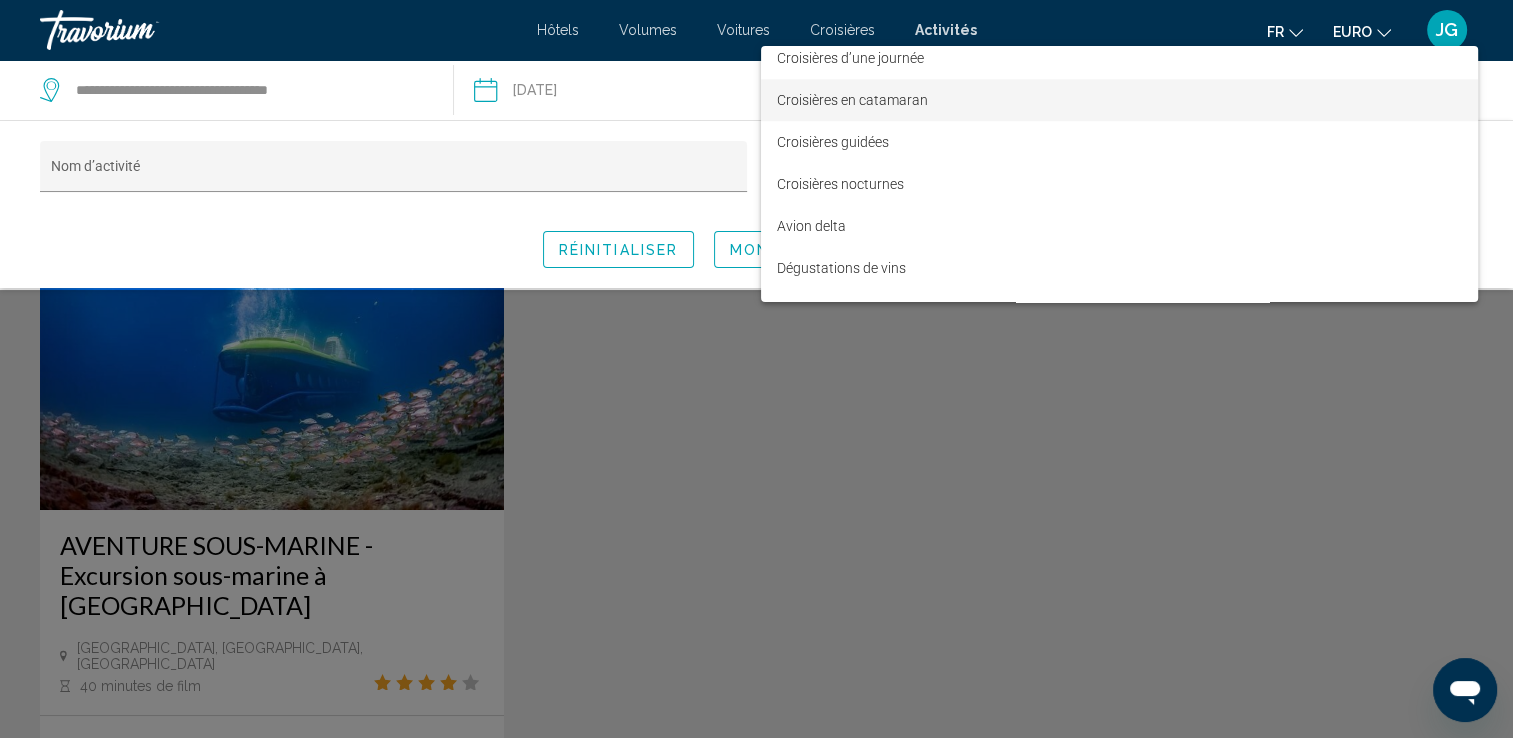 scroll, scrollTop: 1691, scrollLeft: 0, axis: vertical 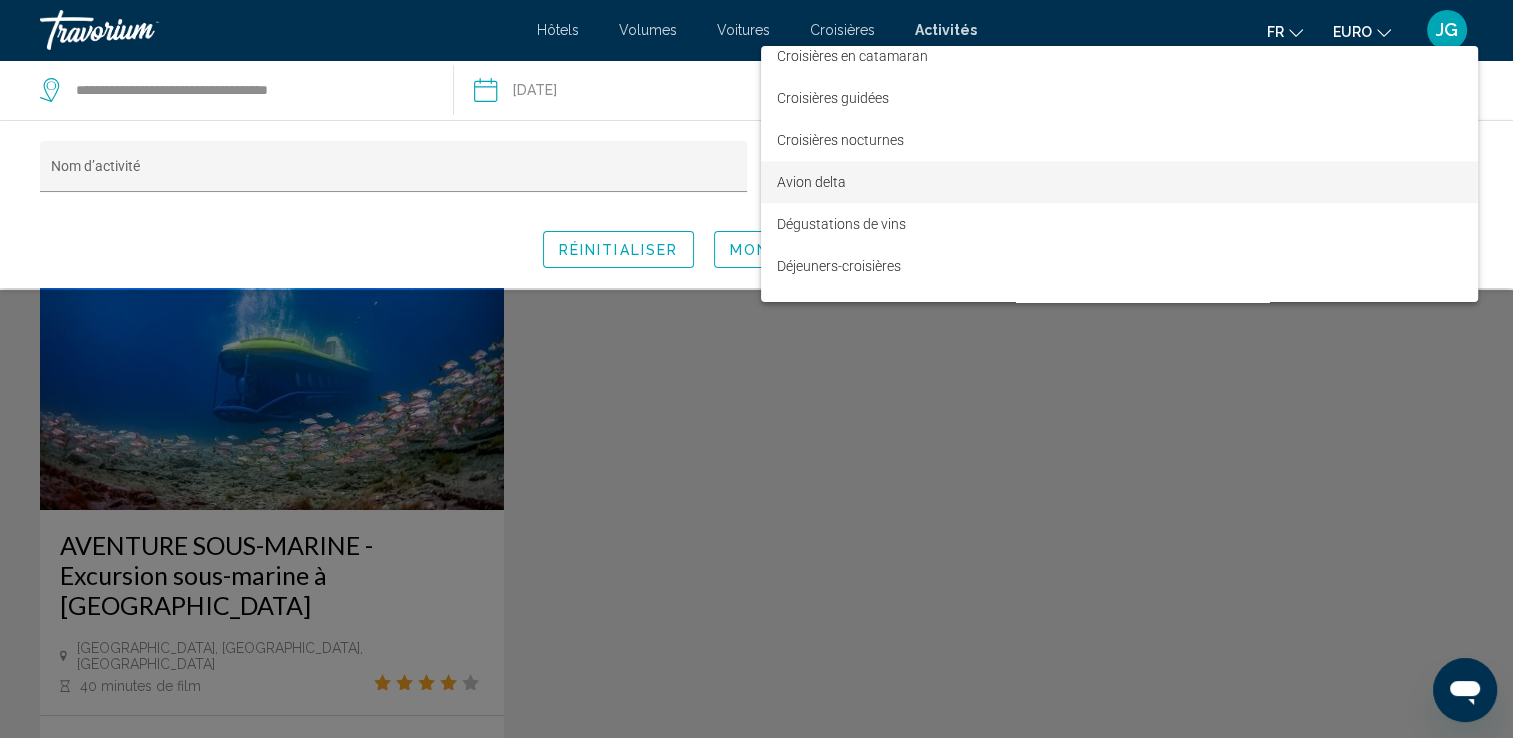 click on "Avion delta" at bounding box center (1119, 182) 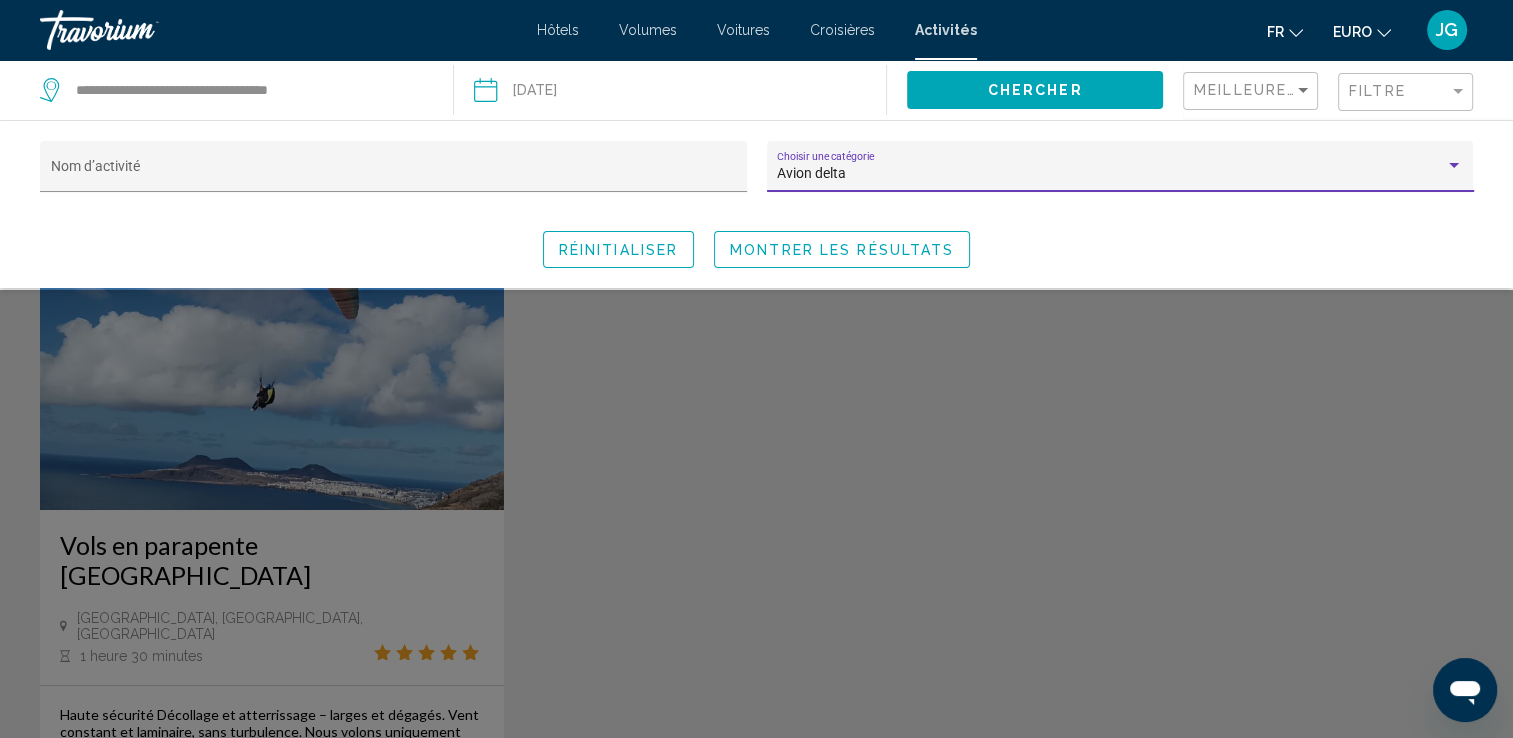 click on "Avion delta" at bounding box center (1111, 174) 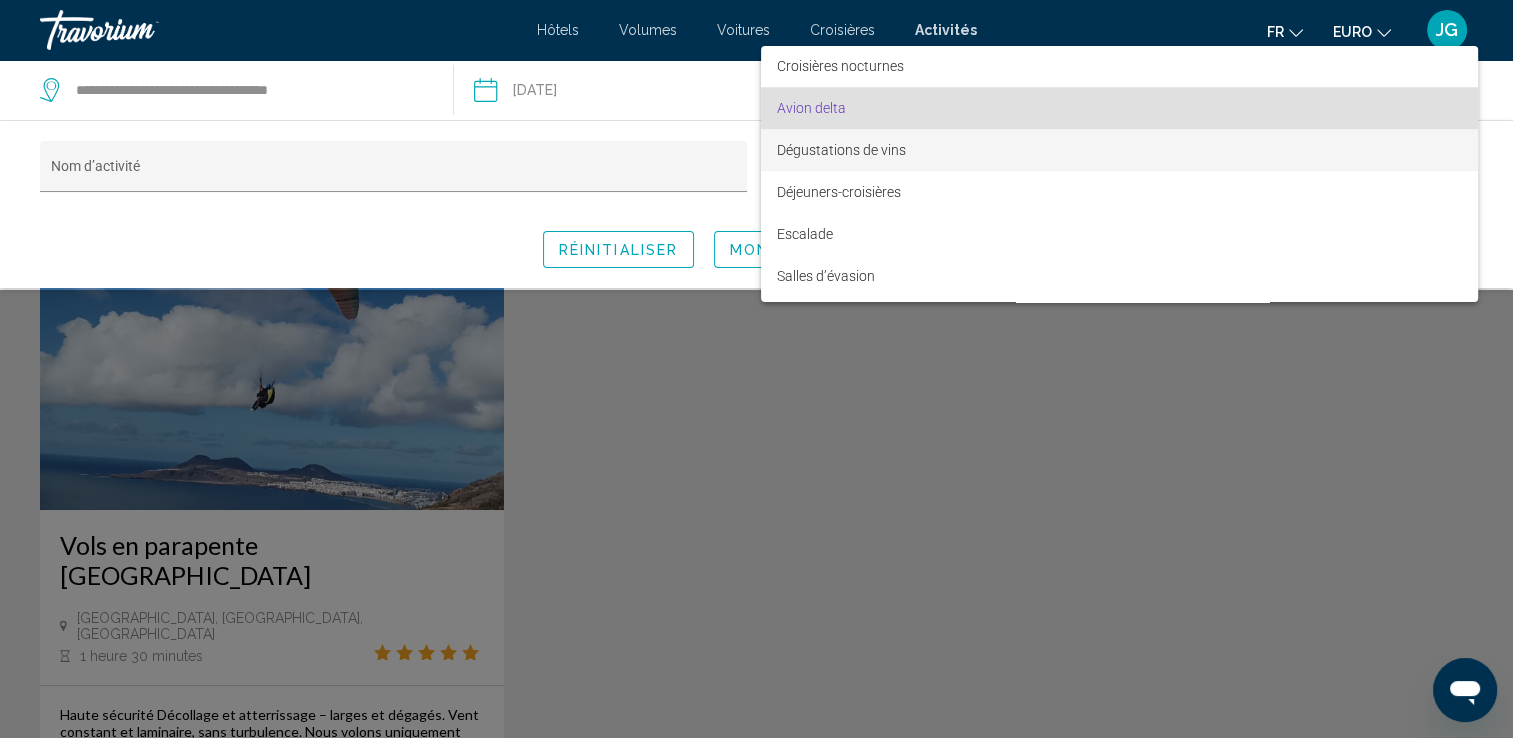 scroll, scrollTop: 1799, scrollLeft: 0, axis: vertical 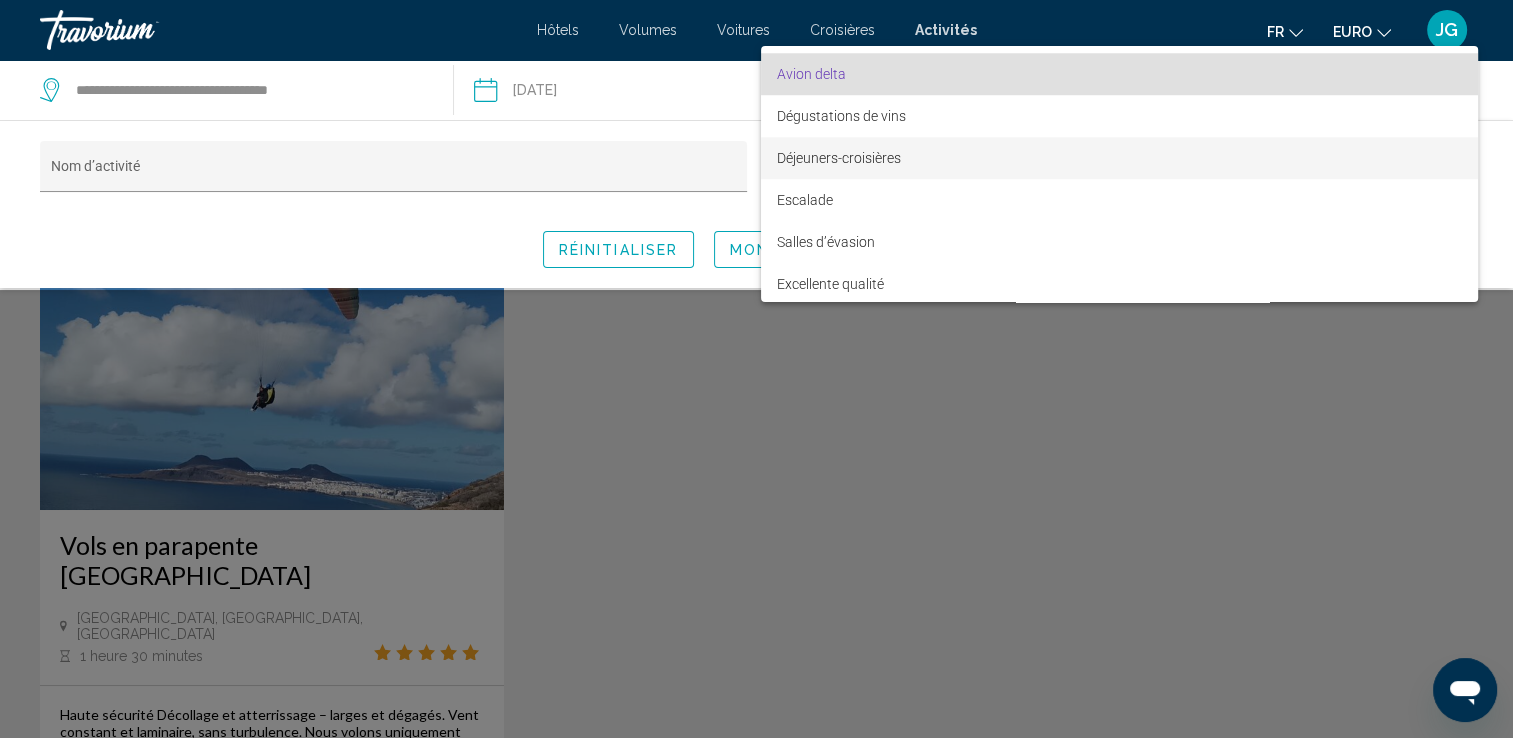 click on "Déjeuners-croisières" at bounding box center (1119, 158) 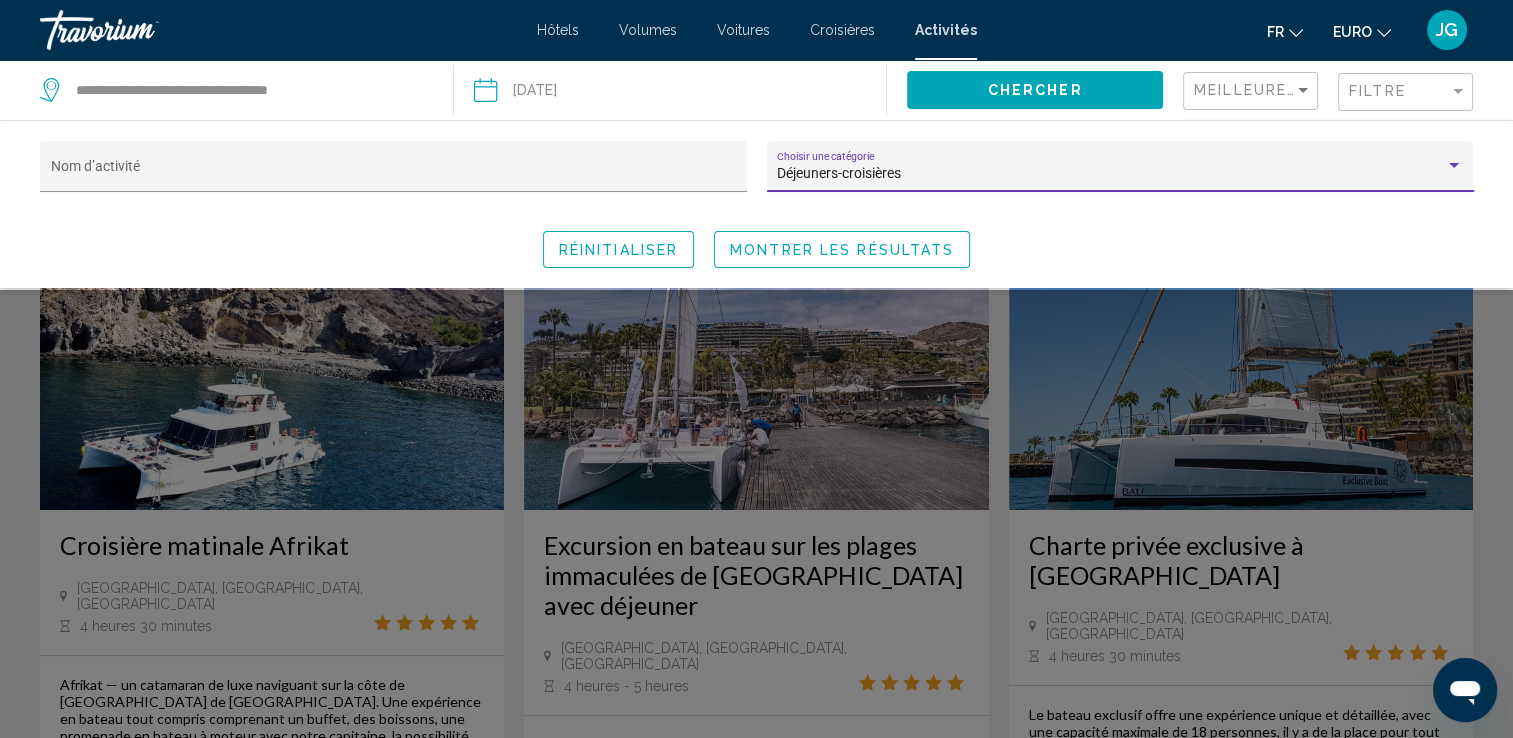 click on "Déjeuners-croisières" at bounding box center [1111, 174] 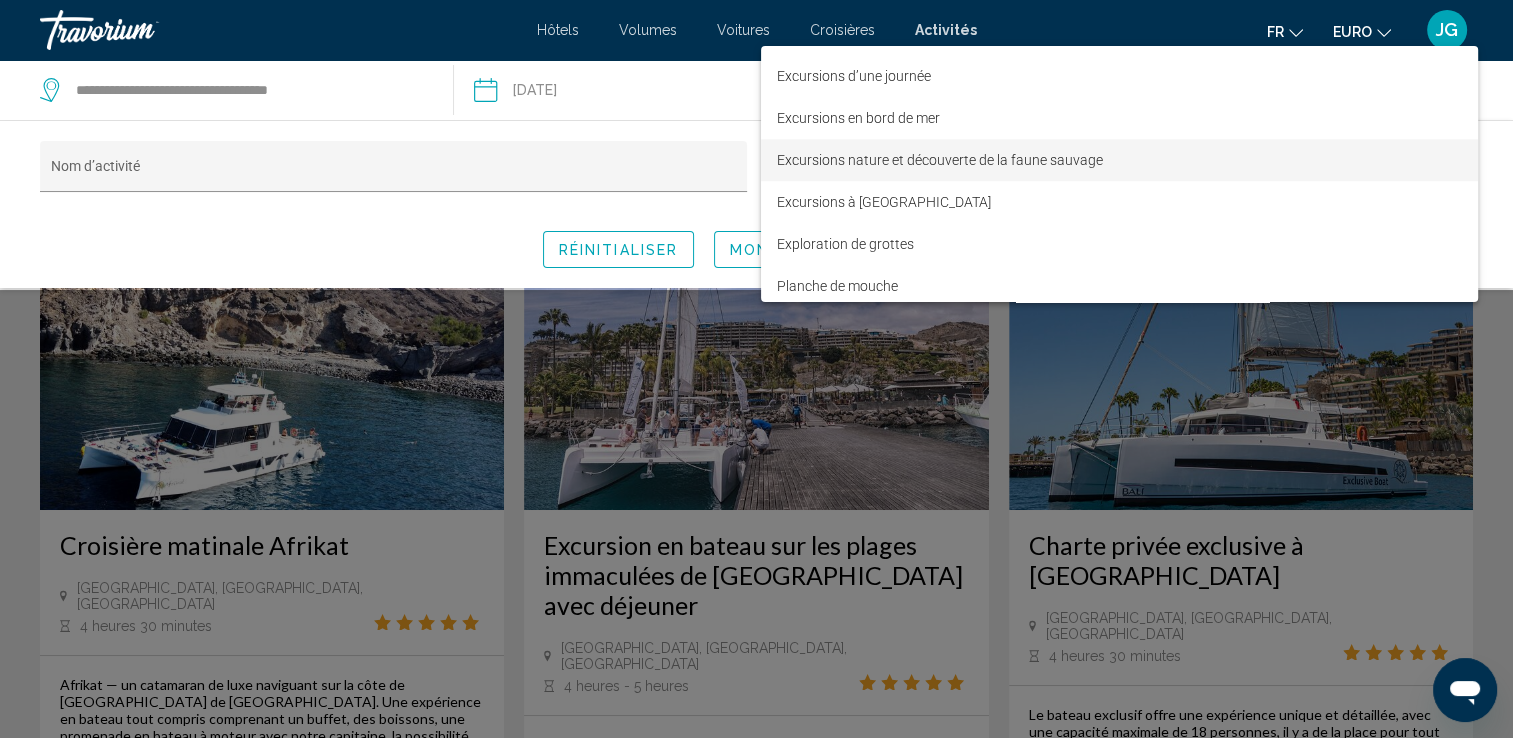scroll, scrollTop: 2083, scrollLeft: 0, axis: vertical 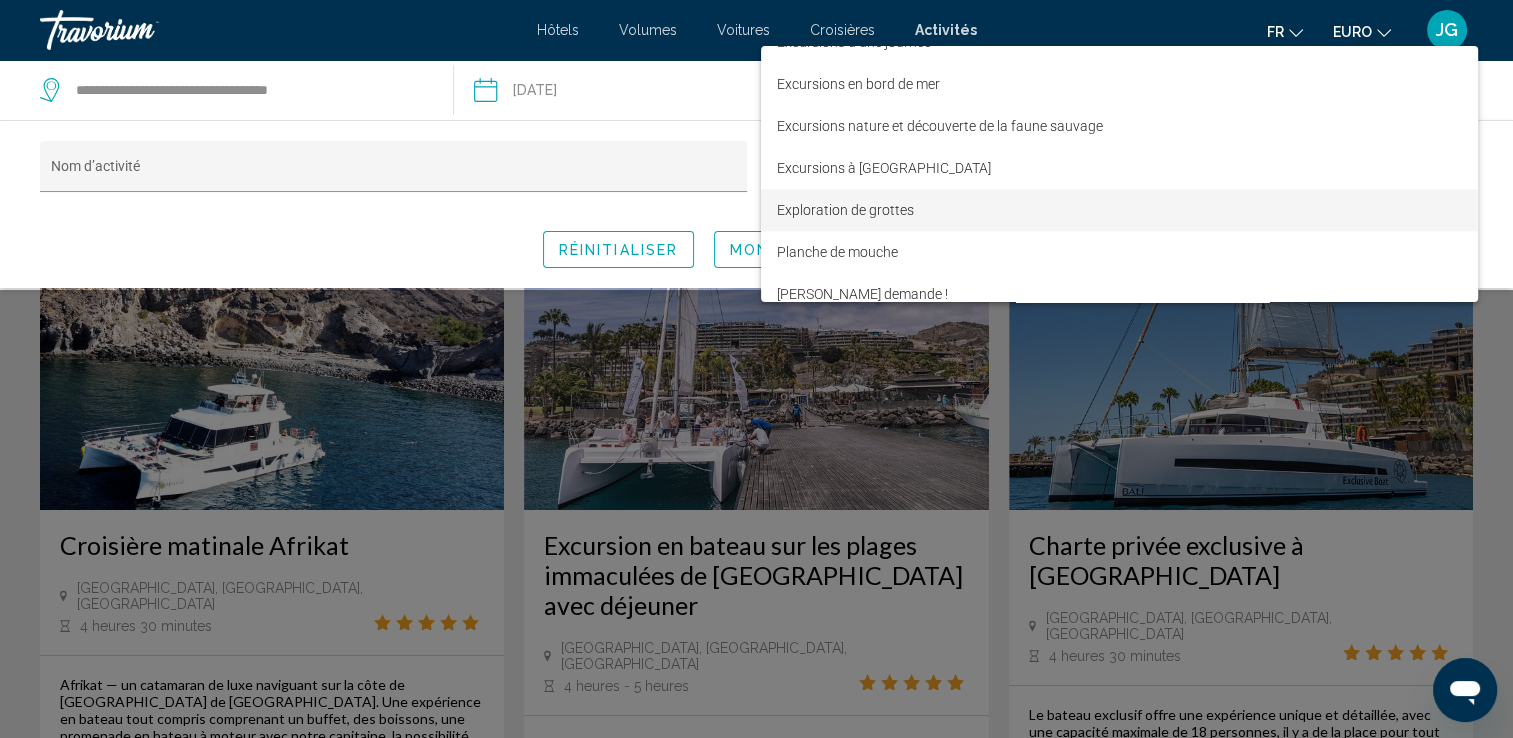 click on "Exploration de grottes" at bounding box center [1119, 210] 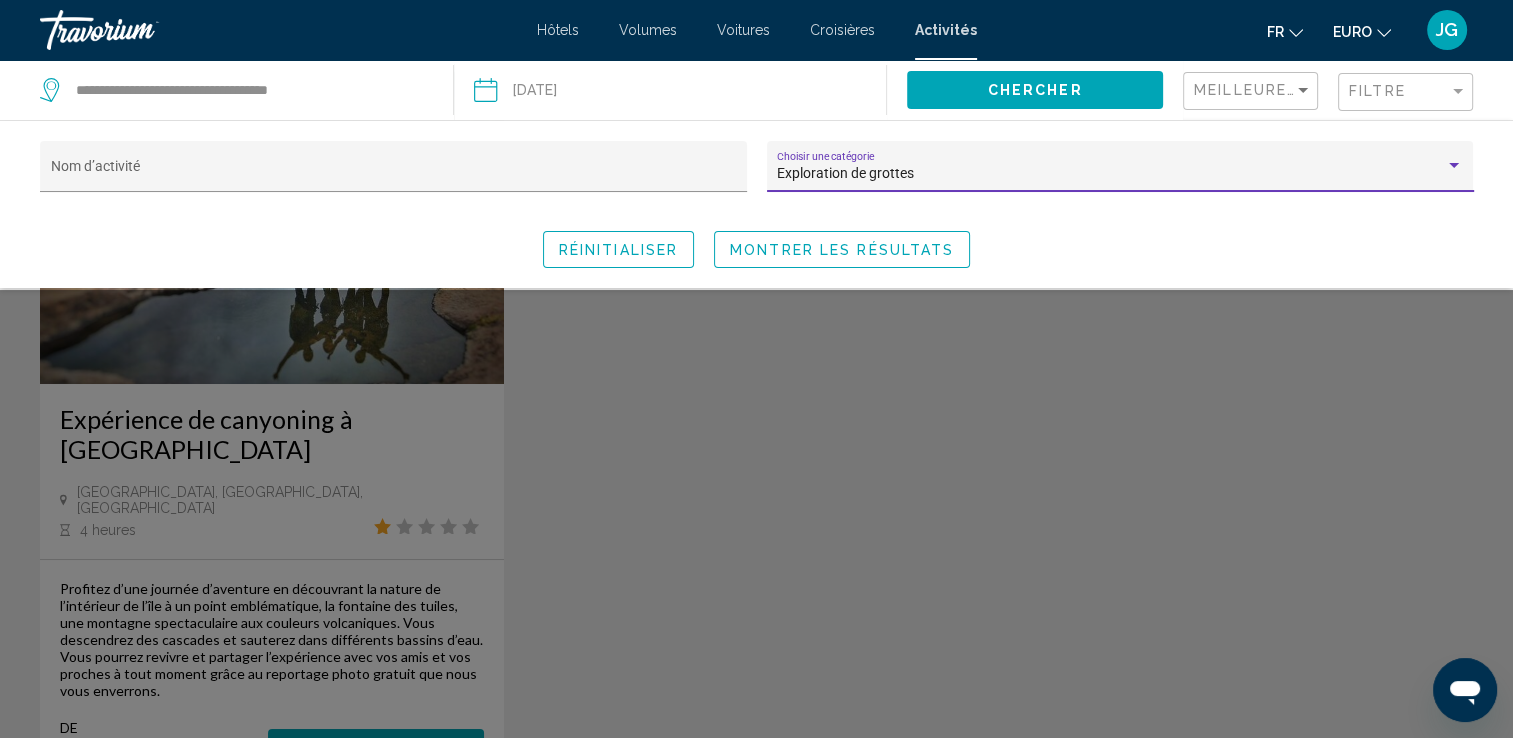 scroll, scrollTop: 200, scrollLeft: 0, axis: vertical 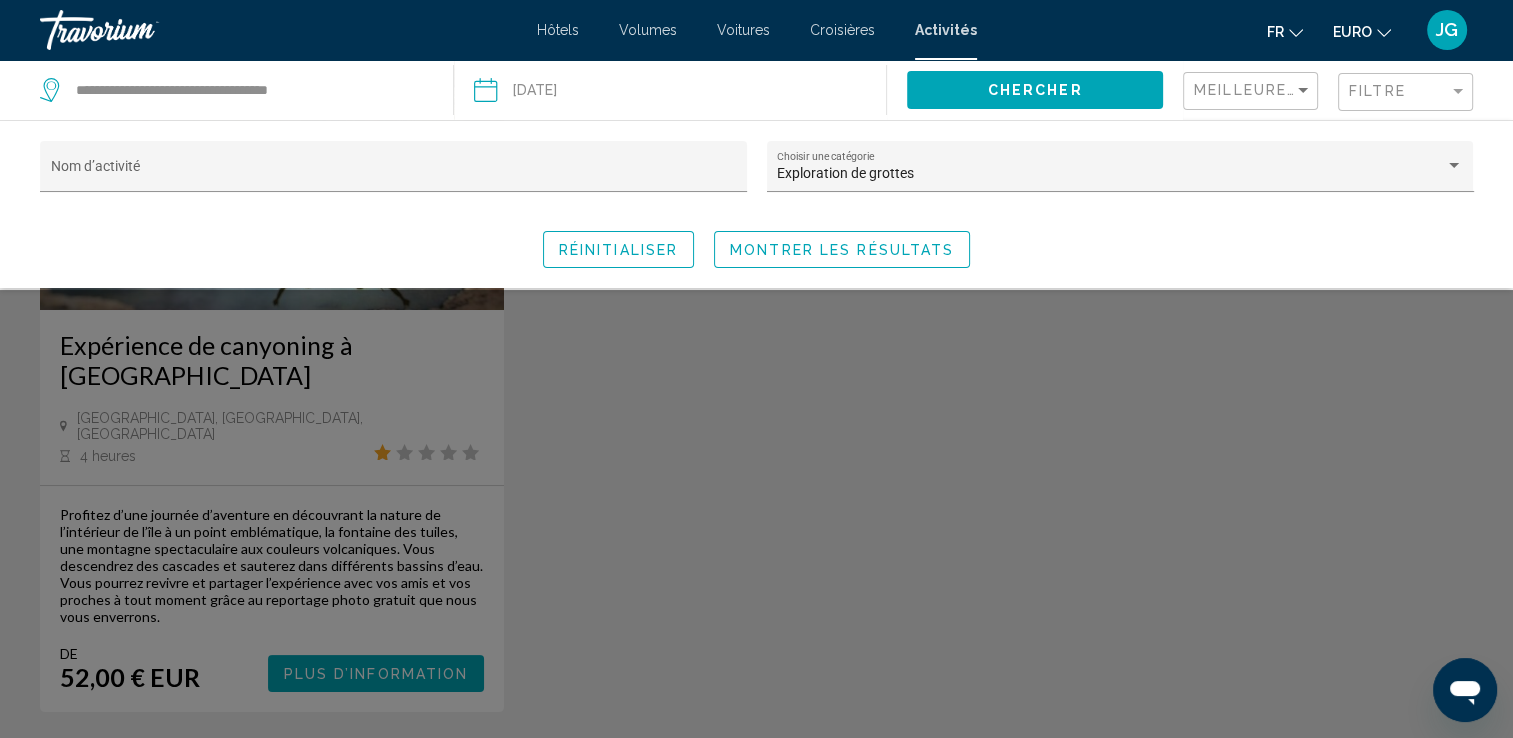 click 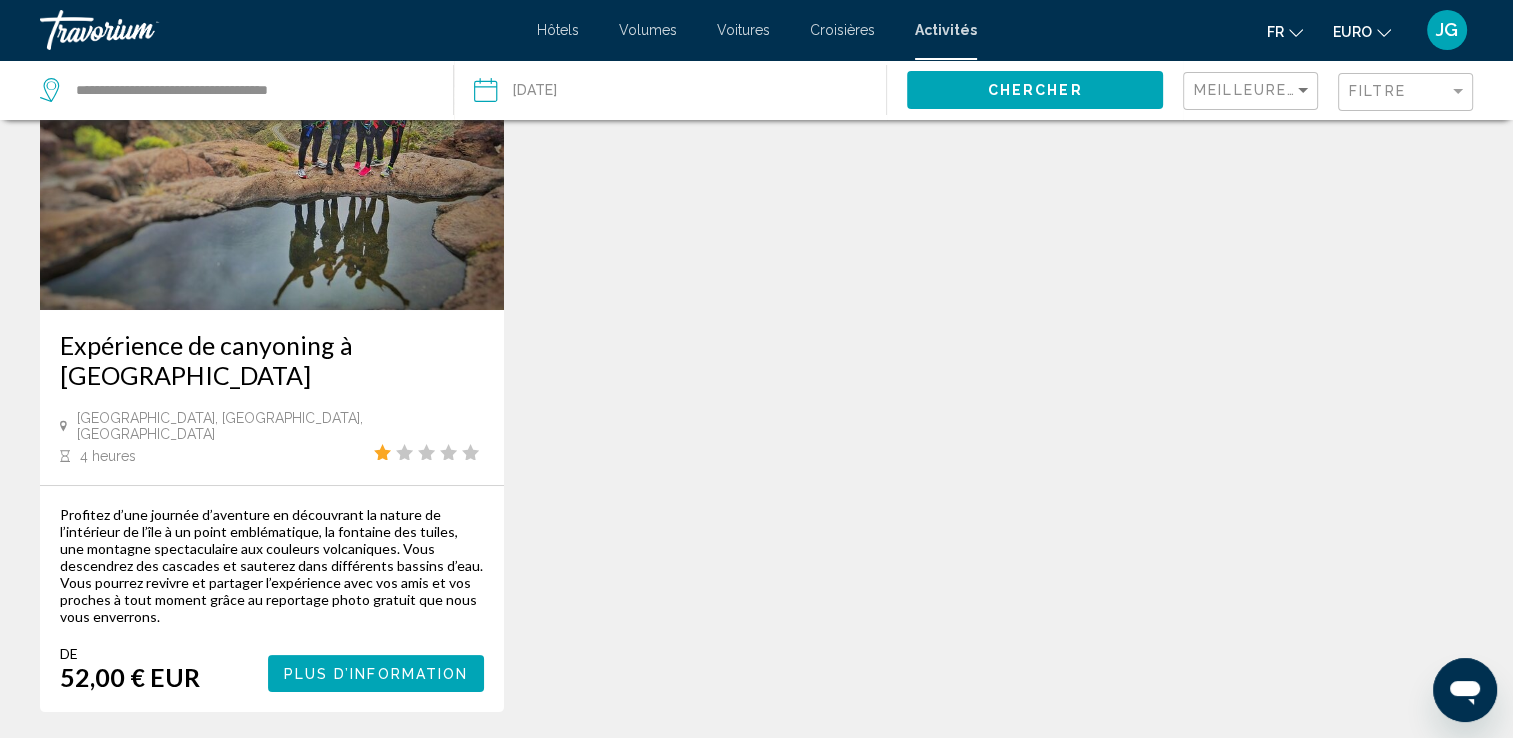 click on "Plus d’information" at bounding box center [376, 674] 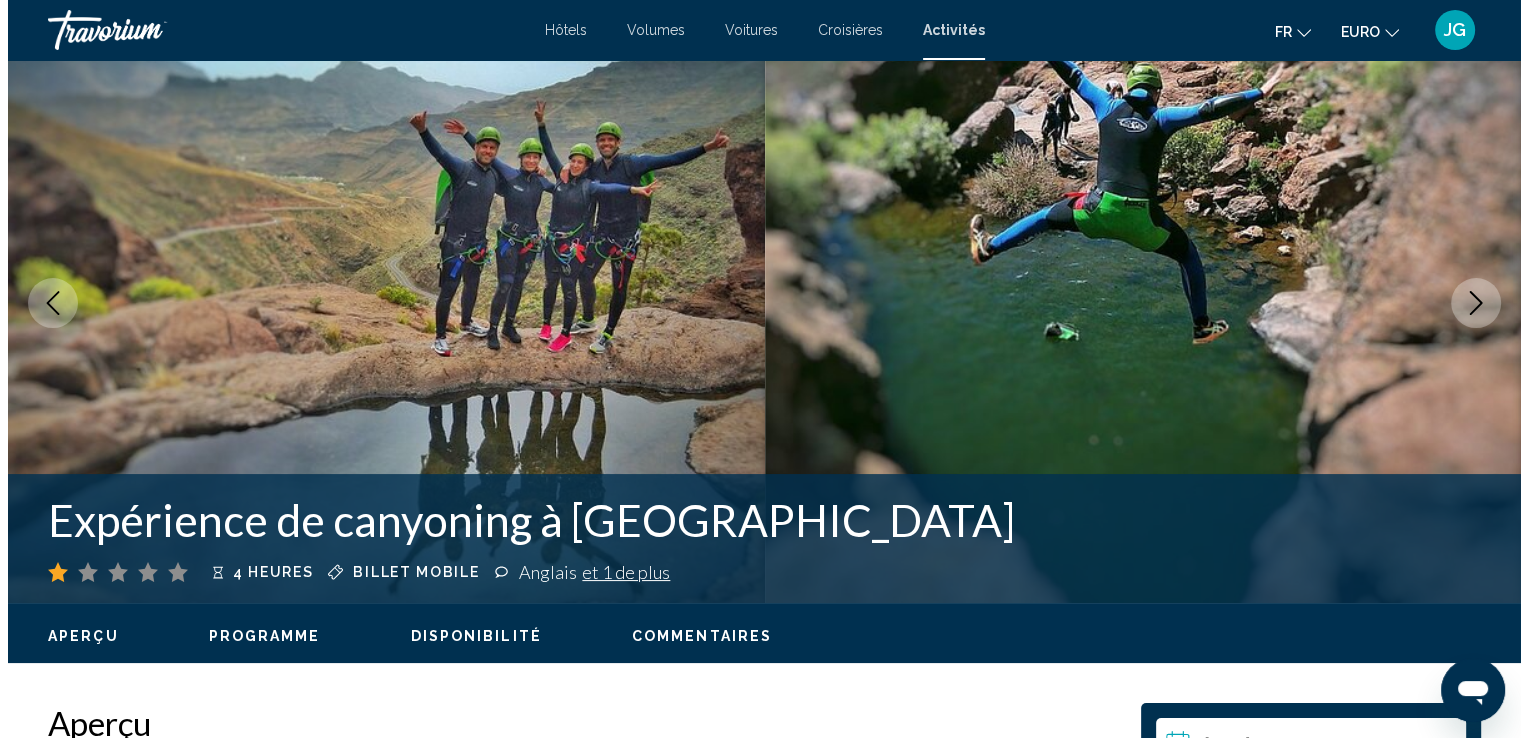 scroll, scrollTop: 0, scrollLeft: 0, axis: both 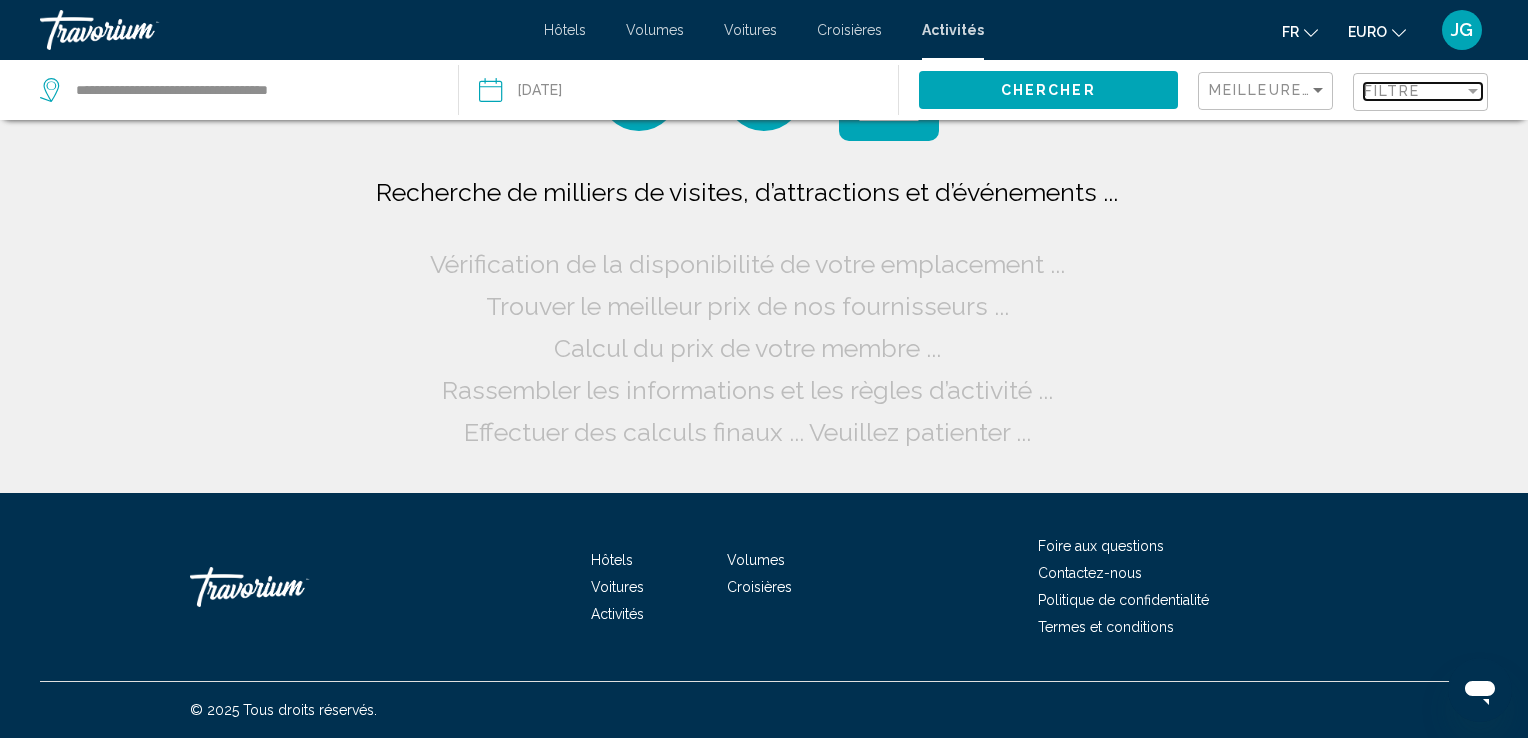 click on "Filtre" at bounding box center (1414, 91) 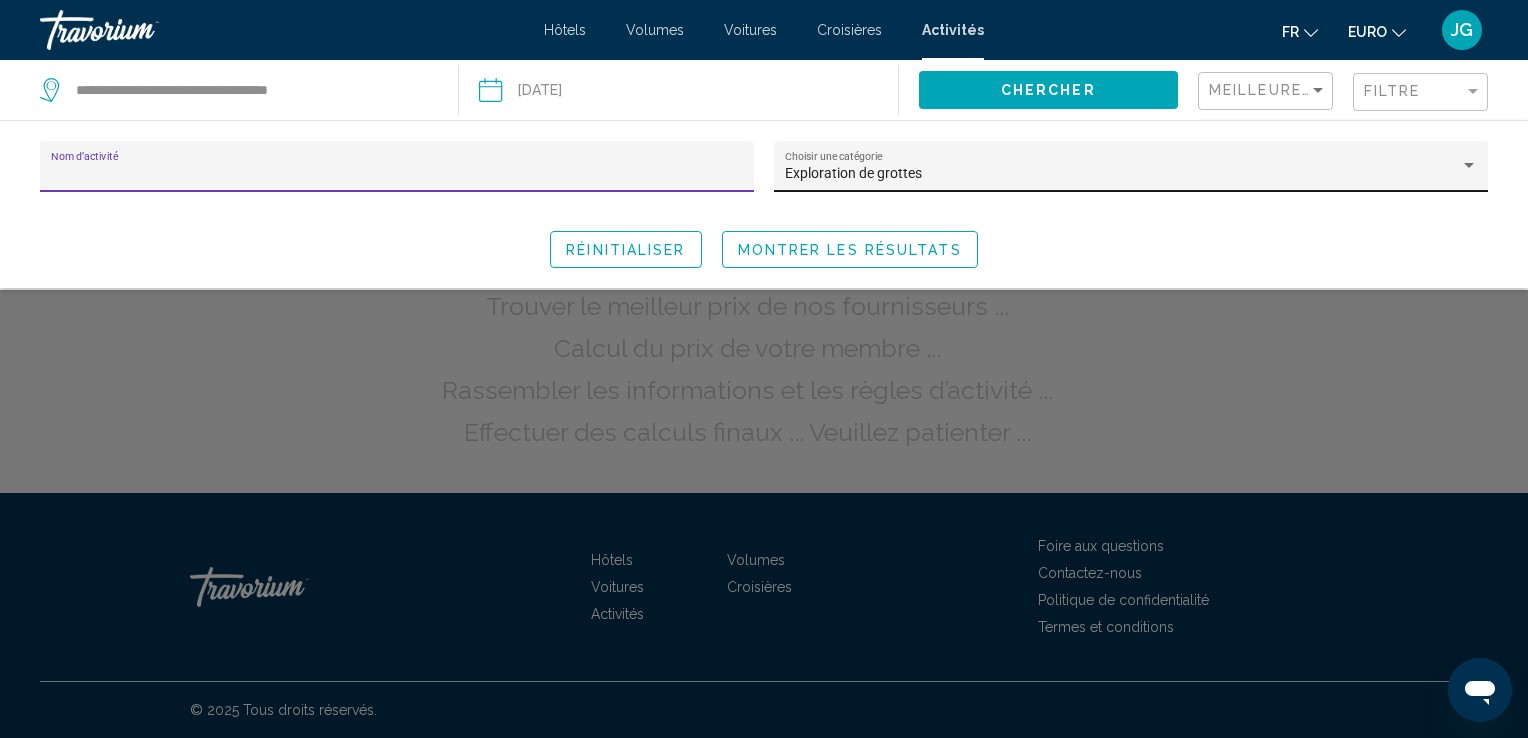 click on "Exploration de grottes" at bounding box center [1122, 174] 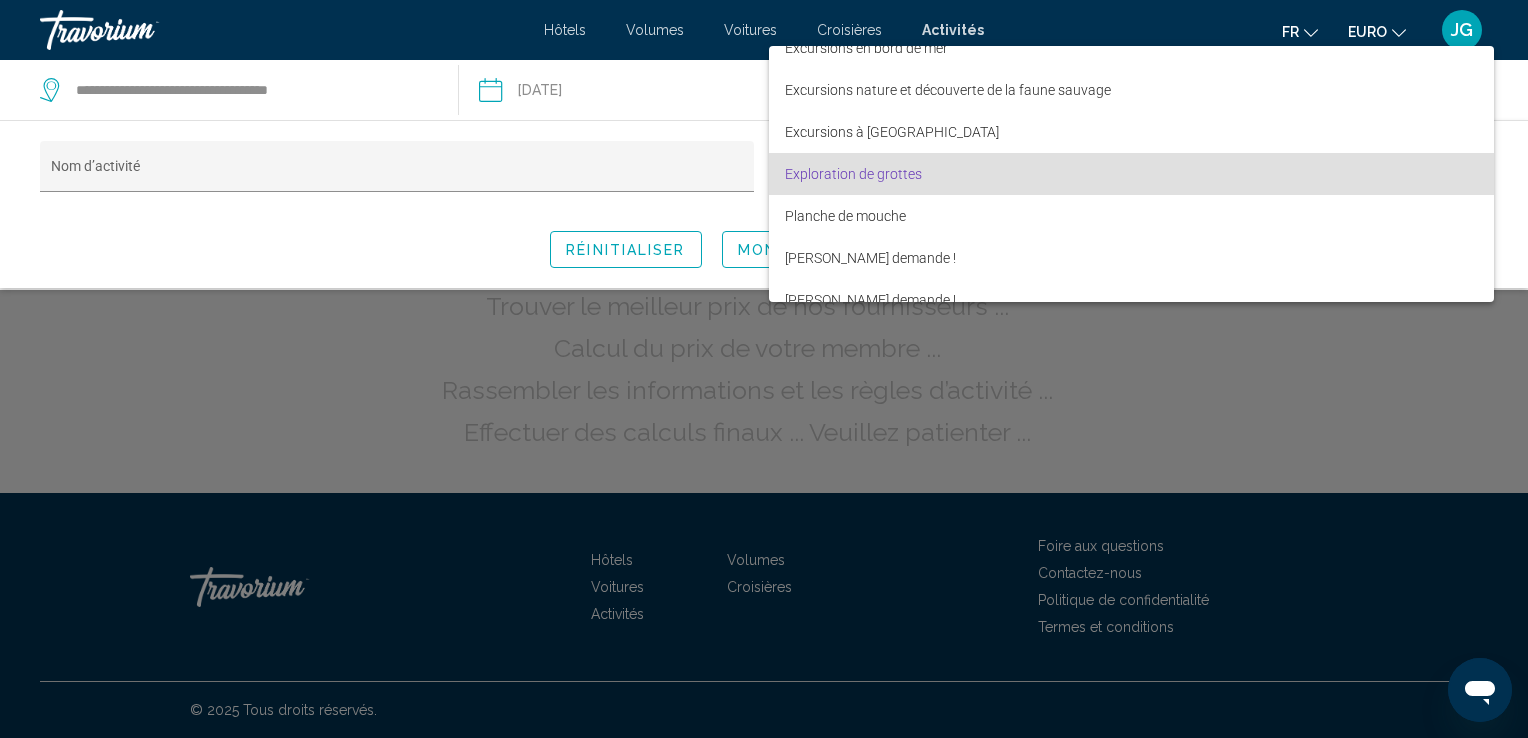 scroll, scrollTop: 2219, scrollLeft: 0, axis: vertical 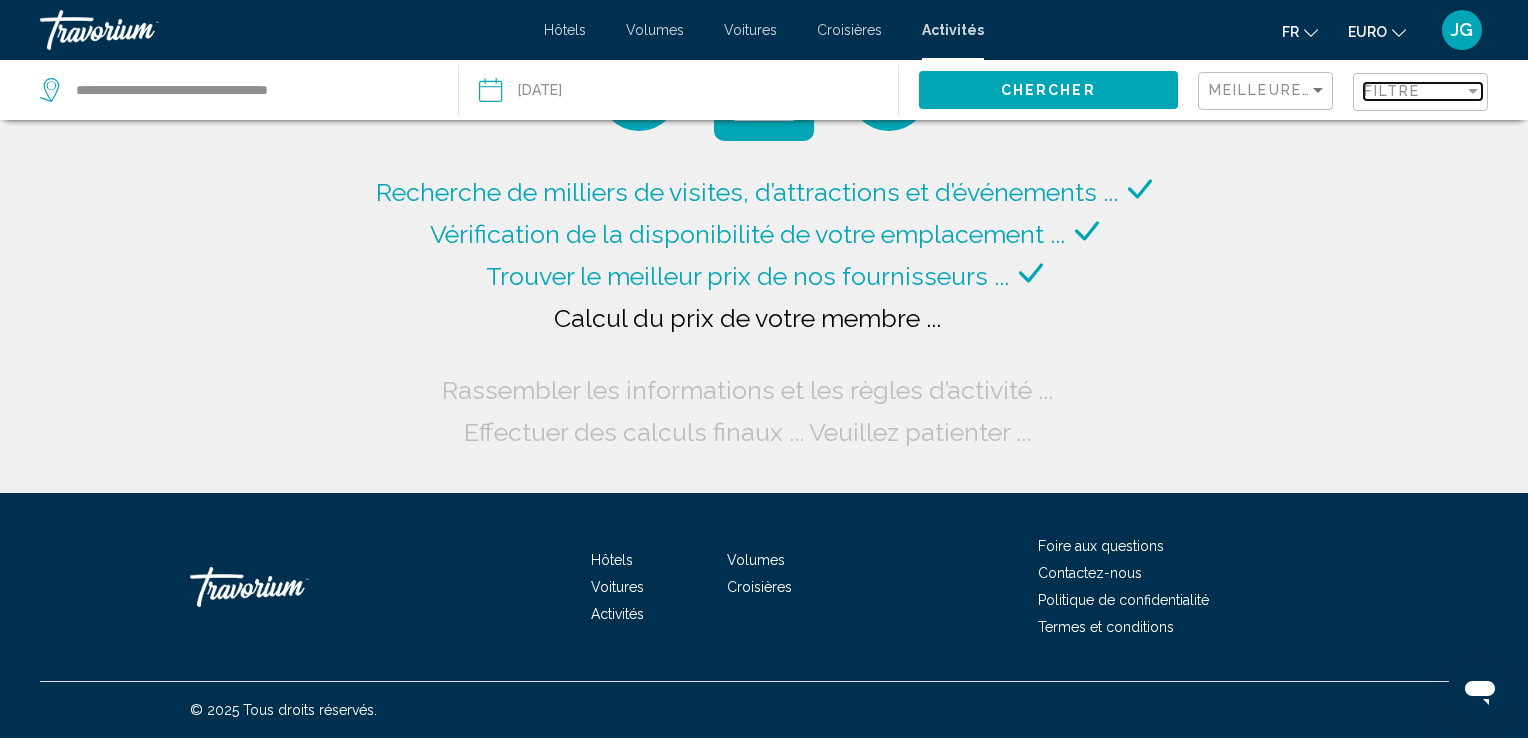 click on "Filtre" at bounding box center [1392, 91] 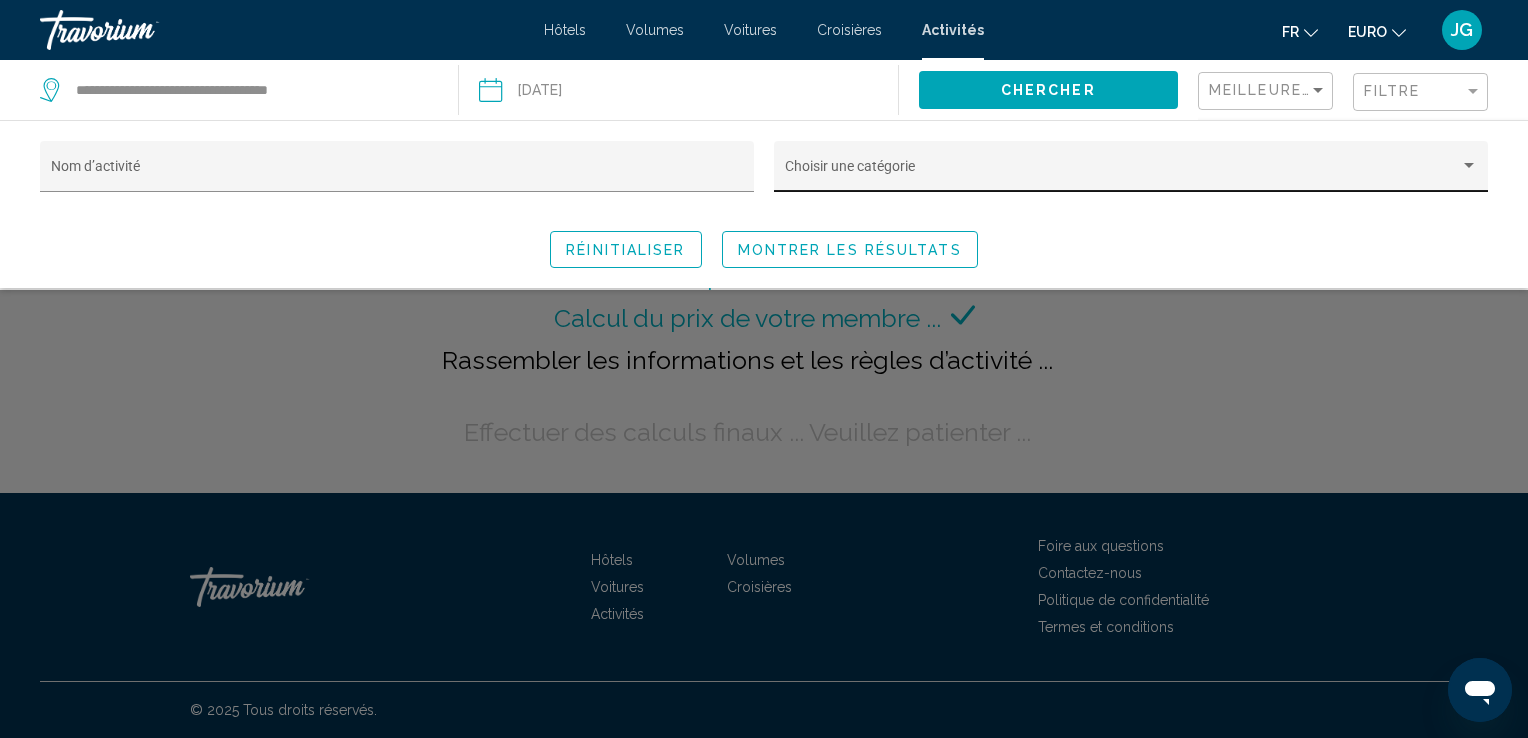 click on "Choisir une catégorie" 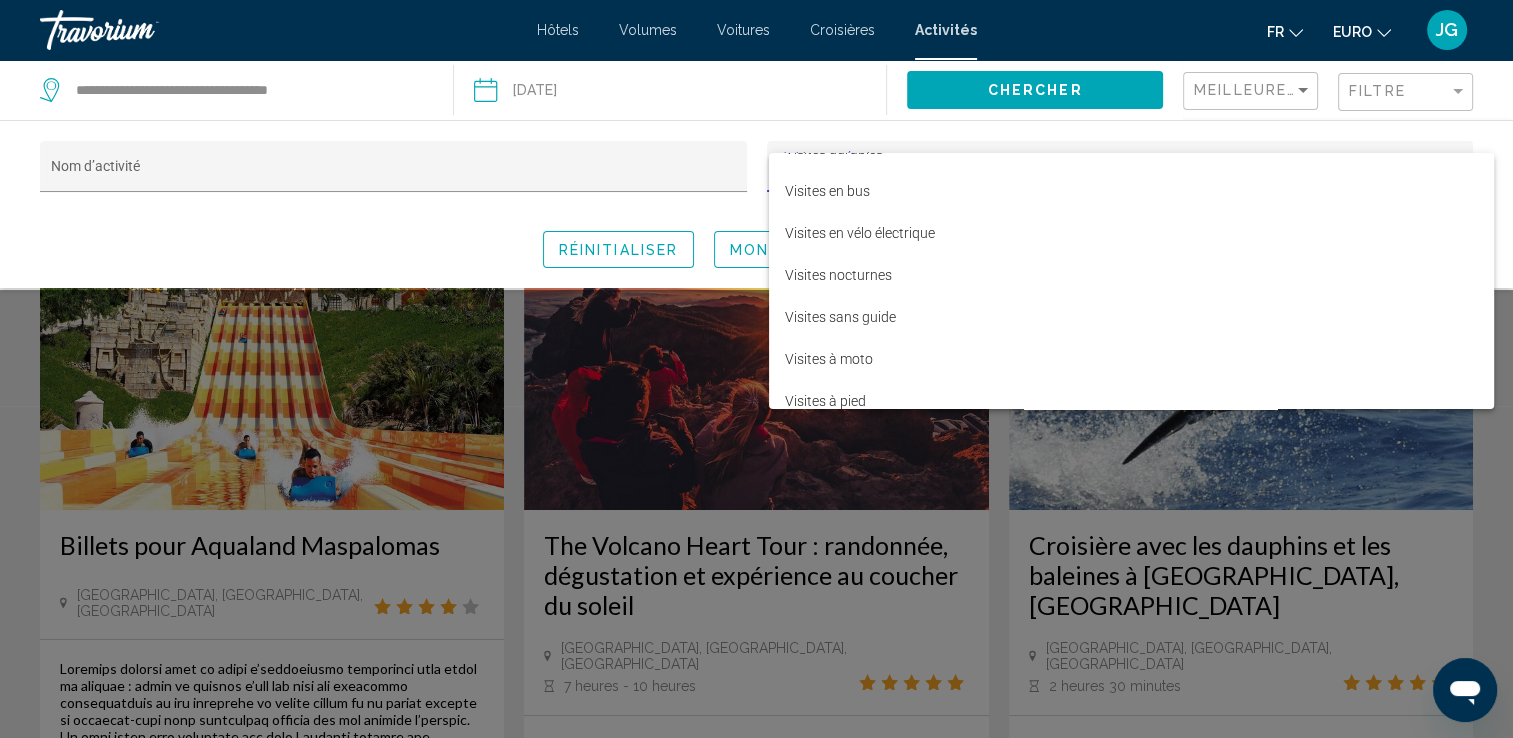scroll, scrollTop: 4657, scrollLeft: 0, axis: vertical 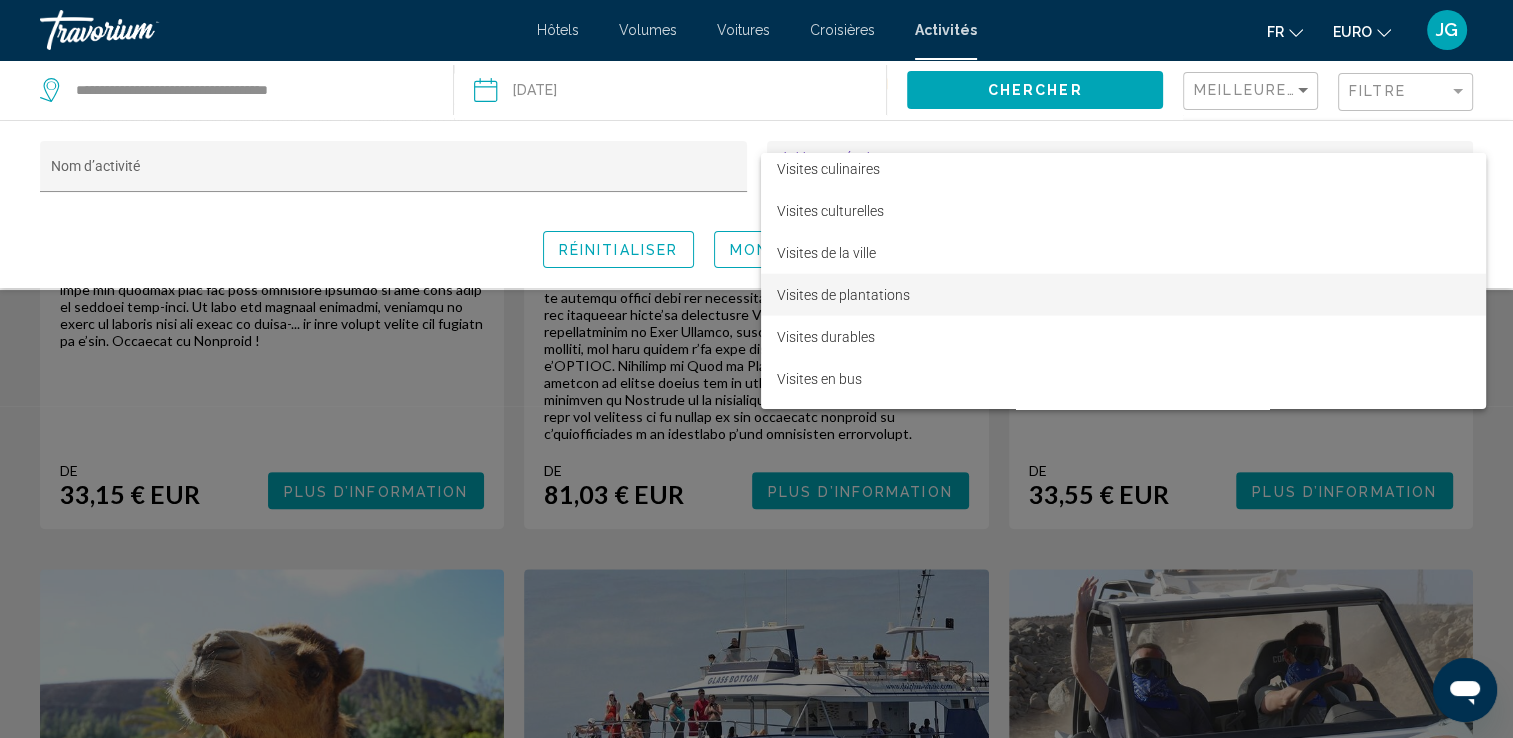 click on "Visites de plantations" at bounding box center [1123, 295] 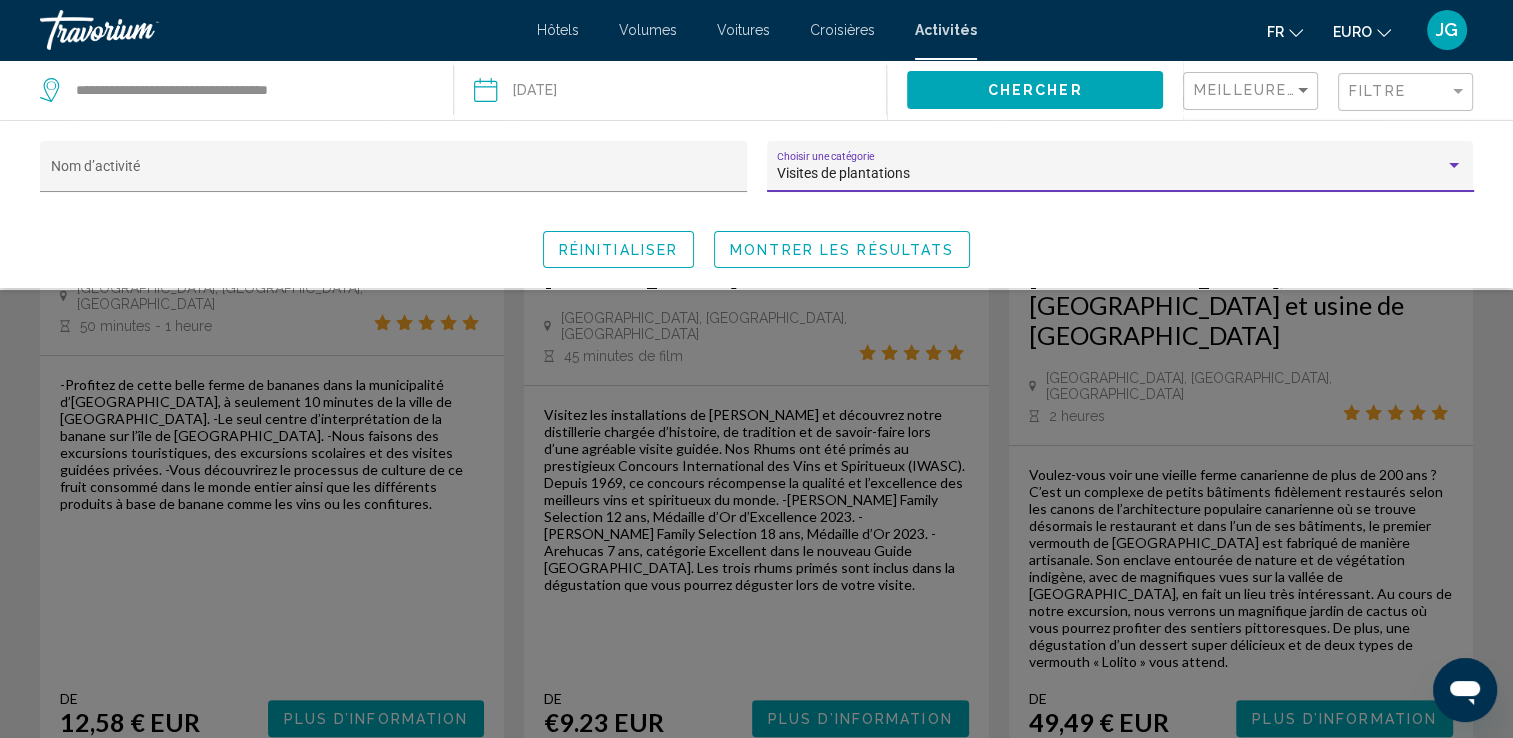 scroll, scrollTop: 0, scrollLeft: 0, axis: both 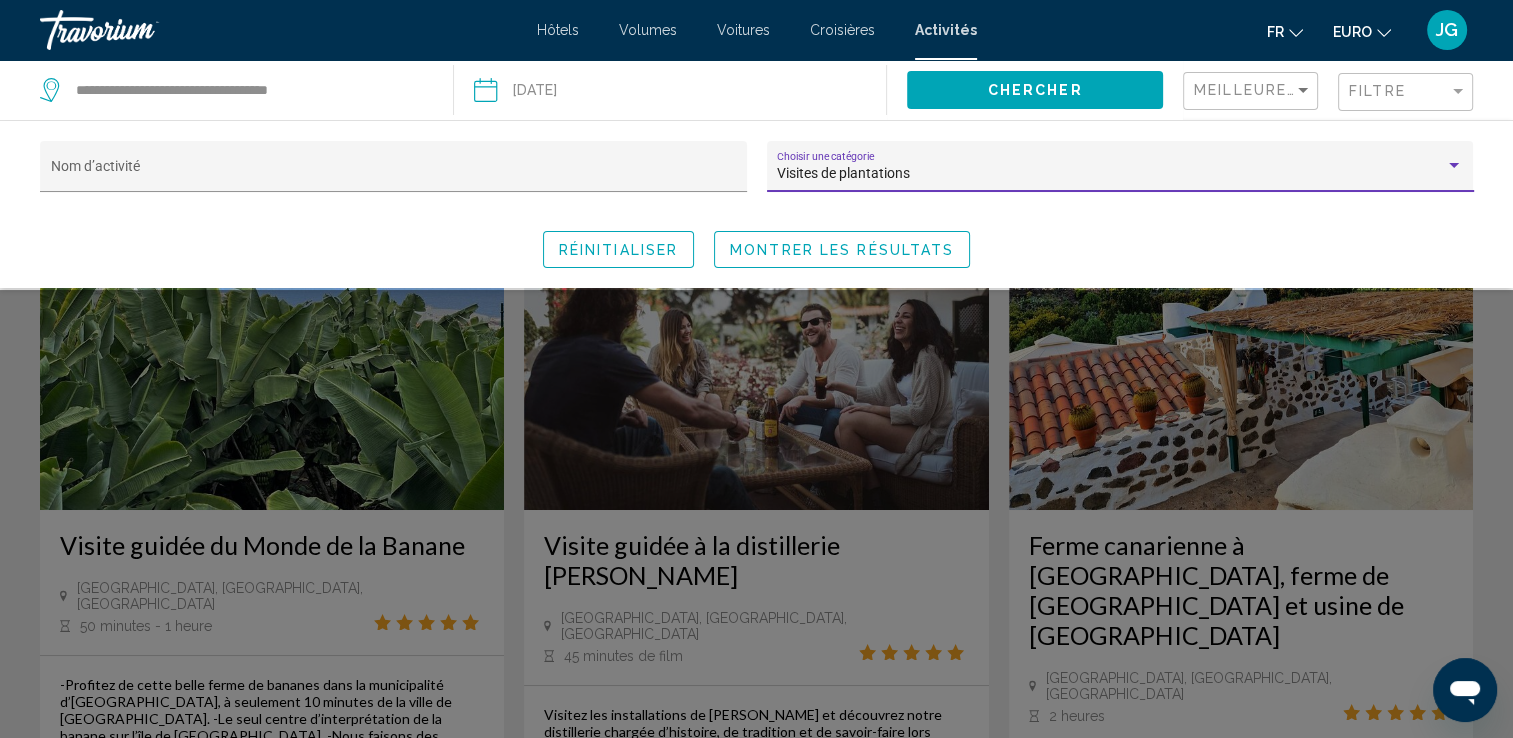 click on "Visites de plantations" at bounding box center [1111, 174] 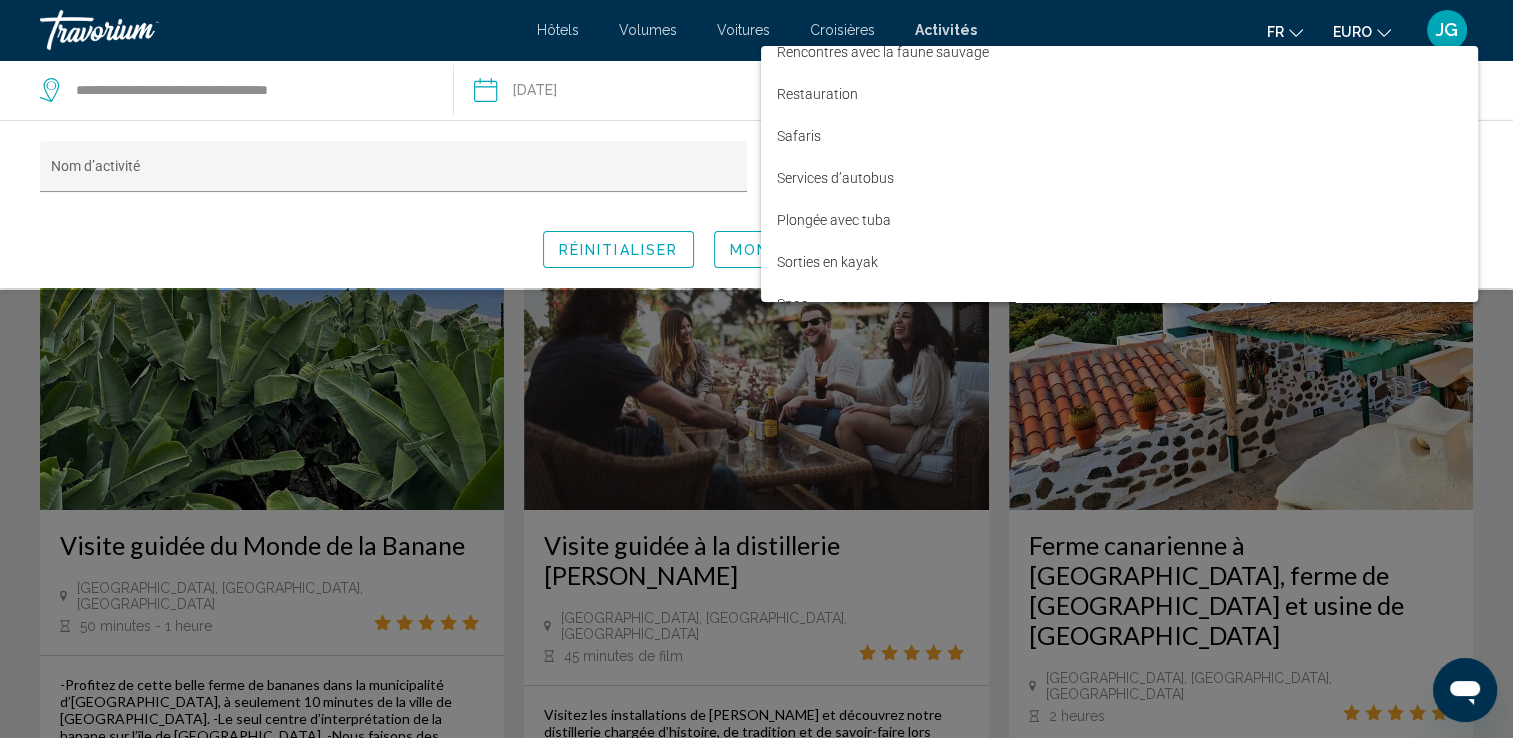 scroll, scrollTop: 3871, scrollLeft: 0, axis: vertical 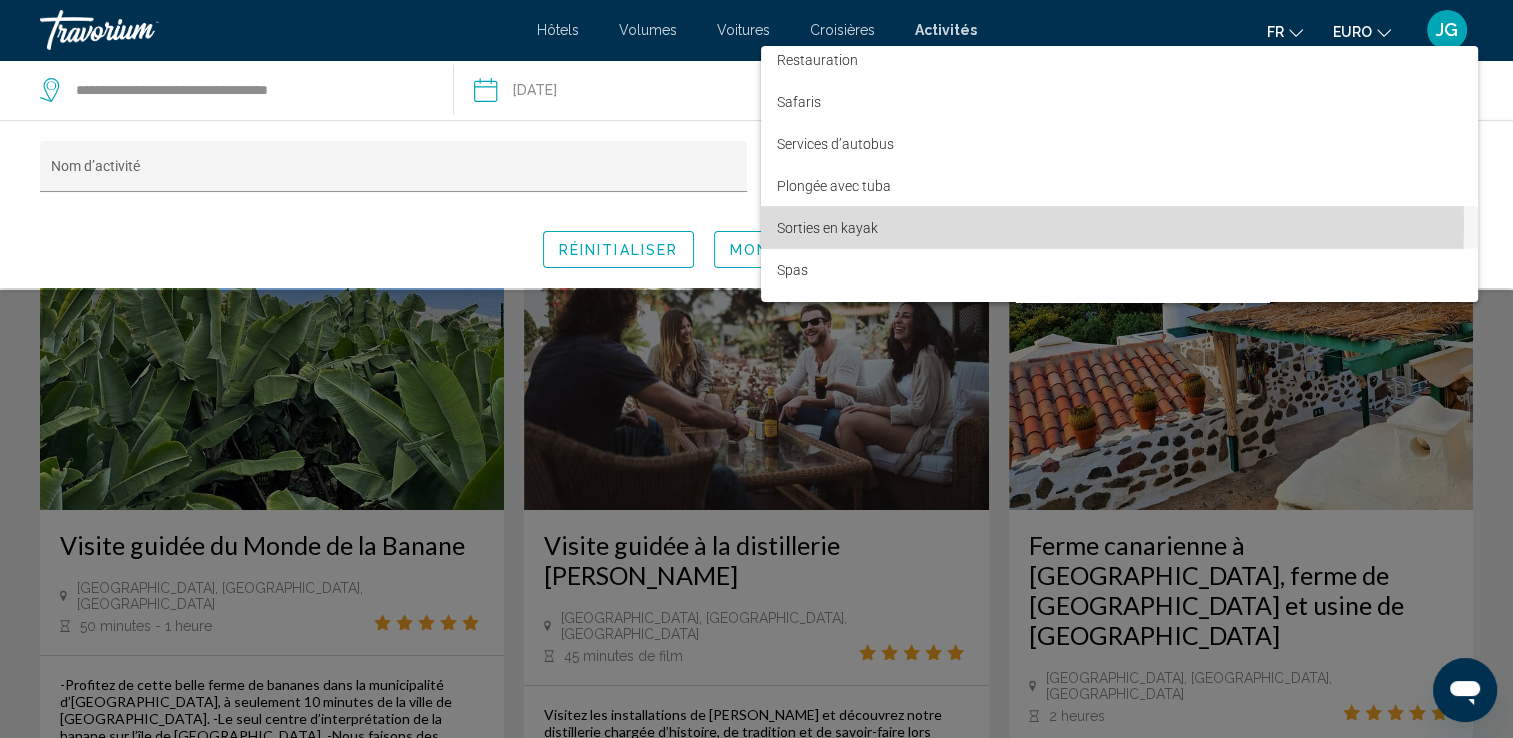 click on "Sorties en kayak" at bounding box center [1119, 228] 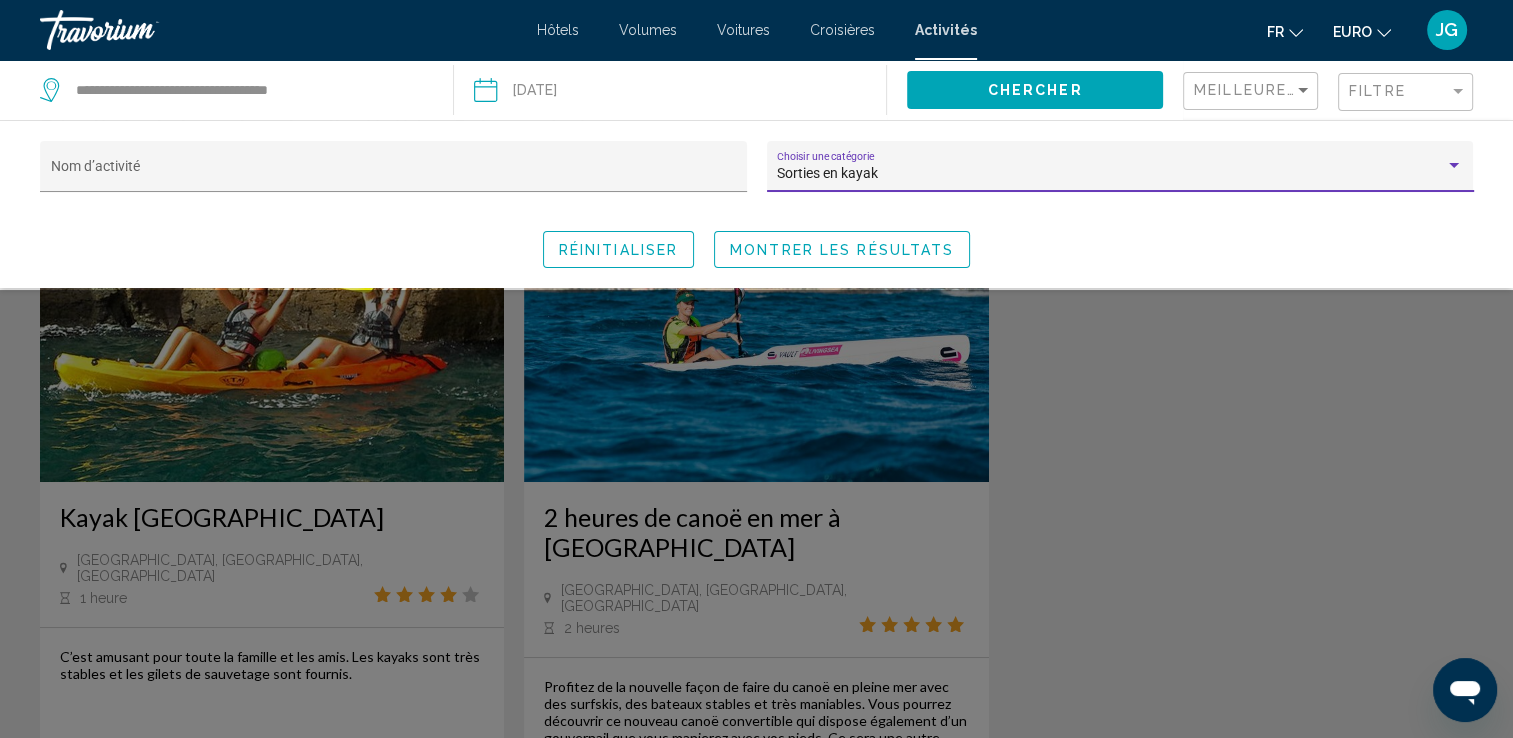 scroll, scrollTop: 0, scrollLeft: 0, axis: both 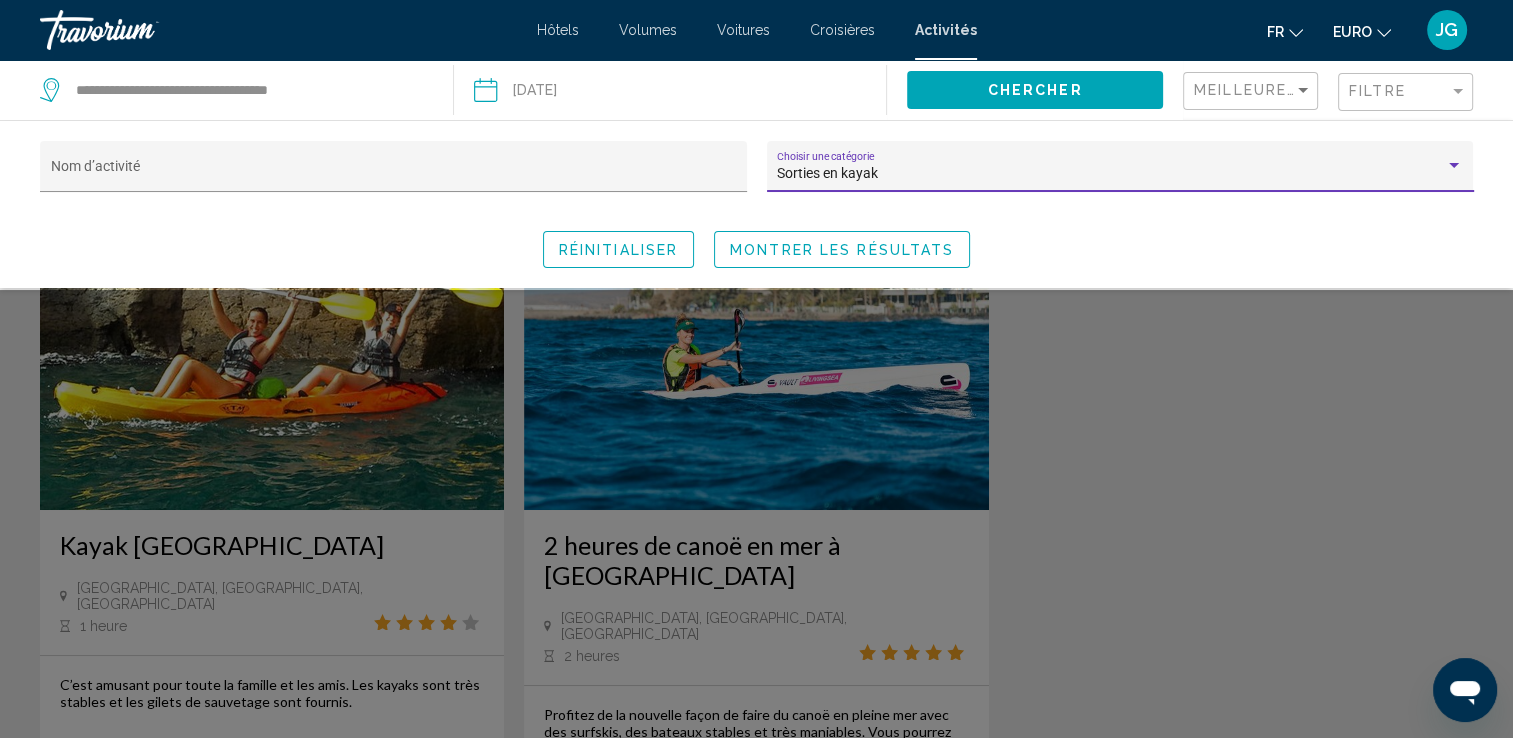 click on "Sorties en kayak" at bounding box center (1111, 174) 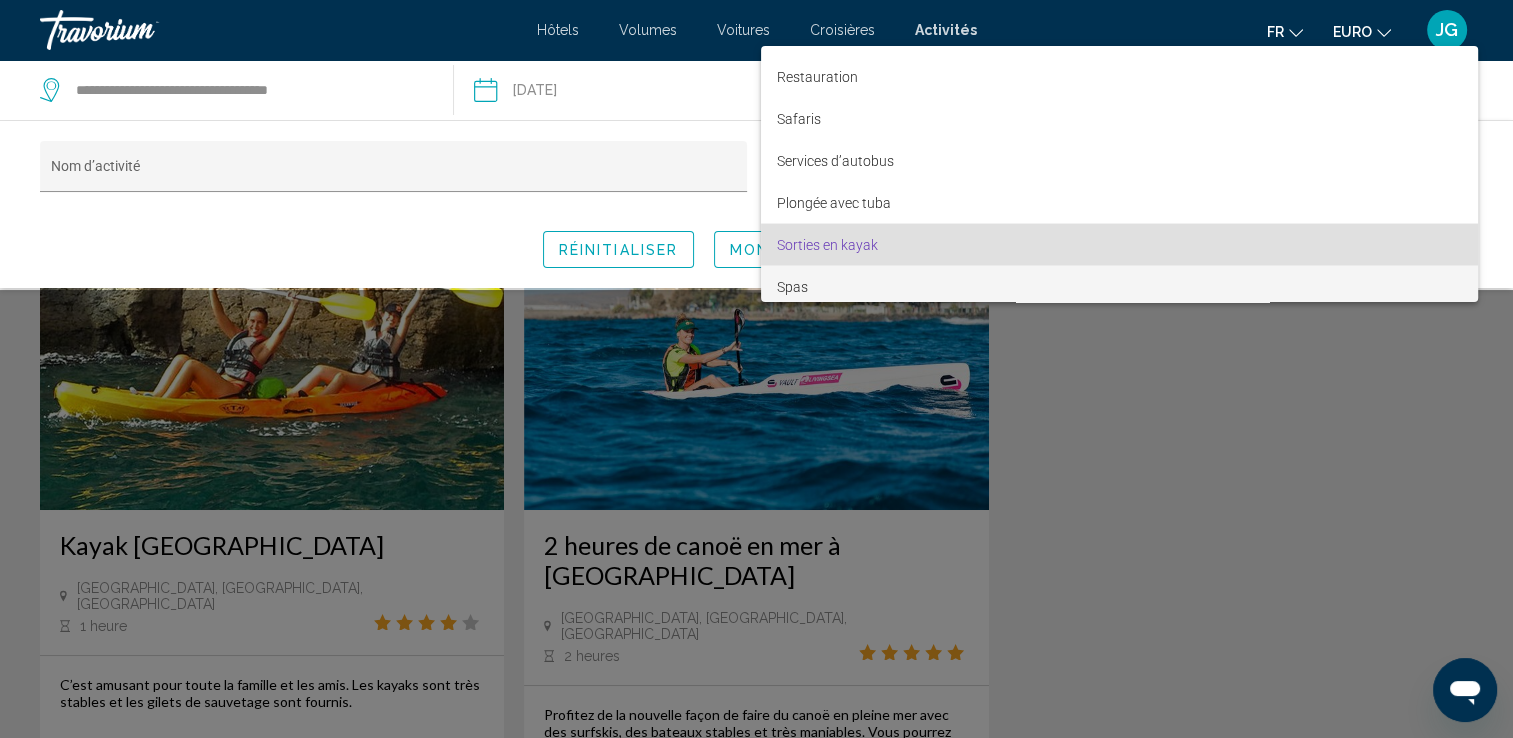 scroll, scrollTop: 3824, scrollLeft: 0, axis: vertical 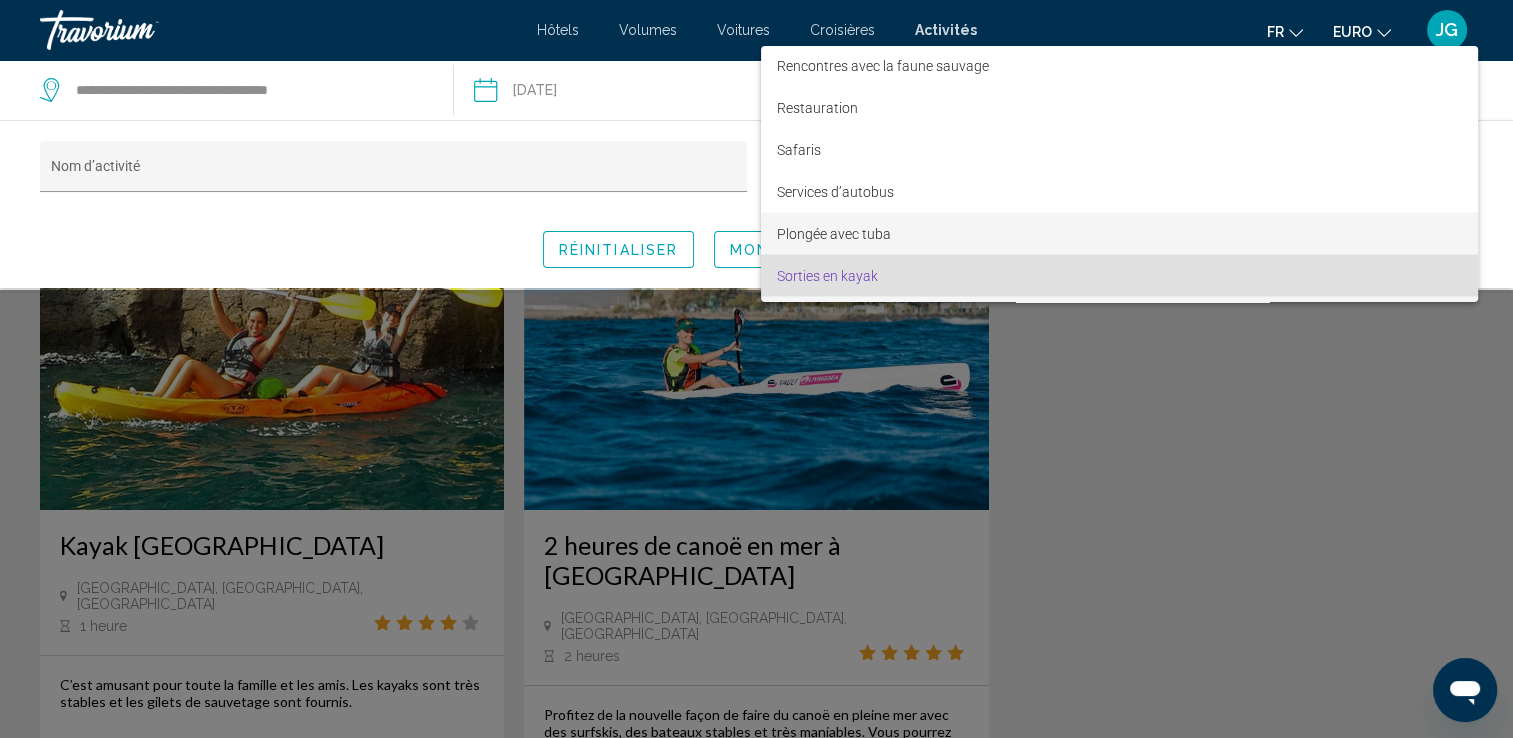 click on "Plongée avec tuba" at bounding box center (1119, 233) 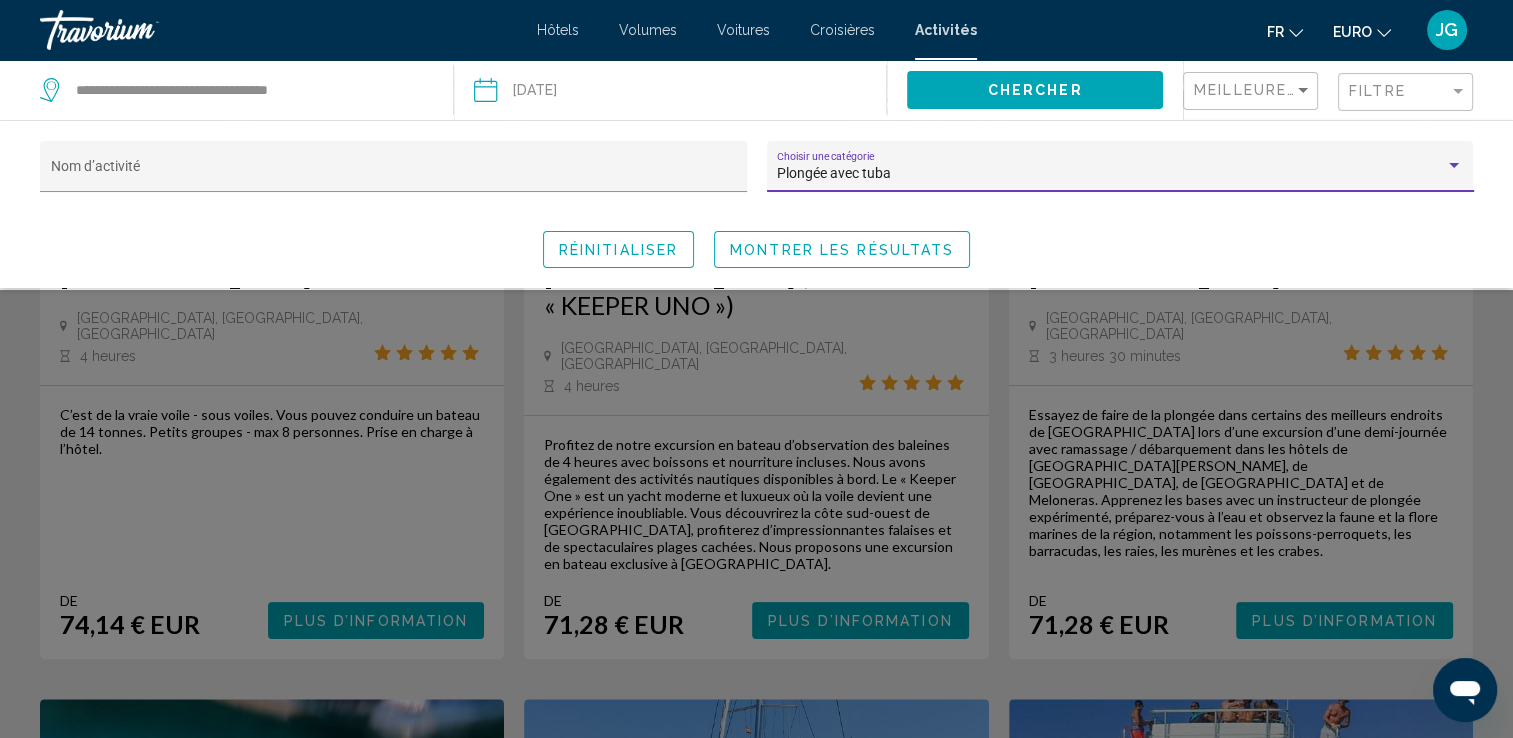scroll, scrollTop: 0, scrollLeft: 0, axis: both 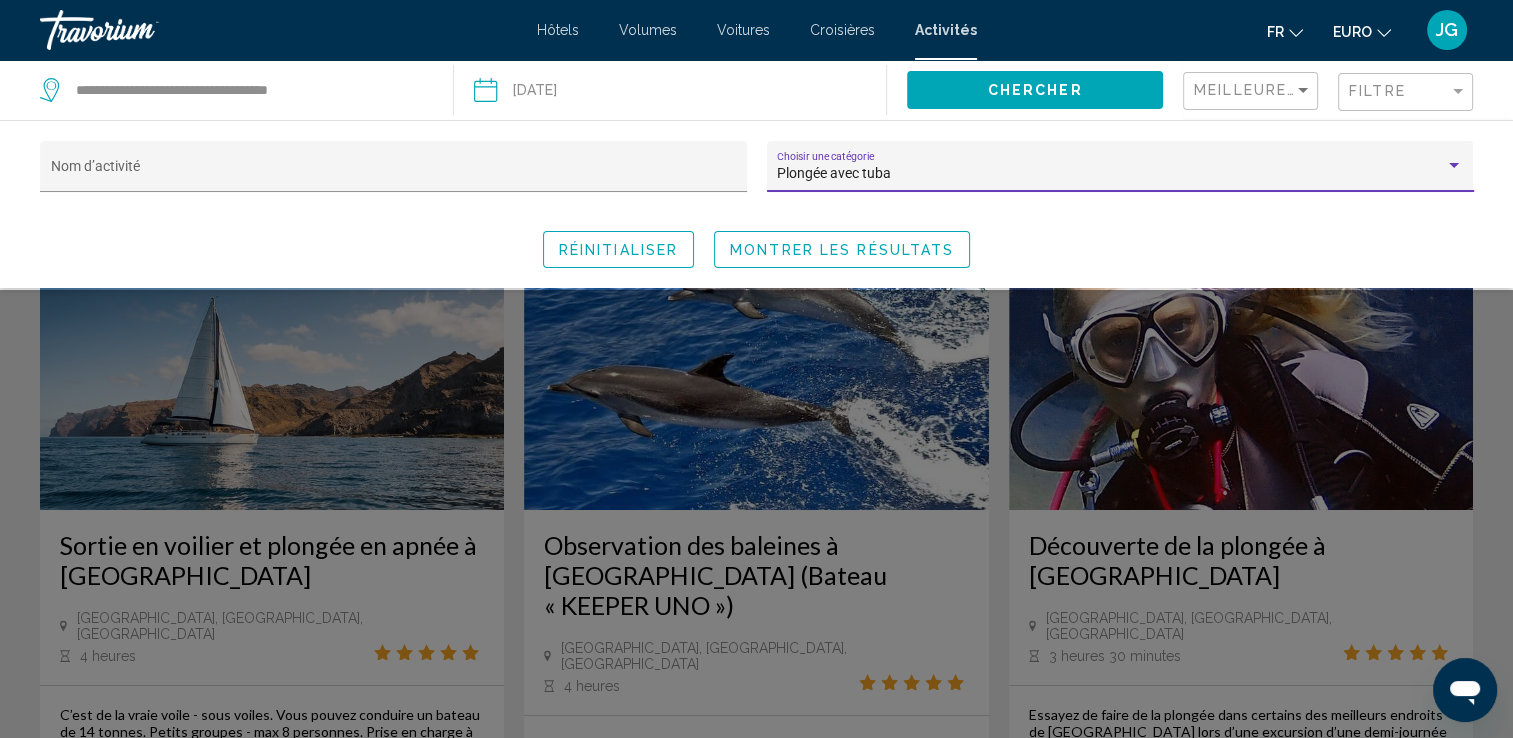 click on "Plongée avec tuba" at bounding box center (1111, 174) 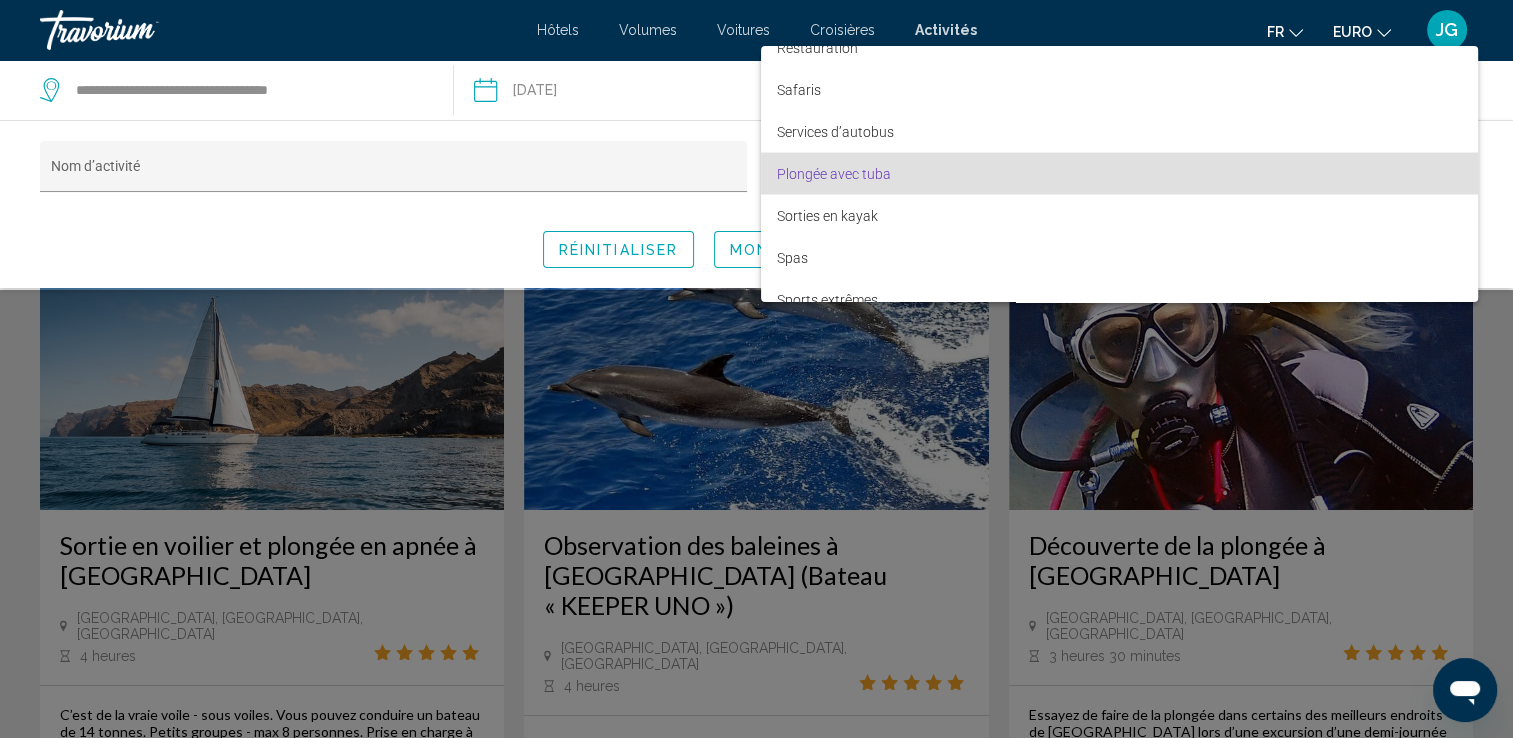 scroll, scrollTop: 3783, scrollLeft: 0, axis: vertical 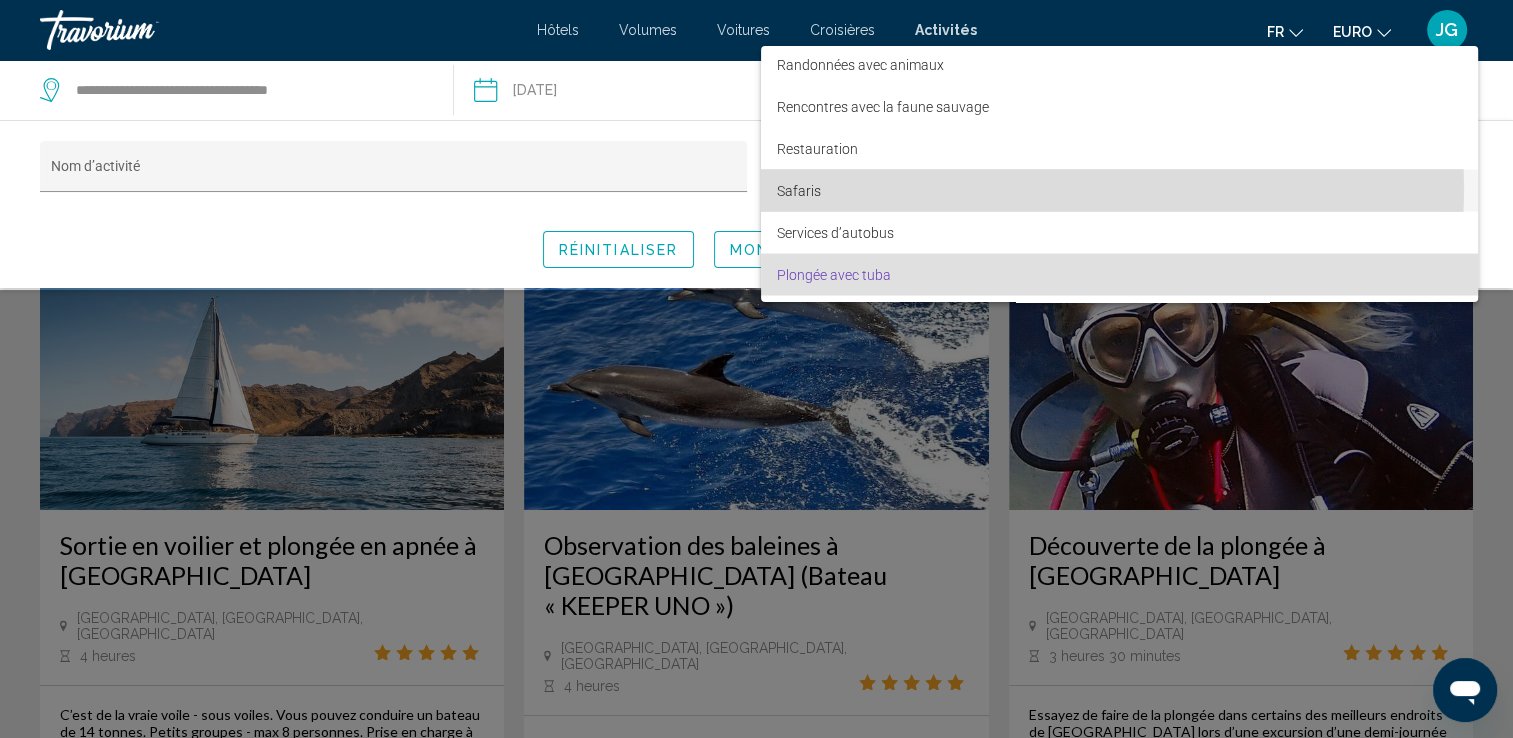 click on "Safaris" at bounding box center [1119, 190] 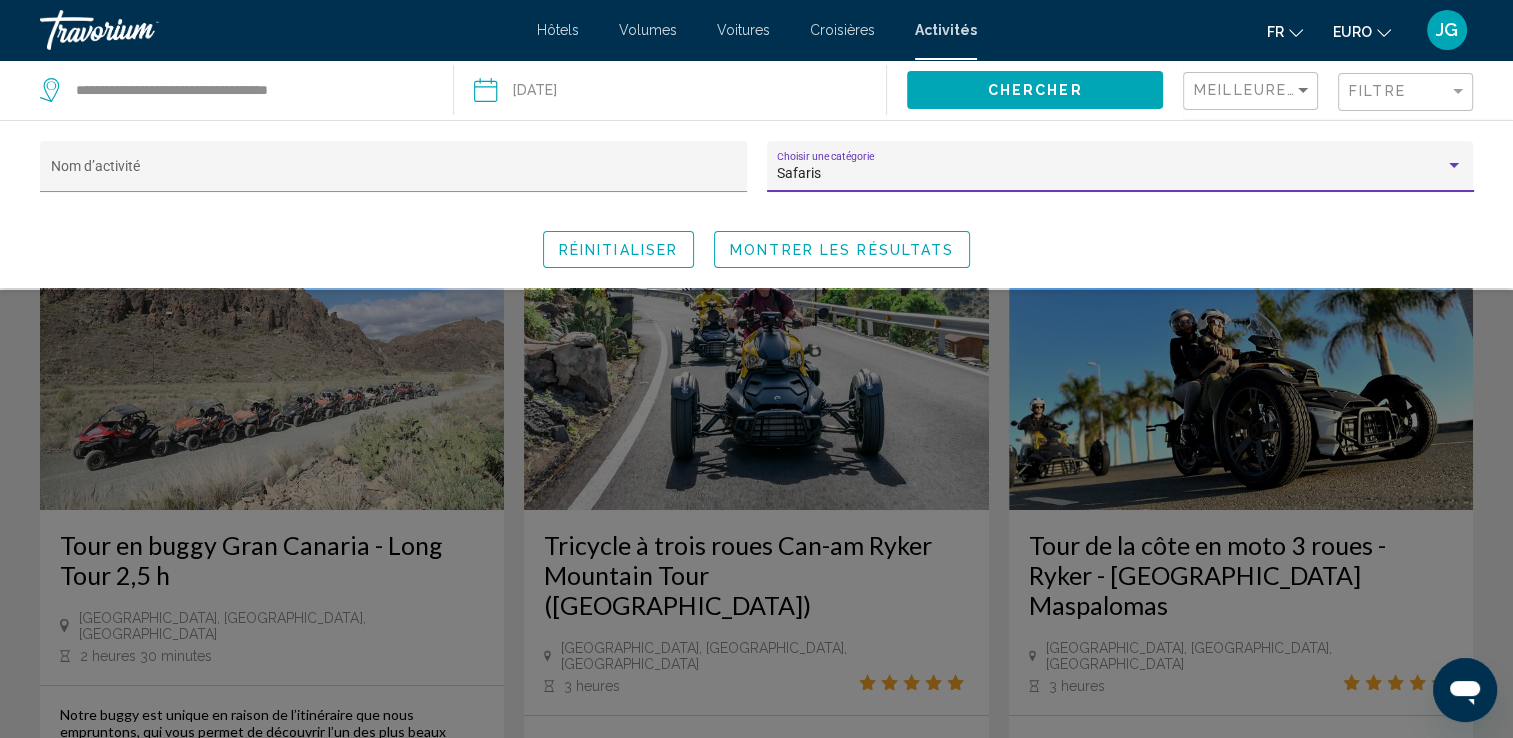 scroll, scrollTop: 0, scrollLeft: 0, axis: both 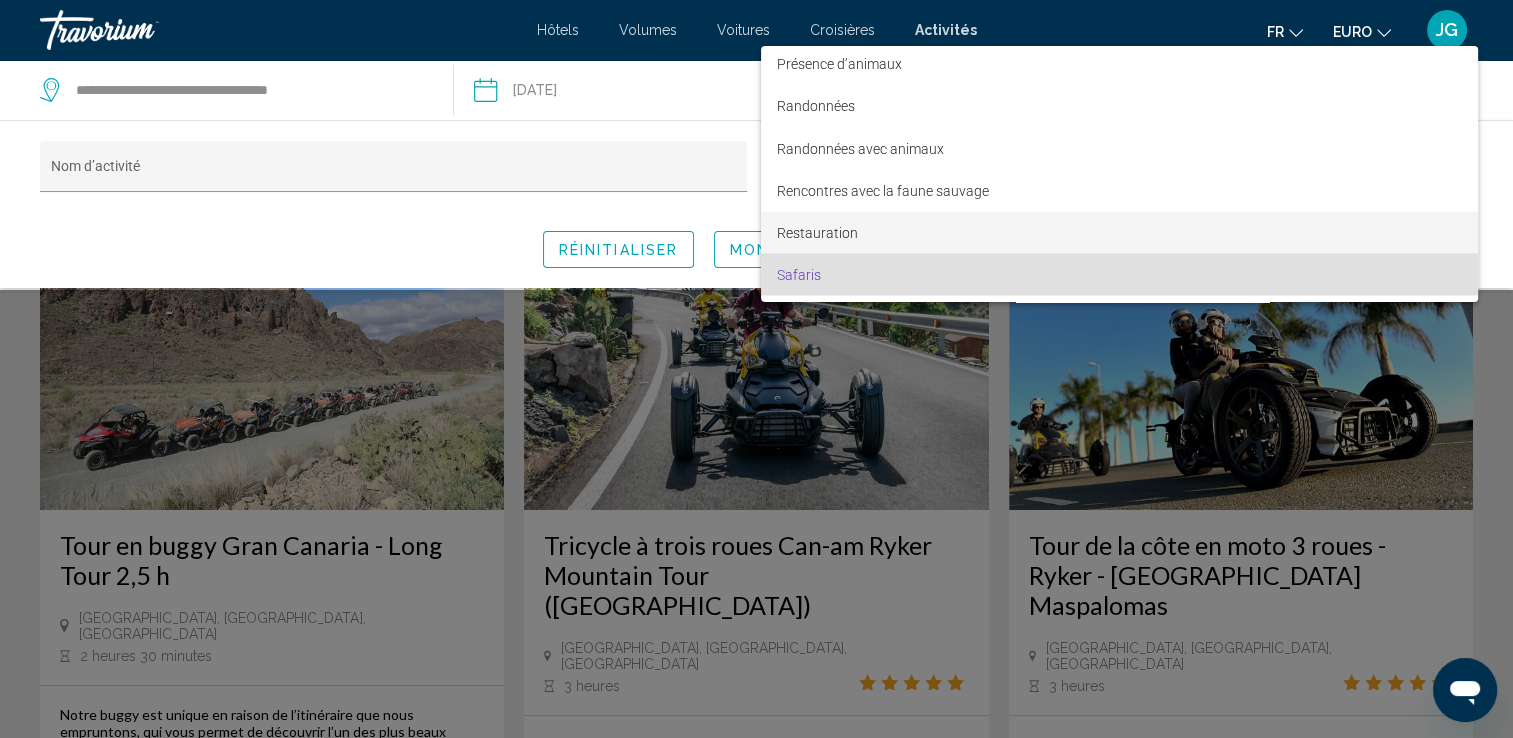 click on "Restauration" at bounding box center [1119, 232] 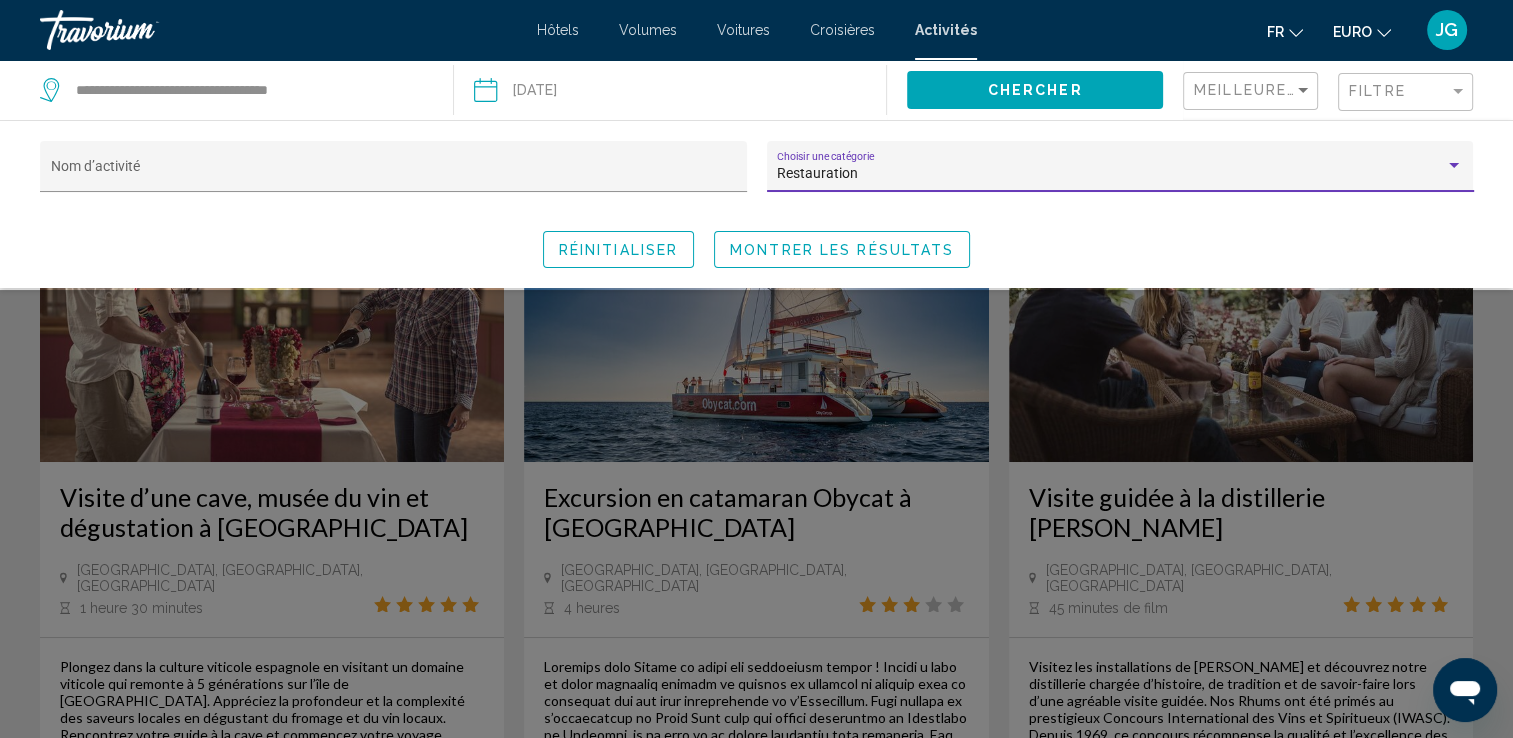 scroll, scrollTop: 0, scrollLeft: 0, axis: both 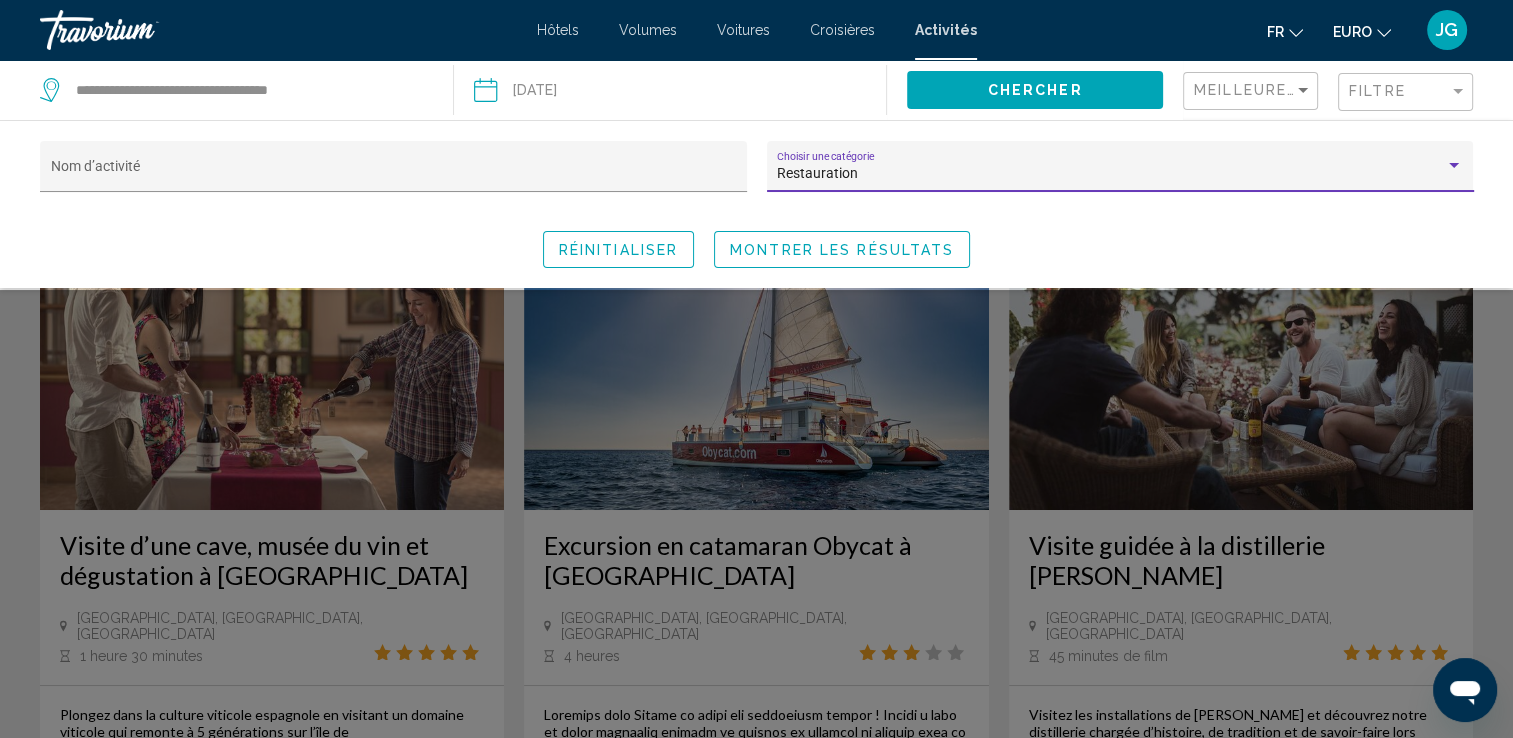 click on "Restauration" at bounding box center [1111, 174] 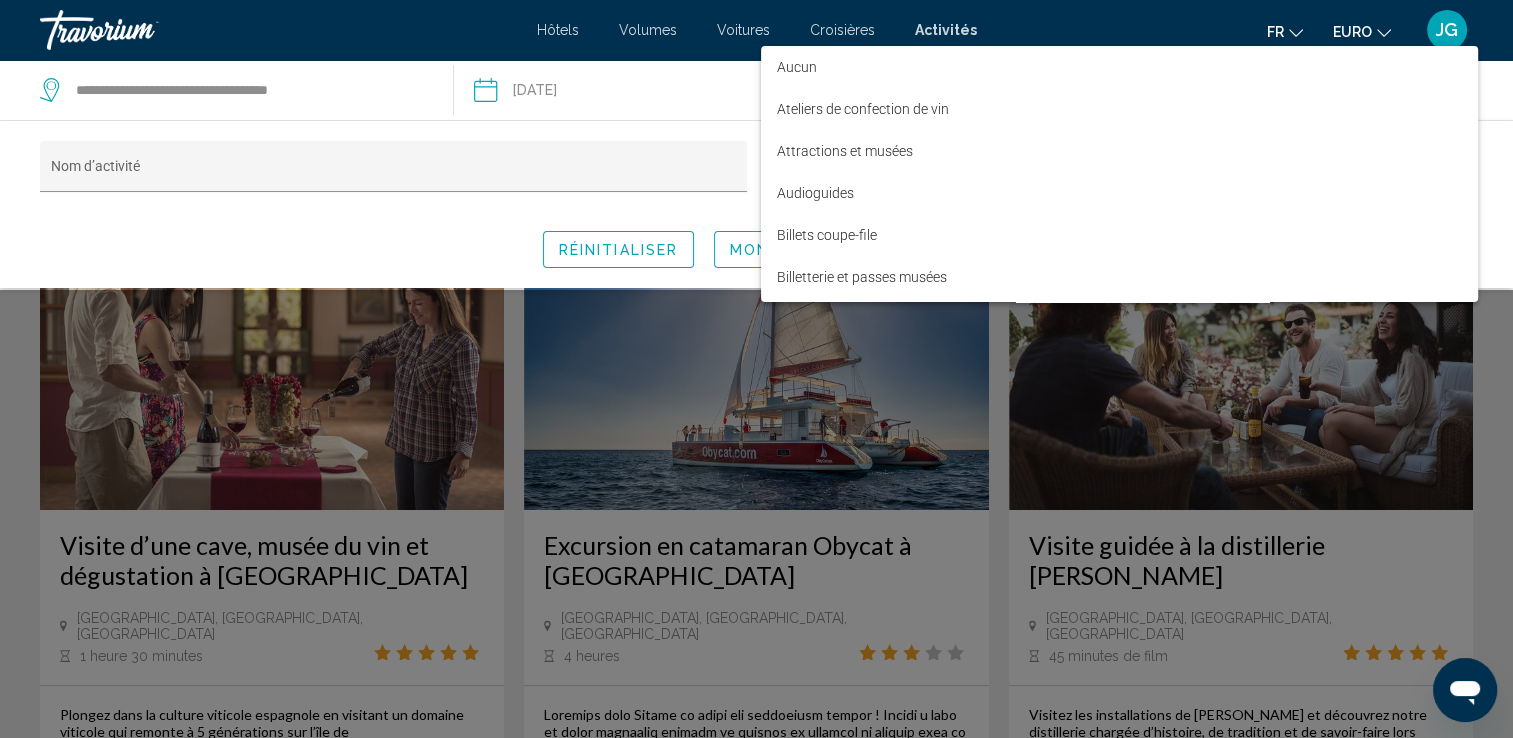 scroll, scrollTop: 3756, scrollLeft: 0, axis: vertical 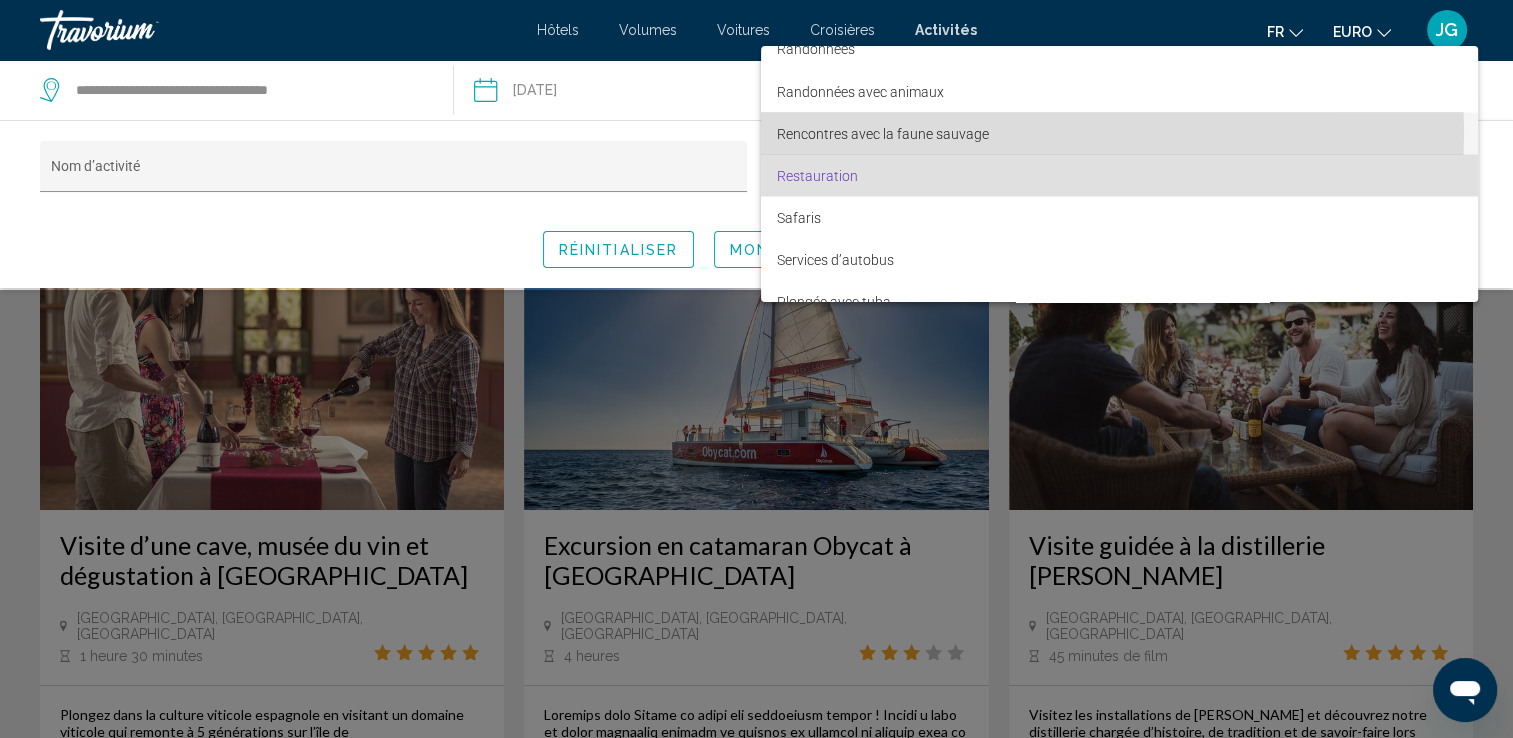 click on "Rencontres avec la faune sauvage" at bounding box center [1119, 133] 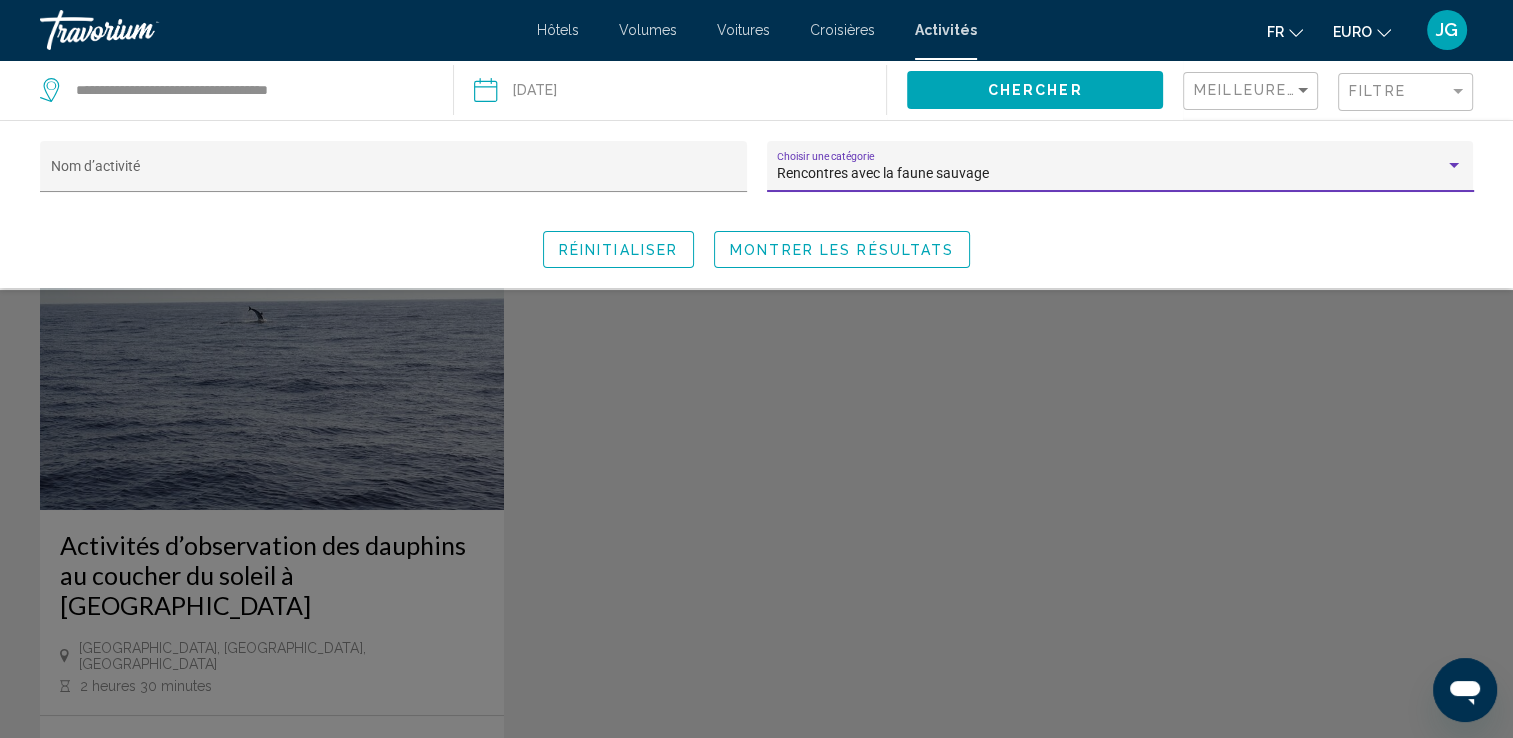 click on "Rencontres avec la faune sauvage" at bounding box center [883, 173] 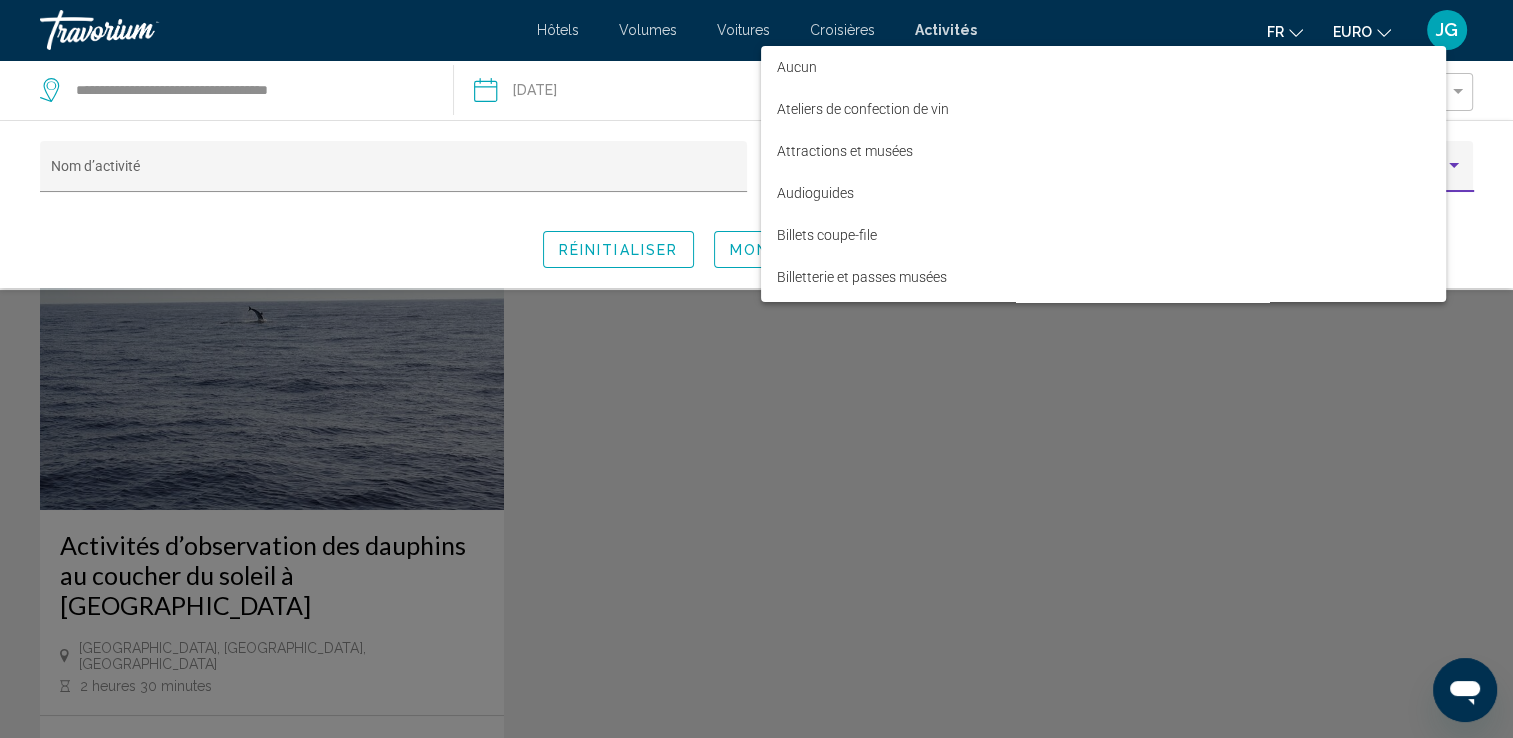 scroll, scrollTop: 3715, scrollLeft: 0, axis: vertical 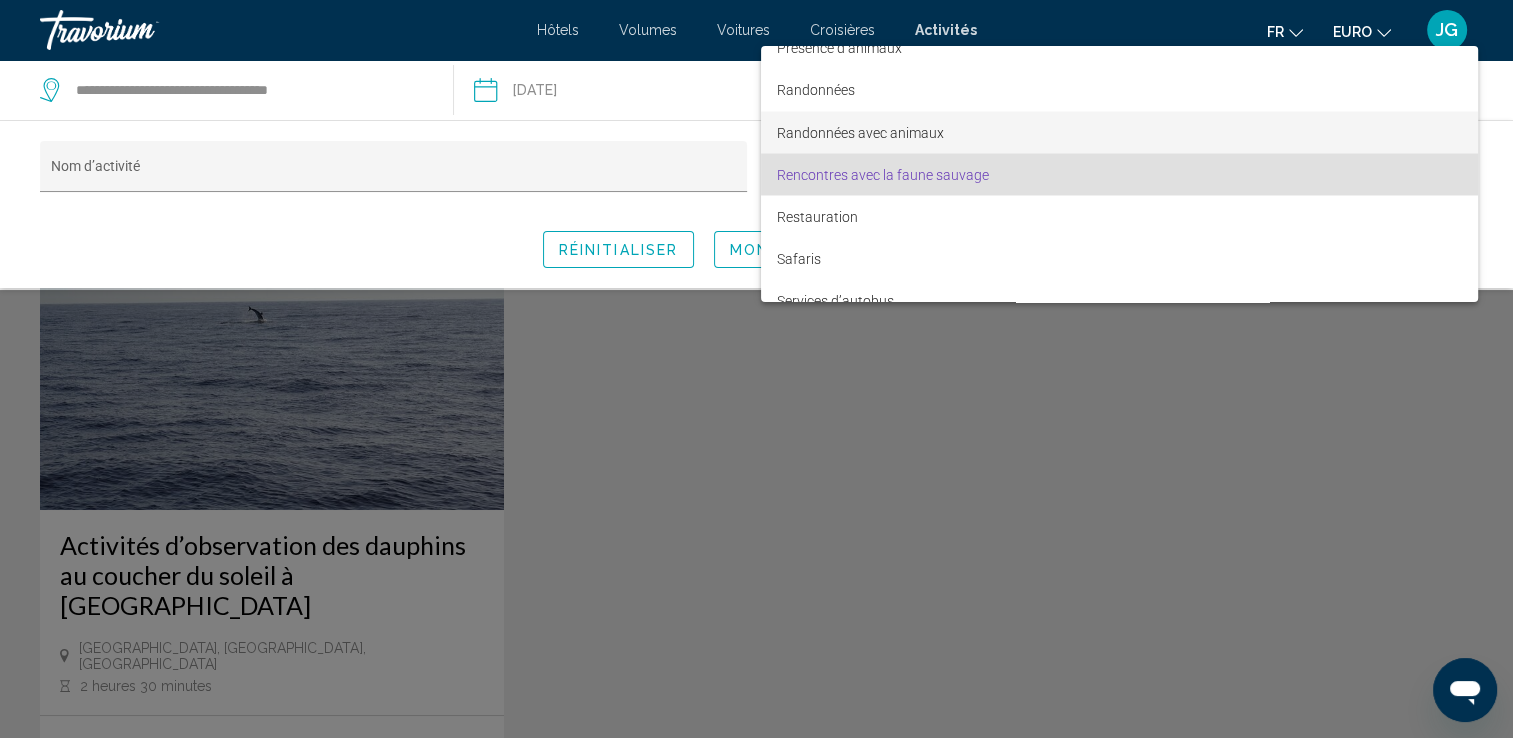 click on "Randonnées avec animaux" at bounding box center (1119, 132) 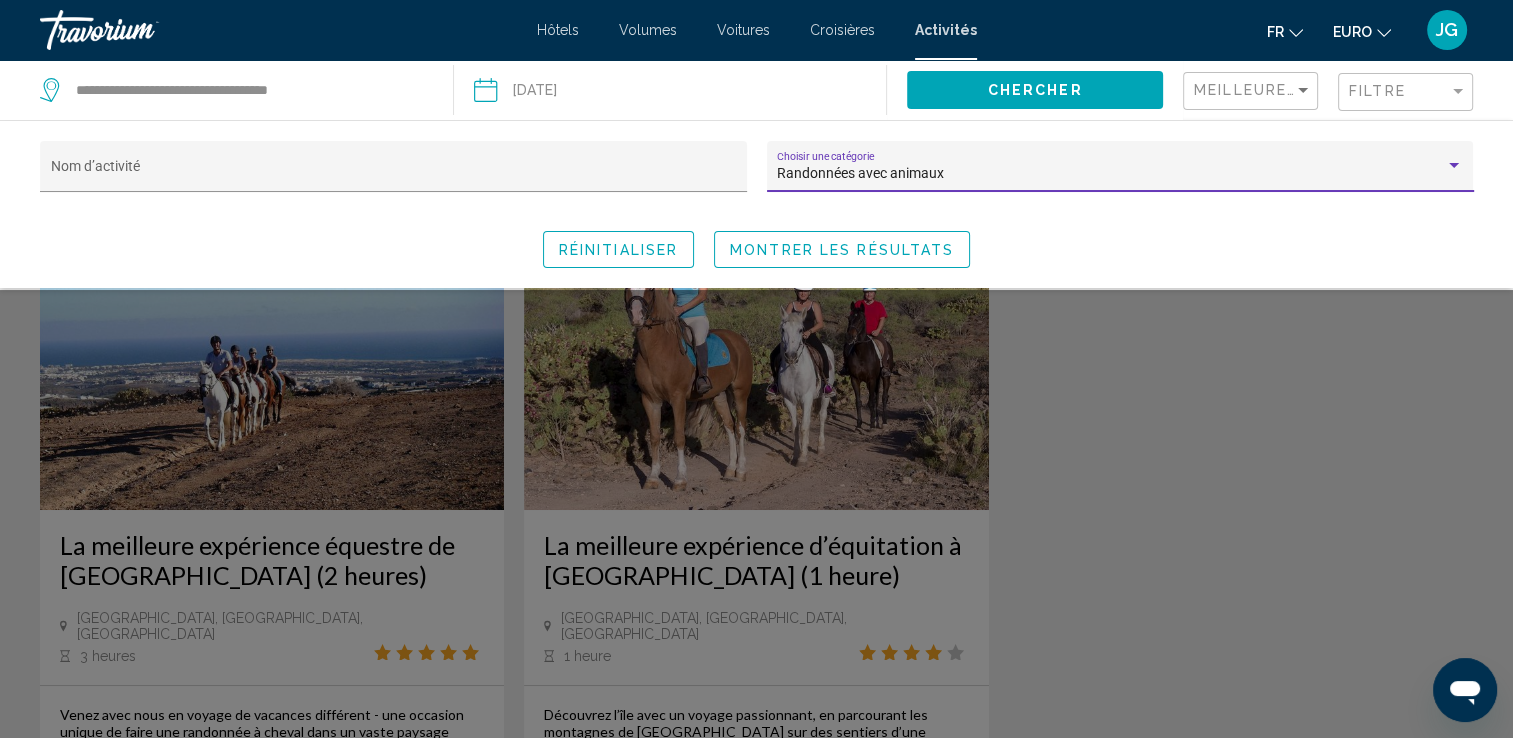 click on "Randonnées avec animaux" at bounding box center (860, 173) 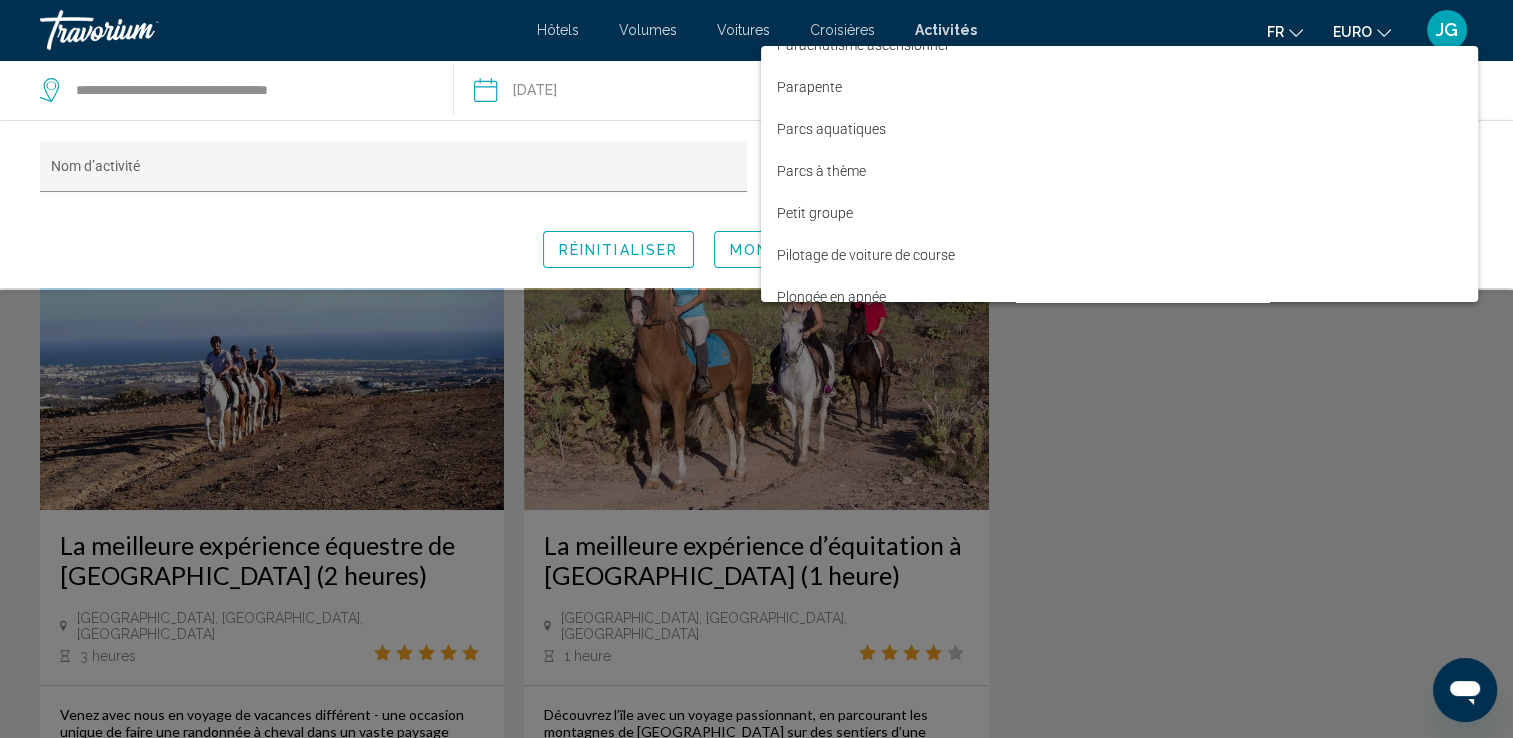 scroll, scrollTop: 3072, scrollLeft: 0, axis: vertical 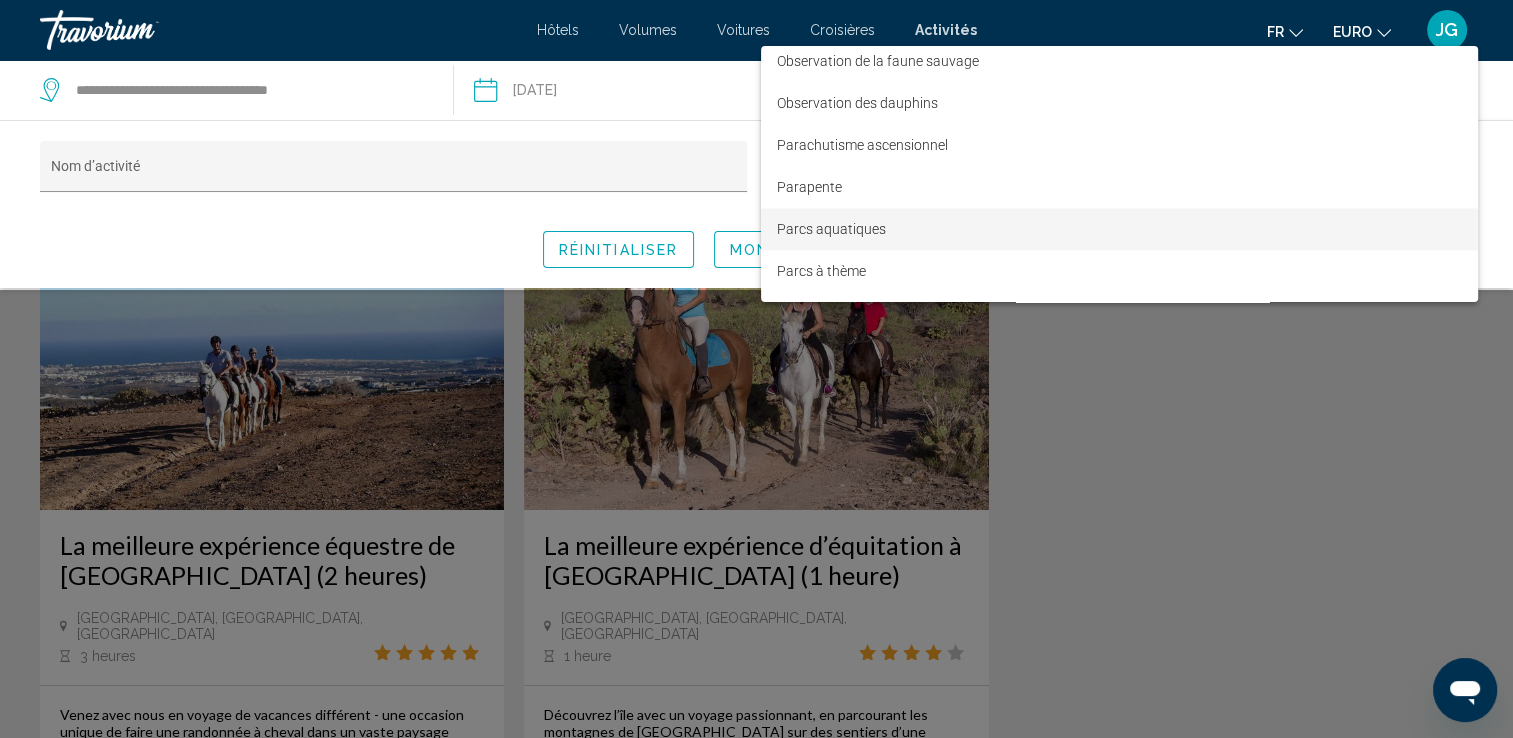 click on "Parcs aquatiques" at bounding box center [1119, 229] 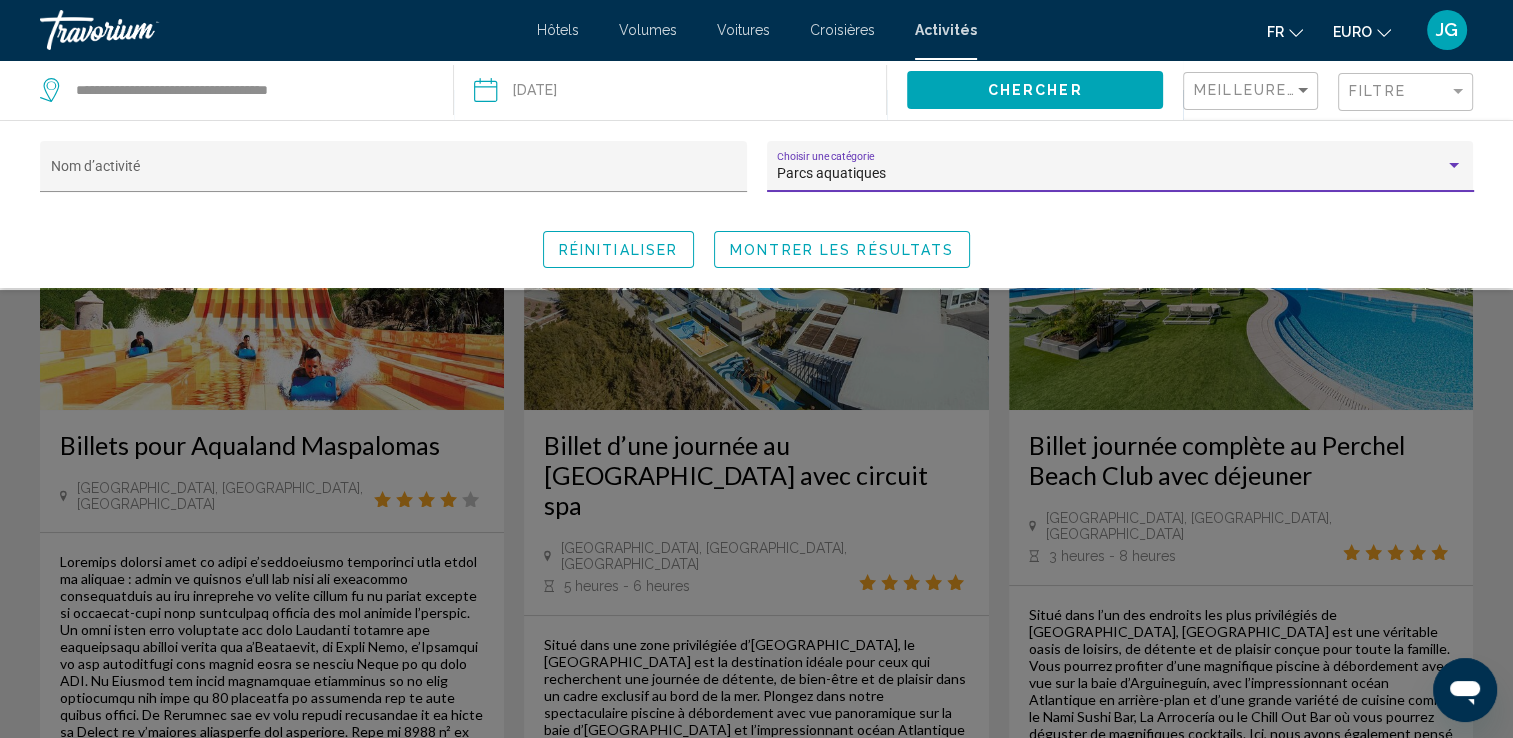 scroll, scrollTop: 0, scrollLeft: 0, axis: both 